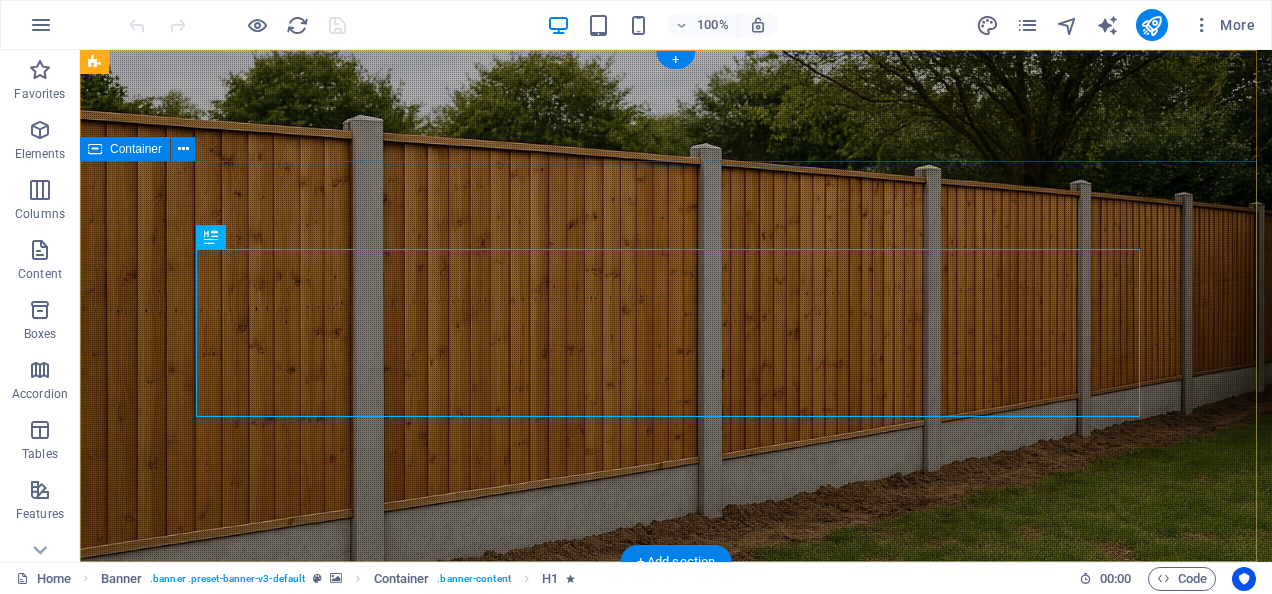scroll, scrollTop: 0, scrollLeft: 0, axis: both 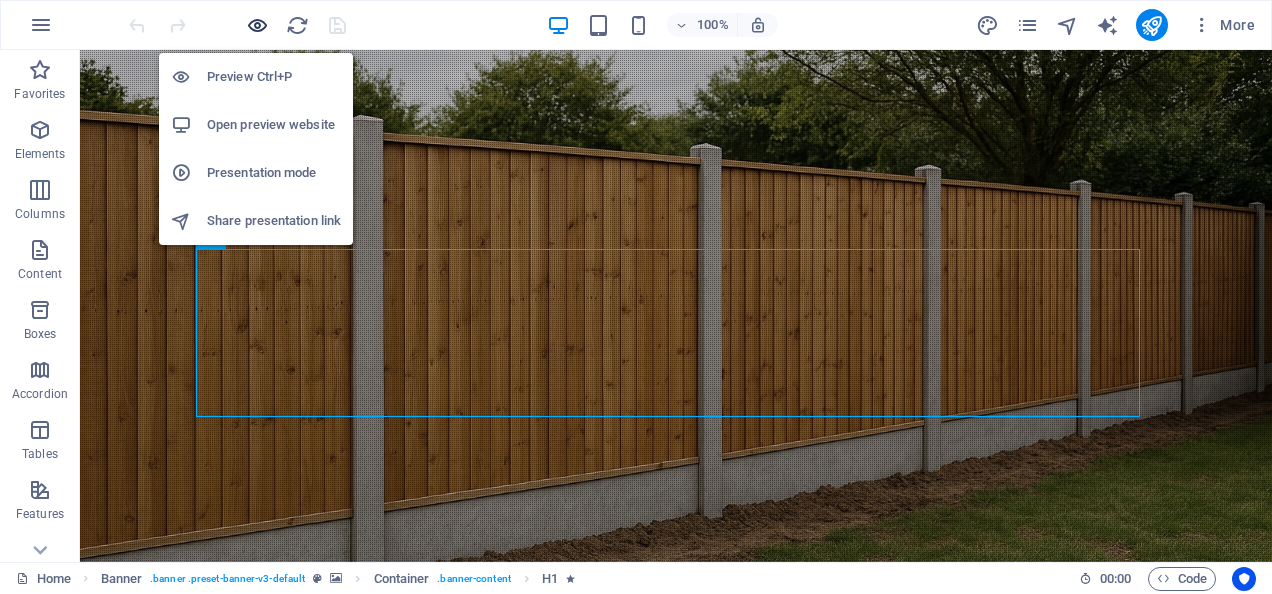 click at bounding box center [257, 25] 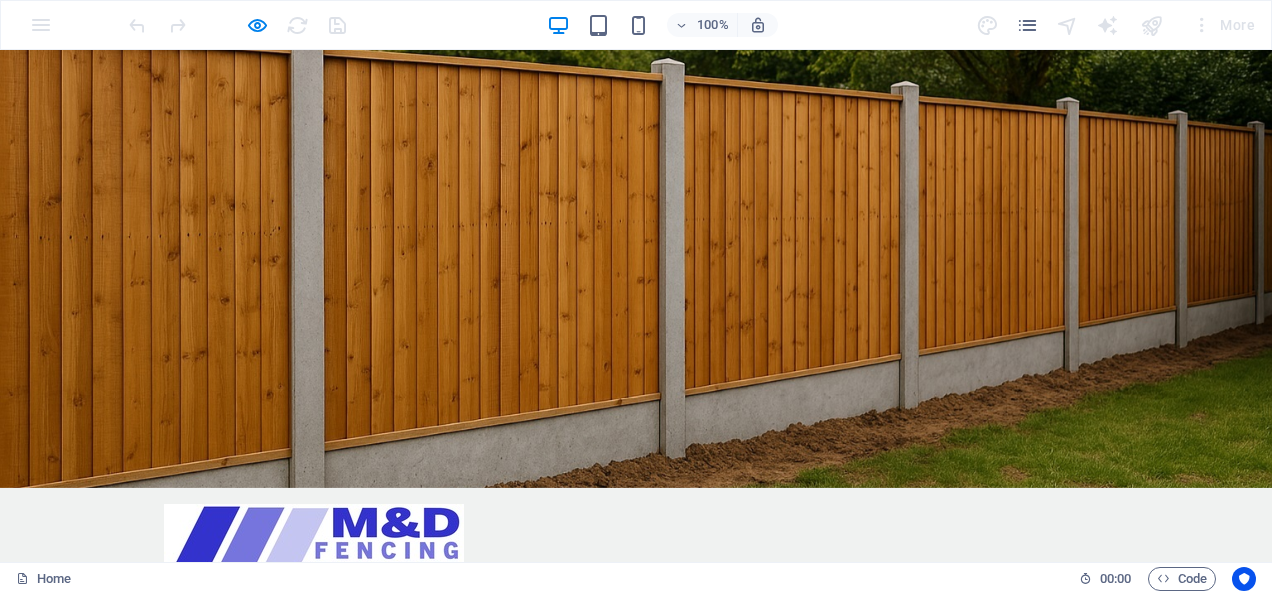 scroll, scrollTop: 0, scrollLeft: 0, axis: both 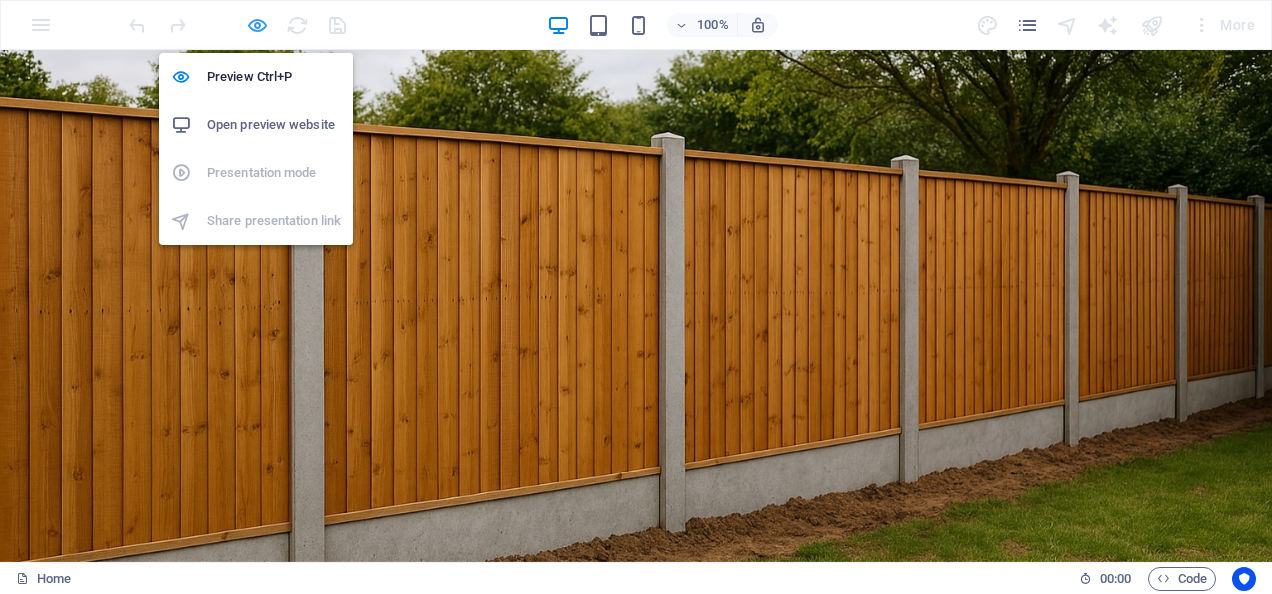 click at bounding box center [257, 25] 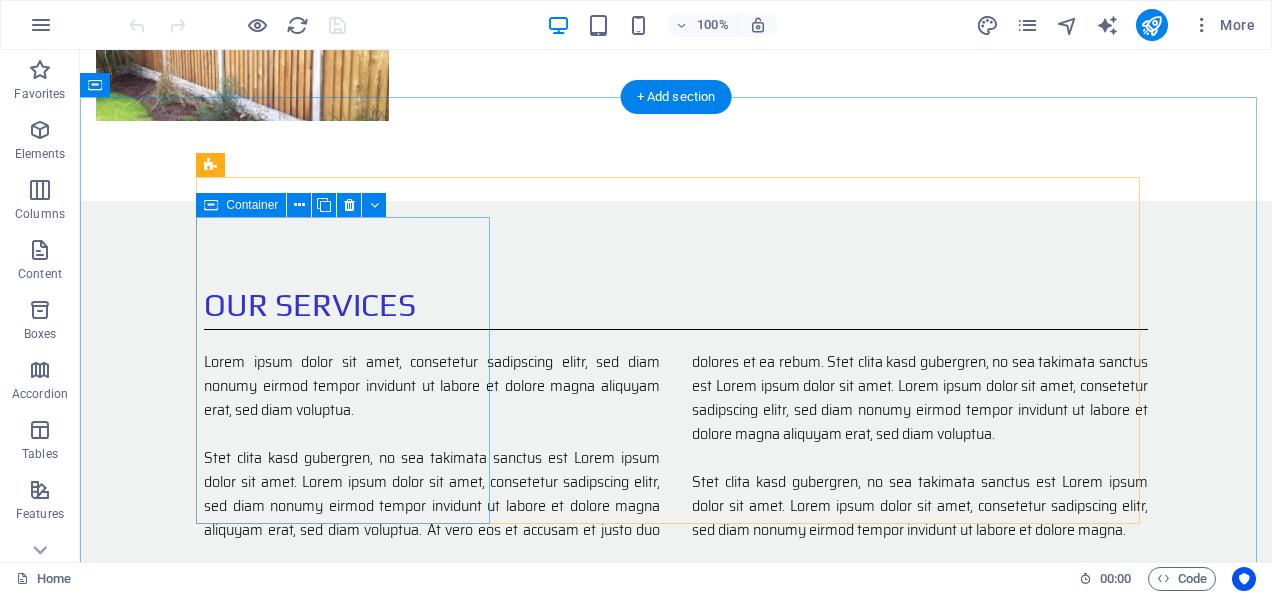 scroll, scrollTop: 1355, scrollLeft: 0, axis: vertical 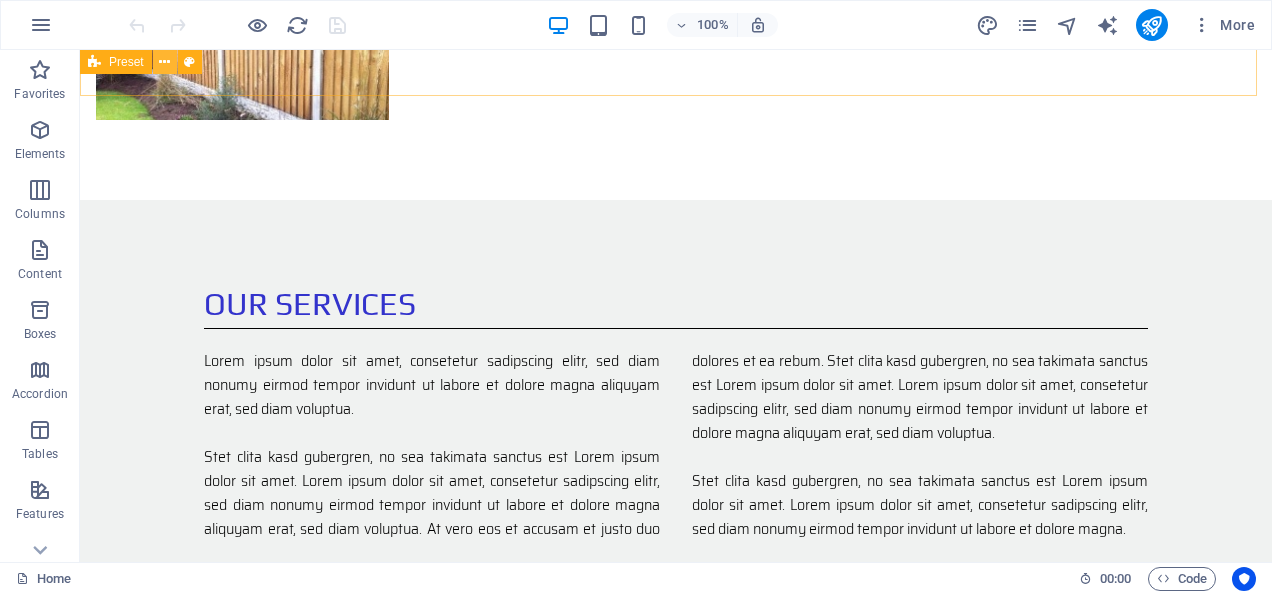 click at bounding box center [164, 62] 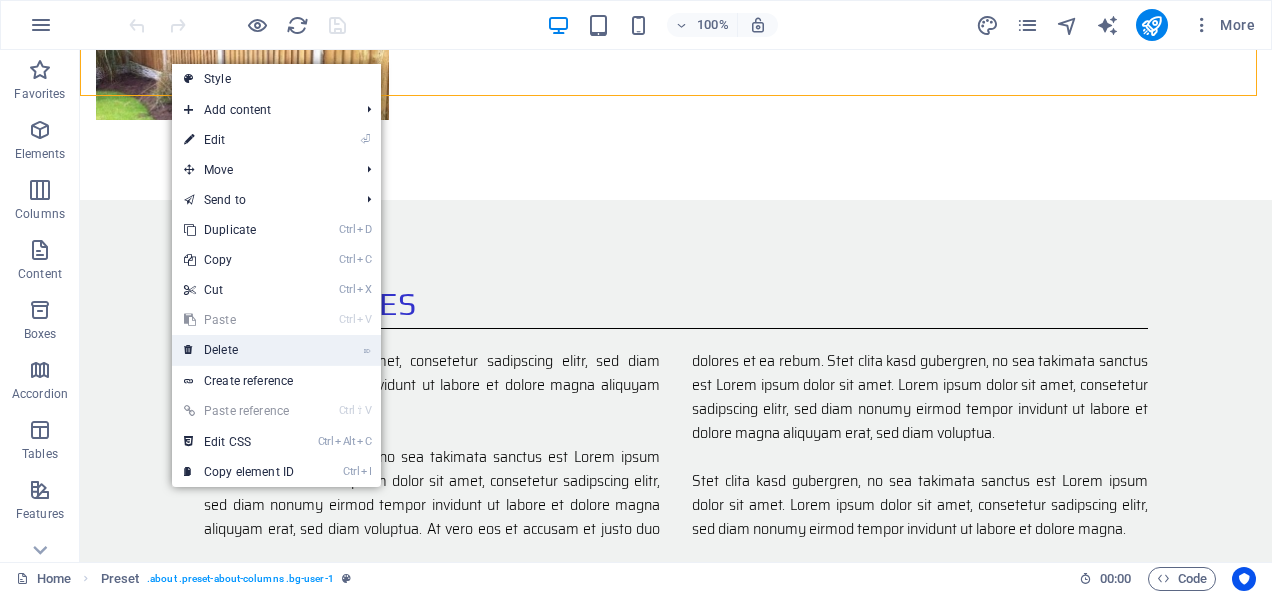 click on "⌦  Delete" at bounding box center [239, 350] 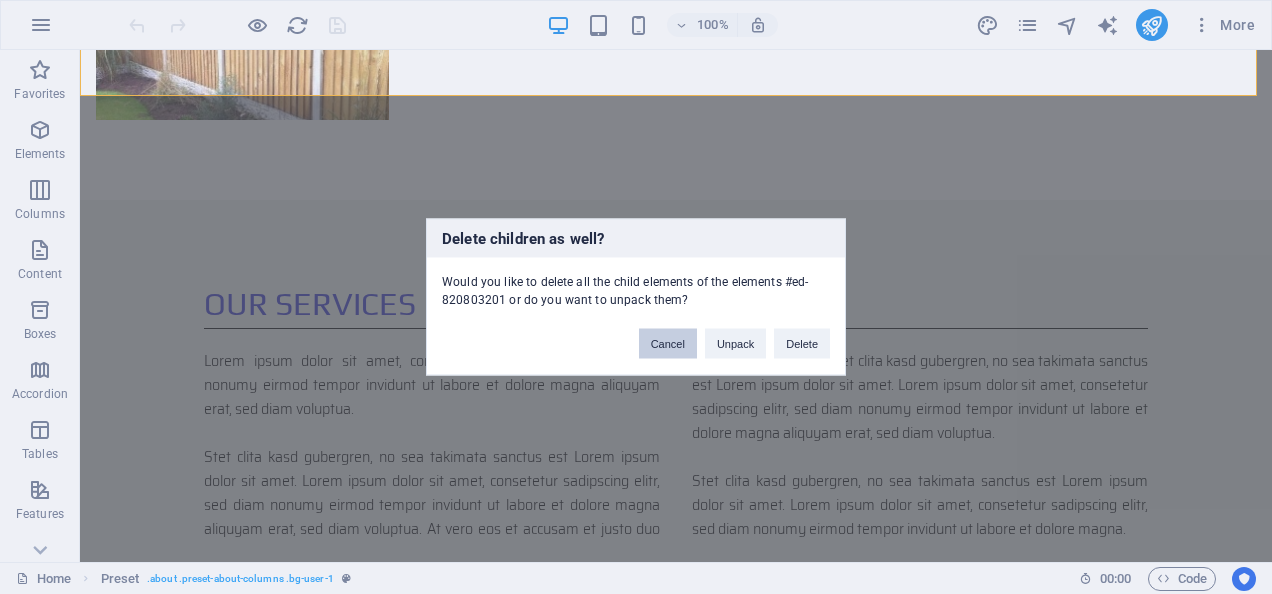 click on "Cancel" at bounding box center (668, 344) 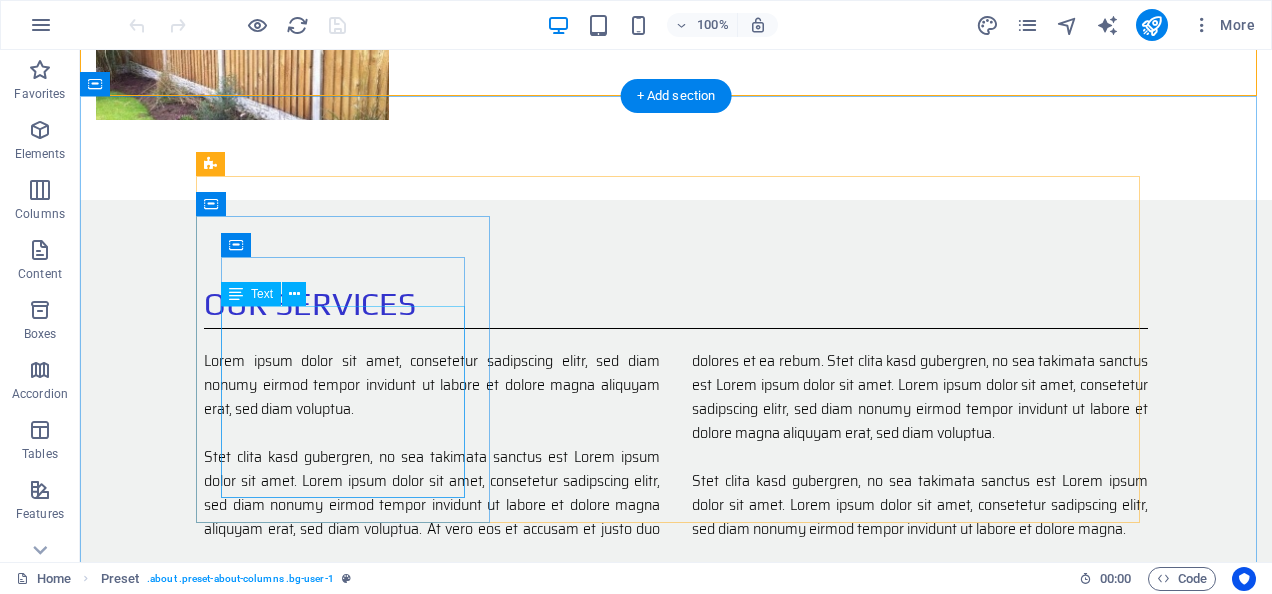 click on "We will visit your property to view the site and discuss your requirements, if you are unsure which type of boundary fence you would like we can offer advice on the options available to you. We will then provide a quotation for the work and materials required." at bounding box center (676, 1366) 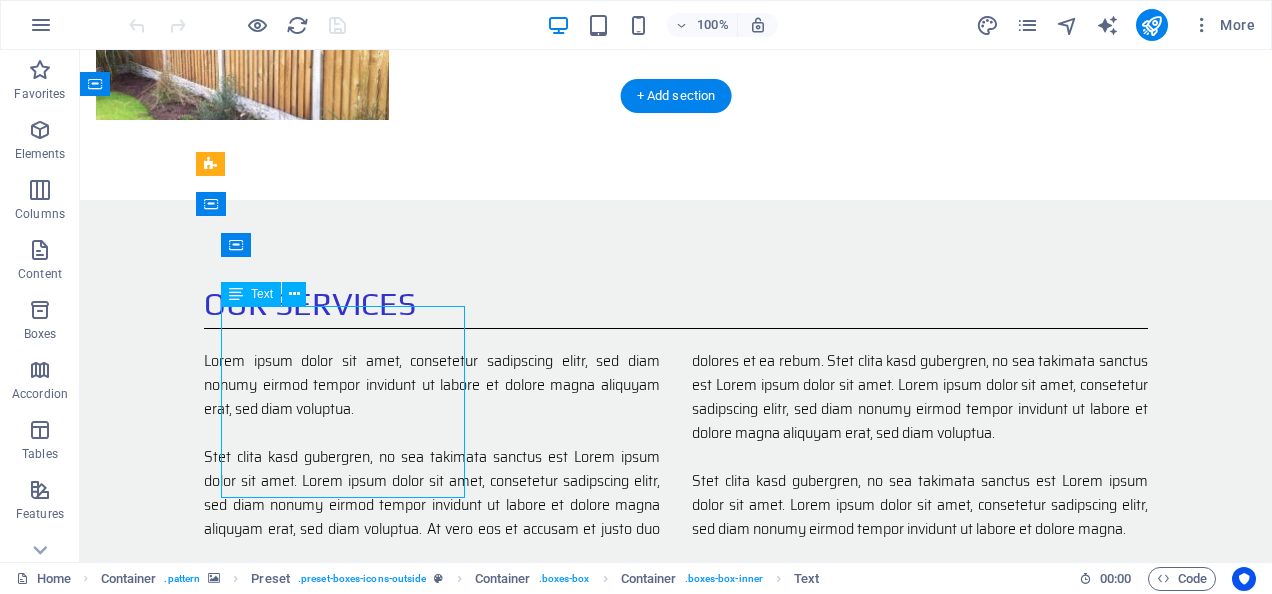 click on "We will visit your property to view the site and discuss your requirements, if you are unsure which type of boundary fence you would like we can offer advice on the options available to you. We will then provide a quotation for the work and materials required." at bounding box center [676, 1366] 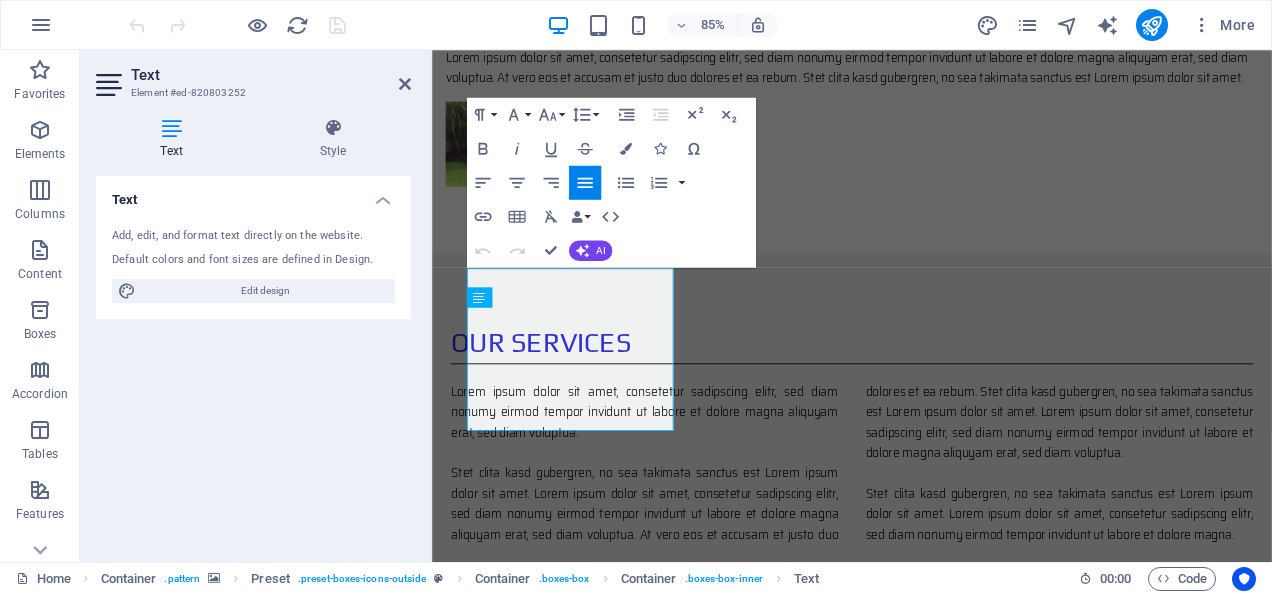 scroll, scrollTop: 1446, scrollLeft: 0, axis: vertical 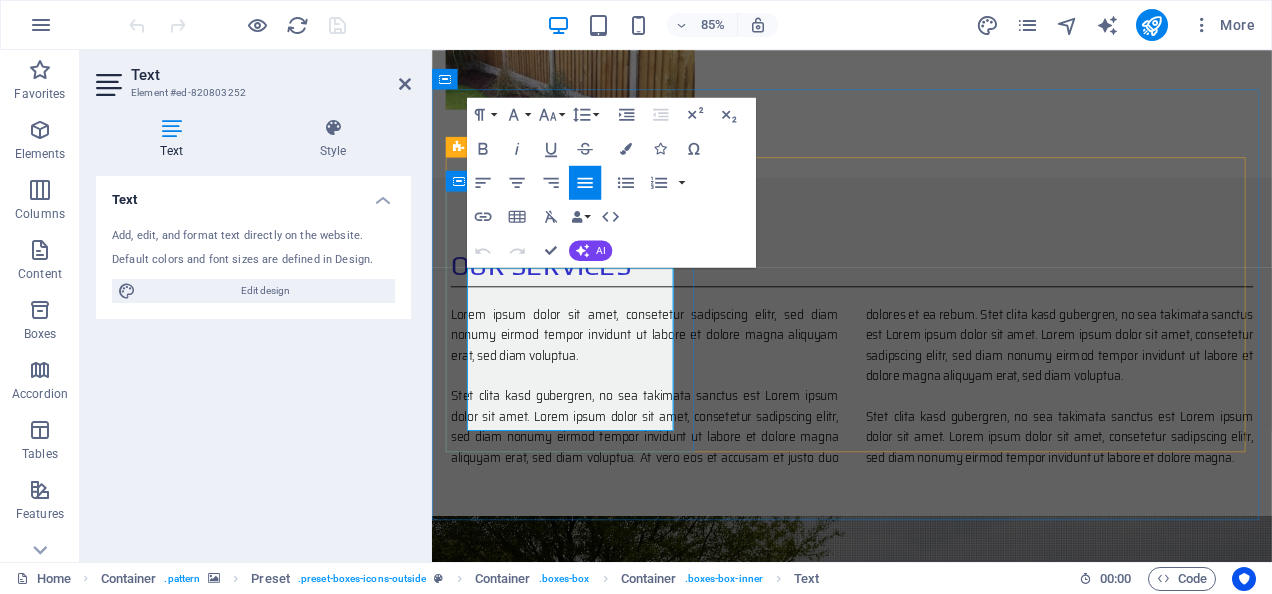drag, startPoint x: 477, startPoint y: 312, endPoint x: 652, endPoint y: 487, distance: 247.48738 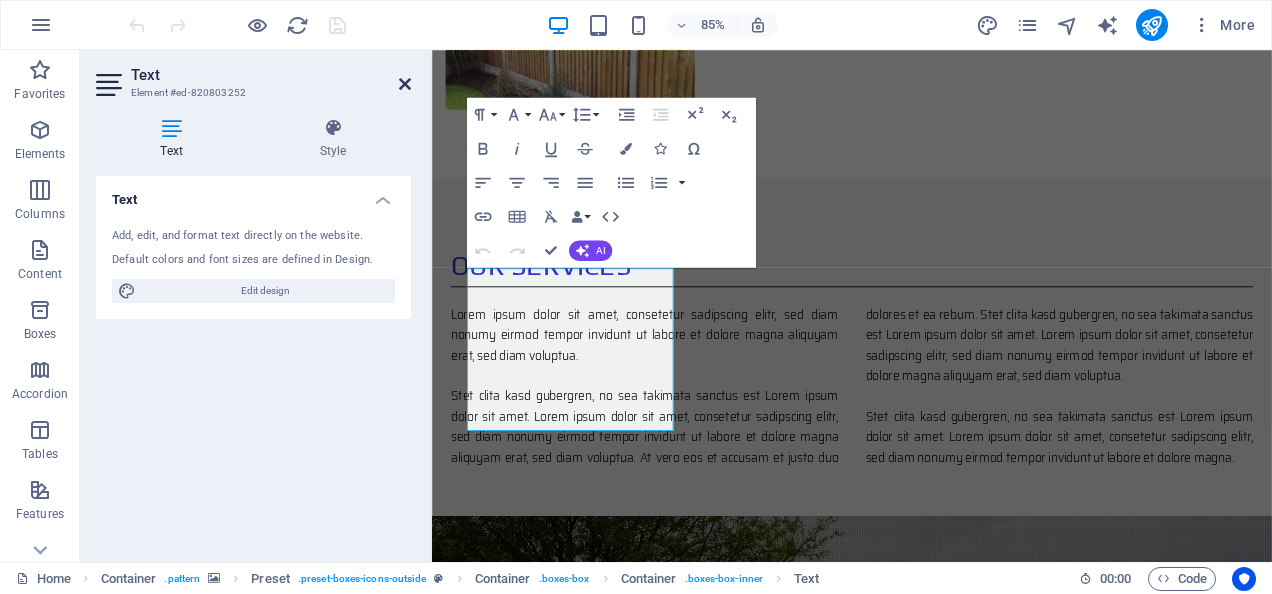 click at bounding box center [405, 84] 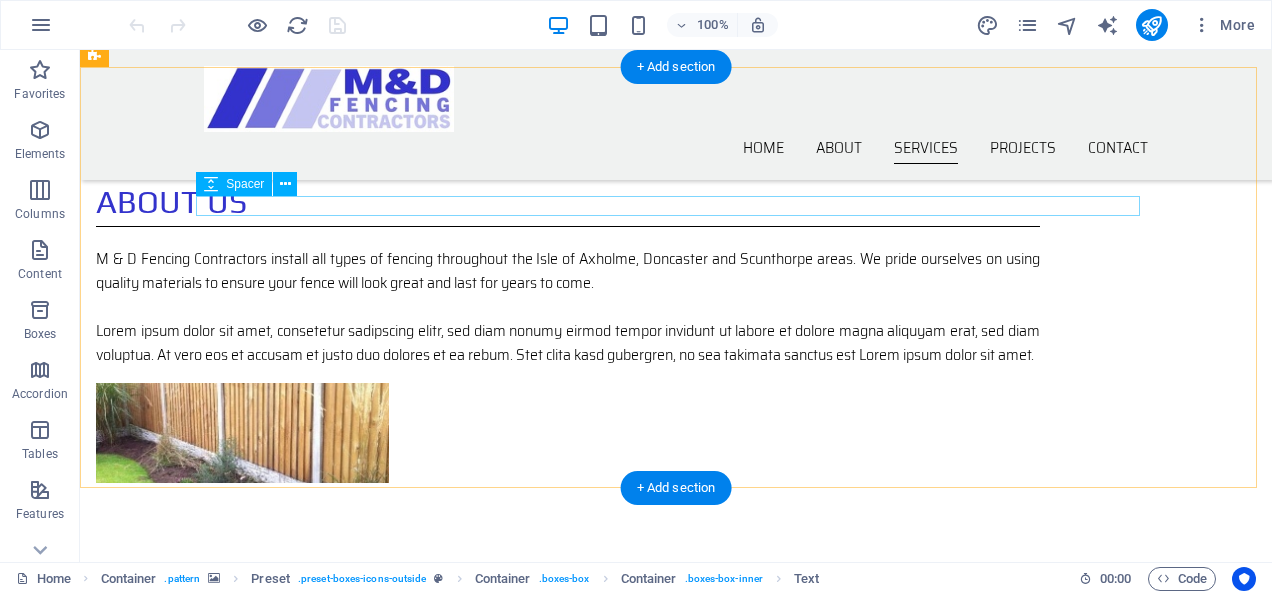 scroll, scrollTop: 955, scrollLeft: 0, axis: vertical 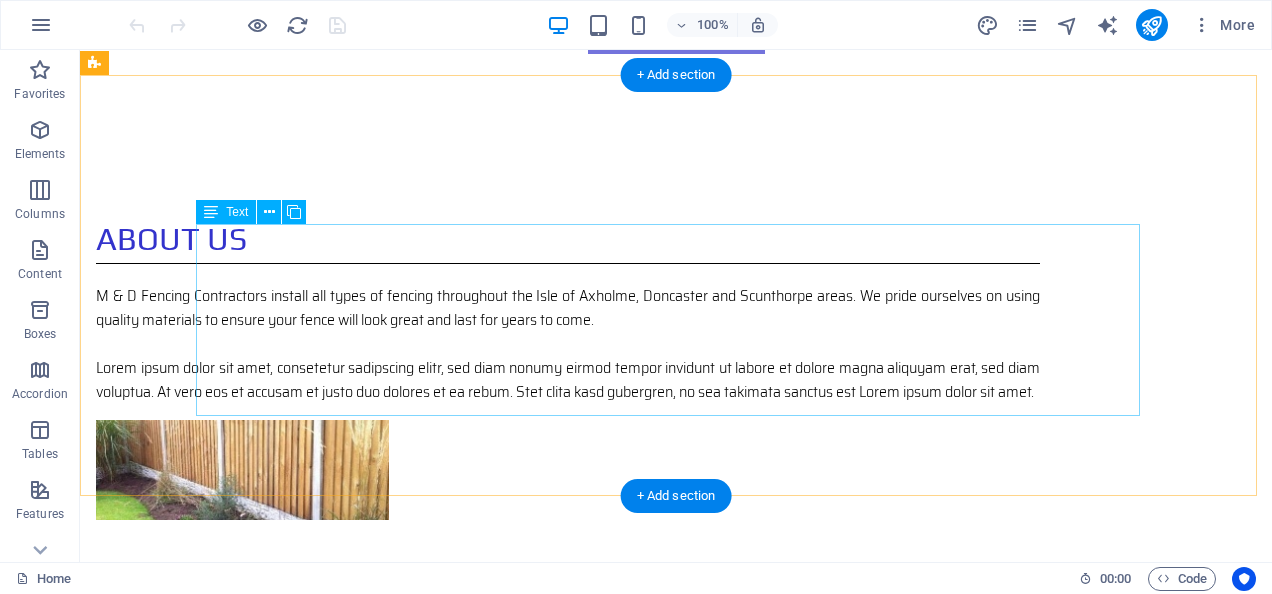 click on "Lorem ipsum dolor sit amet, consetetur sadipscing elitr, sed diam nonumy eirmod tempor invidunt ut labore et dolore magna aliquyam erat, sed diam voluptua. Stet clita kasd gubergren, no sea takimata sanctus est Lorem ipsum dolor sit amet. Lorem ipsum dolor sit amet, consetetur sadipscing elitr, sed diam nonumy eirmod tempor invidunt ut labore et dolore magna aliquyam erat, sed diam voluptua. At vero eos et accusam et justo duo dolores et ea rebum. Stet clita kasd gubergren, no sea takimata sanctus est Lorem ipsum dolor sit amet. Lorem ipsum dolor sit amet, consetetur sadipscing elitr, sed diam nonumy eirmod tempor invidunt ut labore et dolore magna aliquyam erat, sed diam voluptua. Stet clita kasd gubergren, no sea takimata sanctus est Lorem ipsum dolor sit amet. Lorem ipsum dolor sit amet, consetetur sadipscing elitr, sed diam nonumy eirmod tempor invidunt ut labore et dolore magna." at bounding box center (676, 845) 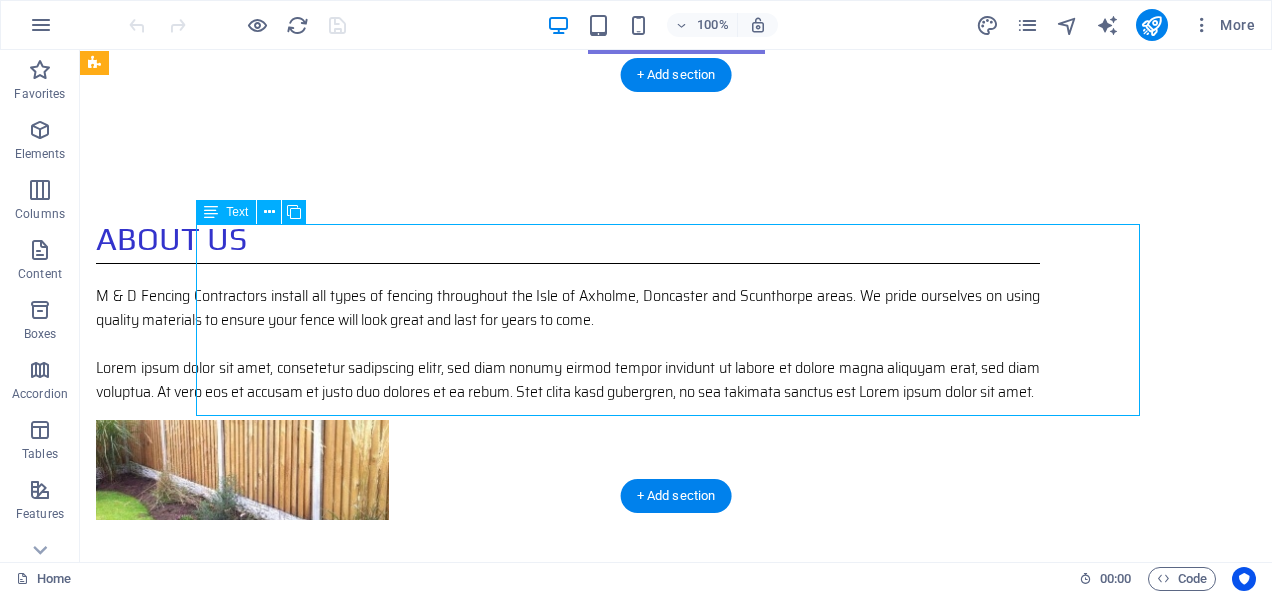 click on "Lorem ipsum dolor sit amet, consetetur sadipscing elitr, sed diam nonumy eirmod tempor invidunt ut labore et dolore magna aliquyam erat, sed diam voluptua. Stet clita kasd gubergren, no sea takimata sanctus est Lorem ipsum dolor sit amet. Lorem ipsum dolor sit amet, consetetur sadipscing elitr, sed diam nonumy eirmod tempor invidunt ut labore et dolore magna aliquyam erat, sed diam voluptua. At vero eos et accusam et justo duo dolores et ea rebum. Stet clita kasd gubergren, no sea takimata sanctus est Lorem ipsum dolor sit amet. Lorem ipsum dolor sit amet, consetetur sadipscing elitr, sed diam nonumy eirmod tempor invidunt ut labore et dolore magna aliquyam erat, sed diam voluptua. Stet clita kasd gubergren, no sea takimata sanctus est Lorem ipsum dolor sit amet. Lorem ipsum dolor sit amet, consetetur sadipscing elitr, sed diam nonumy eirmod tempor invidunt ut labore et dolore magna." at bounding box center [676, 845] 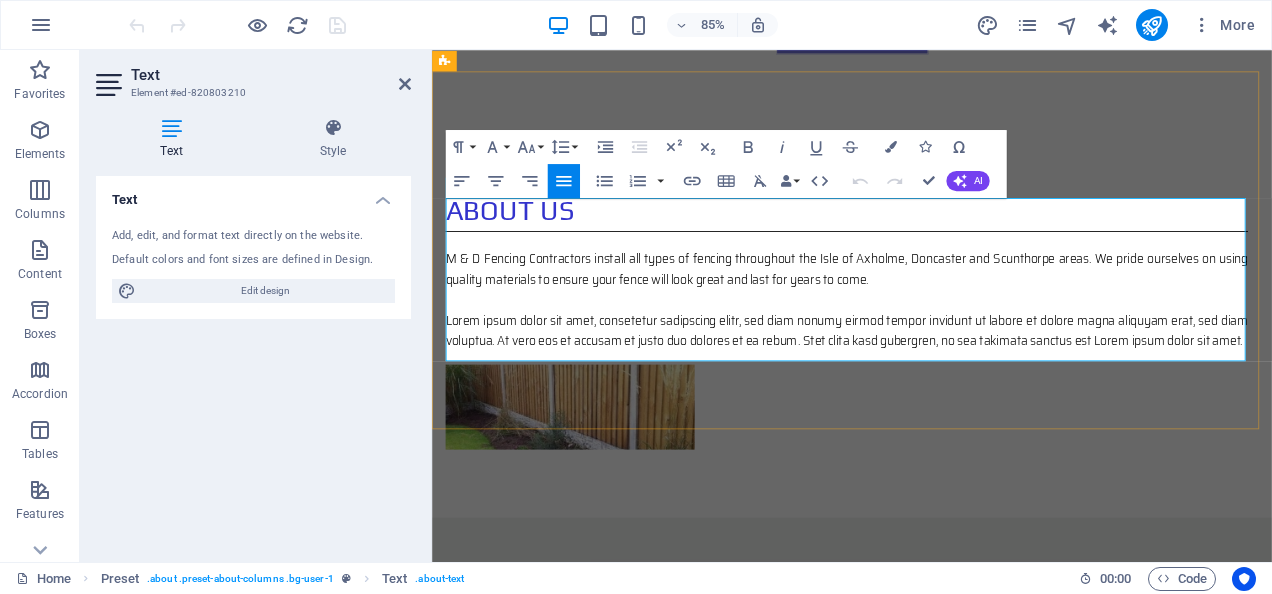 drag, startPoint x: 449, startPoint y: 236, endPoint x: 637, endPoint y: 280, distance: 193.08029 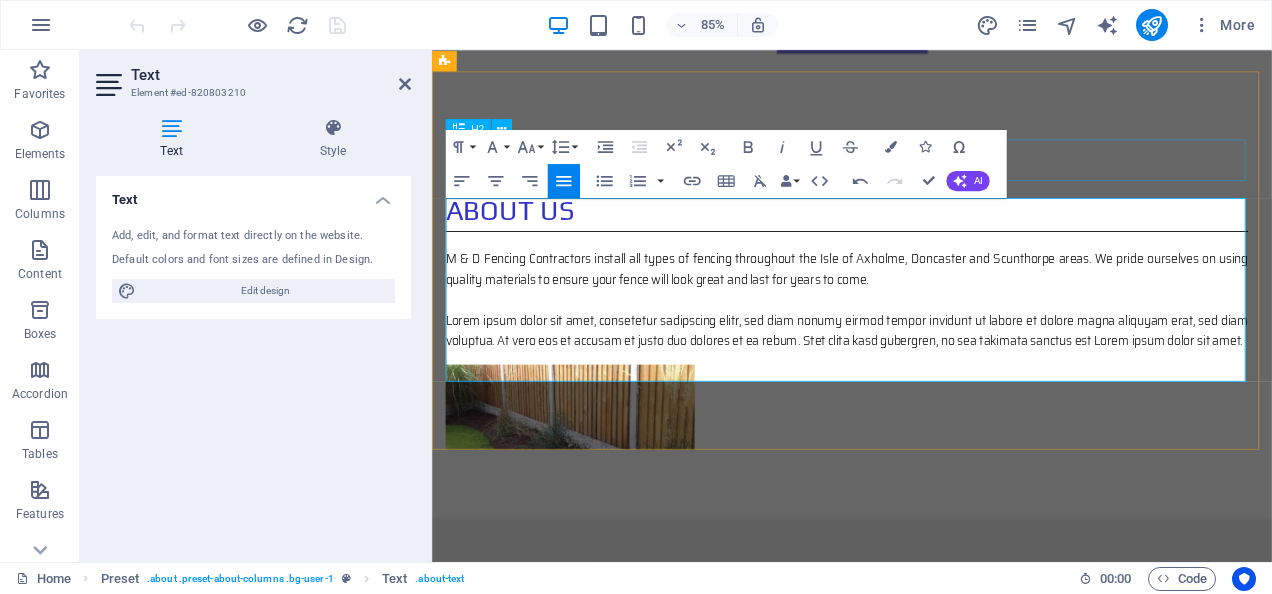 click on "Our Services" at bounding box center (926, 704) 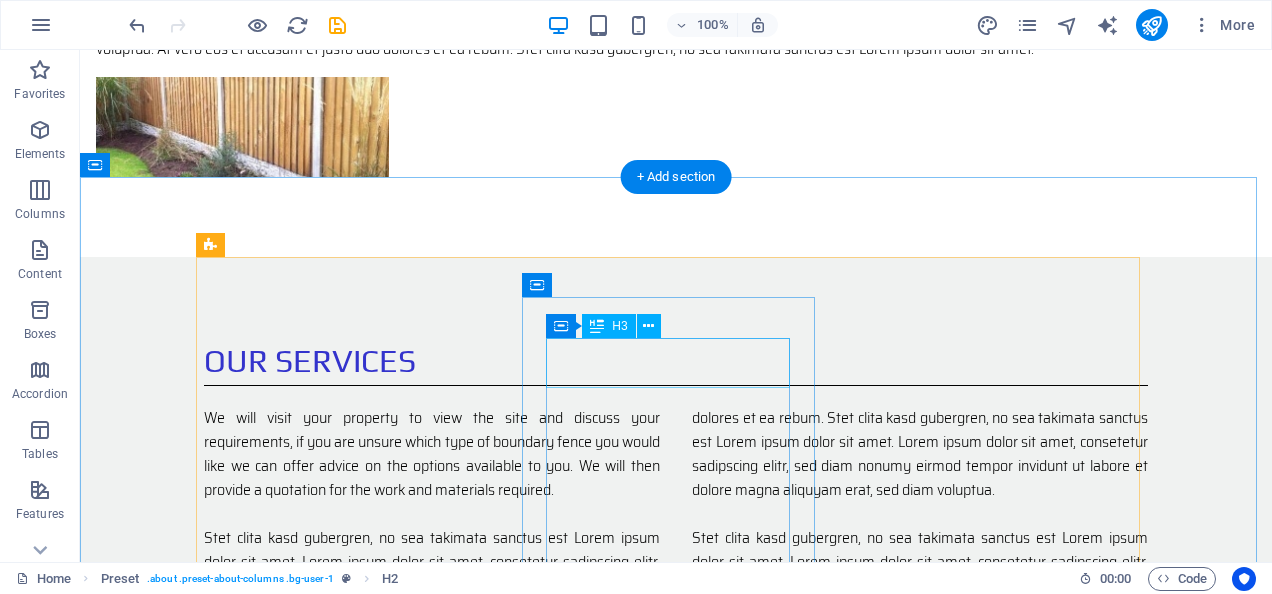 scroll, scrollTop: 1299, scrollLeft: 0, axis: vertical 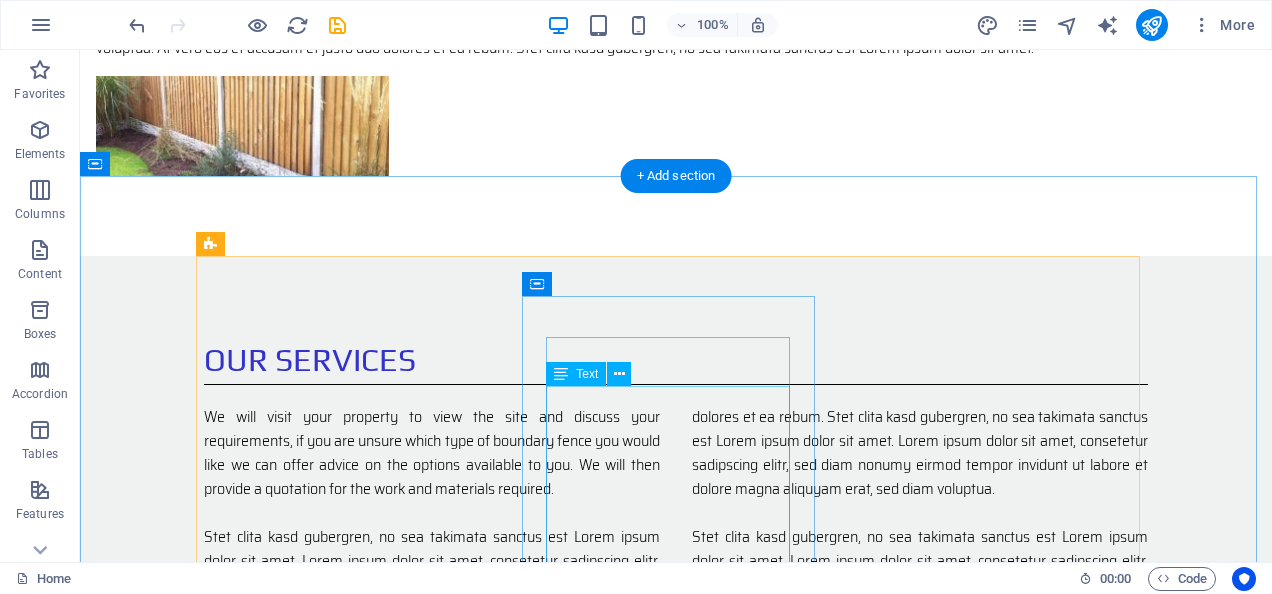 click on "Once you have accepted the quote we will arrange a convenient time to begin the installation of your new fence. Installation will be carried out diligently using quality materials." at bounding box center [676, 1689] 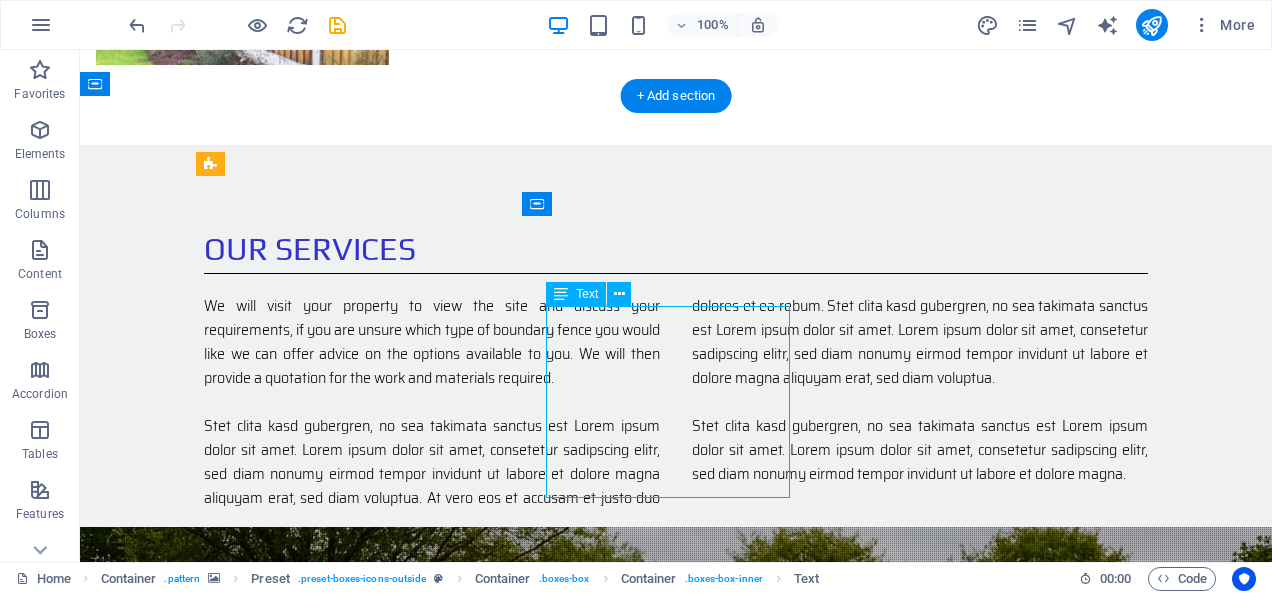 scroll, scrollTop: 1418, scrollLeft: 0, axis: vertical 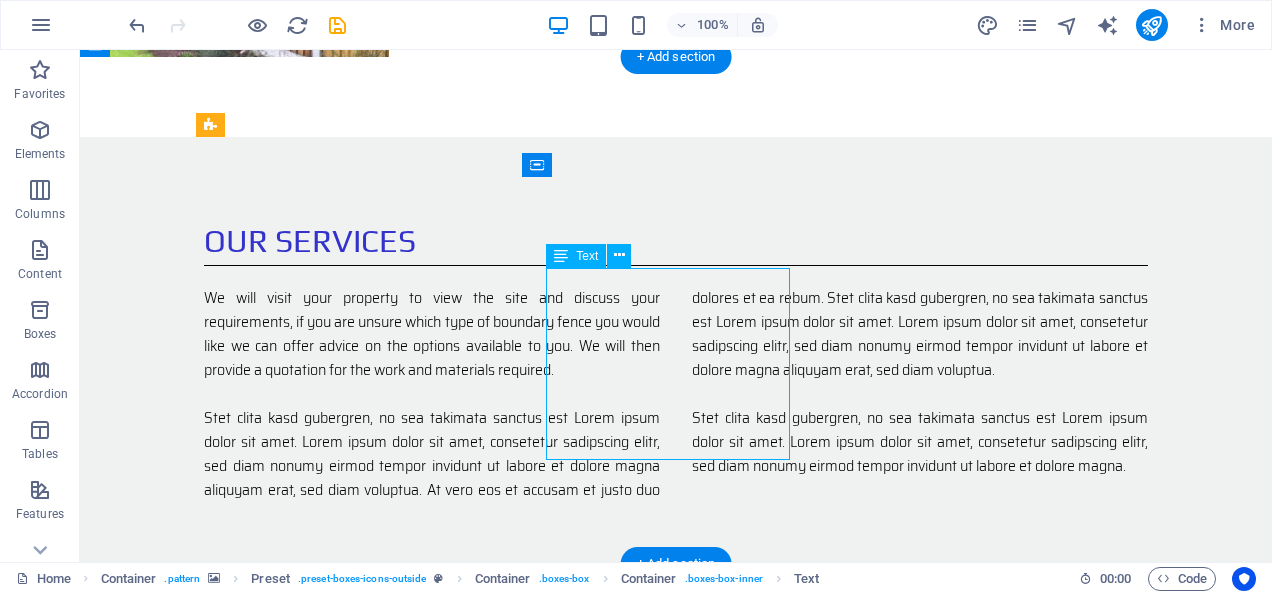 click on "Once you have accepted the quote we will arrange a convenient time to begin the installation of your new fence. Installation will be carried out diligently using quality materials." at bounding box center (676, 1570) 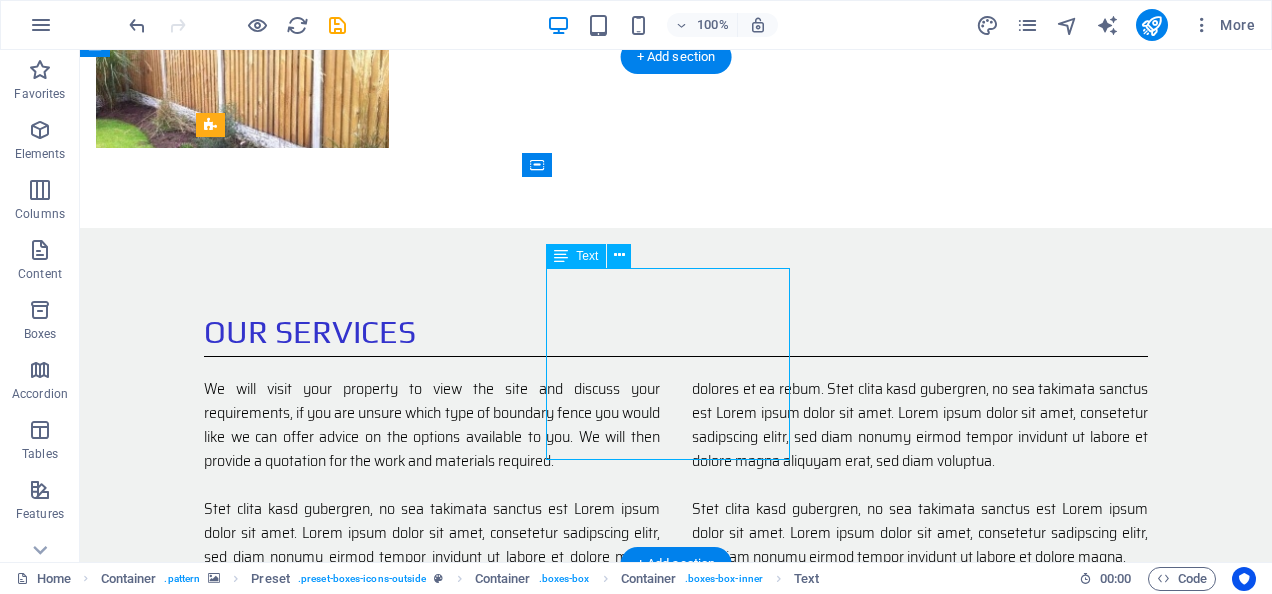 click on "We will visit your property to view the site and discuss your requirements, if you are unsure which type of boundary fence you would like we can offer advice on the options available to you. We will then provide a quotation for the work and materials required." at bounding box center (676, 1463) 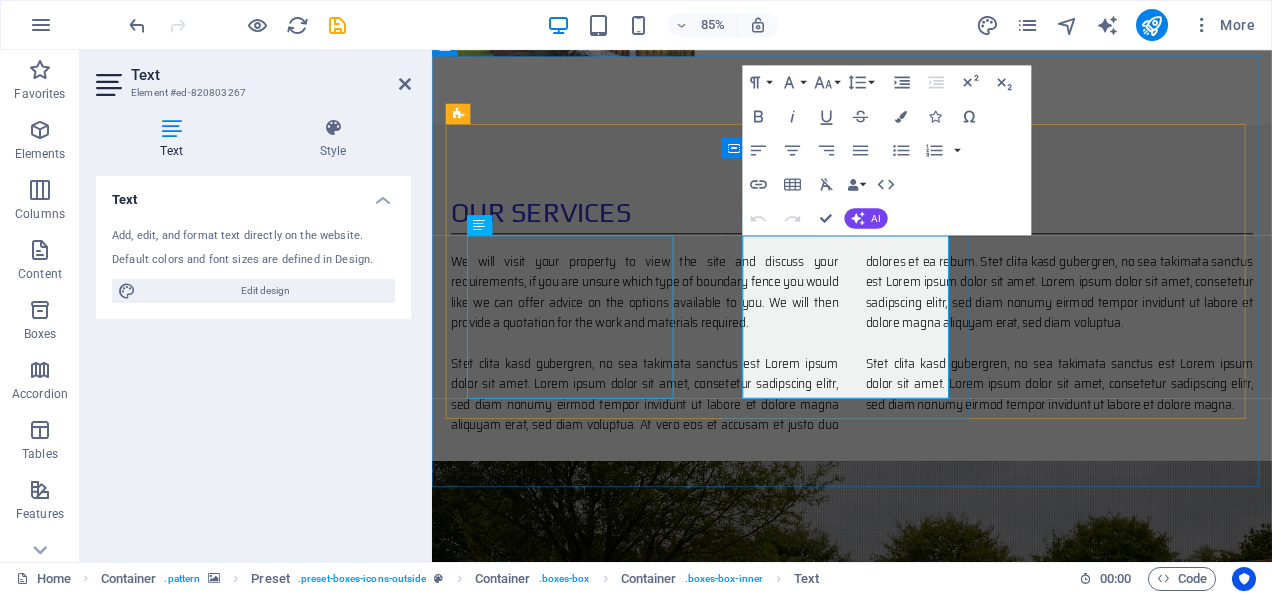 scroll, scrollTop: 1418, scrollLeft: 0, axis: vertical 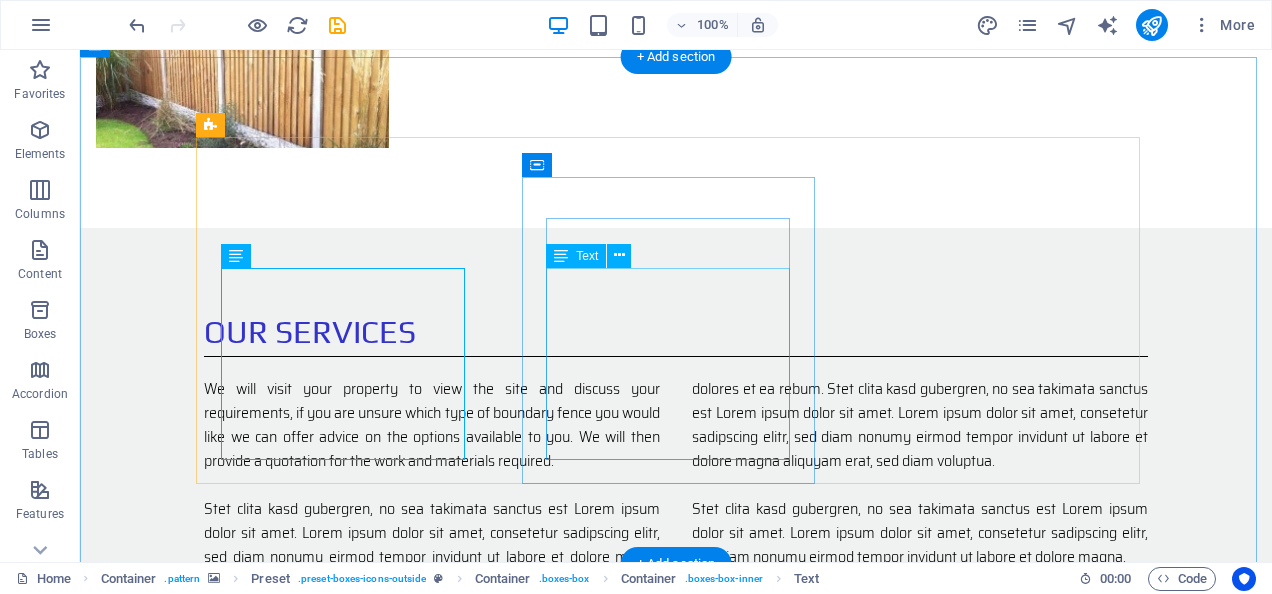 click on "Once you have accepted the quote we will arrange a convenient time to begin the installation of your new fence. Installation will be carried out diligently using quality materials." at bounding box center (676, 1706) 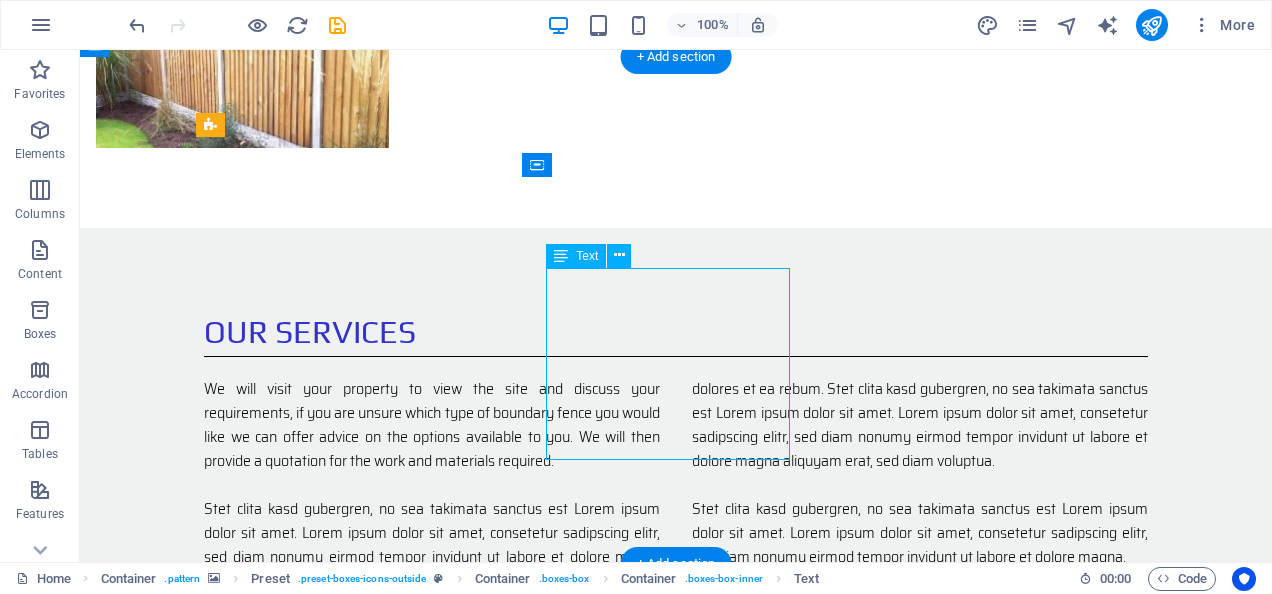 click on "Once you have accepted the quote we will arrange a convenient time to begin the installation of your new fence. Installation will be carried out diligently using quality materials." at bounding box center [676, 1706] 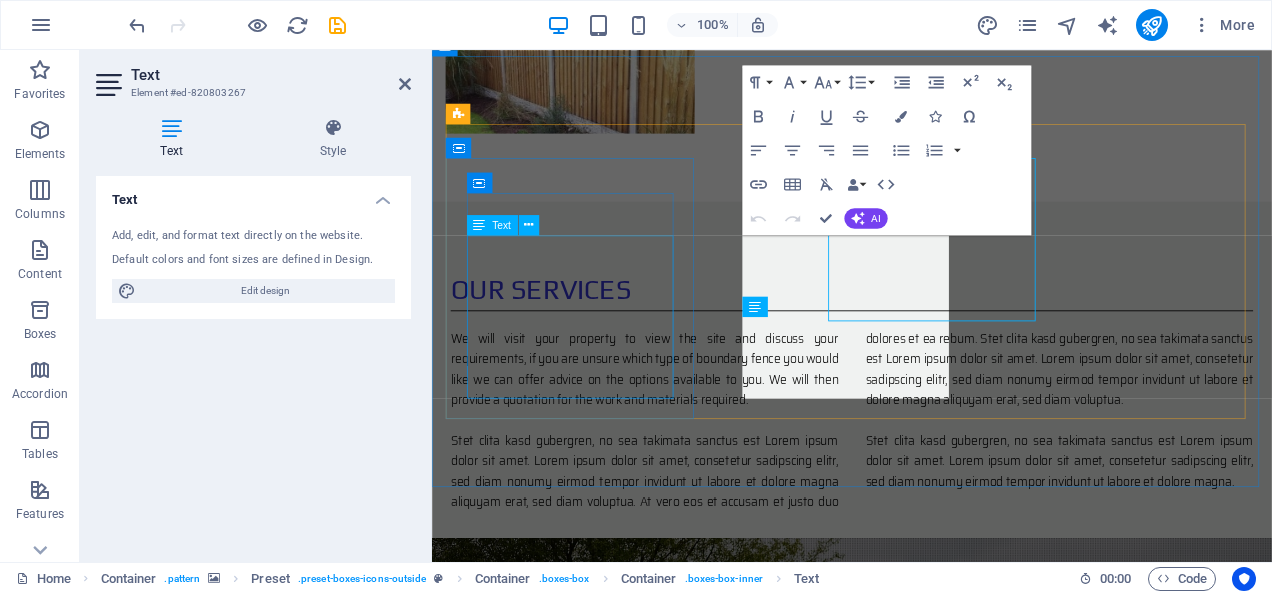 scroll, scrollTop: 1508, scrollLeft: 0, axis: vertical 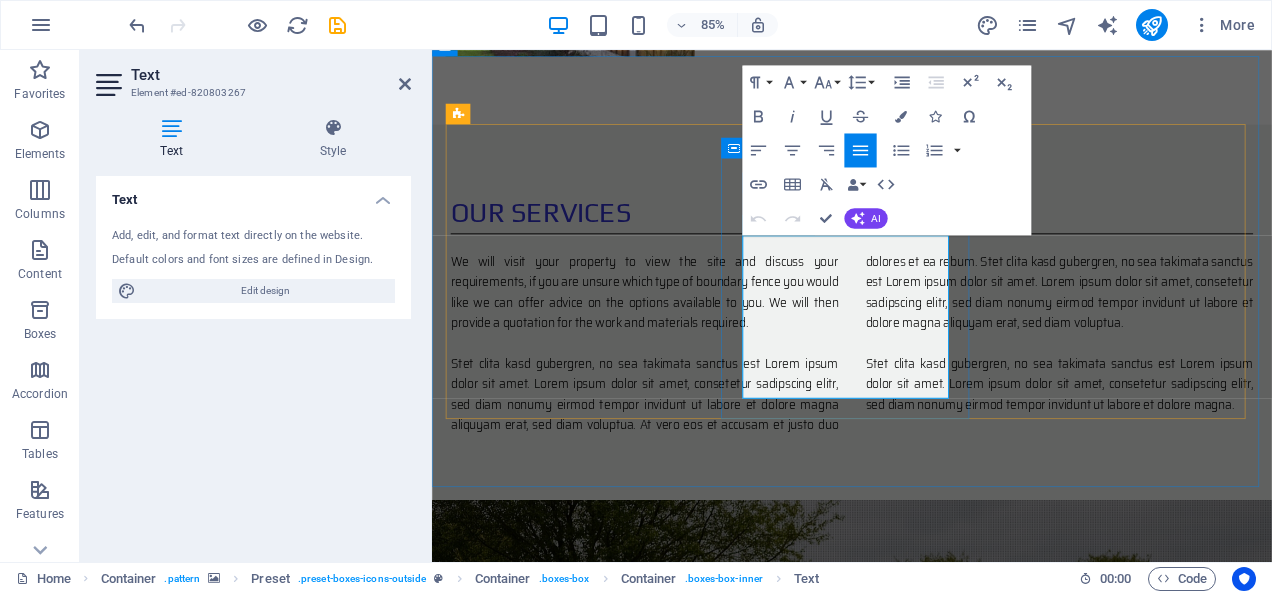 drag, startPoint x: 797, startPoint y: 280, endPoint x: 1013, endPoint y: 431, distance: 263.54697 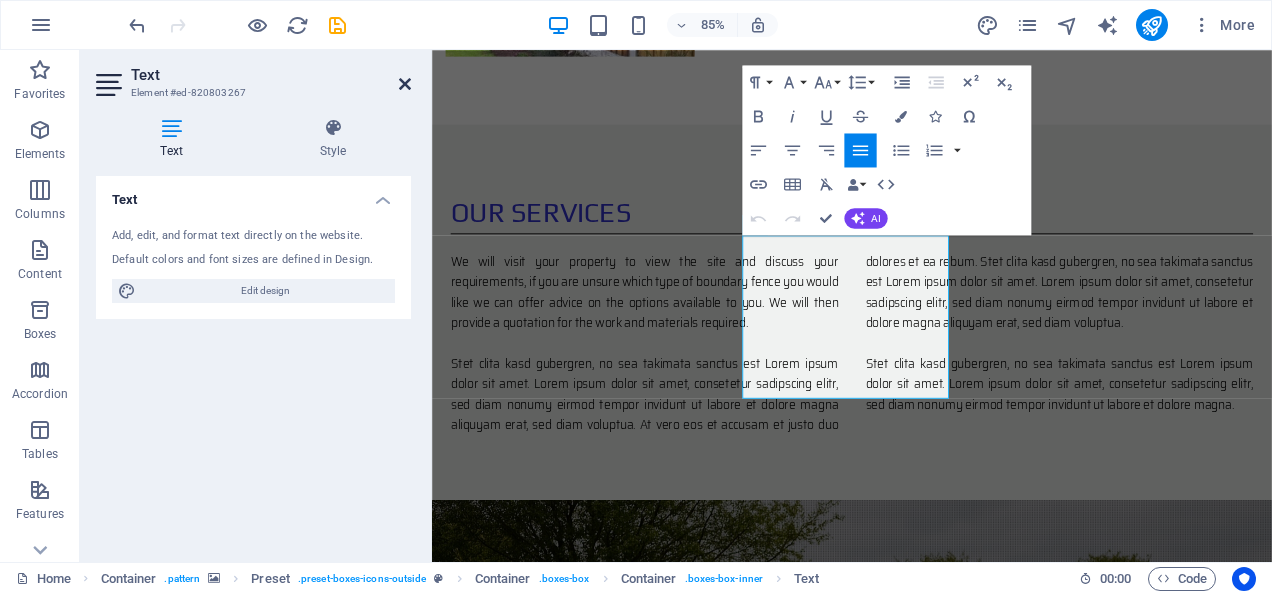 click at bounding box center [405, 84] 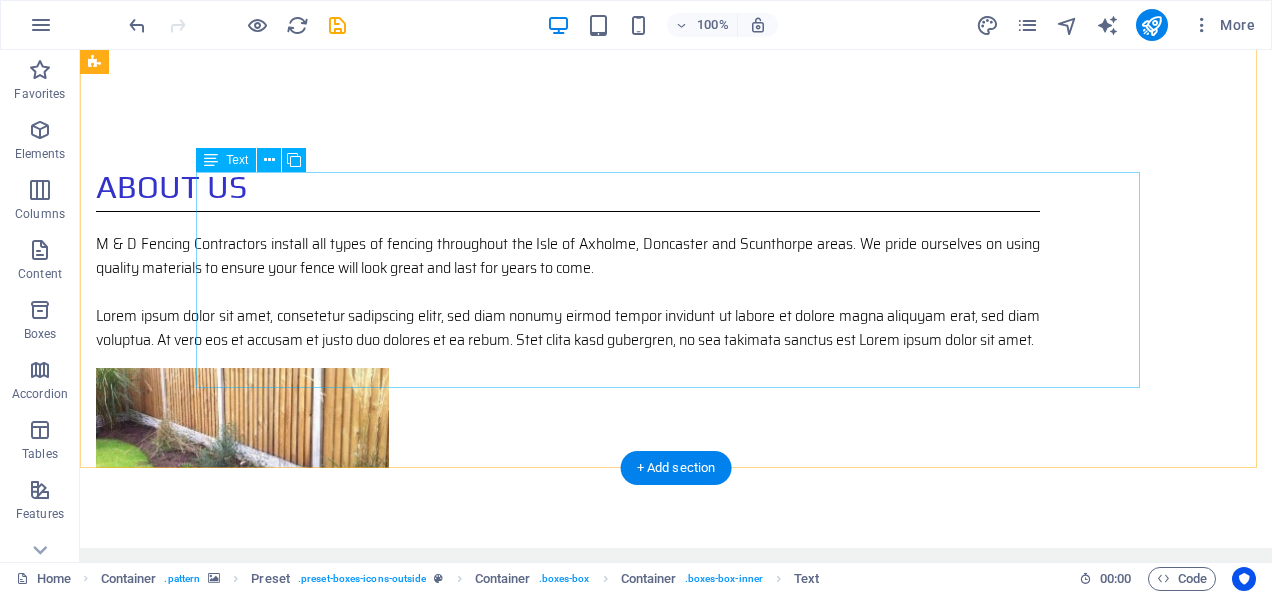 scroll, scrollTop: 1006, scrollLeft: 0, axis: vertical 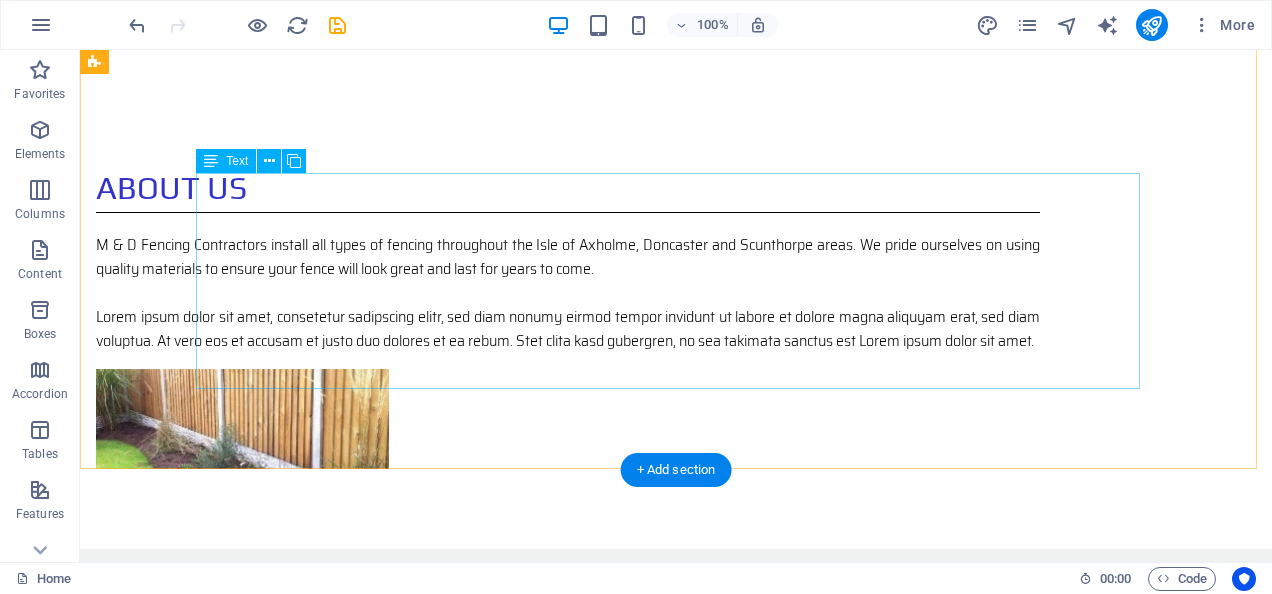 click on "We will visit your property to view the site and discuss your requirements, if you are unsure which type of boundary fence you would like we can offer advice on the options available to you. We will then provide a quotation for the work and materials required. Stet clita kasd gubergren, no sea takimata sanctus est Lorem ipsum dolor sit amet. Lorem ipsum dolor sit amet, consetetur sadipscing elitr, sed diam nonumy eirmod tempor invidunt ut labore et dolore magna aliquyam erat, sed diam voluptua. At vero eos et accusam et justo duo dolores et ea rebum. Stet clita kasd gubergren, no sea takimata sanctus est Lorem ipsum dolor sit amet. Lorem ipsum dolor sit amet, consetetur sadipscing elitr, sed diam nonumy eirmod tempor invidunt ut labore et dolore magna aliquyam erat, sed diam voluptua. Stet clita kasd gubergren, no sea takimata sanctus est Lorem ipsum dolor sit amet. Lorem ipsum dolor sit amet, consetetur sadipscing elitr, sed diam nonumy eirmod tempor invidunt ut labore et dolore magna." at bounding box center (676, 806) 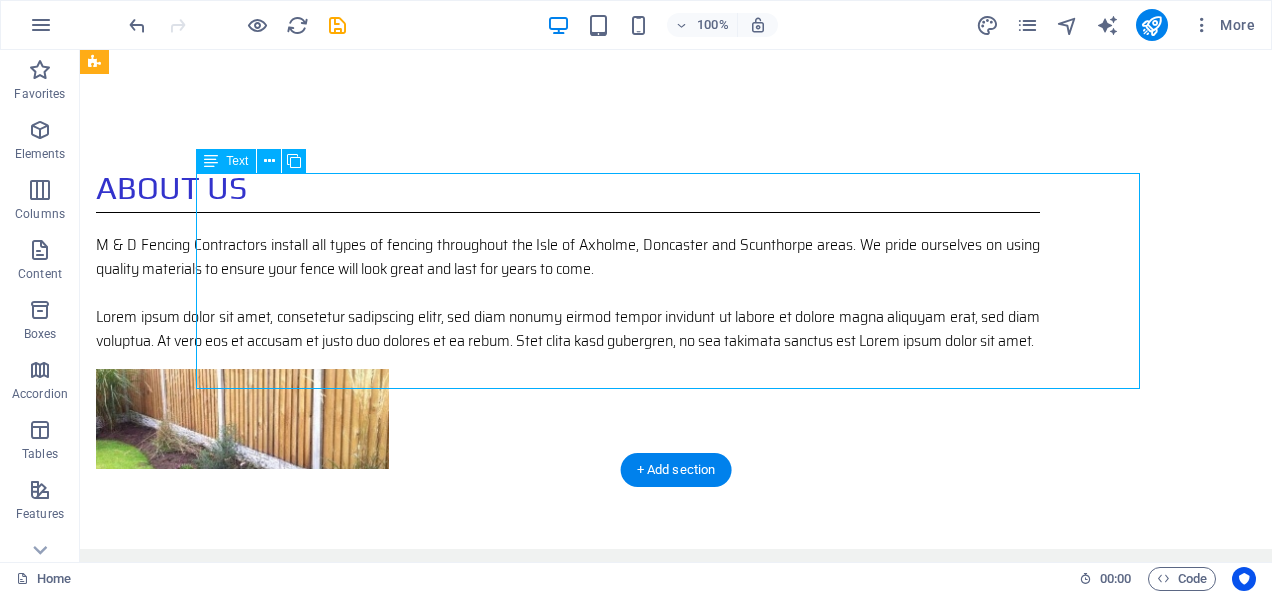 click on "We will visit your property to view the site and discuss your requirements, if you are unsure which type of boundary fence you would like we can offer advice on the options available to you. We will then provide a quotation for the work and materials required. Stet clita kasd gubergren, no sea takimata sanctus est Lorem ipsum dolor sit amet. Lorem ipsum dolor sit amet, consetetur sadipscing elitr, sed diam nonumy eirmod tempor invidunt ut labore et dolore magna aliquyam erat, sed diam voluptua. At vero eos et accusam et justo duo dolores et ea rebum. Stet clita kasd gubergren, no sea takimata sanctus est Lorem ipsum dolor sit amet. Lorem ipsum dolor sit amet, consetetur sadipscing elitr, sed diam nonumy eirmod tempor invidunt ut labore et dolore magna aliquyam erat, sed diam voluptua. Stet clita kasd gubergren, no sea takimata sanctus est Lorem ipsum dolor sit amet. Lorem ipsum dolor sit amet, consetetur sadipscing elitr, sed diam nonumy eirmod tempor invidunt ut labore et dolore magna." at bounding box center [676, 806] 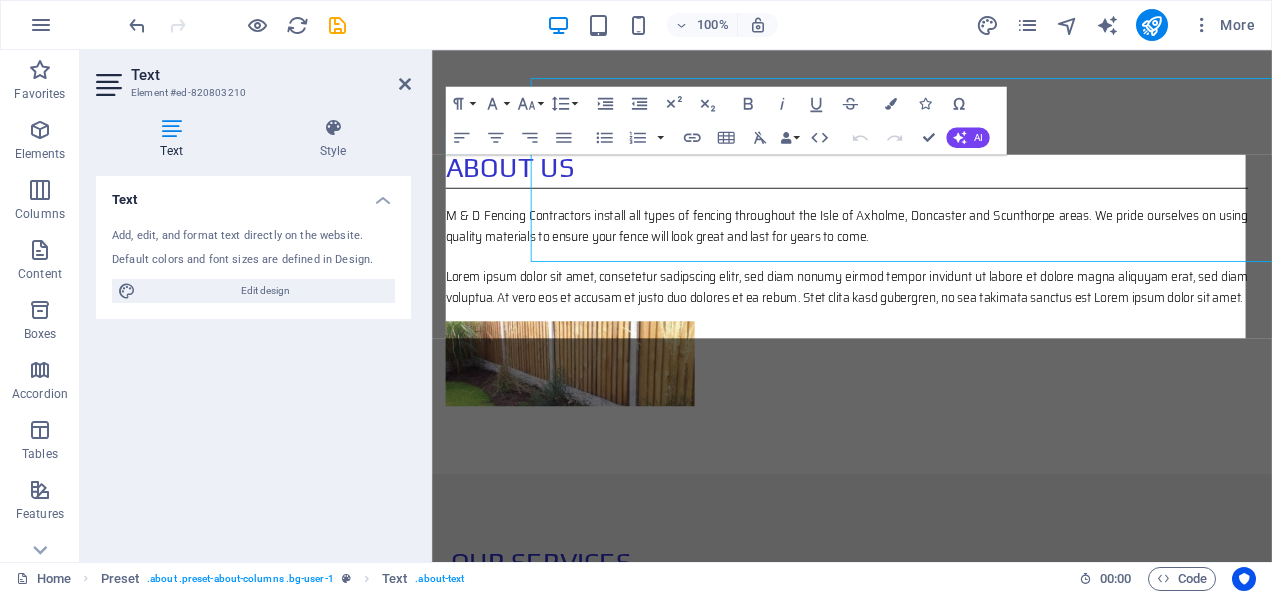 scroll, scrollTop: 1096, scrollLeft: 0, axis: vertical 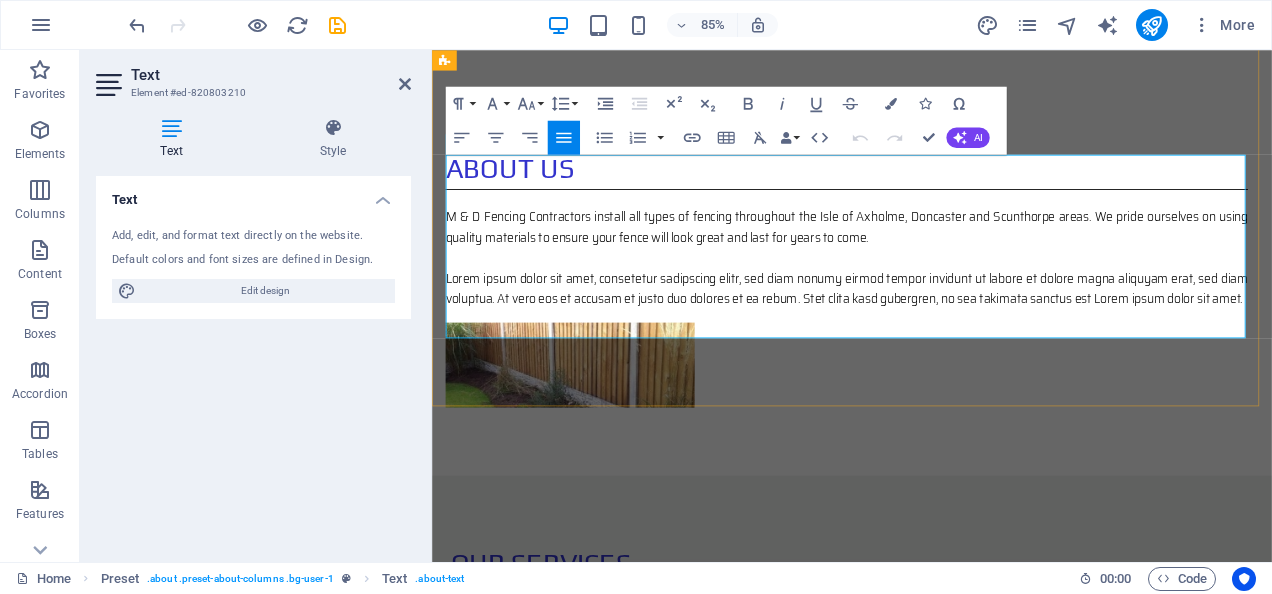 drag, startPoint x: 449, startPoint y: 301, endPoint x: 899, endPoint y: 373, distance: 455.7236 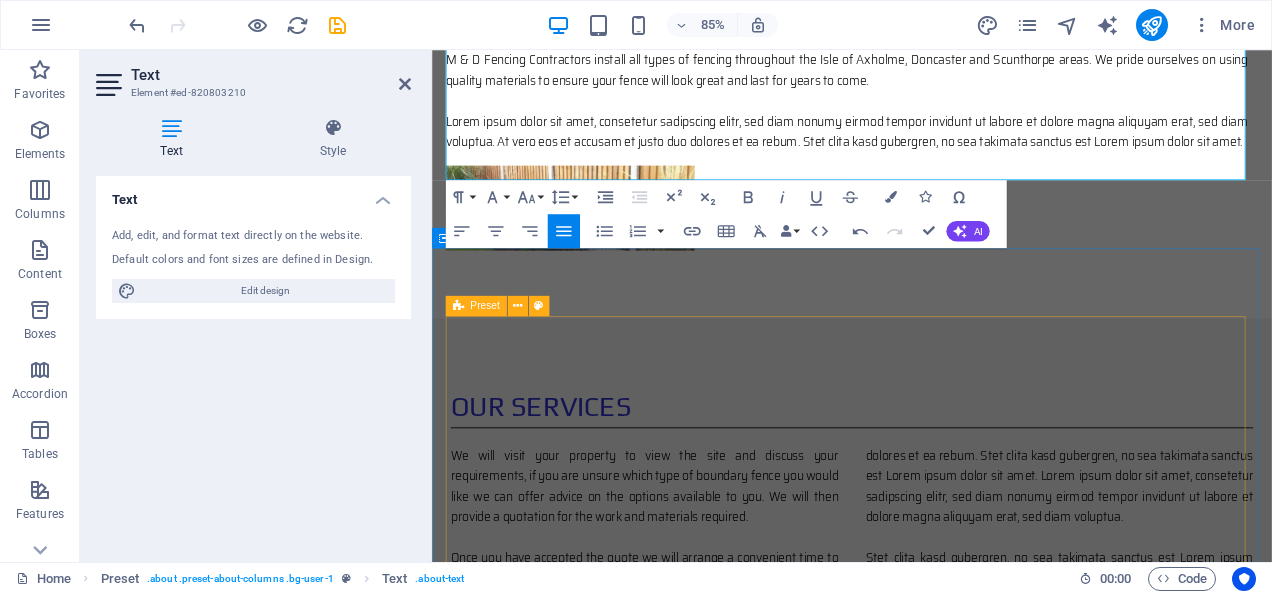 scroll, scrollTop: 1282, scrollLeft: 0, axis: vertical 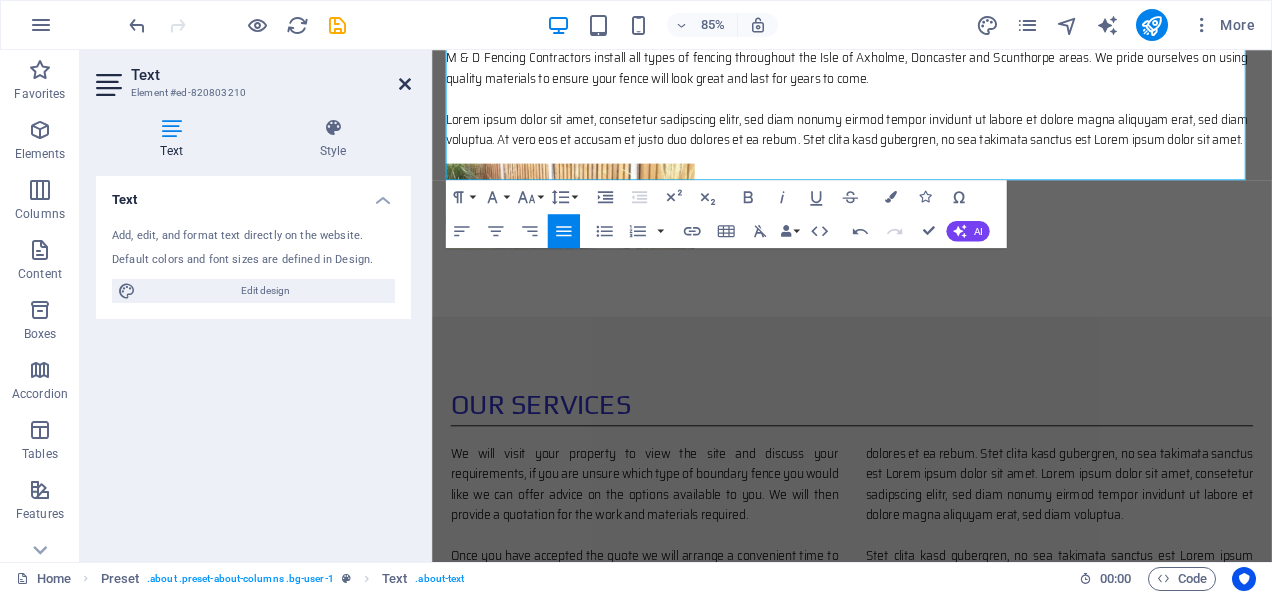 click at bounding box center [405, 84] 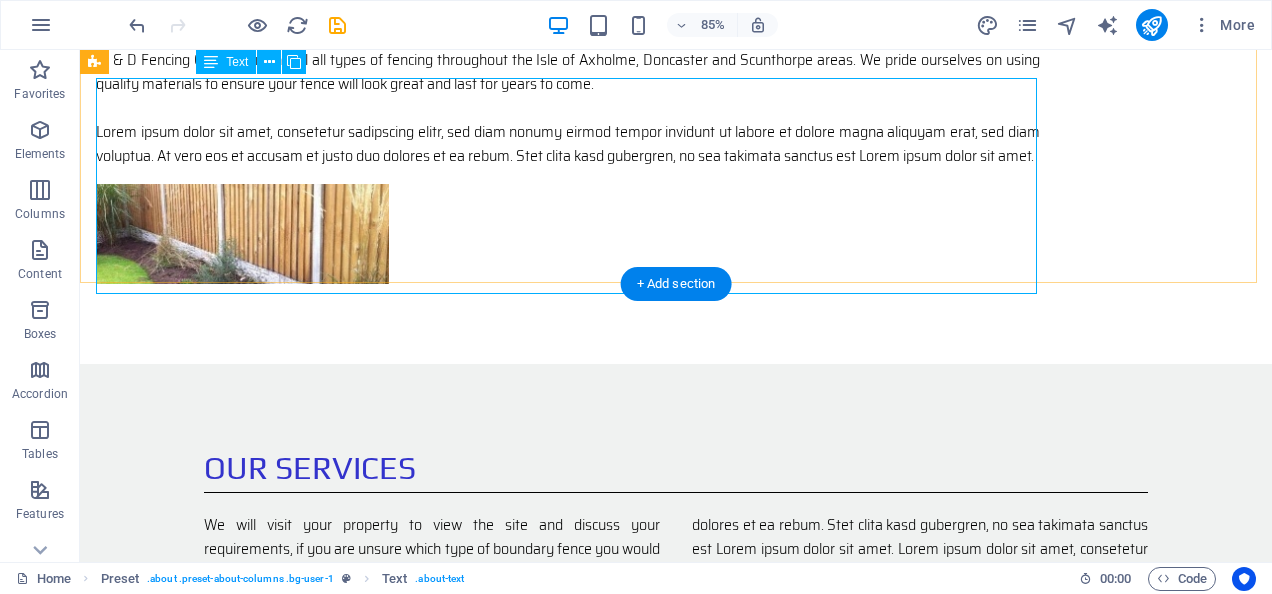 scroll, scrollTop: 1192, scrollLeft: 0, axis: vertical 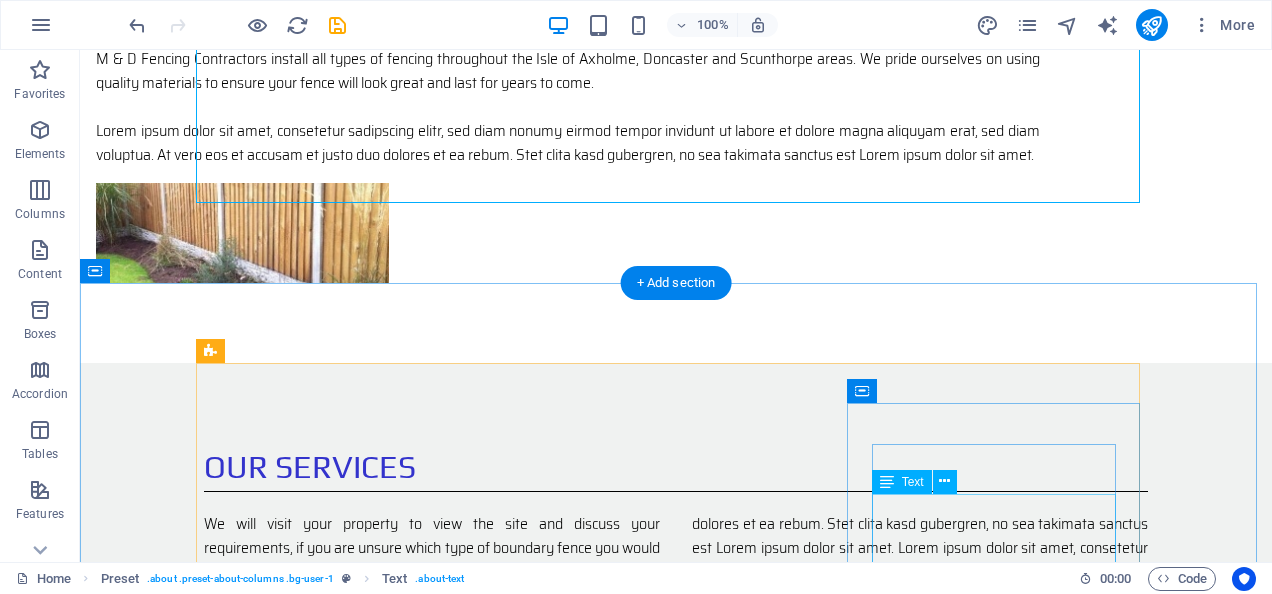 click on "Once your new fence installation is complete you will have a quality fence which will last for many years to come." at bounding box center [676, 2076] 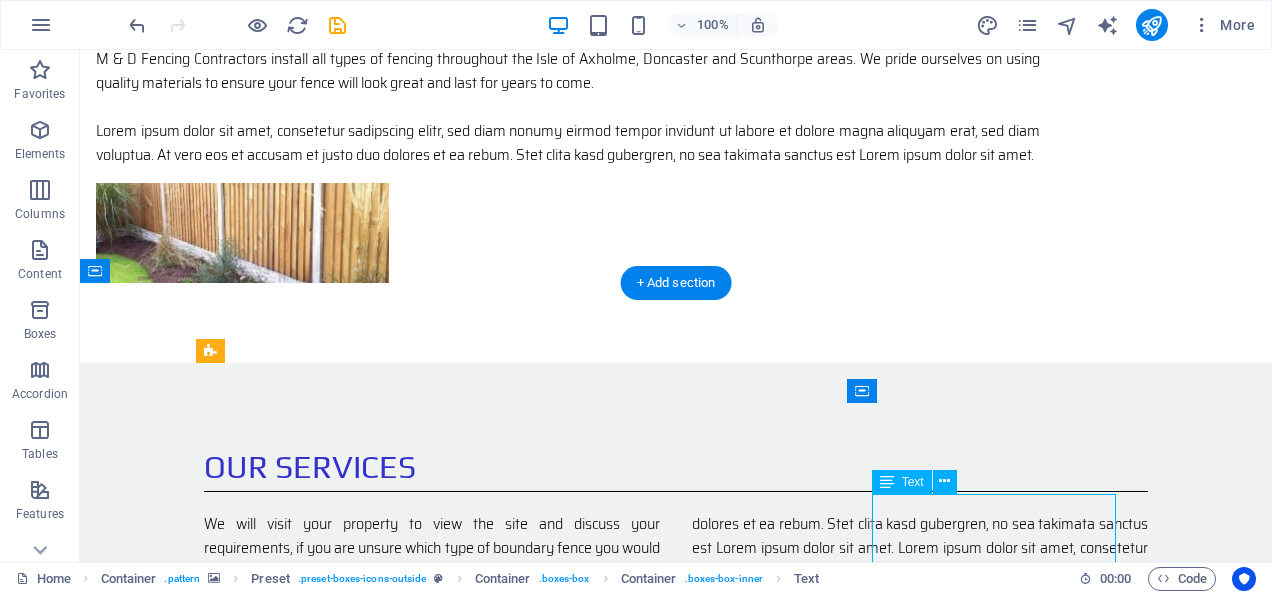 click on "Once your new fence installation is complete you will have a quality fence which will last for many years to come." at bounding box center (676, 2076) 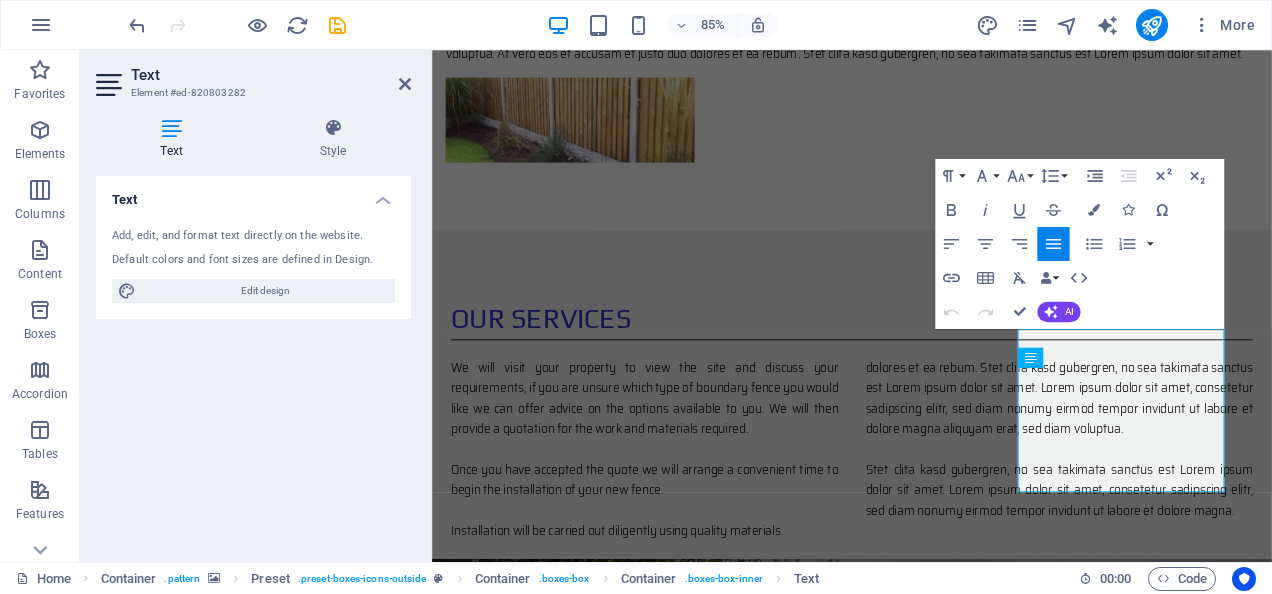 scroll, scrollTop: 1398, scrollLeft: 0, axis: vertical 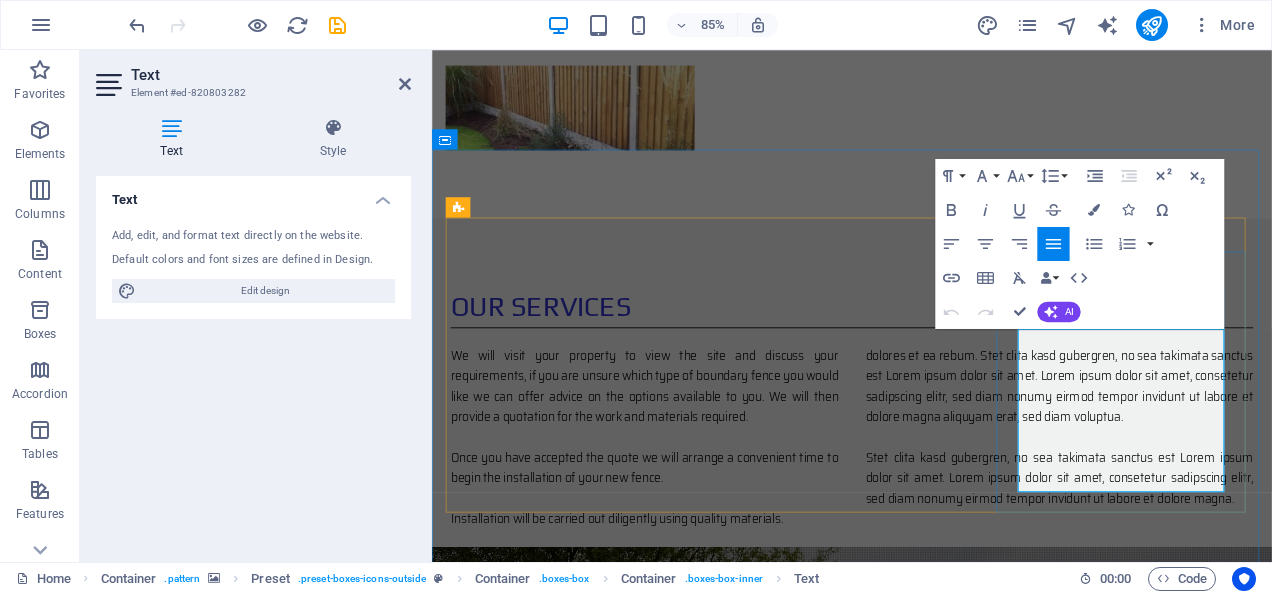 drag, startPoint x: 1121, startPoint y: 387, endPoint x: 1210, endPoint y: 481, distance: 129.44884 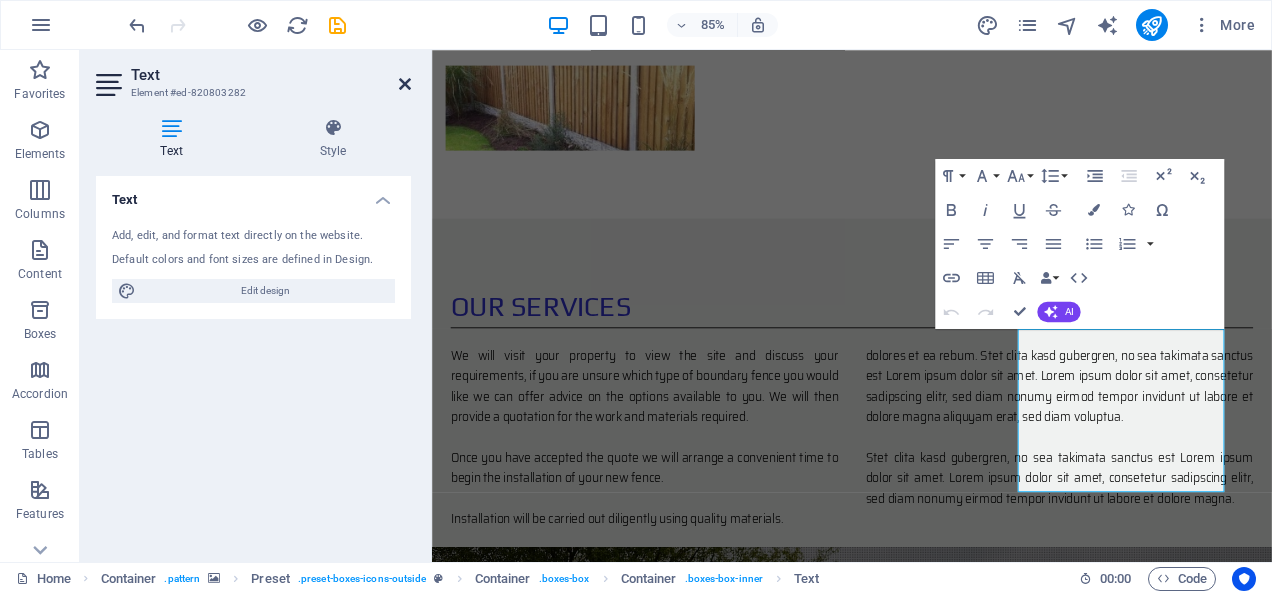 click at bounding box center [405, 84] 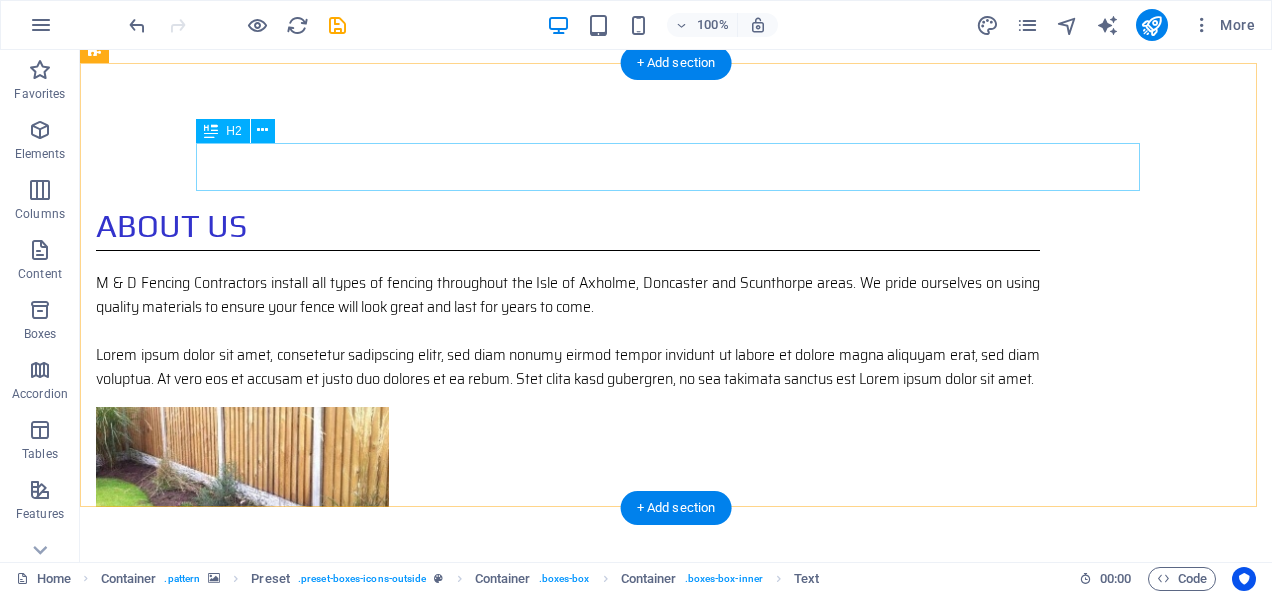 scroll, scrollTop: 967, scrollLeft: 0, axis: vertical 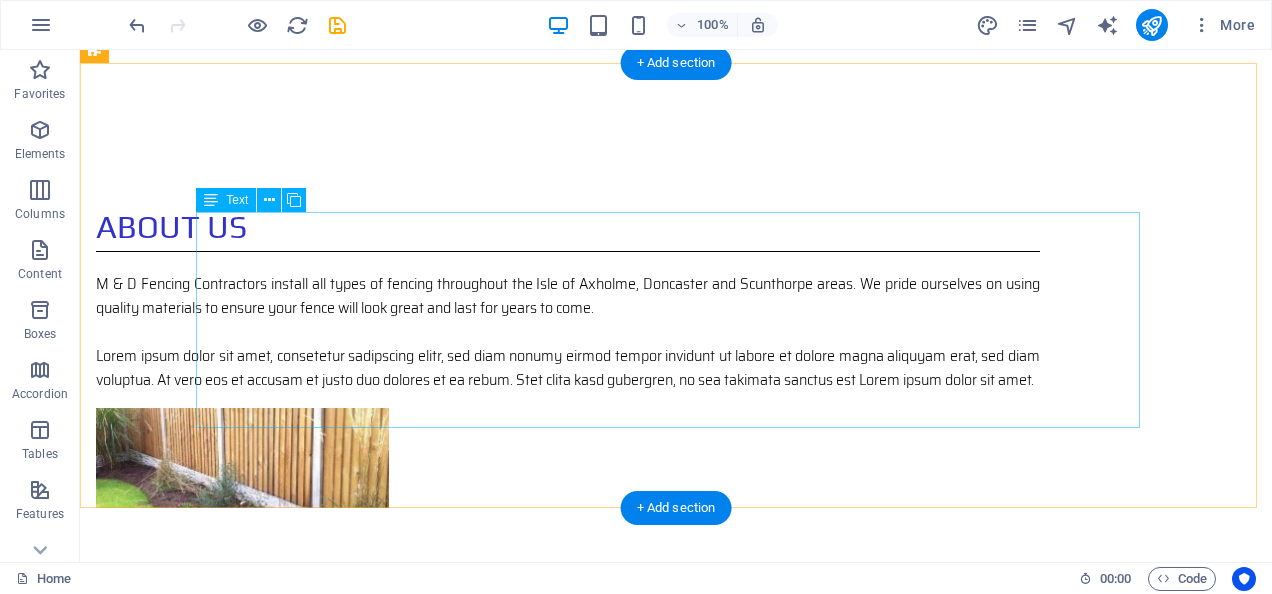 click on "We will visit your property to view the site and discuss your requirements, if you are unsure which type of boundary fence you would like we can offer advice on the options available to you. We will then provide a quotation for the work and materials required. Once you have accepted the quote we will arrange a convenient time to begin the installation of your new fence. Installation will be carried out diligently using quality materials.   dolores et ea rebum. Stet clita kasd gubergren, no sea takimata sanctus est Lorem ipsum dolor sit amet. Lorem ipsum dolor sit amet, consetetur sadipscing elitr, sed diam nonumy eirmod tempor invidunt ut labore et dolore magna aliquyam erat, sed diam voluptua. Stet clita kasd gubergren, no sea takimata sanctus est Lorem ipsum dolor sit amet. Lorem ipsum dolor sit amet, consetetur sadipscing elitr, sed diam nonumy eirmod tempor invidunt ut labore et dolore magna." at bounding box center [676, 845] 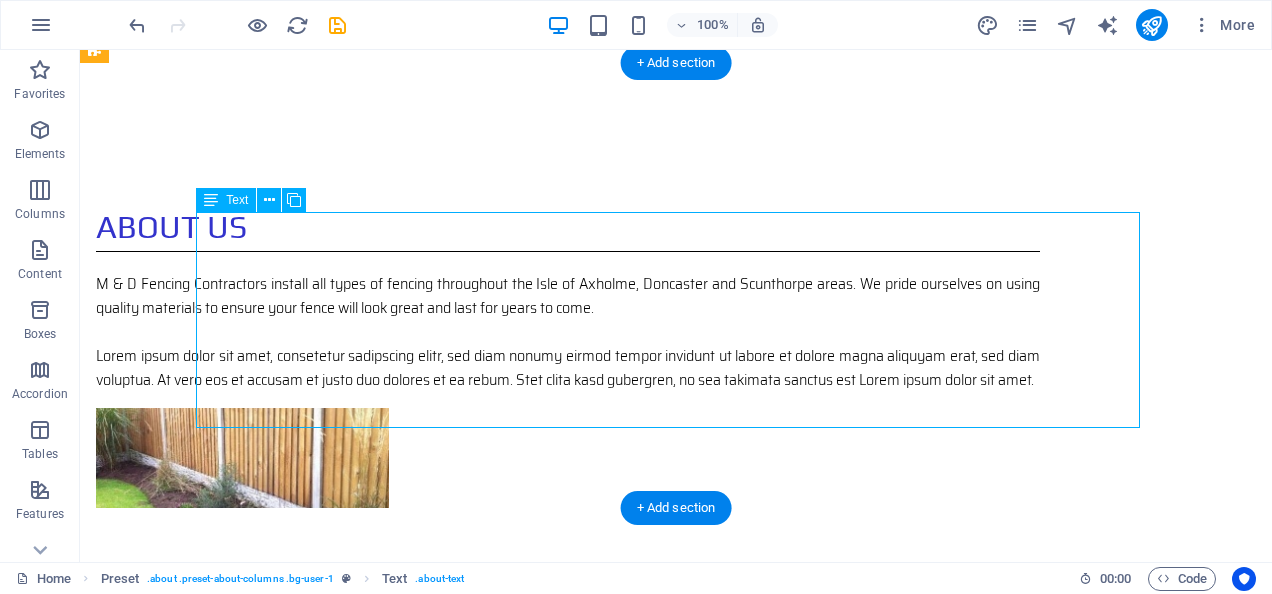 click on "We will visit your property to view the site and discuss your requirements, if you are unsure which type of boundary fence you would like we can offer advice on the options available to you. We will then provide a quotation for the work and materials required. Once you have accepted the quote we will arrange a convenient time to begin the installation of your new fence. Installation will be carried out diligently using quality materials.   dolores et ea rebum. Stet clita kasd gubergren, no sea takimata sanctus est Lorem ipsum dolor sit amet. Lorem ipsum dolor sit amet, consetetur sadipscing elitr, sed diam nonumy eirmod tempor invidunt ut labore et dolore magna aliquyam erat, sed diam voluptua. Stet clita kasd gubergren, no sea takimata sanctus est Lorem ipsum dolor sit amet. Lorem ipsum dolor sit amet, consetetur sadipscing elitr, sed diam nonumy eirmod tempor invidunt ut labore et dolore magna." at bounding box center (676, 845) 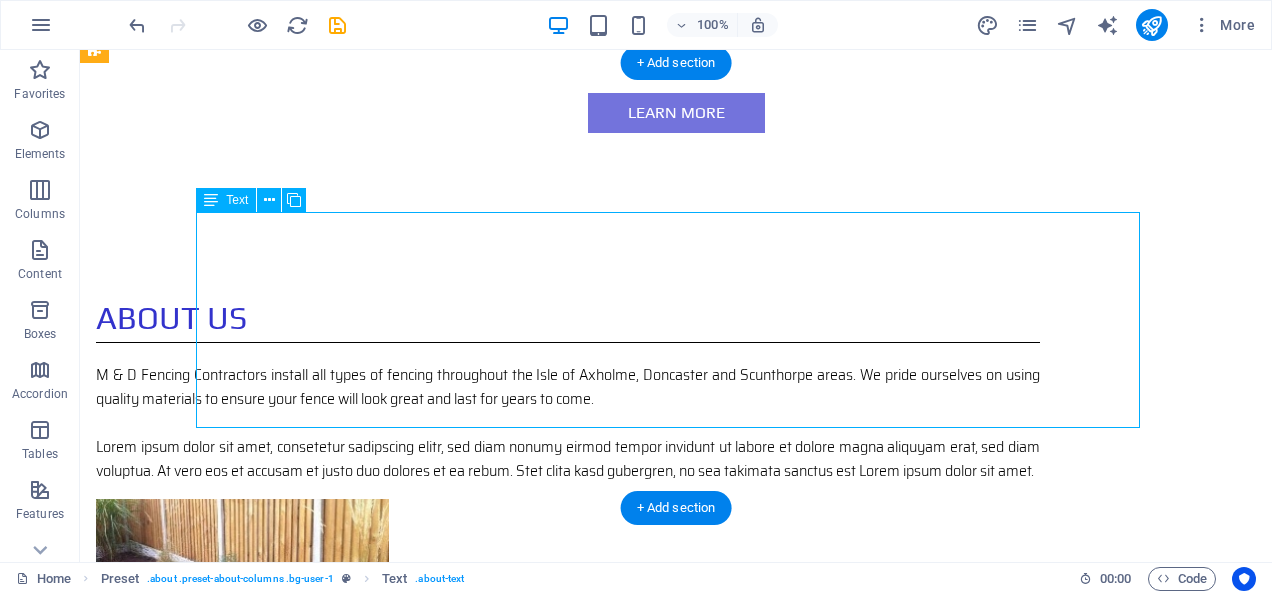 scroll, scrollTop: 1058, scrollLeft: 0, axis: vertical 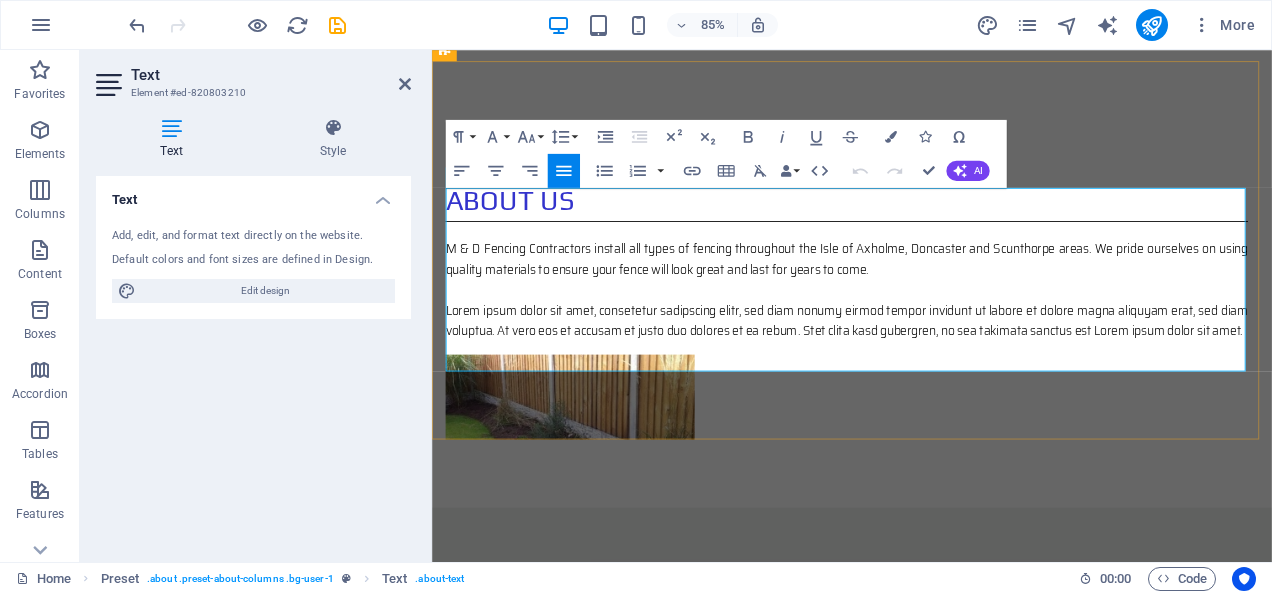 click on "dolores et ea rebum. Stet clita kasd gubergren, no sea takimata sanctus est Lorem ipsum dolor sit amet. Lorem ipsum dolor sit amet, consetetur sadipscing elitr, sed diam nonumy eirmod tempor invidunt ut labore et dolore magna aliquyam erat, sed diam voluptua." at bounding box center (1170, 785) 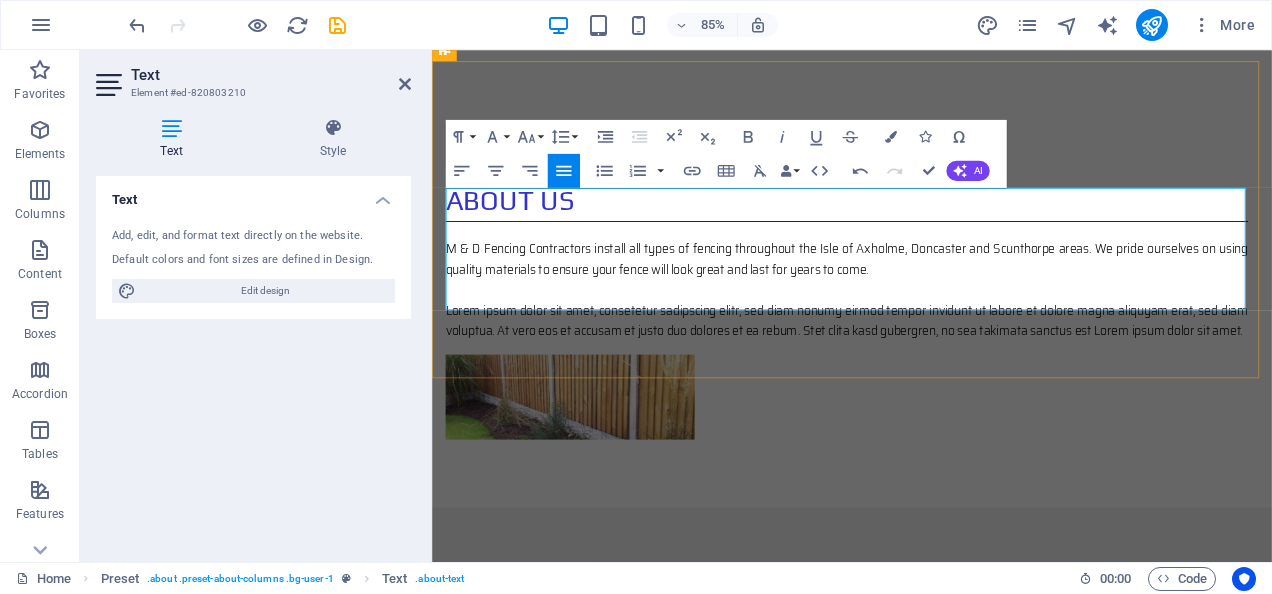 click on "Installation will be carried out diligently using quality materials." at bounding box center [1170, 821] 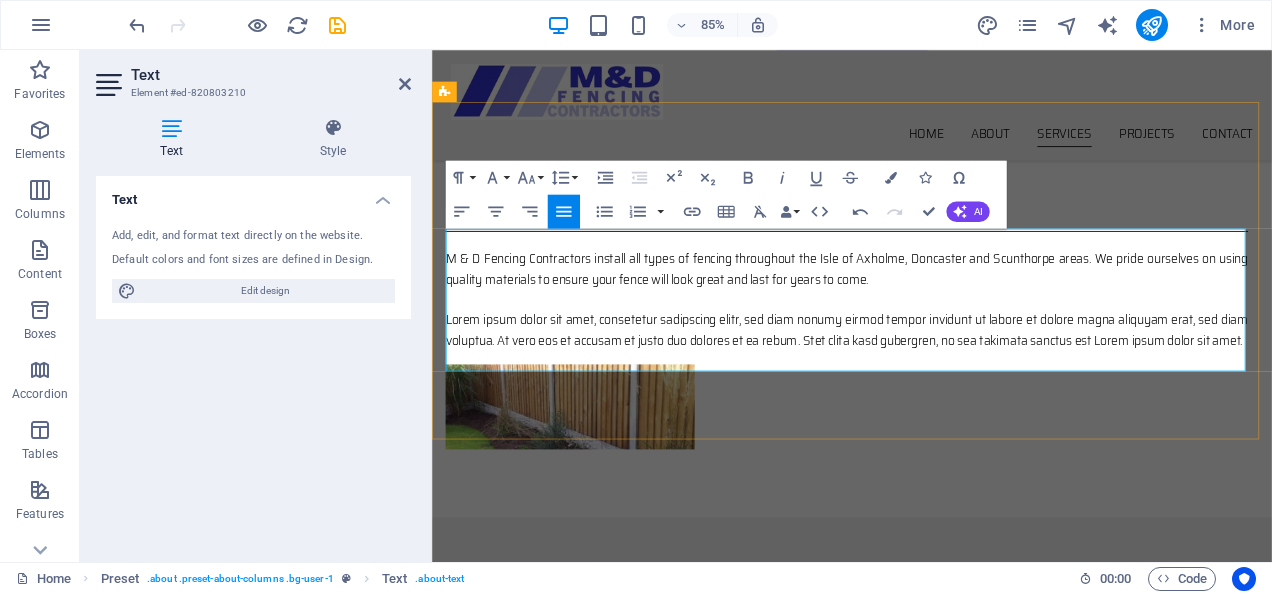 scroll, scrollTop: 1010, scrollLeft: 0, axis: vertical 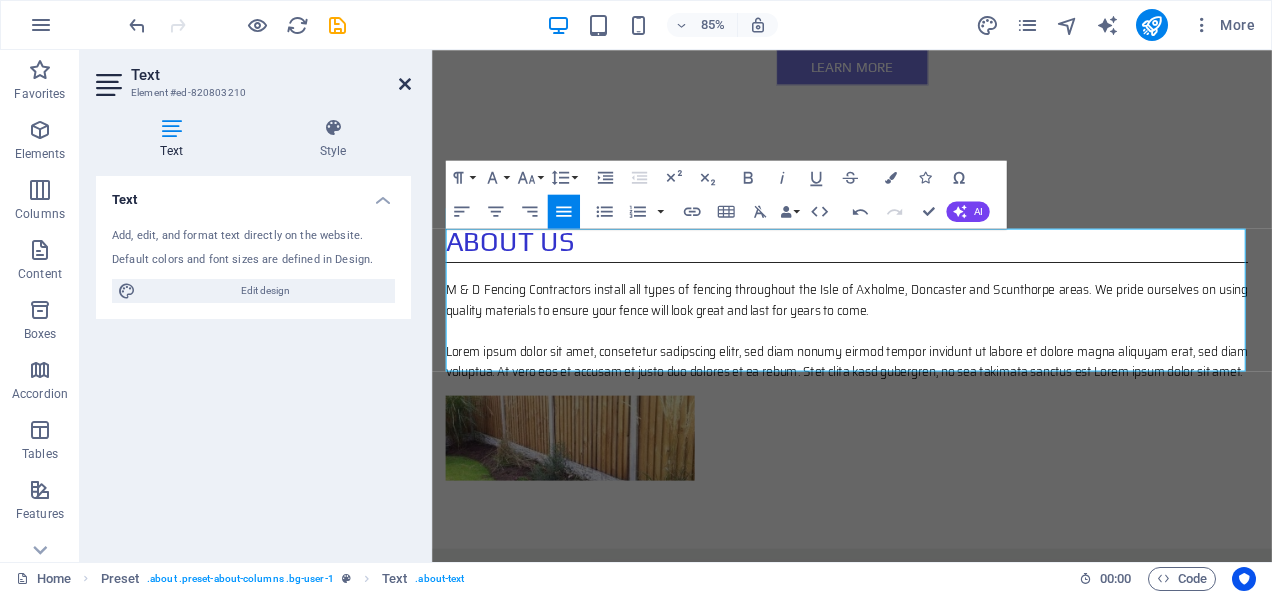 click at bounding box center [405, 84] 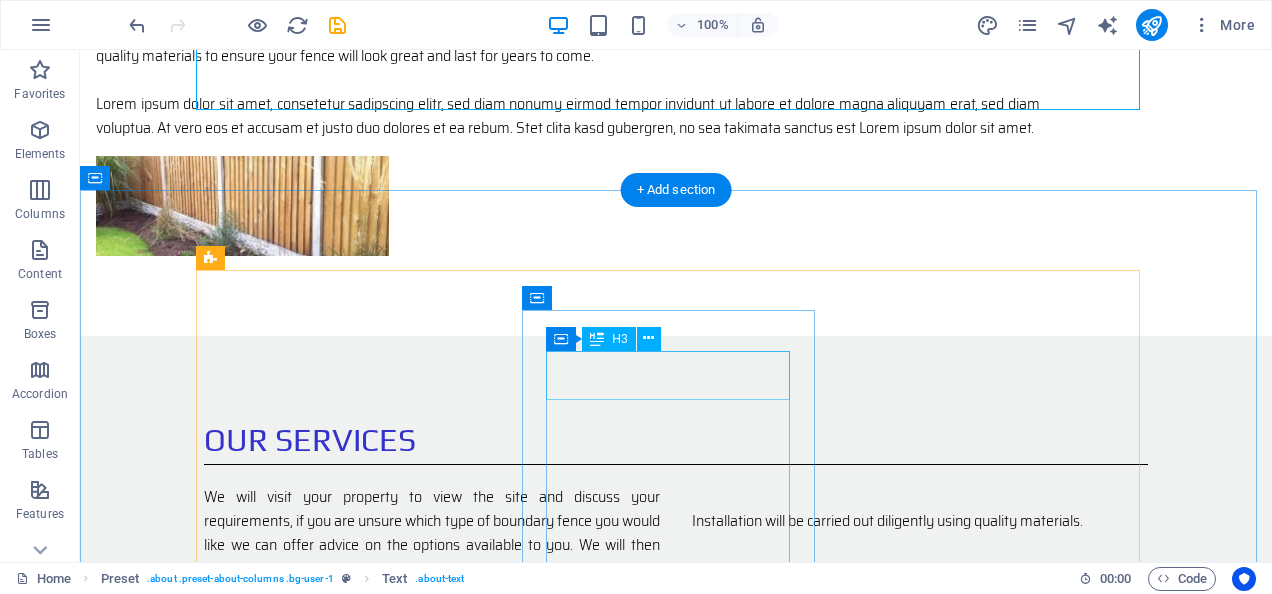 scroll, scrollTop: 1212, scrollLeft: 0, axis: vertical 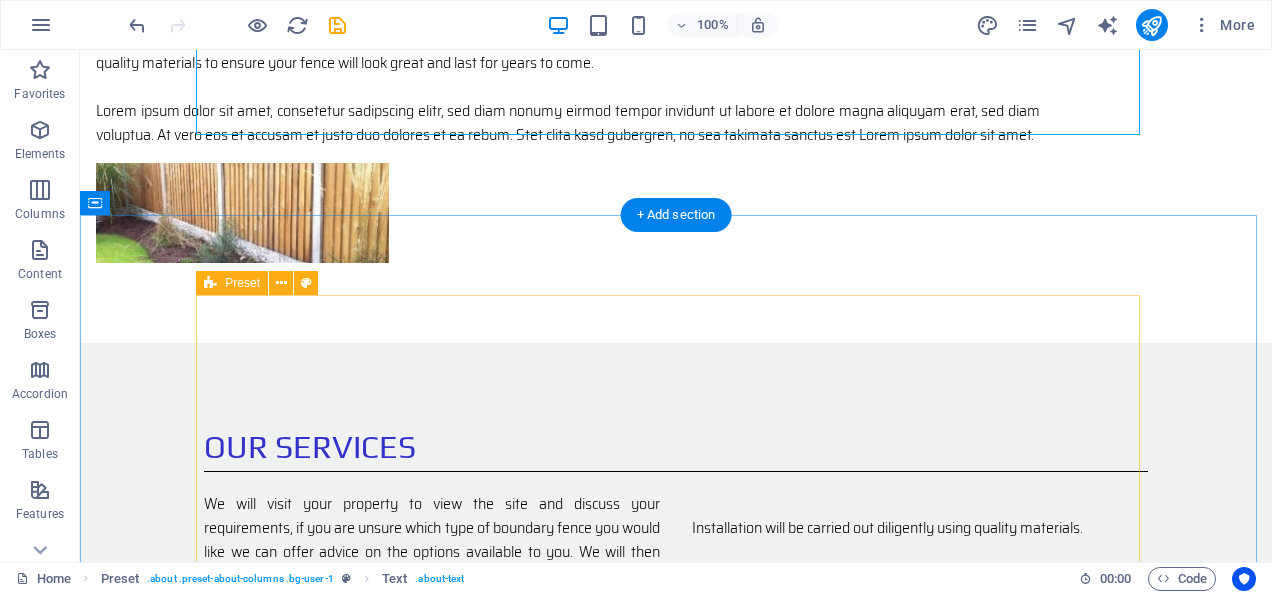 click on "QUOTATION We will visit your property to view the site and discuss your requirements, if you are unsure which type of boundary fence you would like we can offer advice on the options available to you. We will then provide a quotation for the work and materials required. INSTALLAtion Once you have accepted the quote we will arrange a convenient time to begin the installation of your new fence. Installation will be carried out diligently using quality materials.  COMPLEtion Once your new fence installation is complete you will have a quality fence which will last for many years to come." at bounding box center (676, 1711) 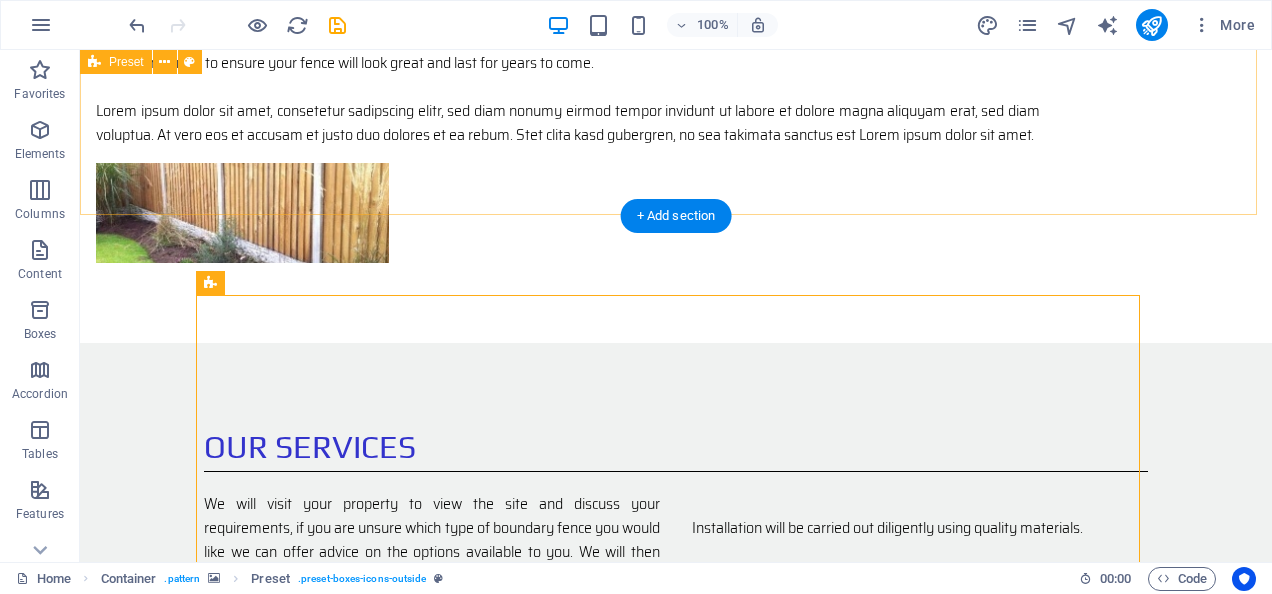 click on "Our Services We will visit your property to view the site and discuss your requirements, if you are unsure which type of boundary fence you would like we can offer advice on the options available to you. We will then provide a quotation for the work and materials required. Once you have accepted the quote we will arrange a convenient time to begin the installation of your new fence. Installation will be carried out diligently using quality materials.    Once your new fence installation is complete you will have a quality fence which will last for many years to come." at bounding box center (676, 541) 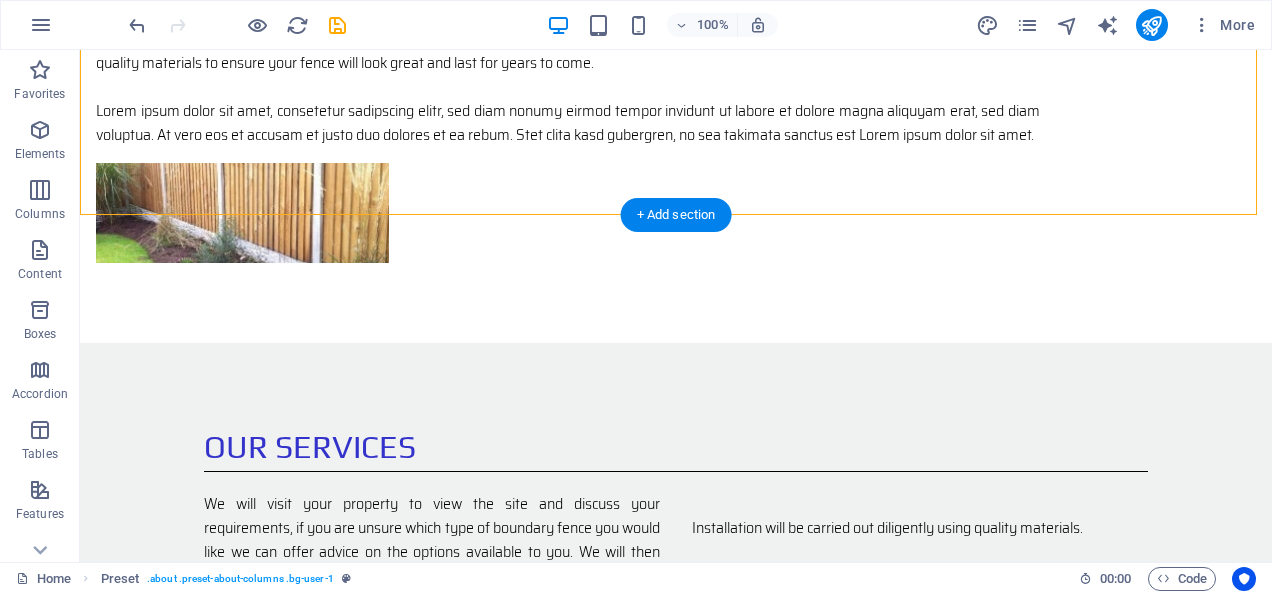 click at bounding box center [676, 912] 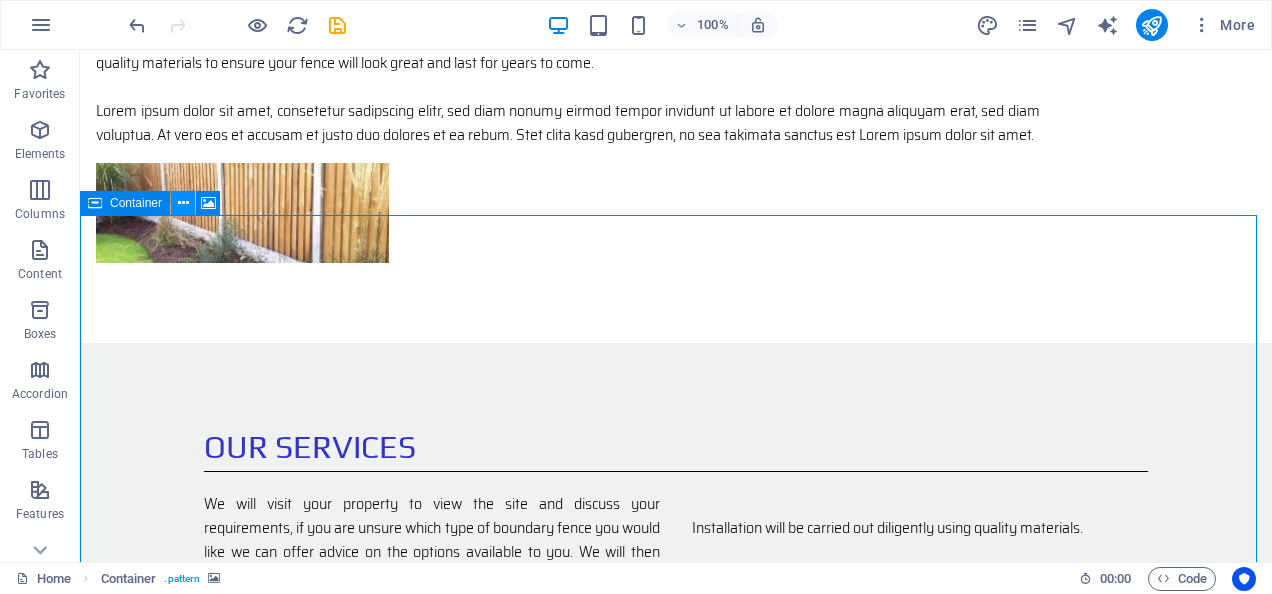 click at bounding box center (183, 203) 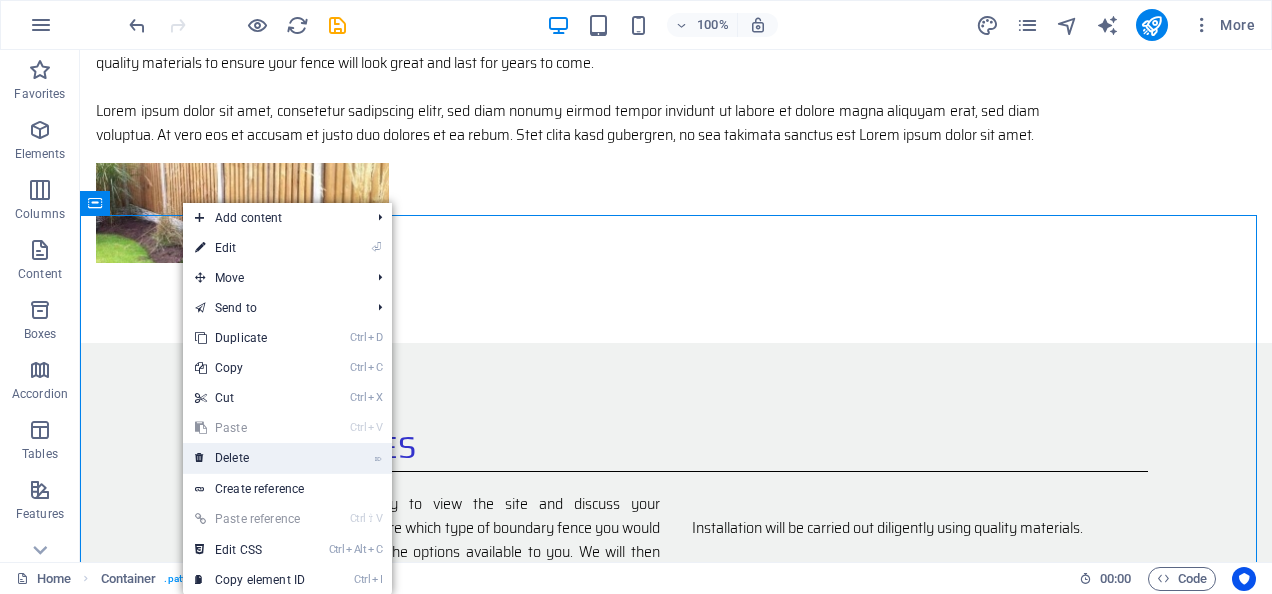 click on "⌦  Delete" at bounding box center [250, 458] 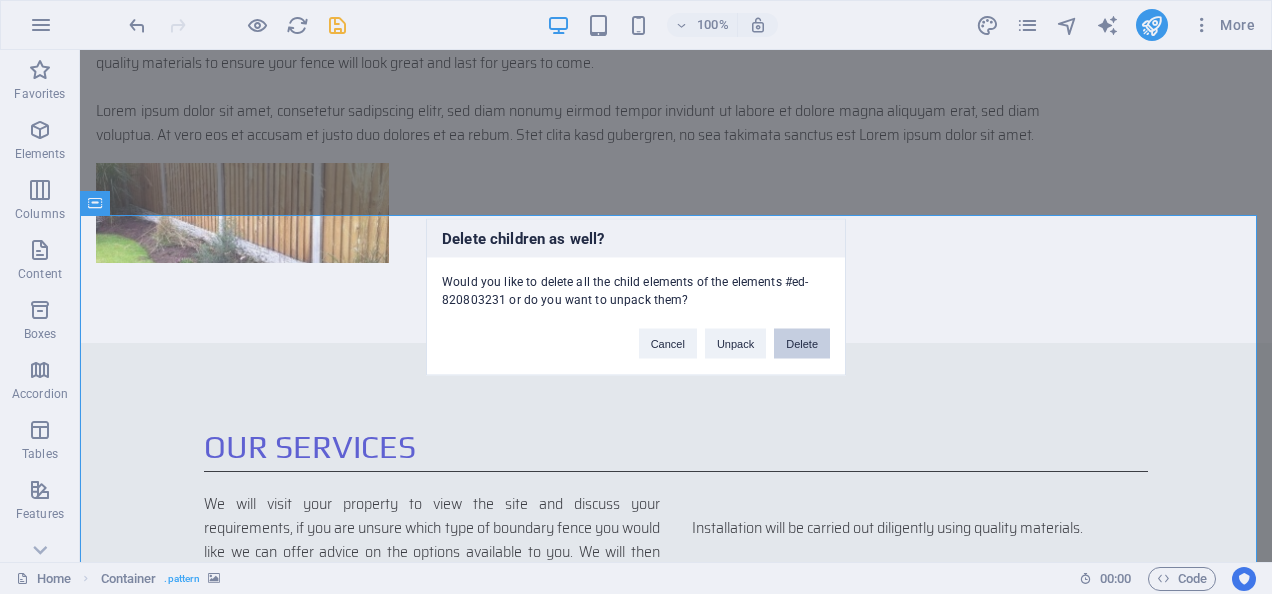 click on "Delete" at bounding box center [802, 344] 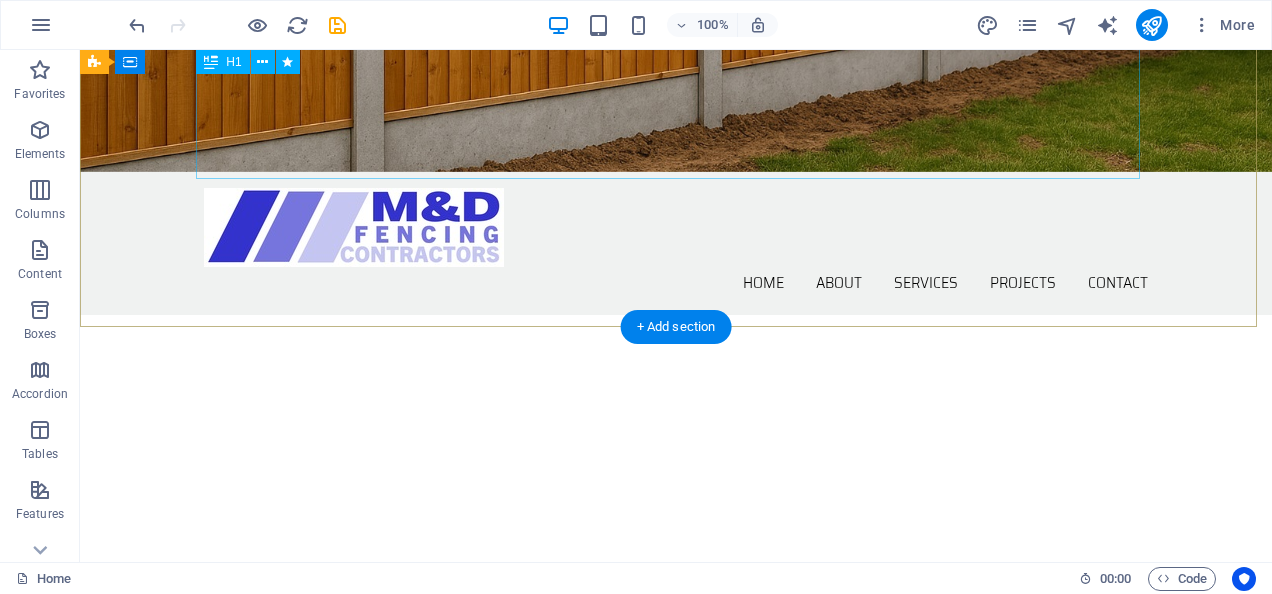 scroll, scrollTop: 0, scrollLeft: 0, axis: both 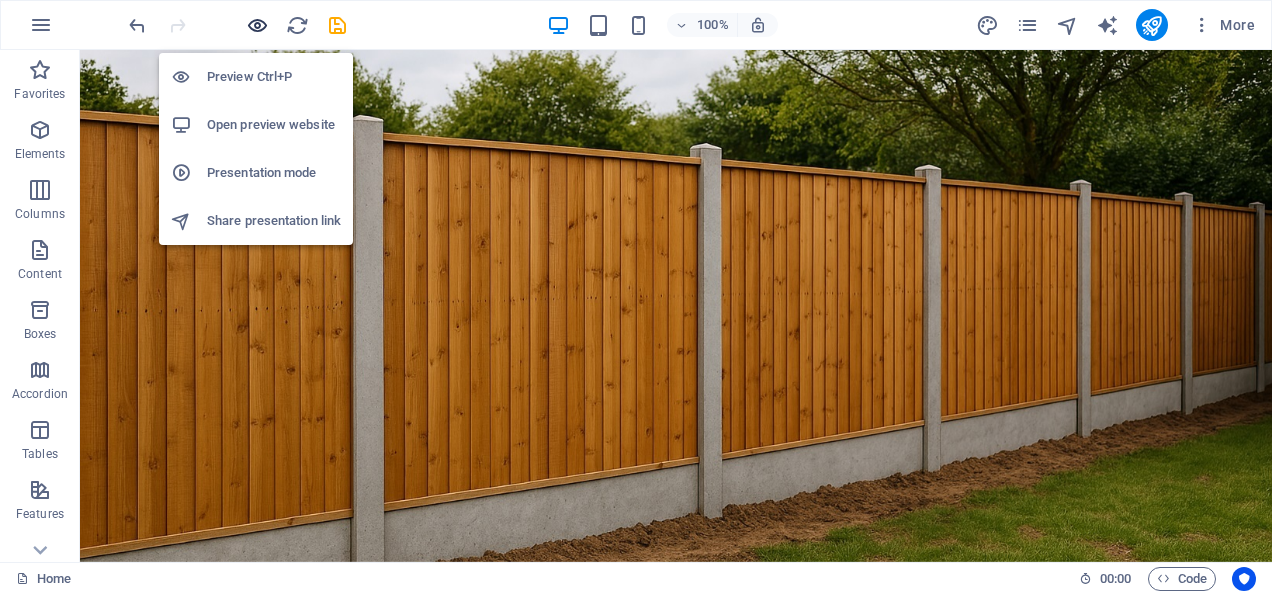 click at bounding box center [257, 25] 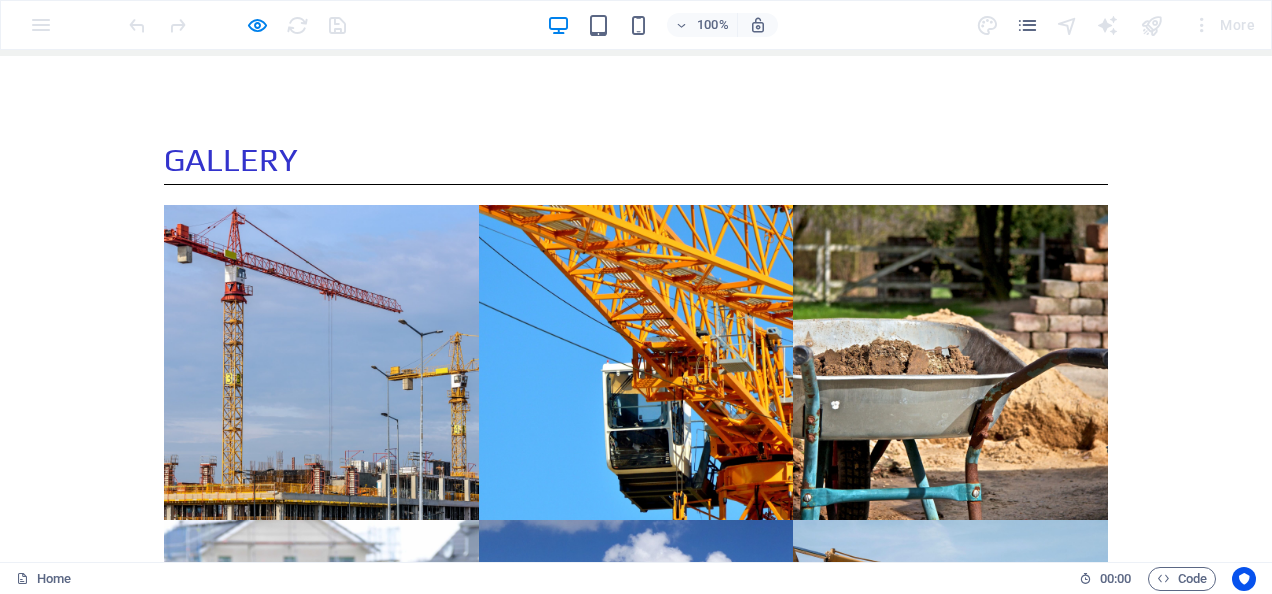 scroll, scrollTop: 2028, scrollLeft: 0, axis: vertical 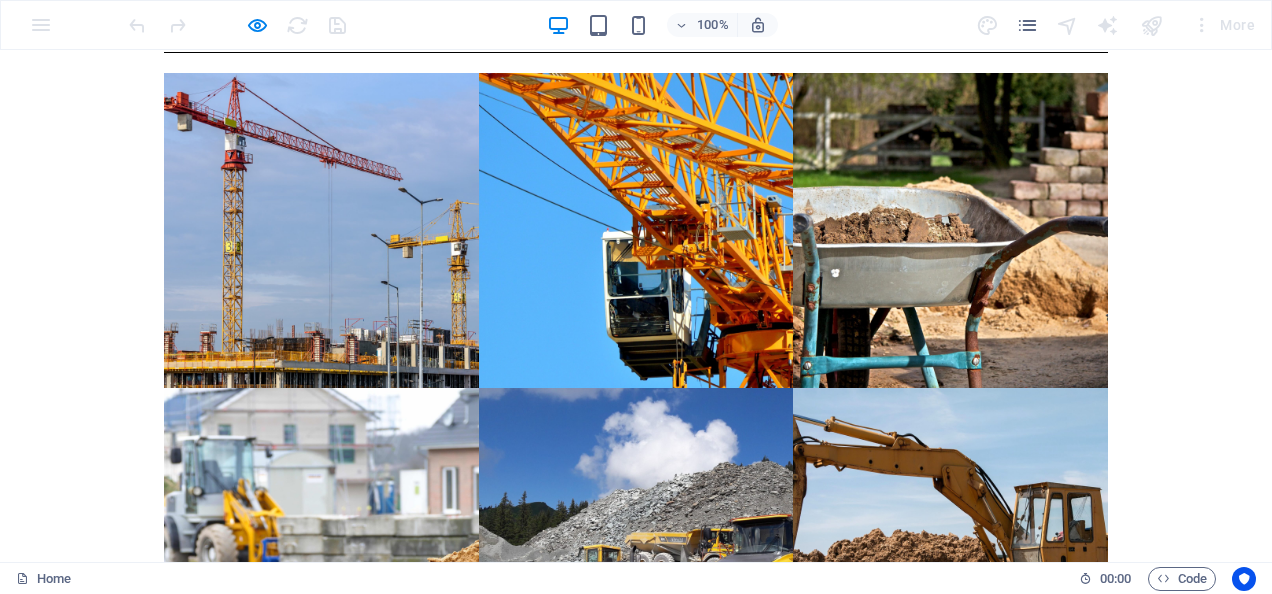 click on "Legal Notice" at bounding box center (137, 1262) 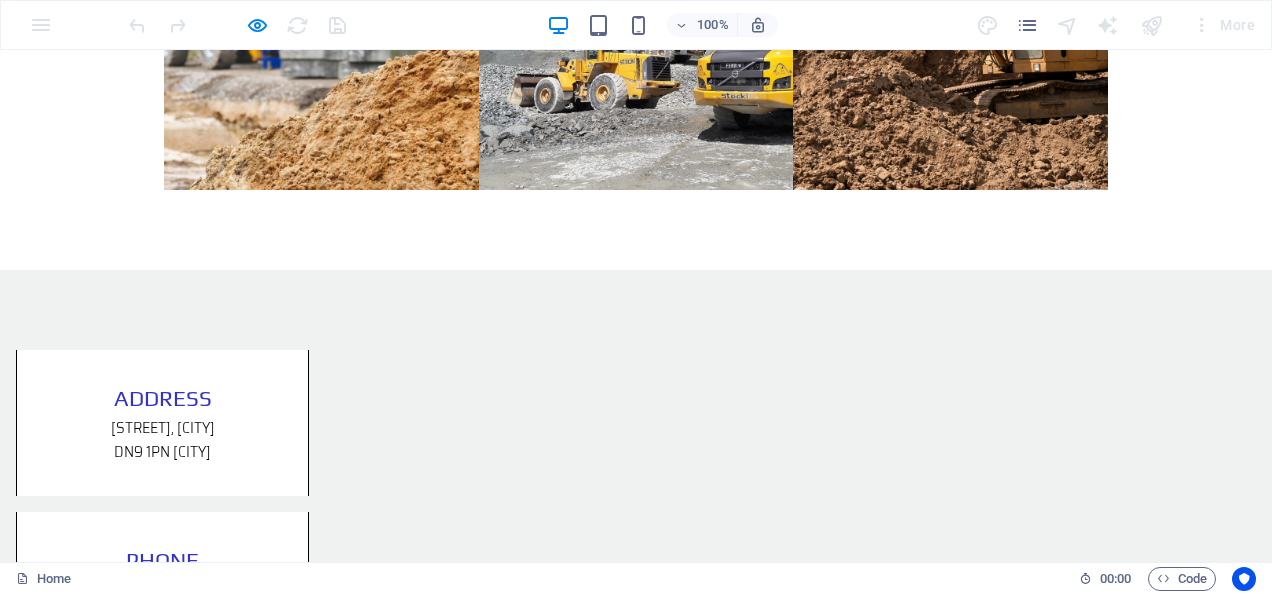 scroll, scrollTop: 0, scrollLeft: 0, axis: both 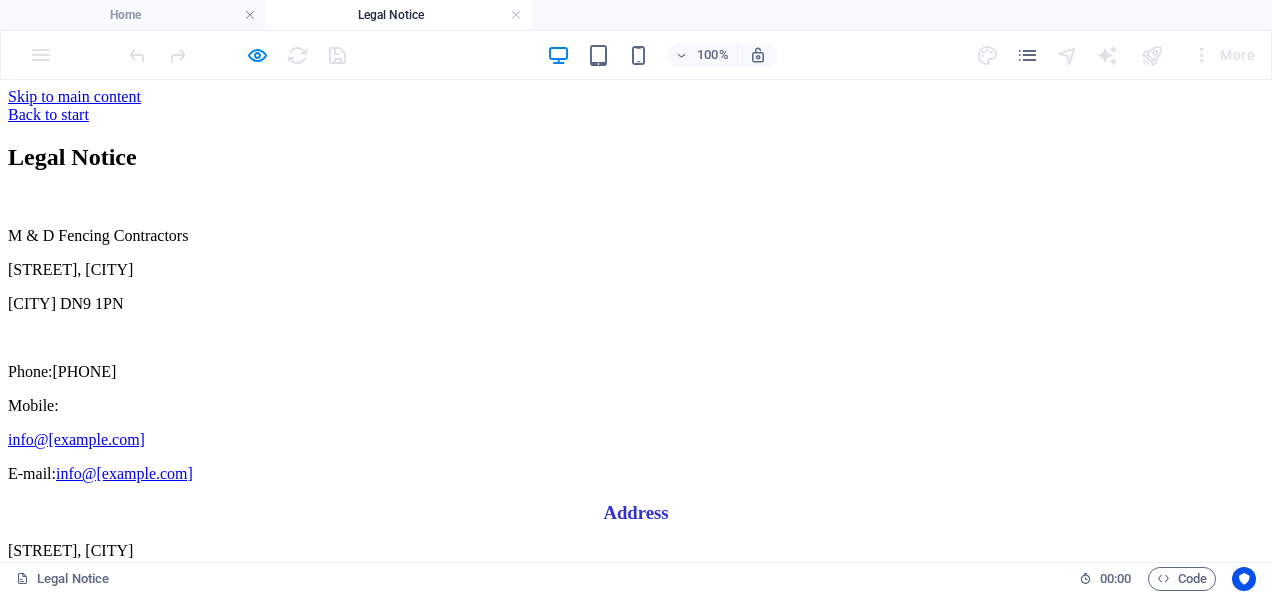 click on "Back to start" at bounding box center (636, 115) 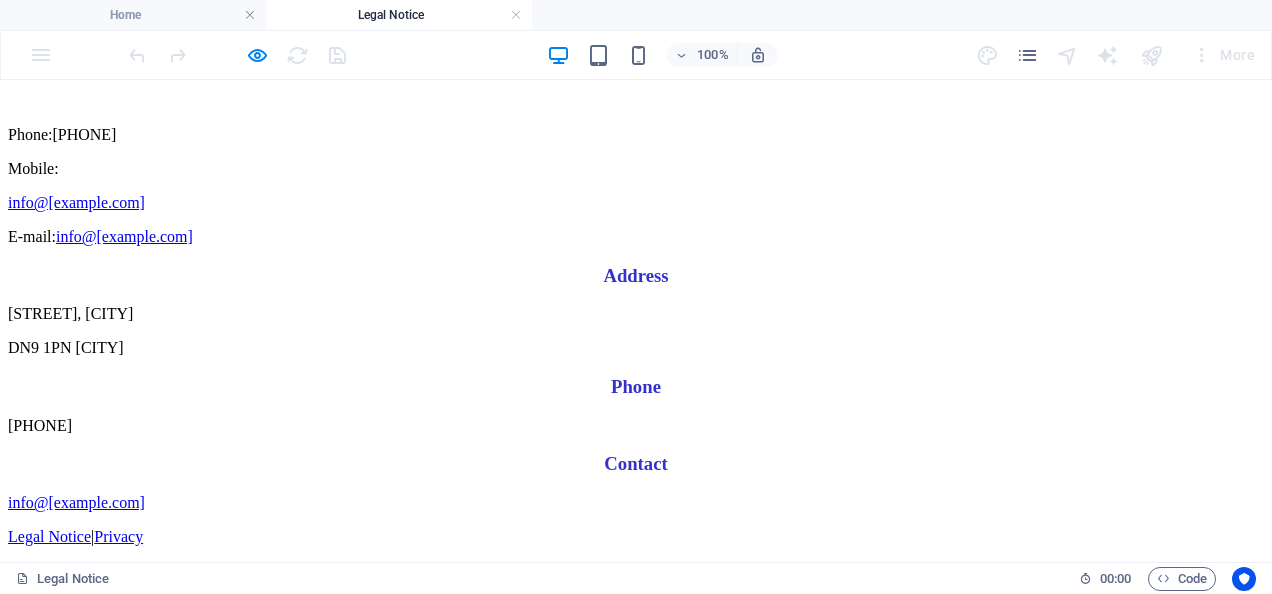 scroll, scrollTop: 0, scrollLeft: 0, axis: both 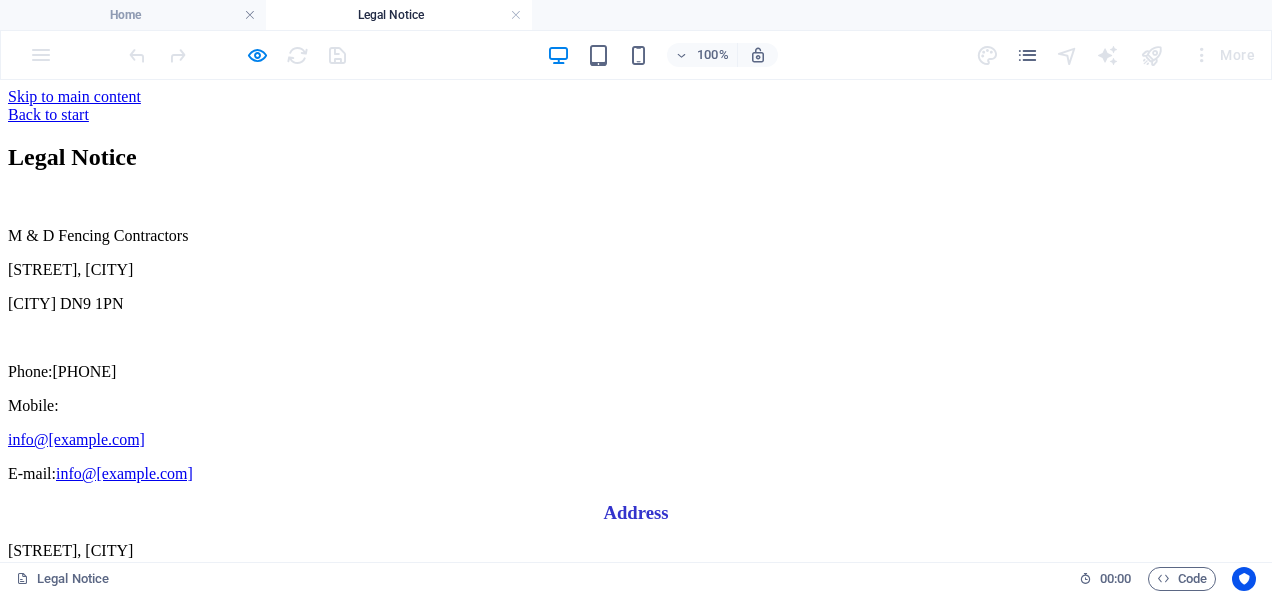 click on "Back to start" at bounding box center (636, 115) 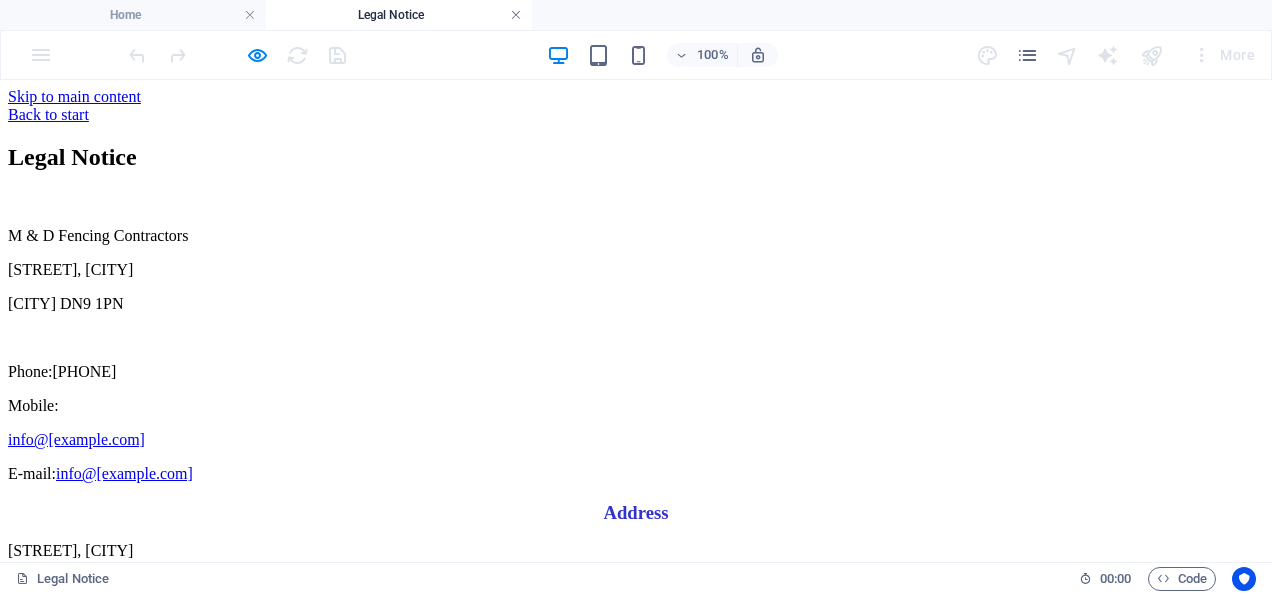 click at bounding box center (516, 15) 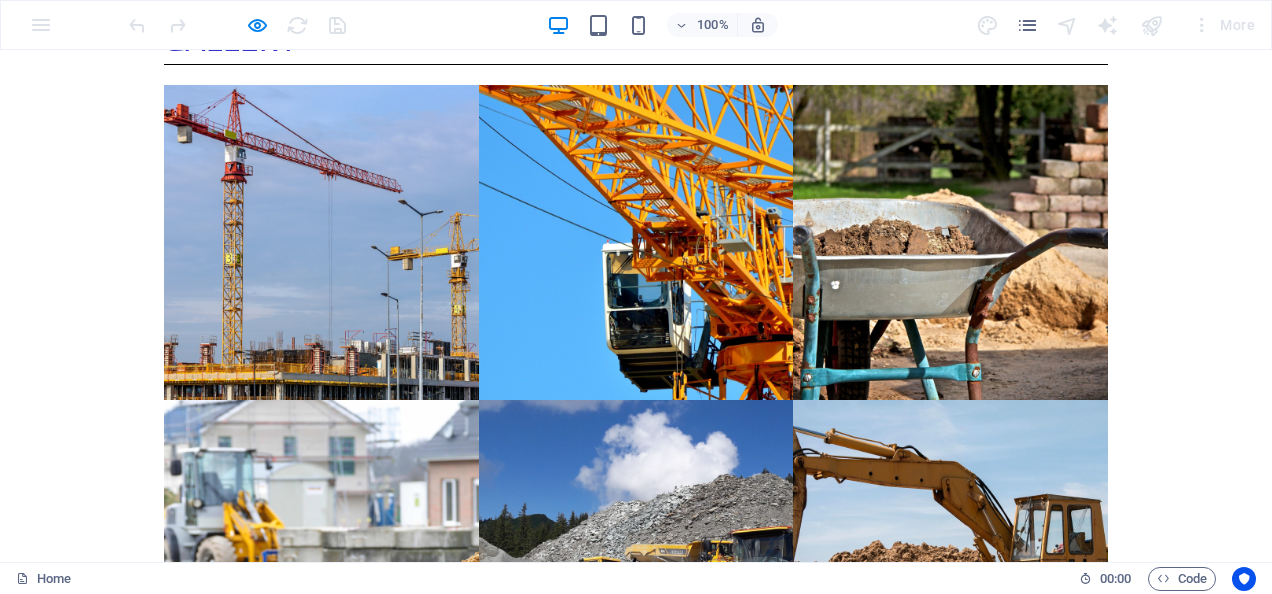 scroll, scrollTop: 2028, scrollLeft: 0, axis: vertical 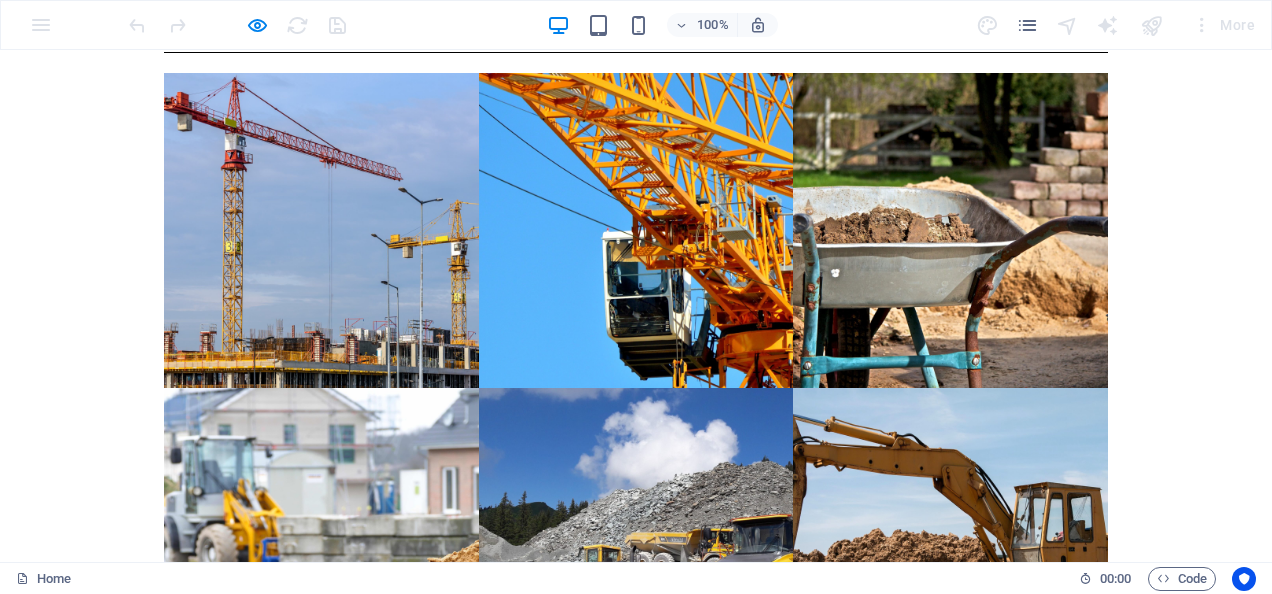 click on "Privacy" at bounding box center [203, 1262] 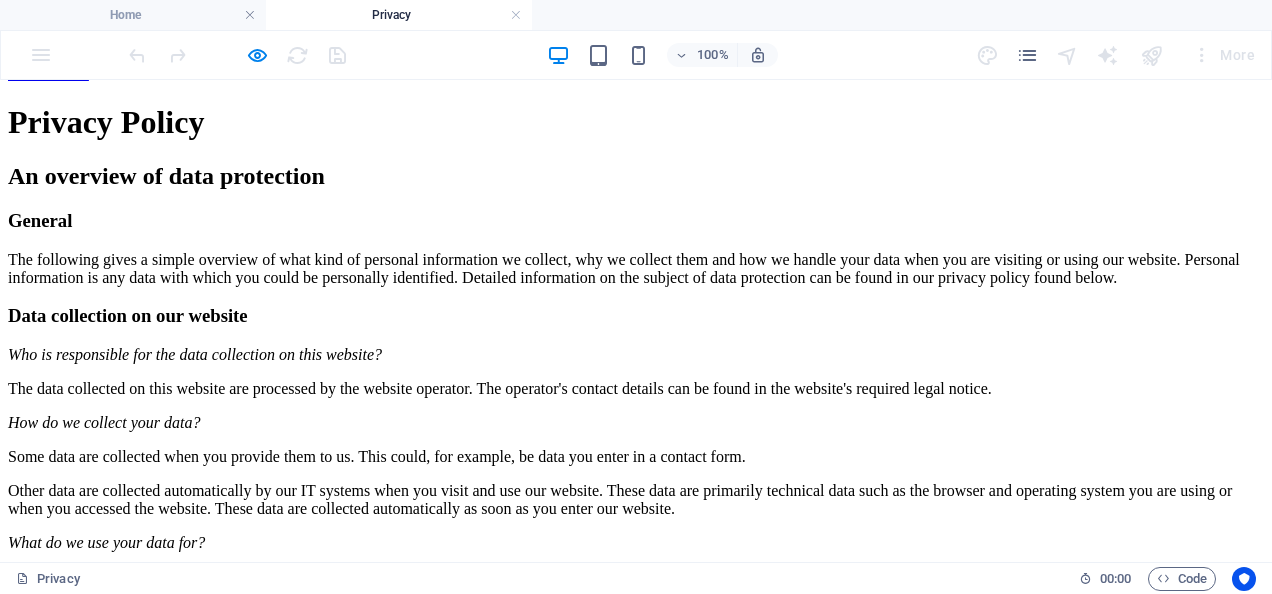scroll, scrollTop: 0, scrollLeft: 0, axis: both 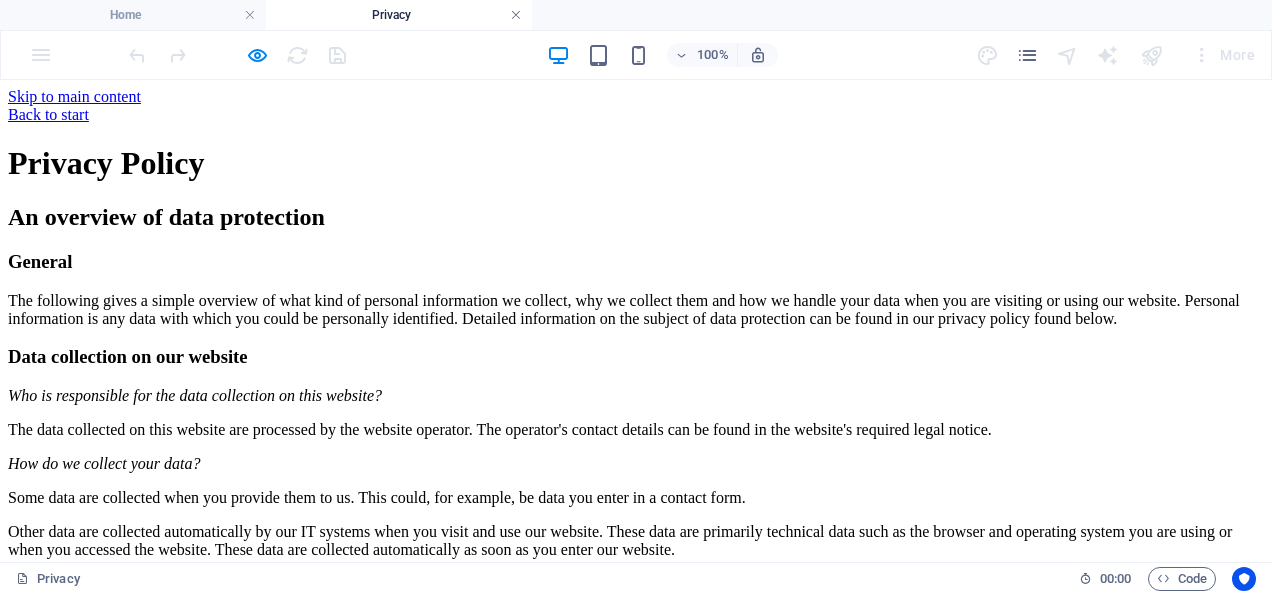 click at bounding box center (516, 15) 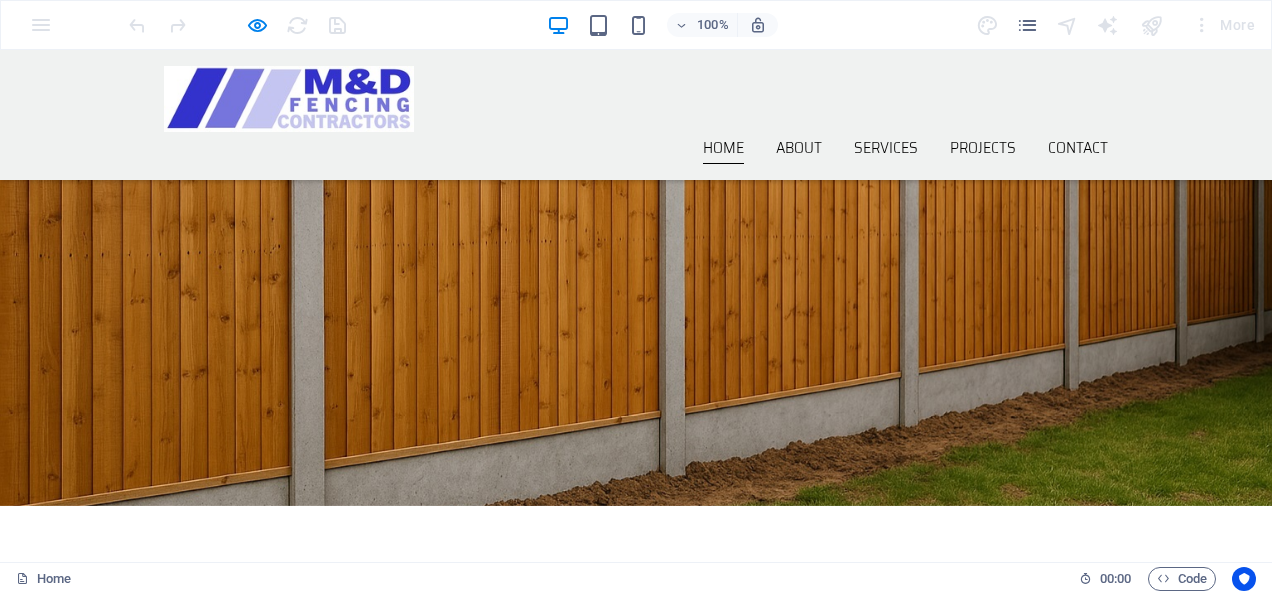 scroll, scrollTop: 0, scrollLeft: 0, axis: both 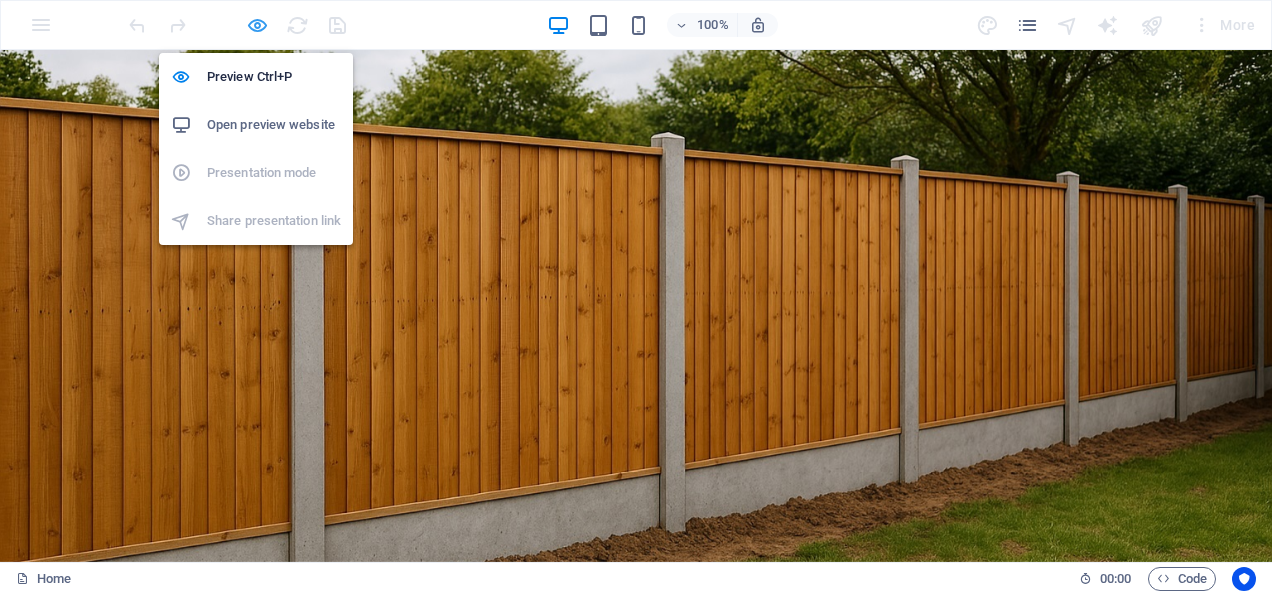 click at bounding box center (257, 25) 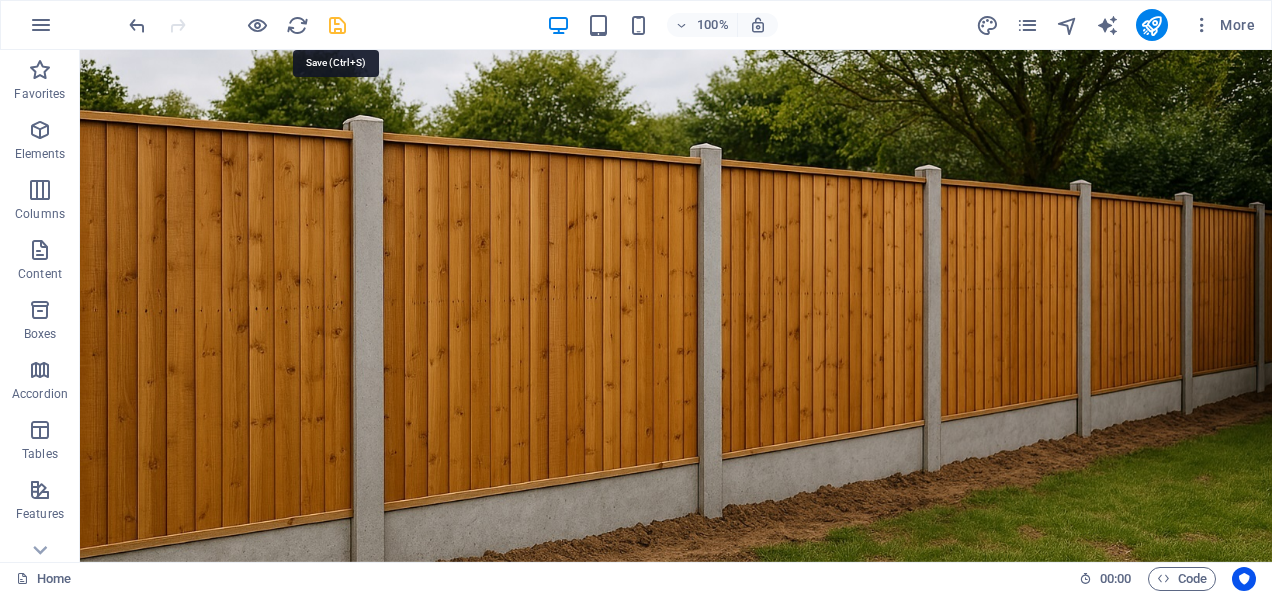 click at bounding box center [337, 25] 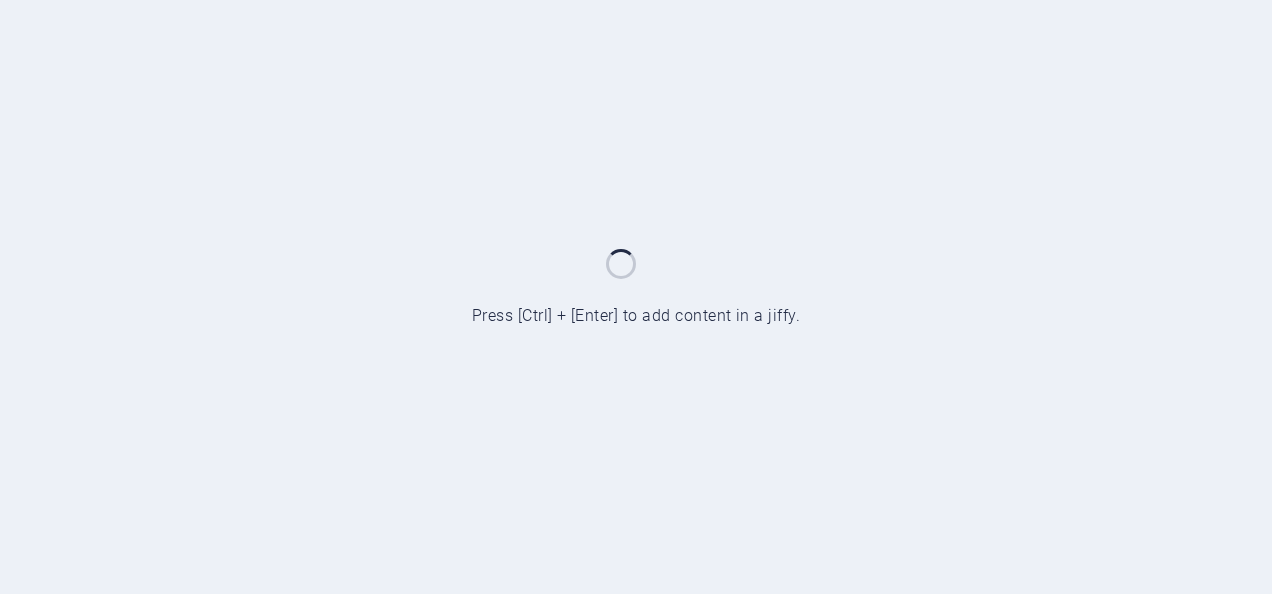 scroll, scrollTop: 0, scrollLeft: 0, axis: both 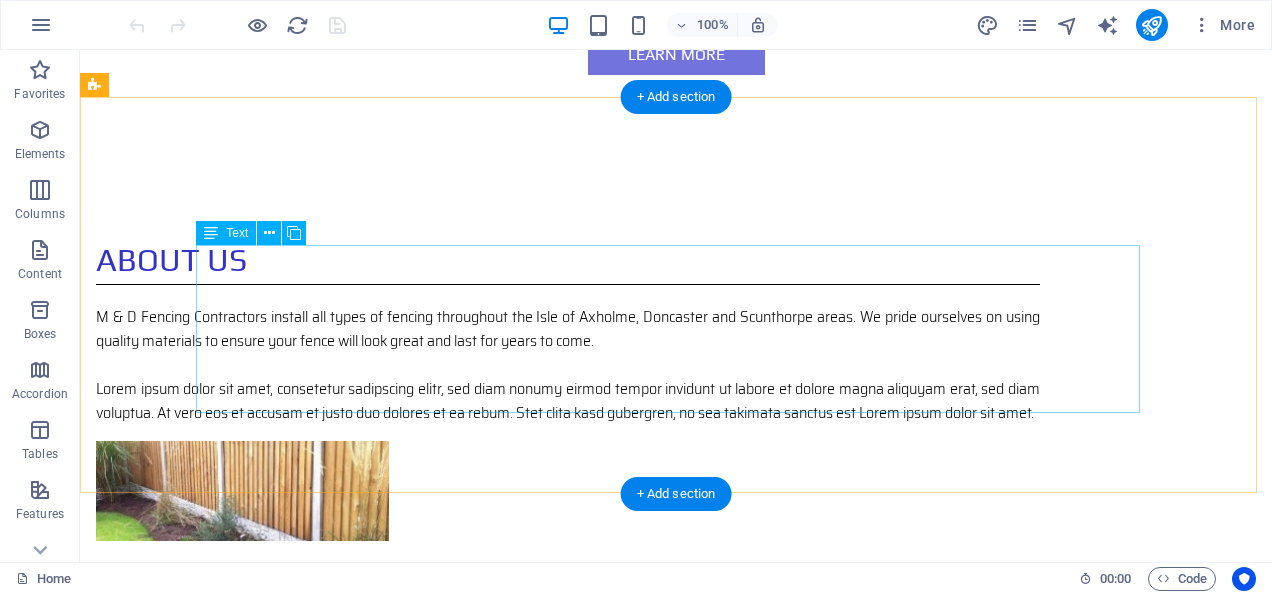 click on "We will visit your property to view the site and discuss your requirements, if you are unsure which type of boundary fence you would like we can offer advice on the options available to you. We will then provide a quotation for the work and materials required. Once you have accepted the quote we will arrange a convenient time to begin the installation of your new fence. Installation will be carried out diligently using quality materials. Once your new fence installation is complete you will have a quality fence which will last for many years to come." at bounding box center (676, 854) 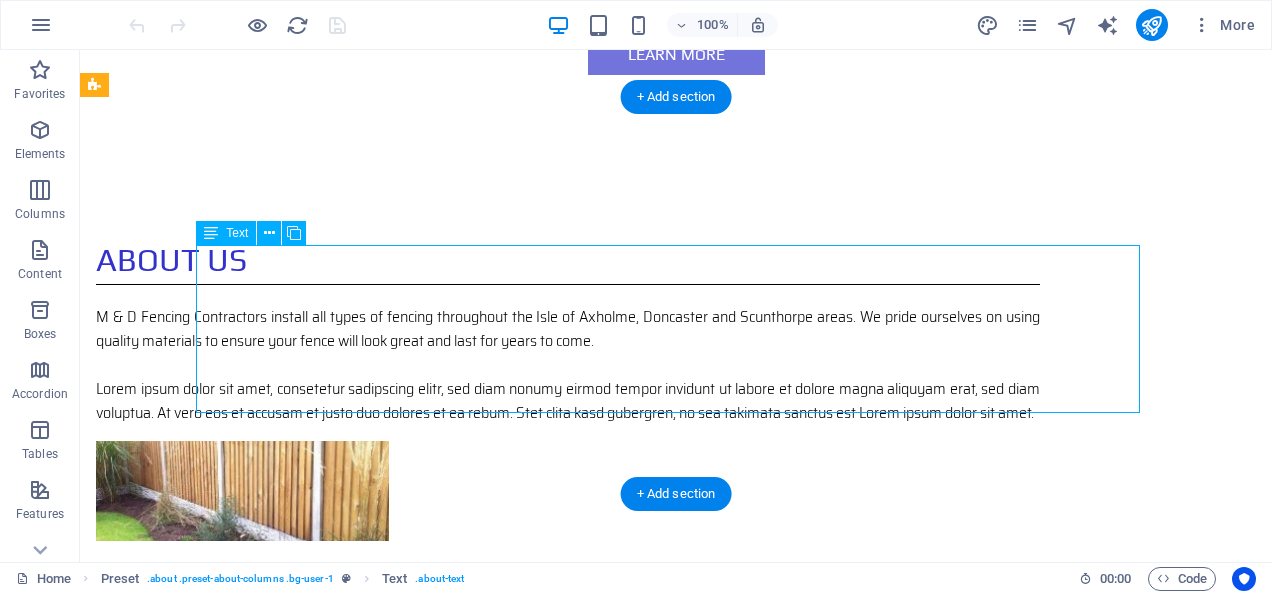 click on "We will visit your property to view the site and discuss your requirements, if you are unsure which type of boundary fence you would like we can offer advice on the options available to you. We will then provide a quotation for the work and materials required. Once you have accepted the quote we will arrange a convenient time to begin the installation of your new fence. Installation will be carried out diligently using quality materials. Once your new fence installation is complete you will have a quality fence which will last for many years to come." at bounding box center [676, 854] 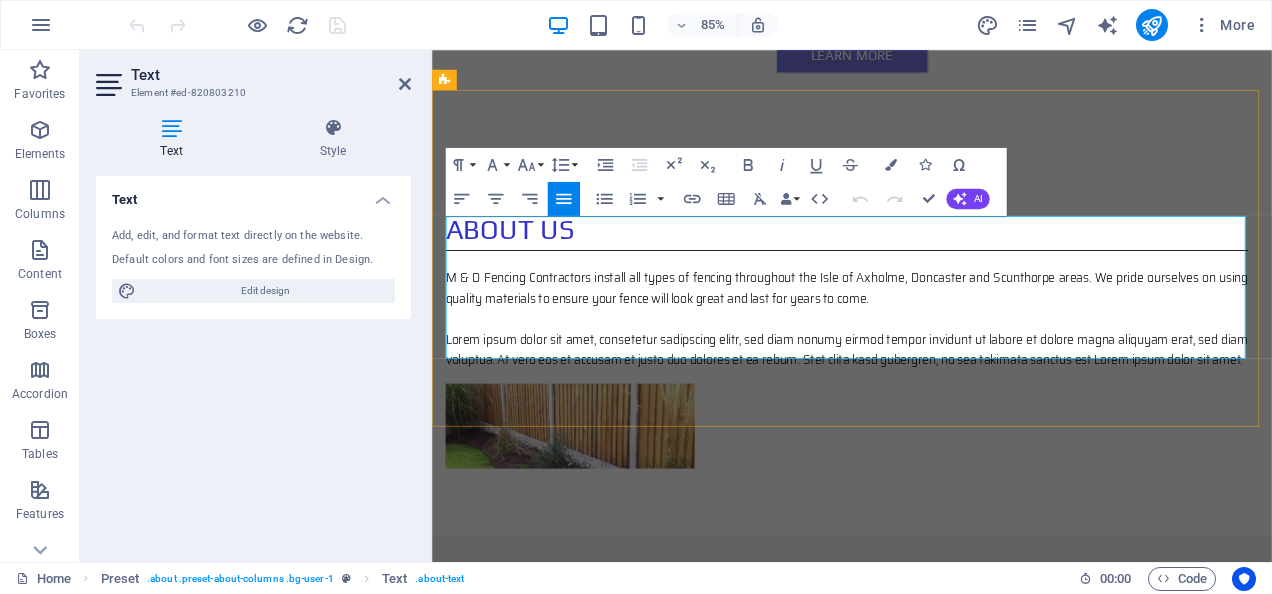 click on "Once you have accepted the quote we will arrange a convenient time to begin the installation of your new fence." at bounding box center [682, 915] 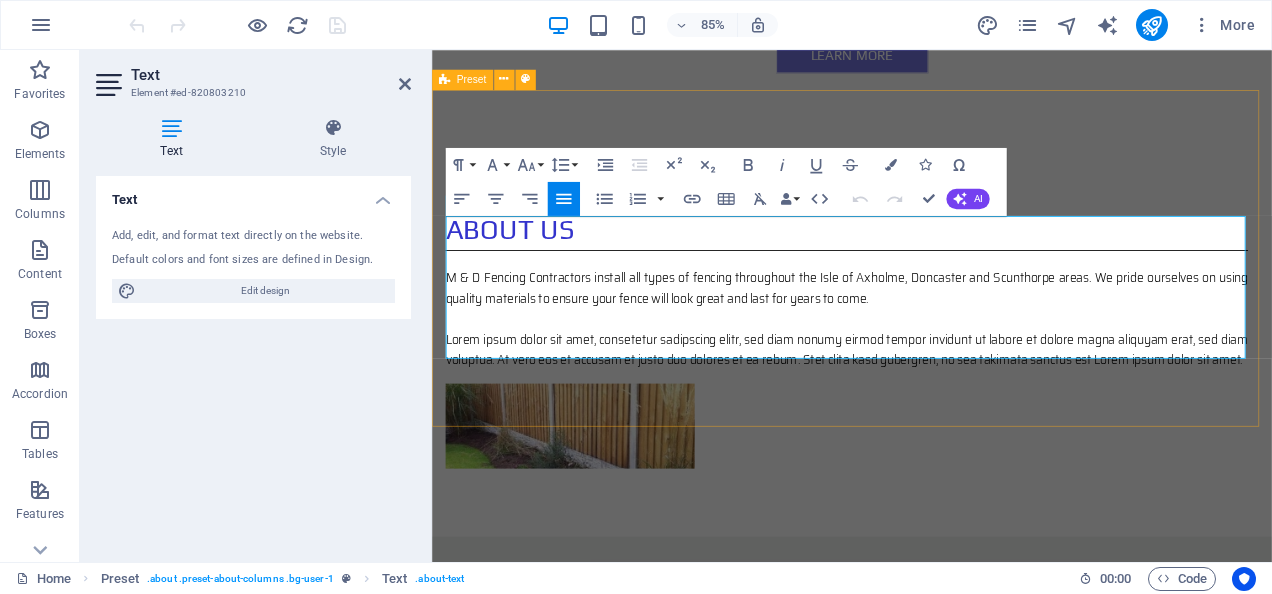 type 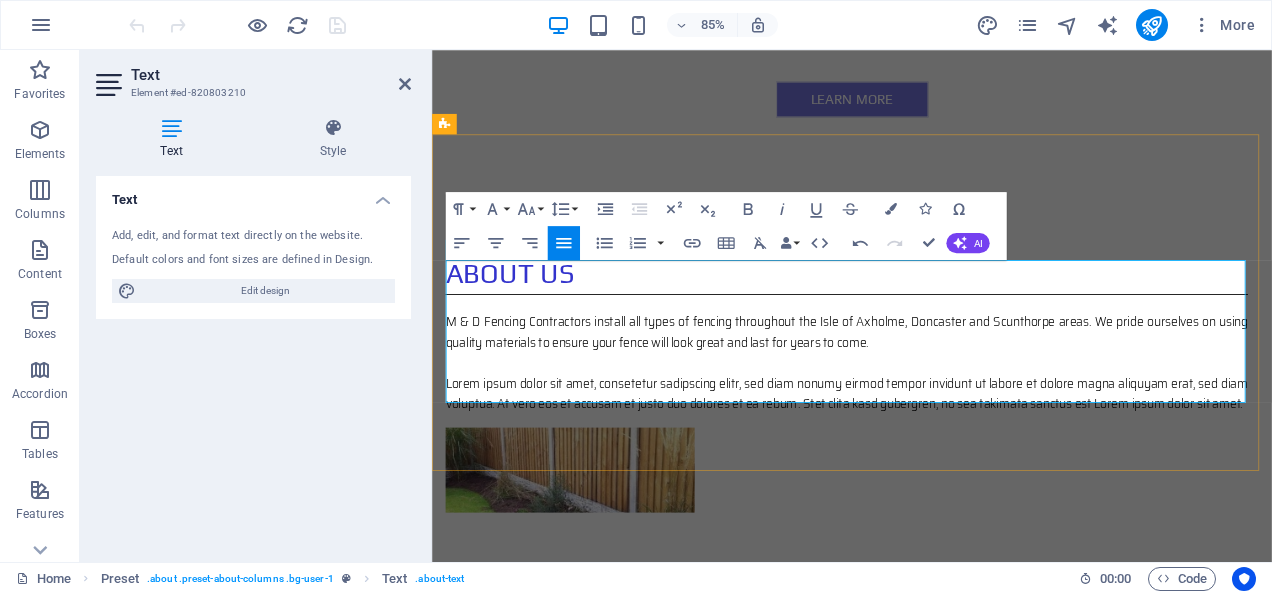 scroll, scrollTop: 970, scrollLeft: 0, axis: vertical 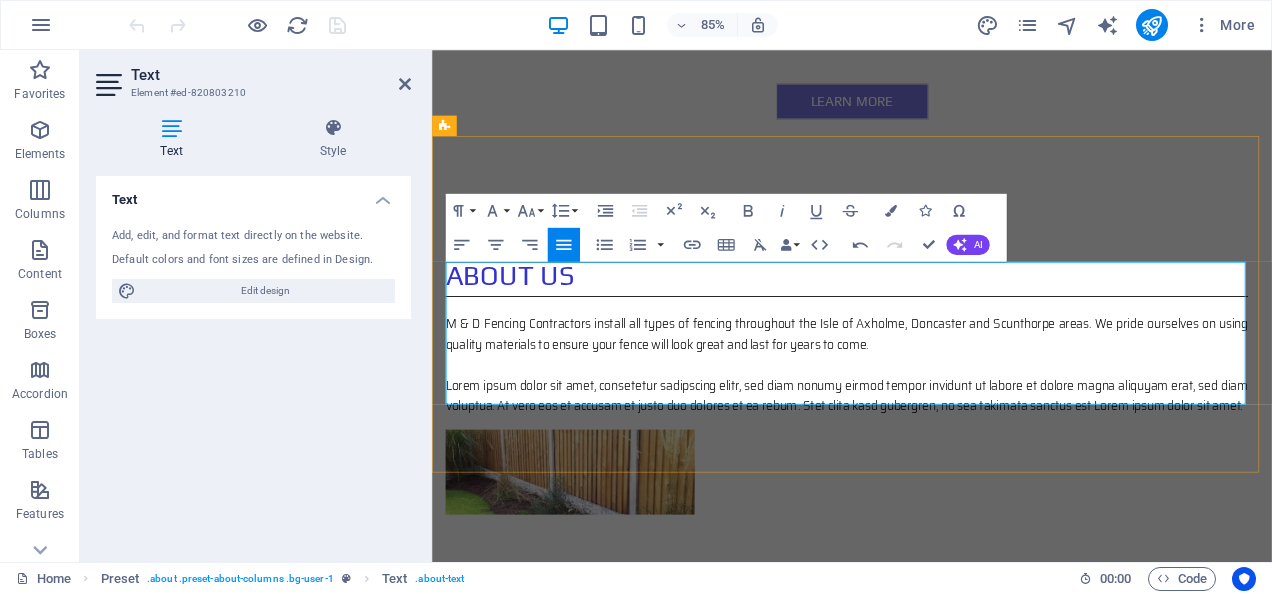 click on "We will visit your property to view the site and discuss your requirements, if you are unsure which type of boundary fence you would like we can offer advice on the options available to you. We will then provide a quotation for the work and materials required." at bounding box center [682, 873] 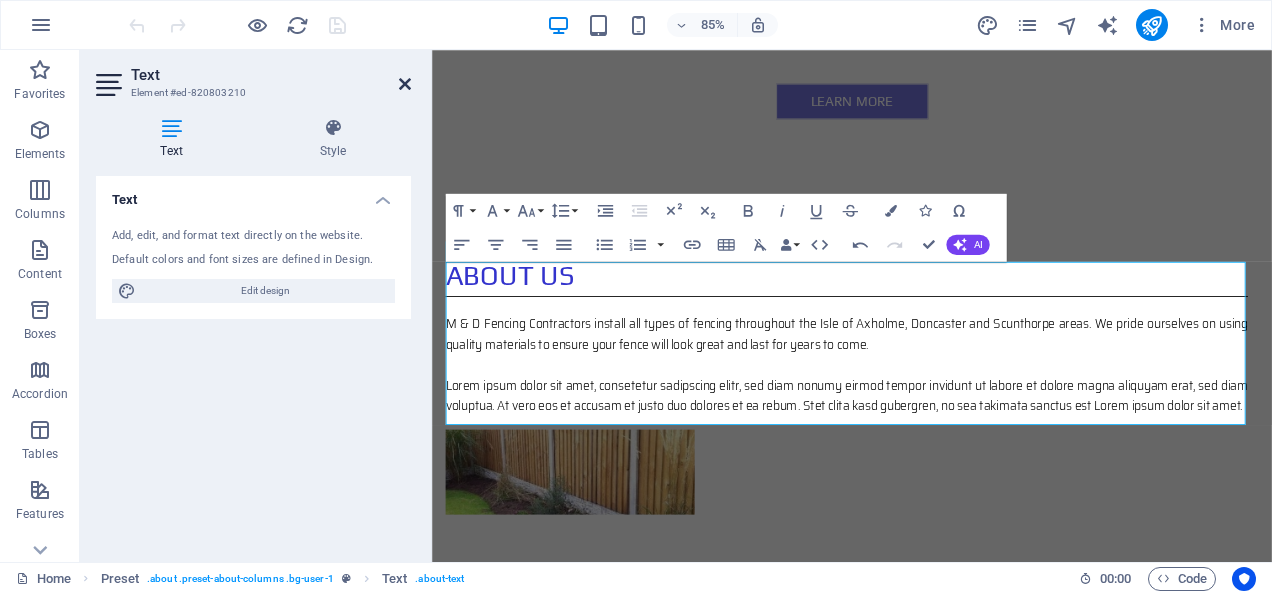 click at bounding box center (405, 84) 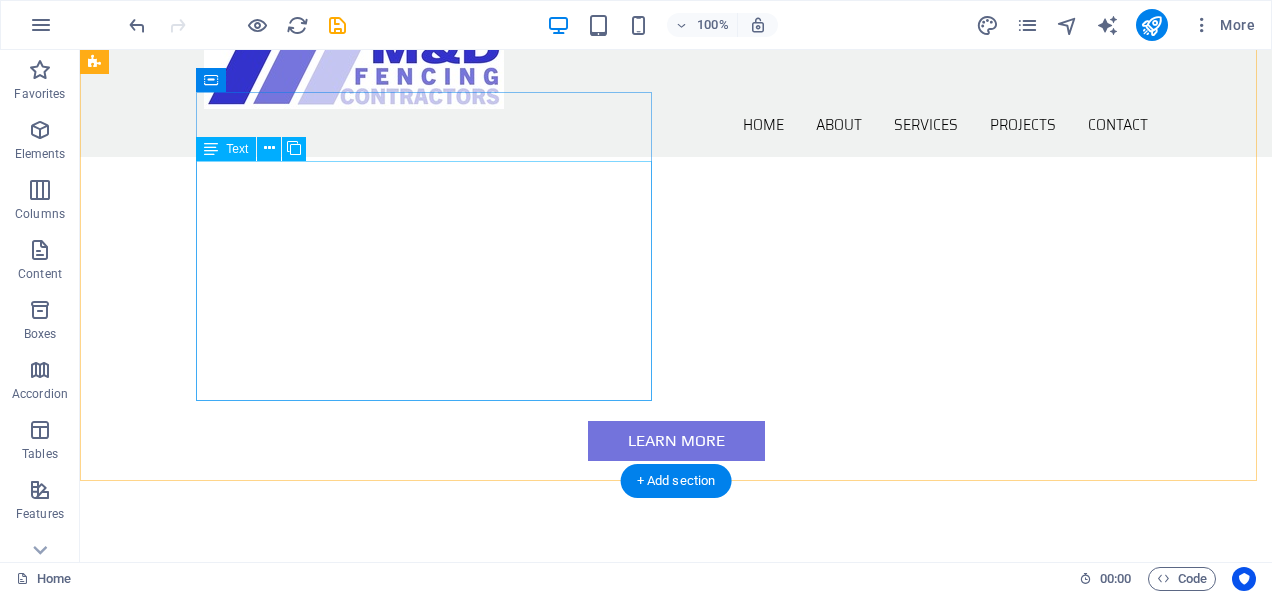 scroll, scrollTop: 546, scrollLeft: 0, axis: vertical 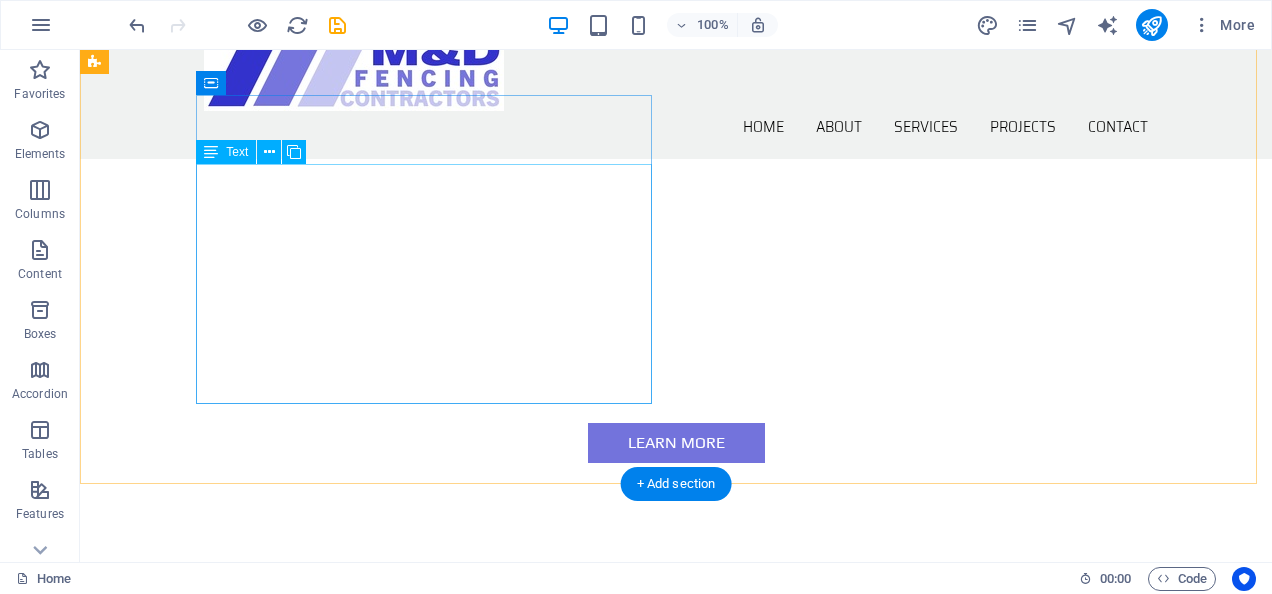 click on "M & D Fencing Contractors install all types of fencing throughout the Isle of Axholme, [CITY] and [CITY] areas. We pride ourselves on using quality materials to ensure your fence will look great and last for years to come.   Lorem ipsum dolor sit amet, consetetur sadipscing elitr, sed diam nonumy eirmod tempor invidunt ut labore et dolore magna aliquyam erat, sed diam voluptua. At vero eos et accusam et justo duo dolores et ea rebum. Stet clita kasd gubergren, no sea takimata sanctus est Lorem ipsum dolor sit amet." at bounding box center [568, 753] 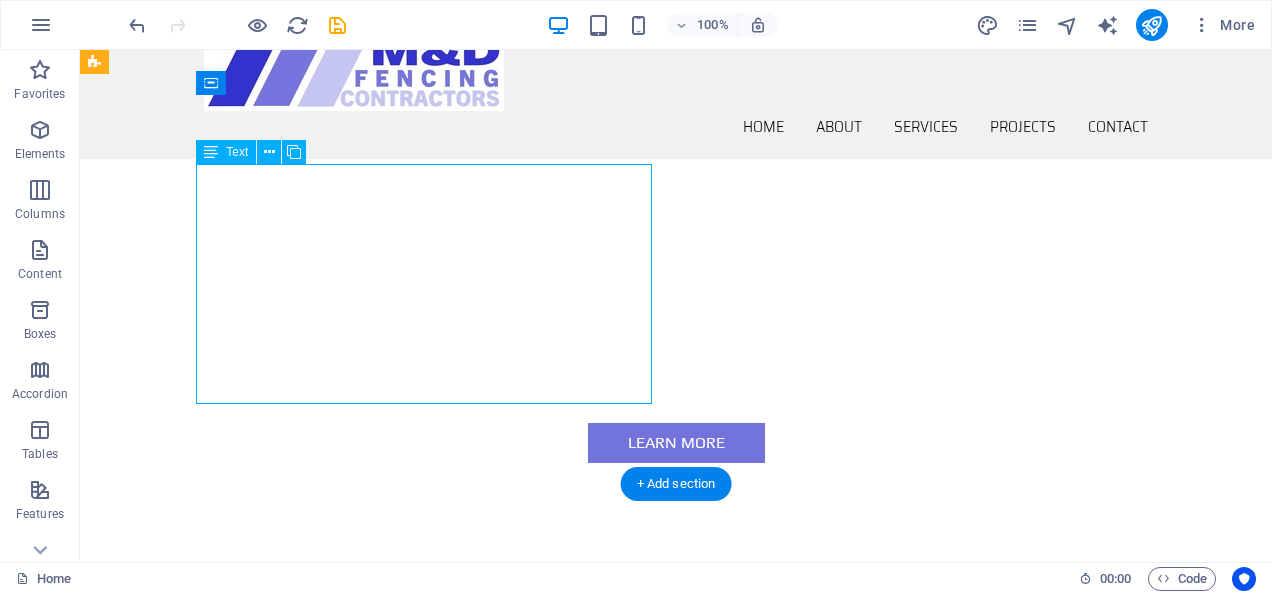 click on "M & D Fencing Contractors install all types of fencing throughout the Isle of Axholme, [CITY] and [CITY] areas. We pride ourselves on using quality materials to ensure your fence will look great and last for years to come.   Lorem ipsum dolor sit amet, consetetur sadipscing elitr, sed diam nonumy eirmod tempor invidunt ut labore et dolore magna aliquyam erat, sed diam voluptua. At vero eos et accusam et justo duo dolores et ea rebum. Stet clita kasd gubergren, no sea takimata sanctus est Lorem ipsum dolor sit amet." at bounding box center [568, 753] 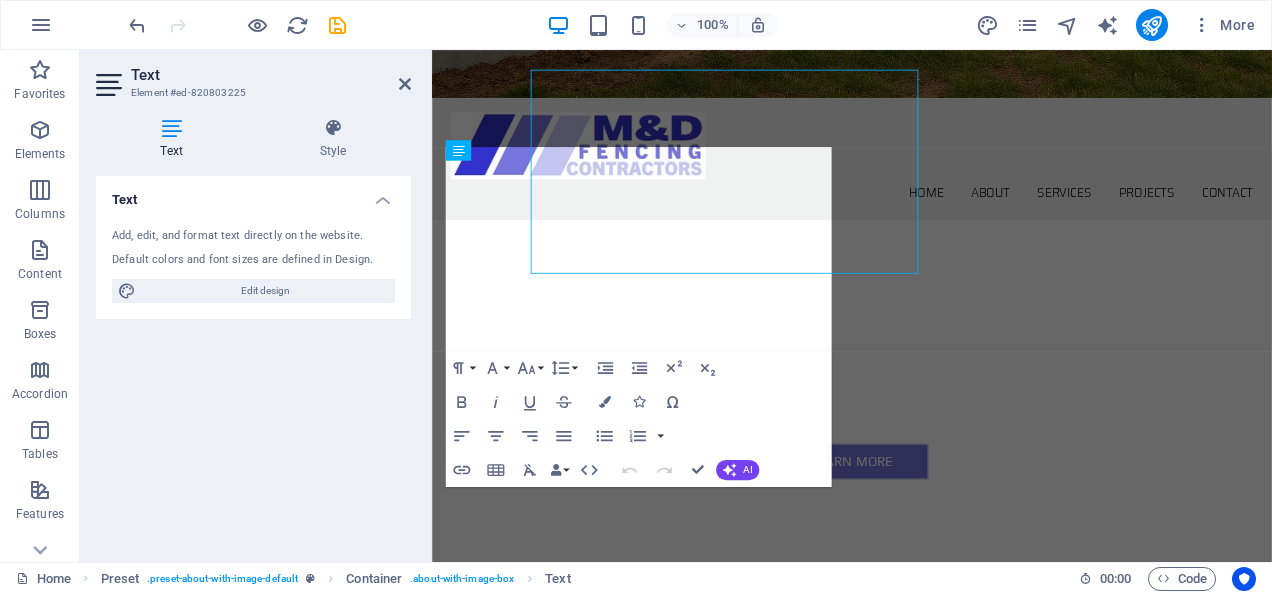 scroll, scrollTop: 637, scrollLeft: 0, axis: vertical 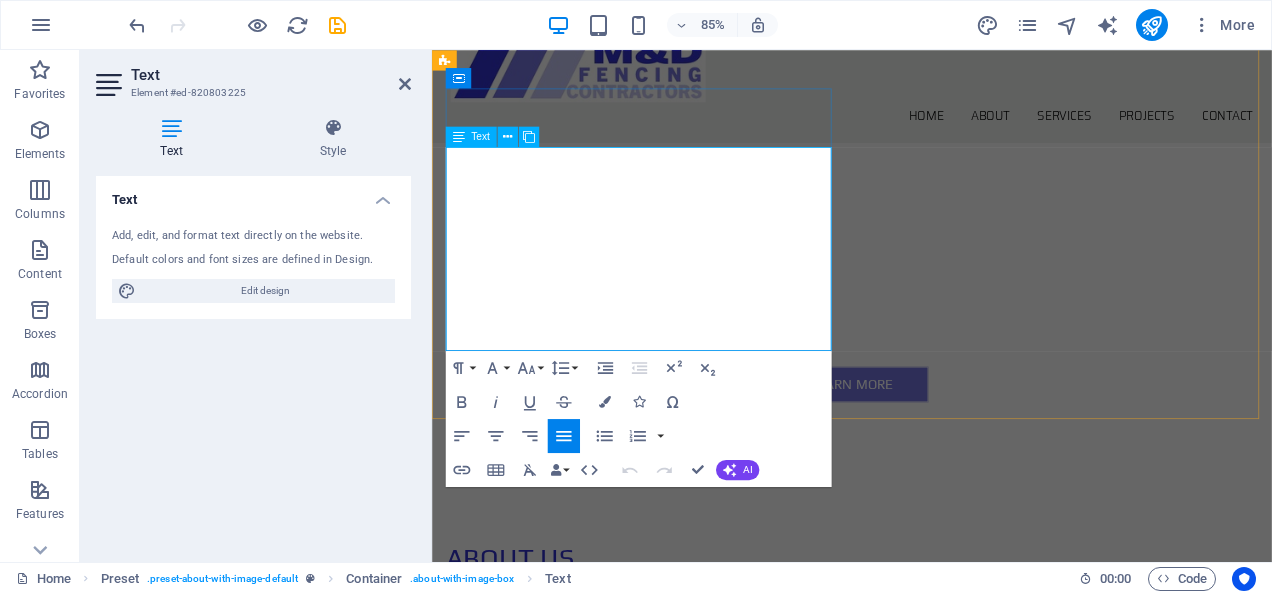 click on "Lorem ipsum dolor sit amet, consetetur sadipscing elitr, sed diam nonumy eirmod tempor invidunt ut labore et dolore magna aliquyam erat, sed diam voluptua. At vero eos et accusam et justo duo dolores et ea rebum. Stet clita kasd gubergren, no sea takimata sanctus est Lorem ipsum dolor sit amet." at bounding box center (920, 789) 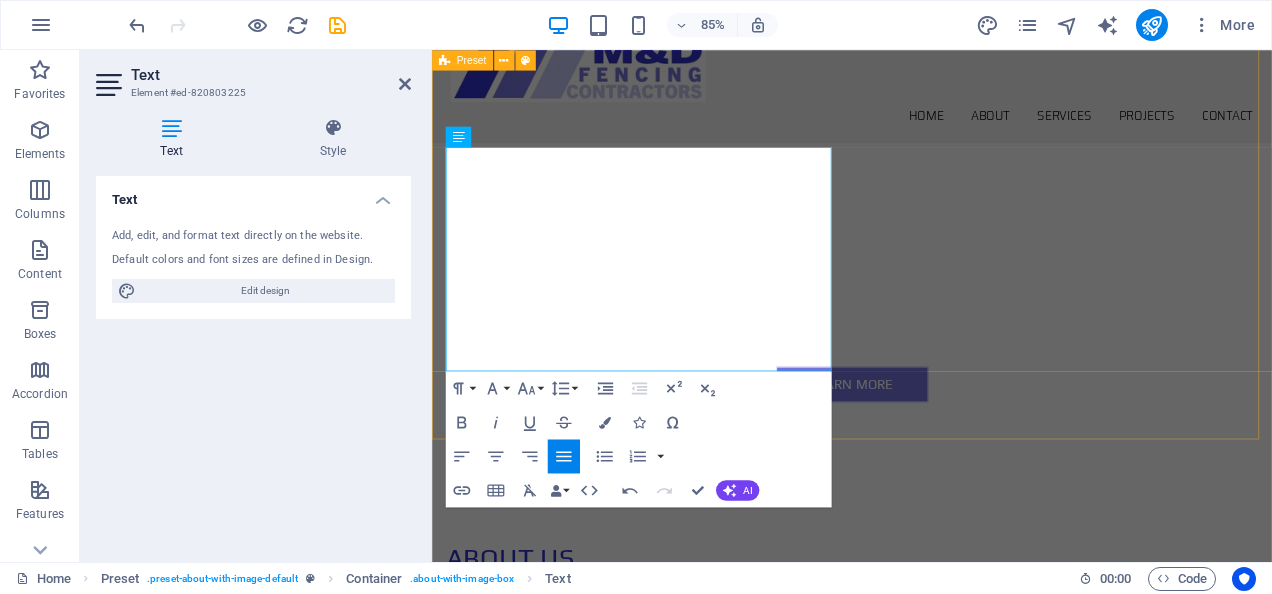 click on "ABOUT US M & D Fencing Contractors install all types of fencing throughout the Isle of Axholme, [CITY] and [CITY] areas. We pride ourselves on using quality materials to ensure your fence will look great and last for years to come." at bounding box center [926, 824] 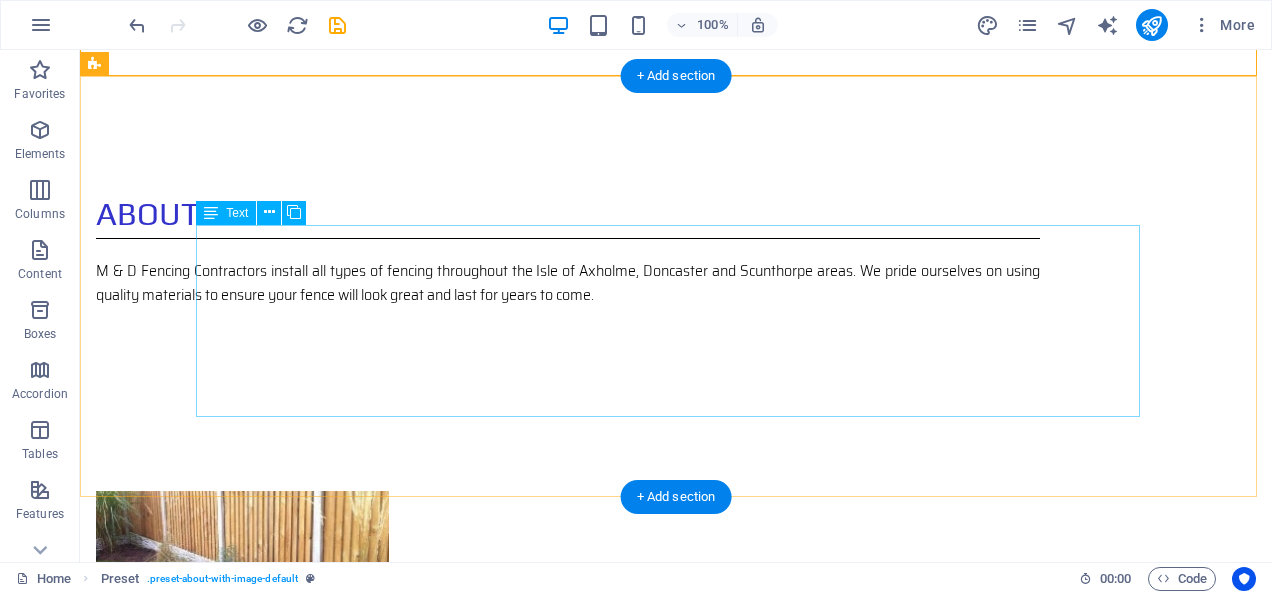 scroll, scrollTop: 982, scrollLeft: 0, axis: vertical 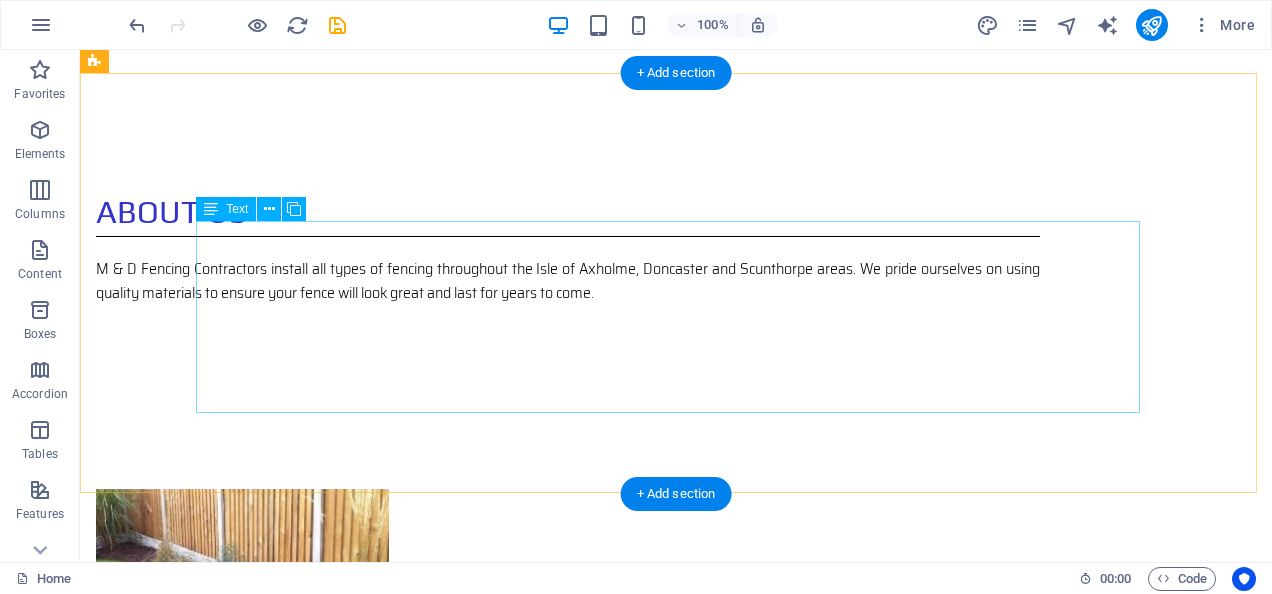 click on "We will visit your property to view the site and discuss your requirements, if you are unsure which type of boundary fence you would like we can offer advice on the options available to you. We install all types of fencing We will then provide a quotation for the work and materials required. We carry out installations of all types of fencing, Once you have accepted the quote we will arrange a convenient time to begin the installation of your new fence. Installation will be carried out diligently using quality materials.    Once your new fence installation is complete you will have a quality fence which will last for many years to come." at bounding box center (676, 914) 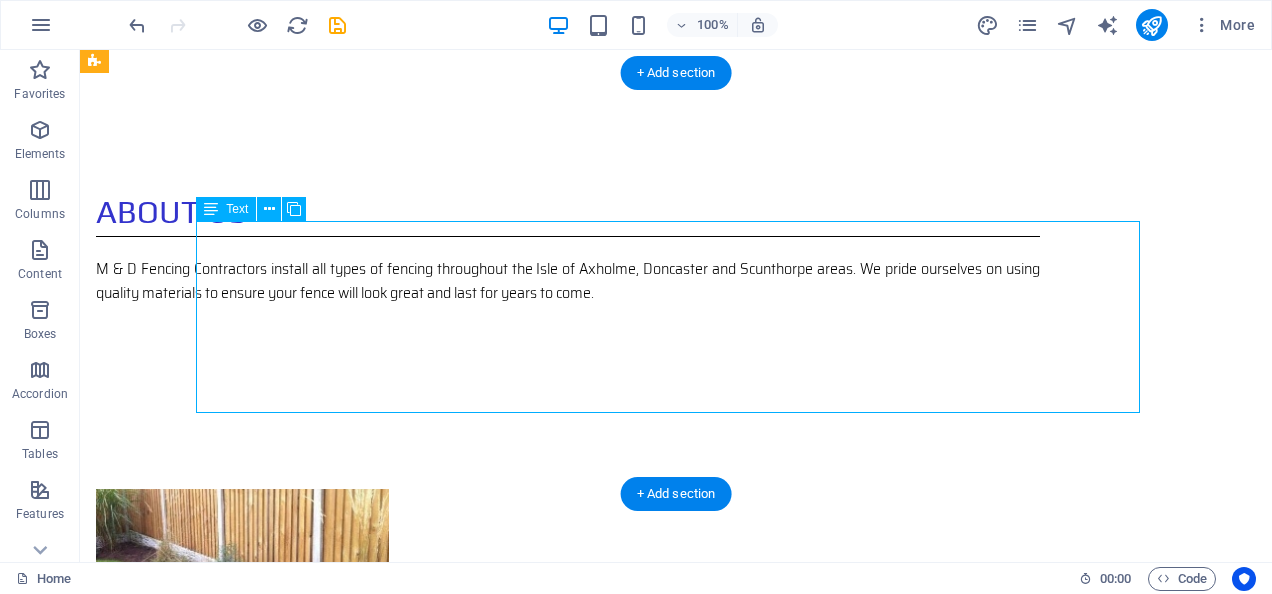 click on "We will visit your property to view the site and discuss your requirements, if you are unsure which type of boundary fence you would like we can offer advice on the options available to you. We install all types of fencing We will then provide a quotation for the work and materials required. We carry out installations of all types of fencing, Once you have accepted the quote we will arrange a convenient time to begin the installation of your new fence. Installation will be carried out diligently using quality materials.    Once your new fence installation is complete you will have a quality fence which will last for many years to come." at bounding box center (676, 914) 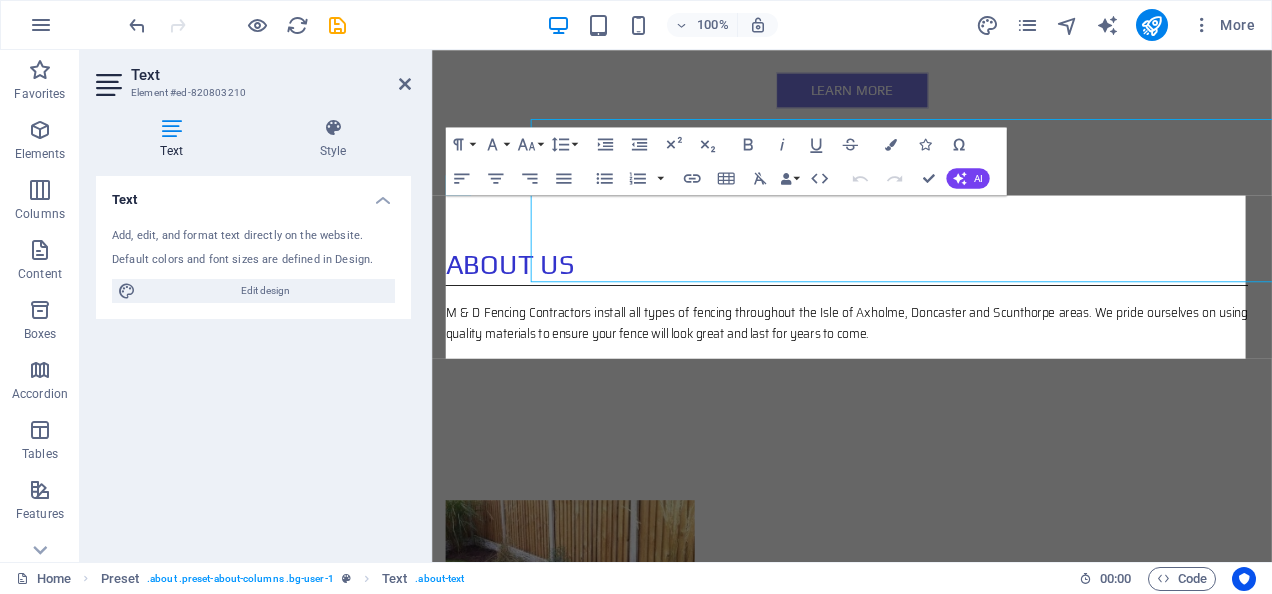 scroll, scrollTop: 1072, scrollLeft: 0, axis: vertical 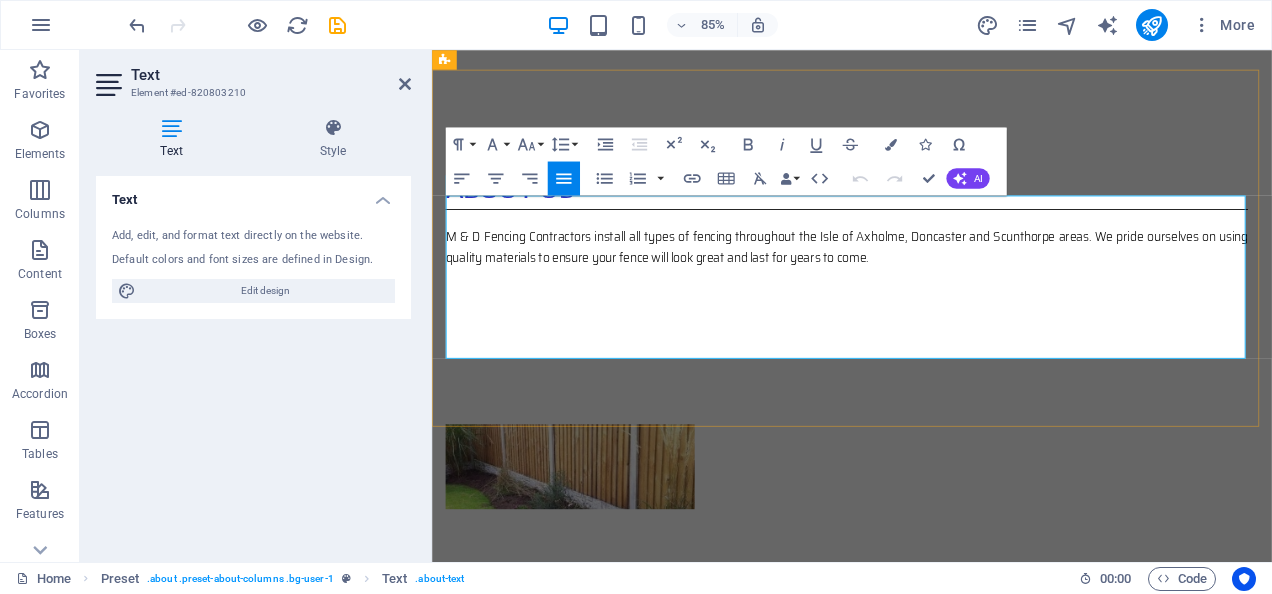 click on "We will visit your property to view the site and discuss your requirements, if you are unsure which type of boundary fence you would like we can offer advice on the options available to you. We install all types of fencing We will then provide a quotation for the work and materials required." at bounding box center [682, 879] 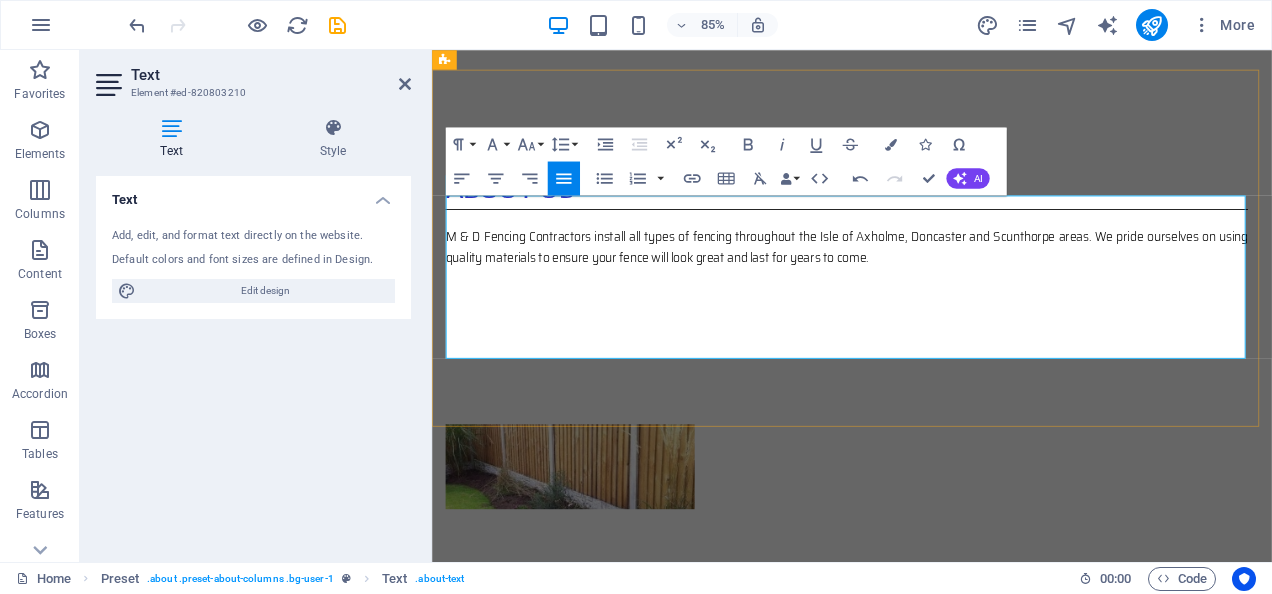 click on "We will visit your property to view the site and discuss your requirements, we install all types of fencing so  if you are unsure which type of boundary fence you would like we can offer advice on the options available to you. We install all types of fencing We will then provide a quotation for the work and materials required." at bounding box center (682, 879) 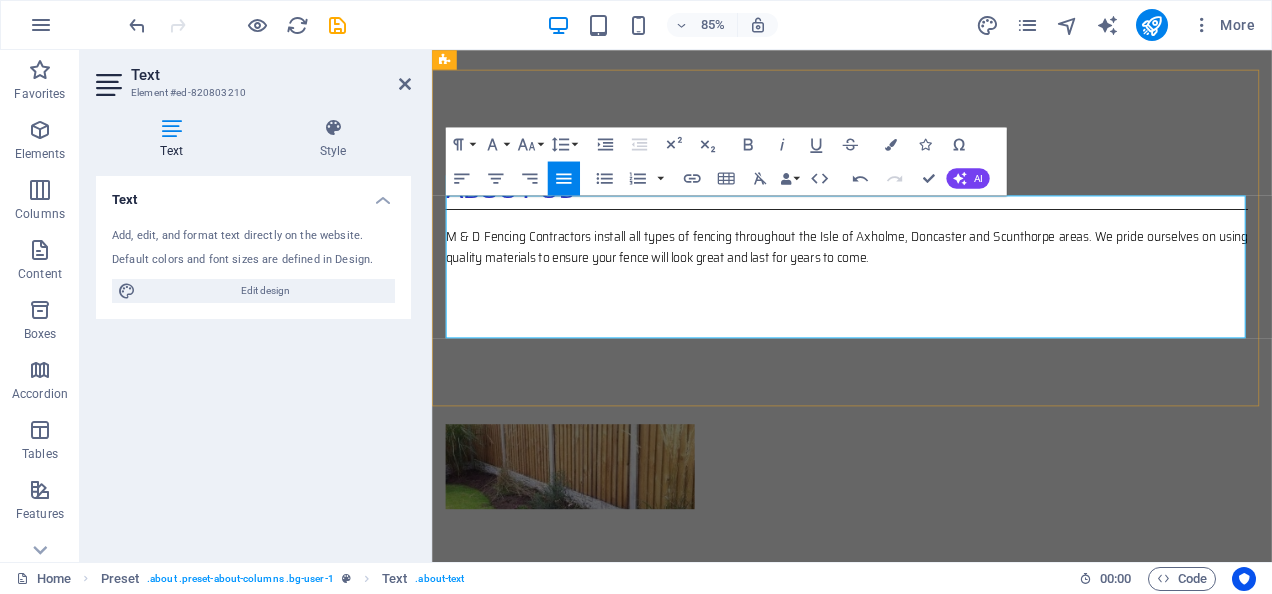 click at bounding box center [682, 951] 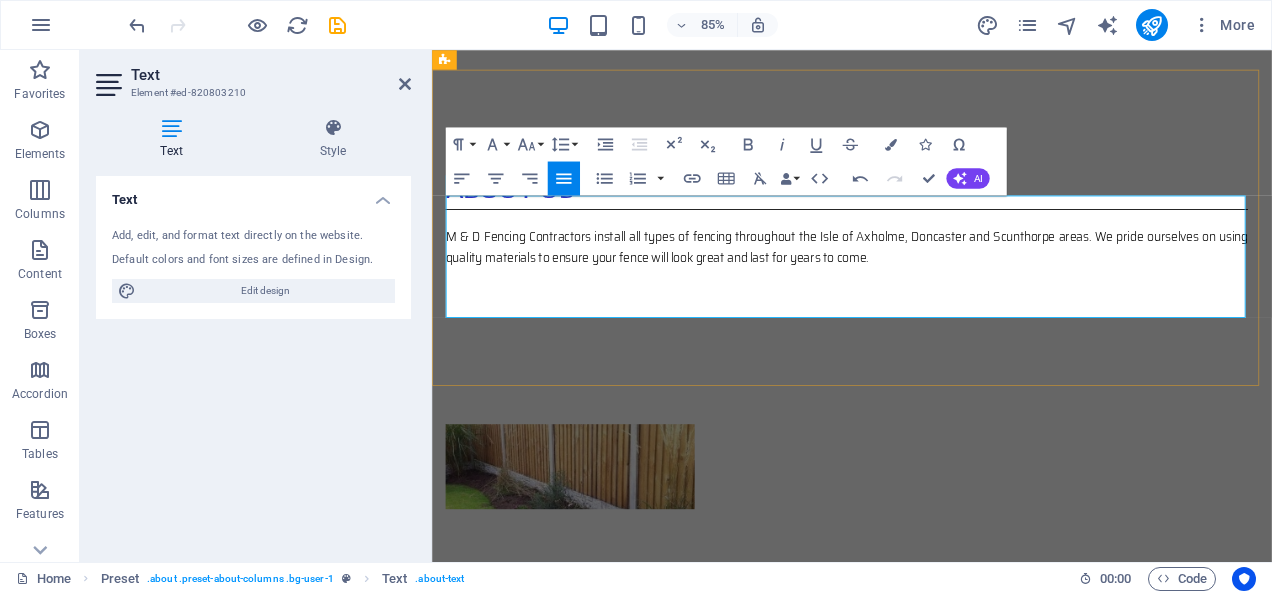 click at bounding box center [1170, 903] 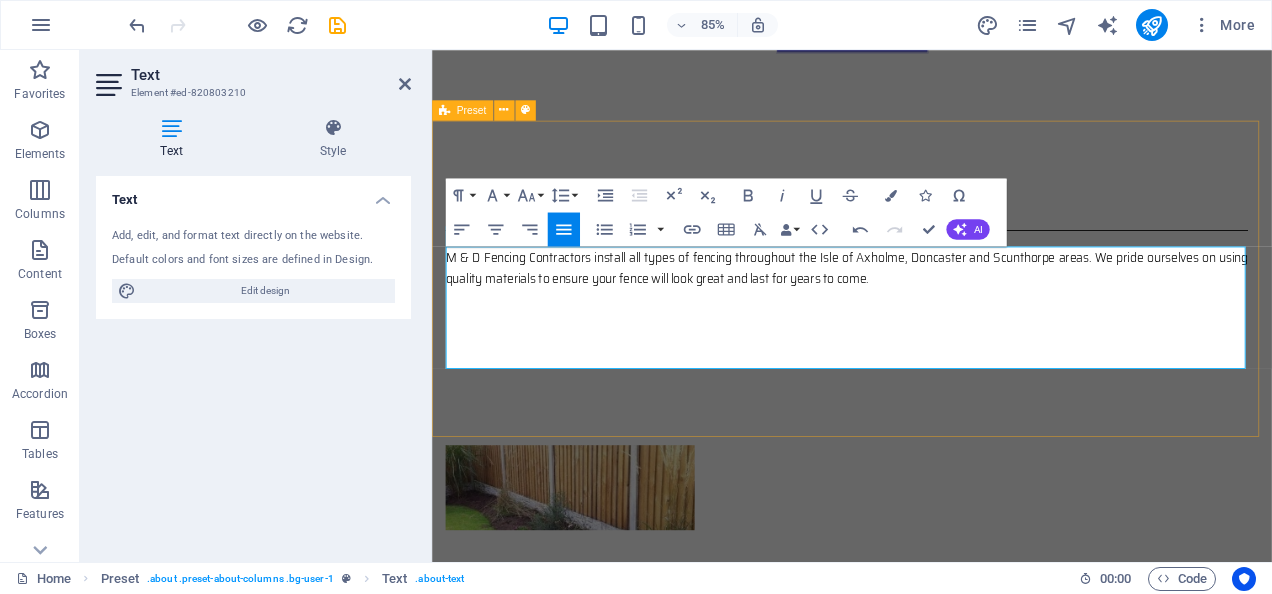 scroll, scrollTop: 1048, scrollLeft: 0, axis: vertical 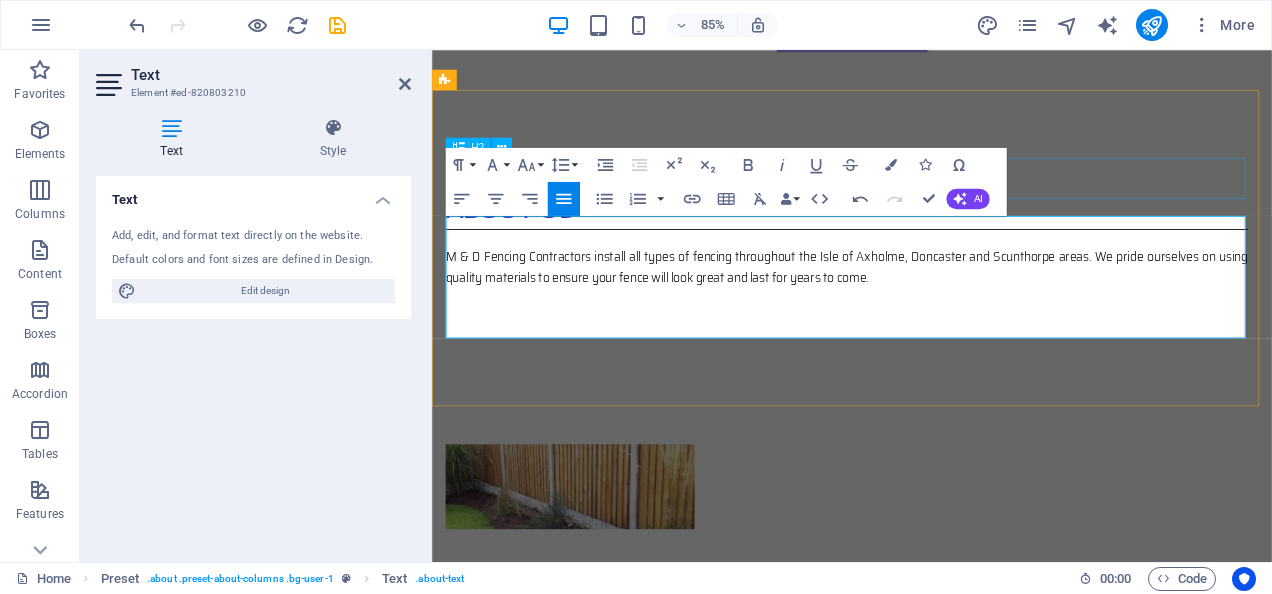 click on "Our Services" at bounding box center (926, 798) 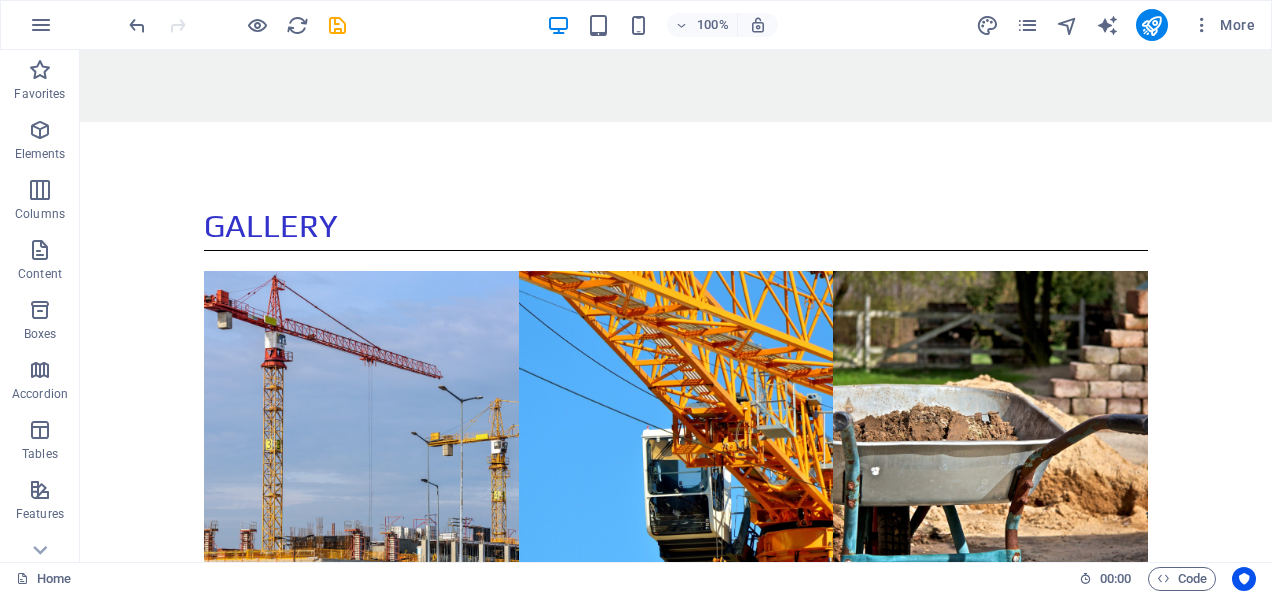 scroll, scrollTop: 2028, scrollLeft: 0, axis: vertical 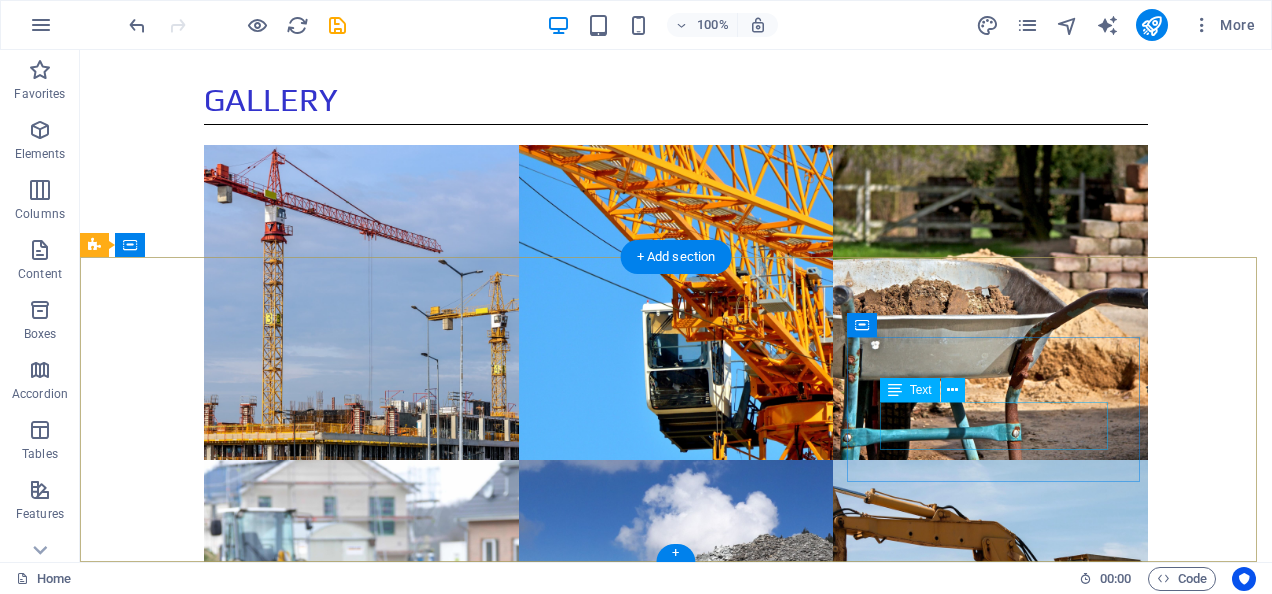 click on "[EMAIL] Legal Notice | Privacy" at bounding box center (242, 1323) 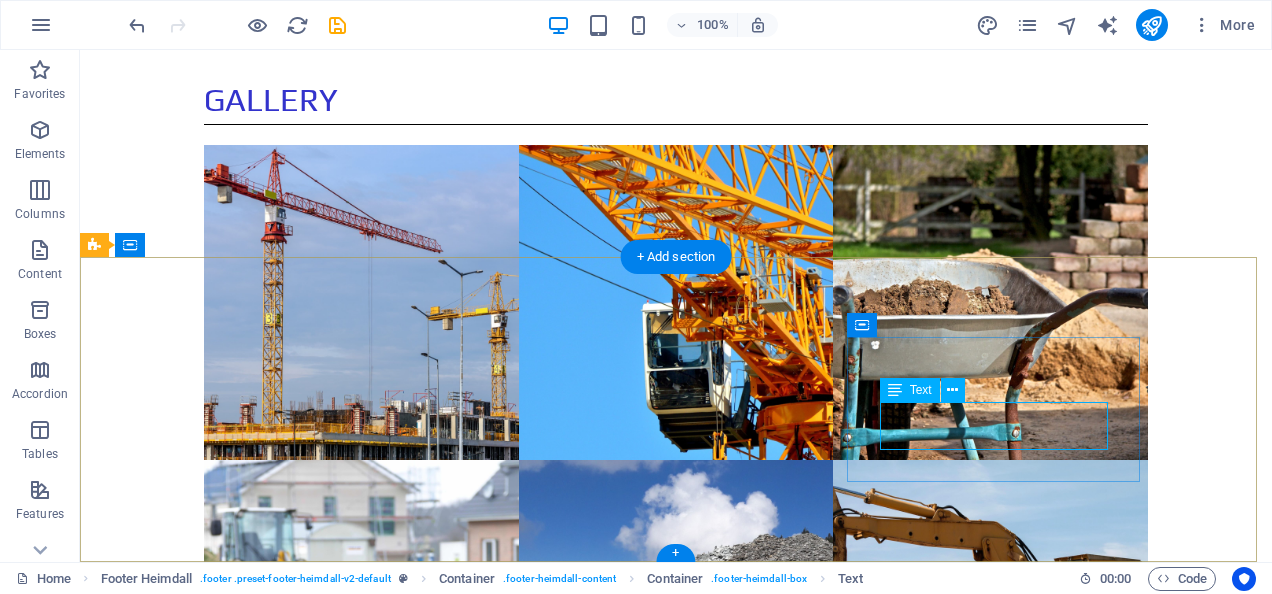 click on "[EMAIL] Legal Notice | Privacy" at bounding box center (242, 1323) 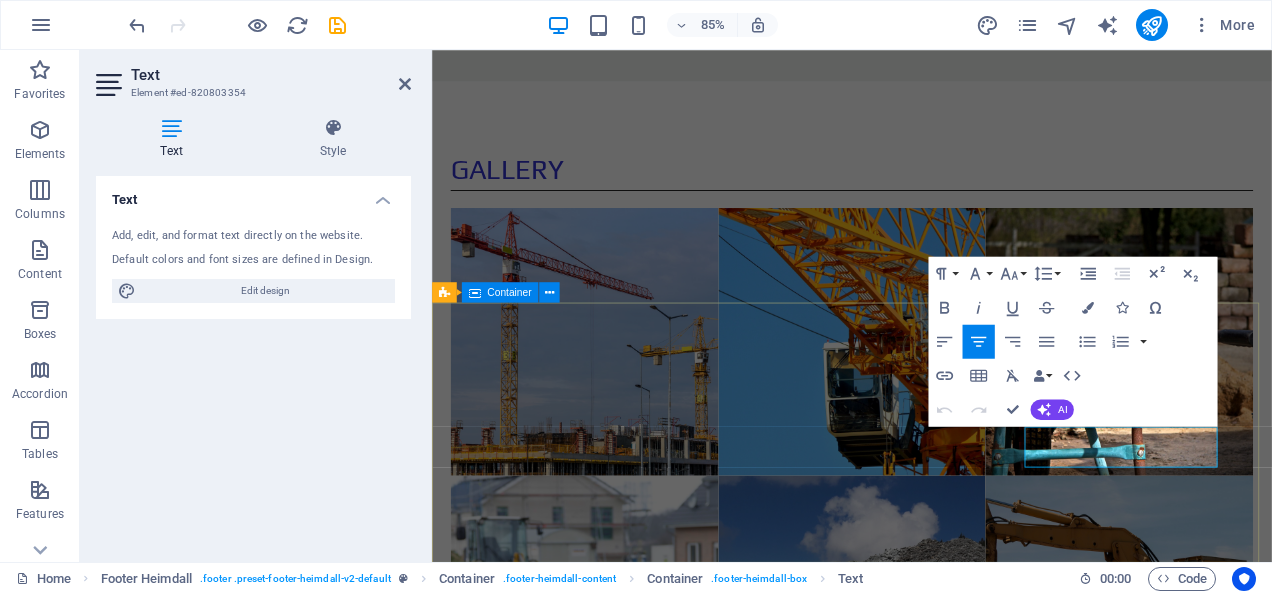 scroll, scrollTop: 2026, scrollLeft: 0, axis: vertical 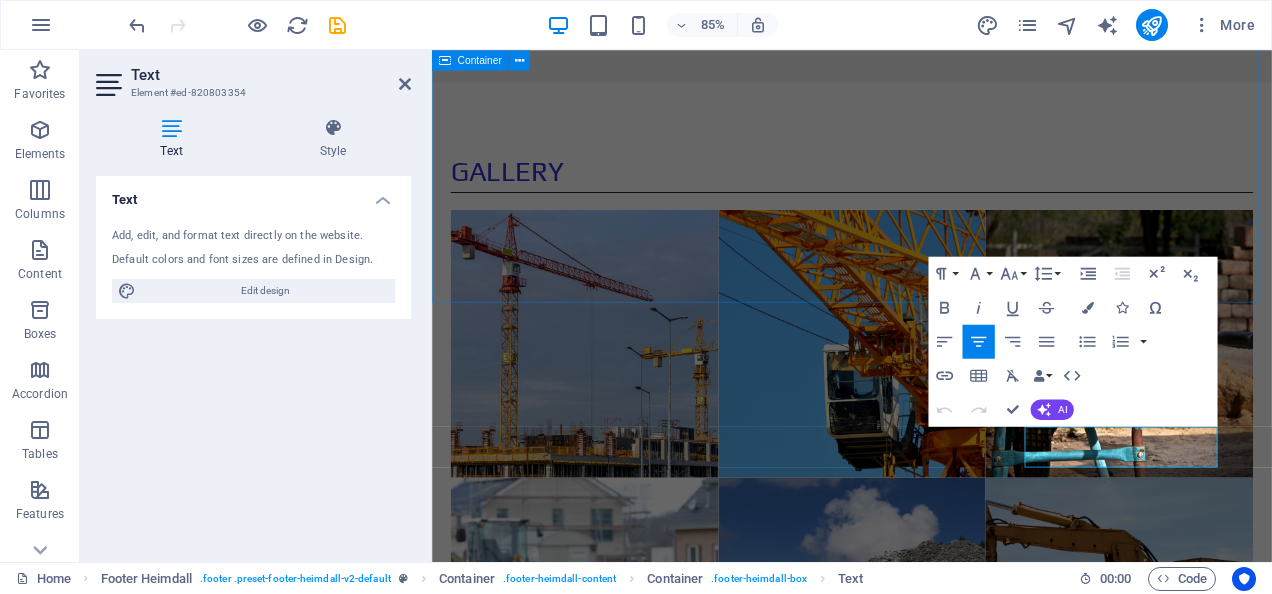 click on "GALLERY" at bounding box center [926, 518] 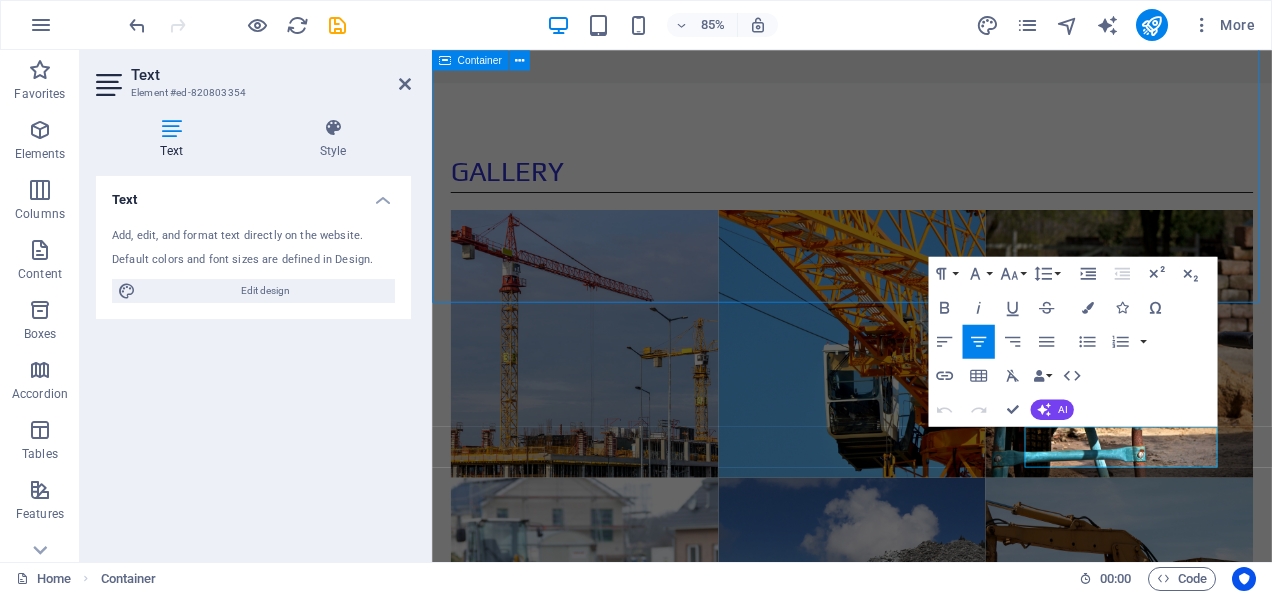 scroll, scrollTop: 1938, scrollLeft: 0, axis: vertical 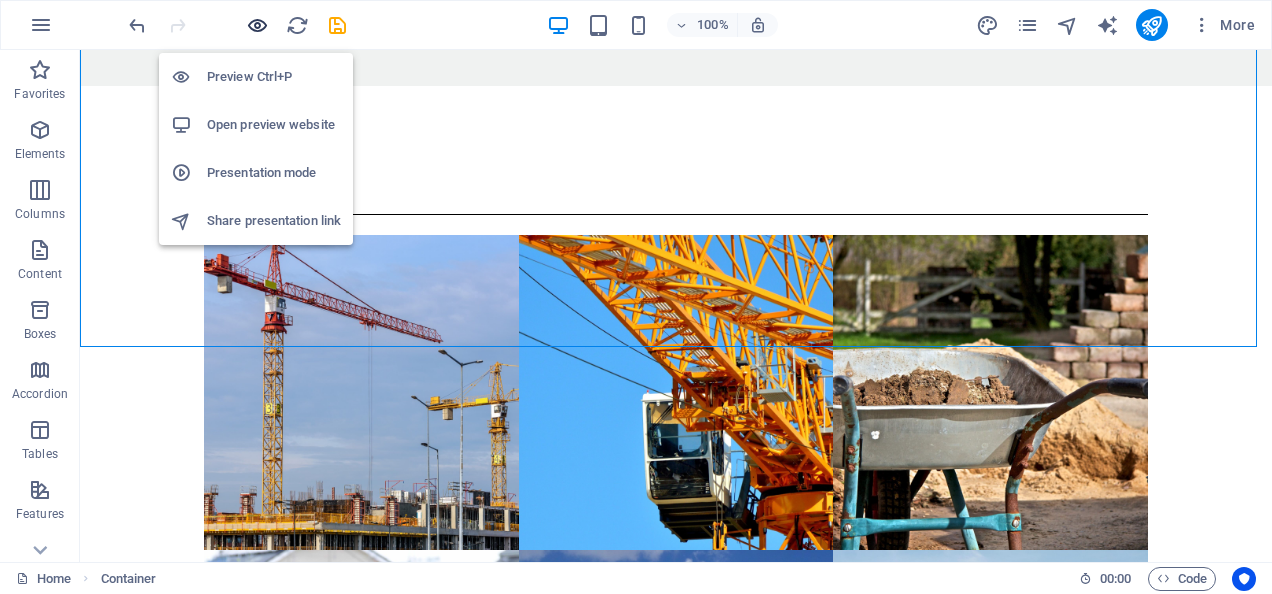 click at bounding box center (257, 25) 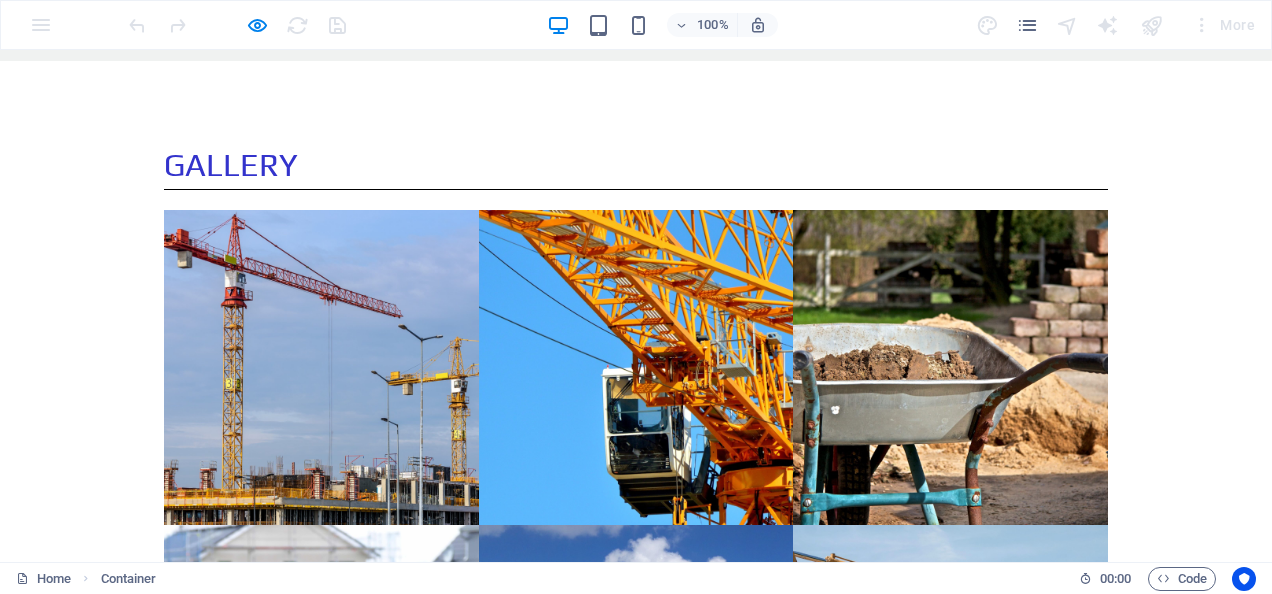 scroll, scrollTop: 2028, scrollLeft: 0, axis: vertical 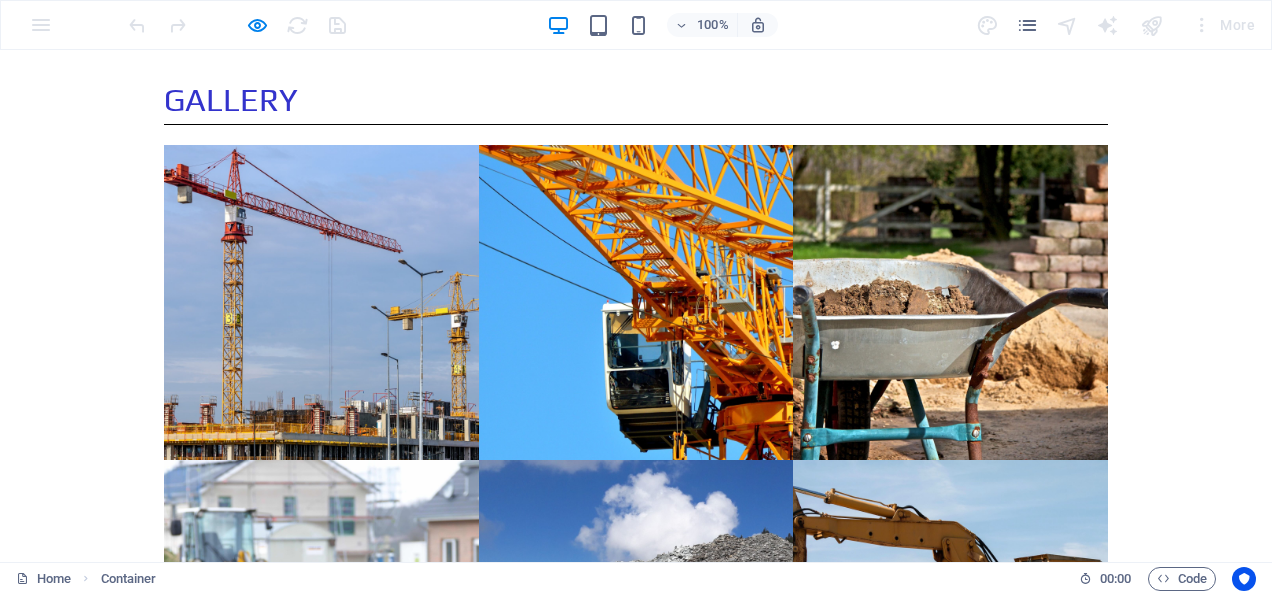 click on "Legal Notice" at bounding box center [137, 1334] 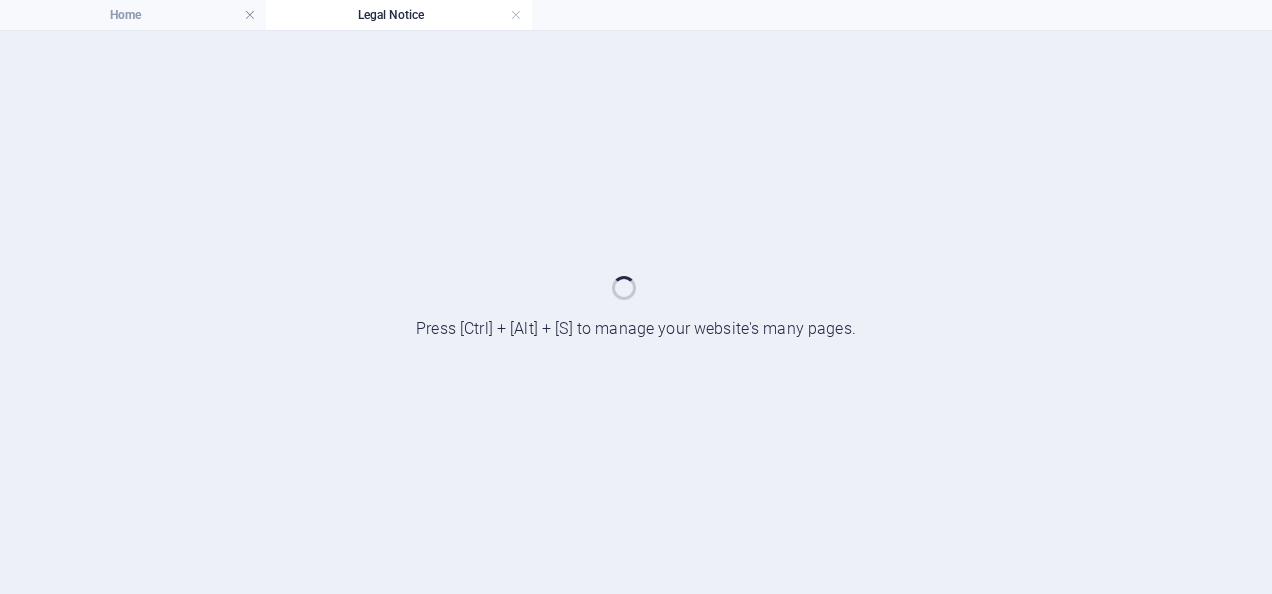 scroll, scrollTop: 0, scrollLeft: 0, axis: both 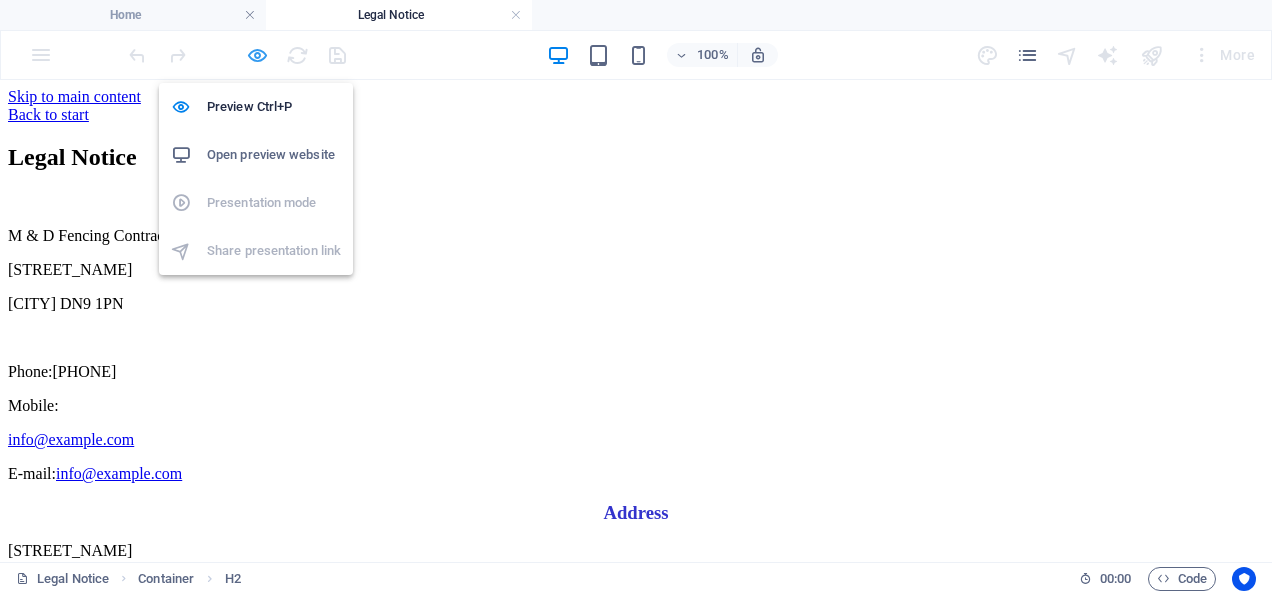 click at bounding box center [257, 55] 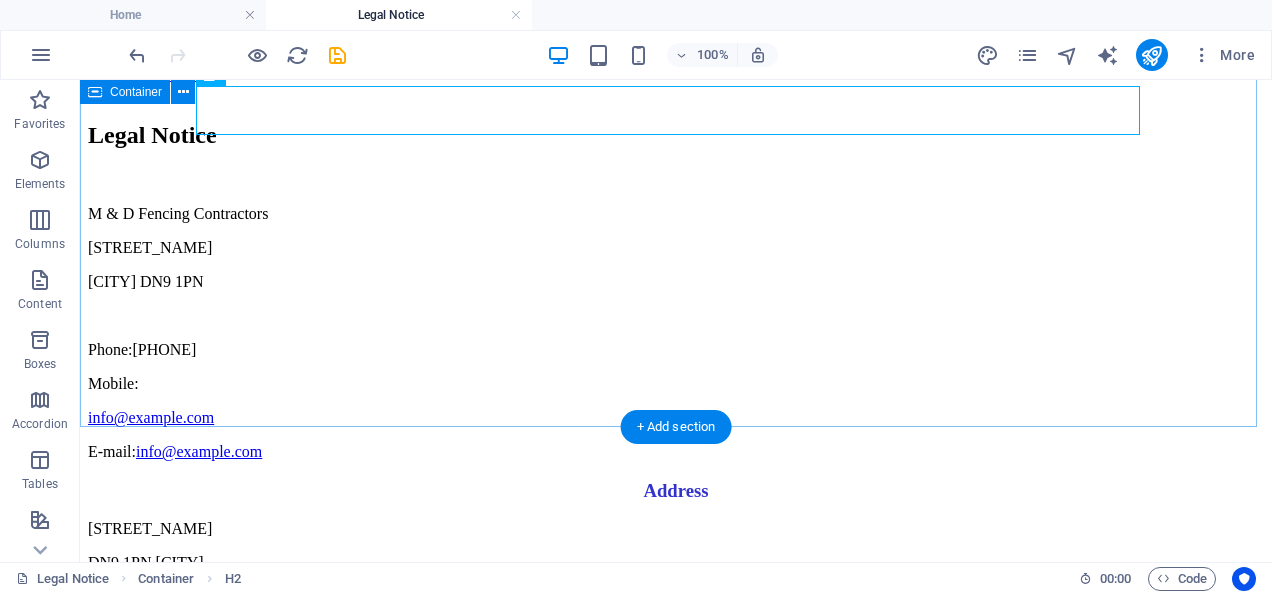 scroll, scrollTop: 0, scrollLeft: 0, axis: both 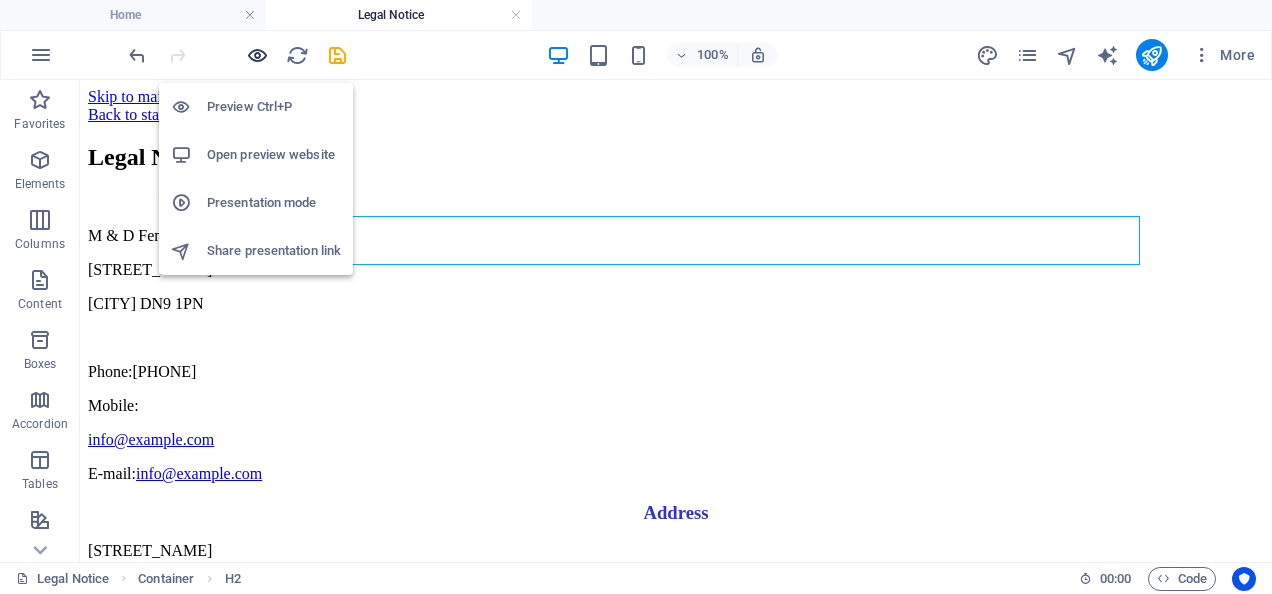 click at bounding box center [257, 55] 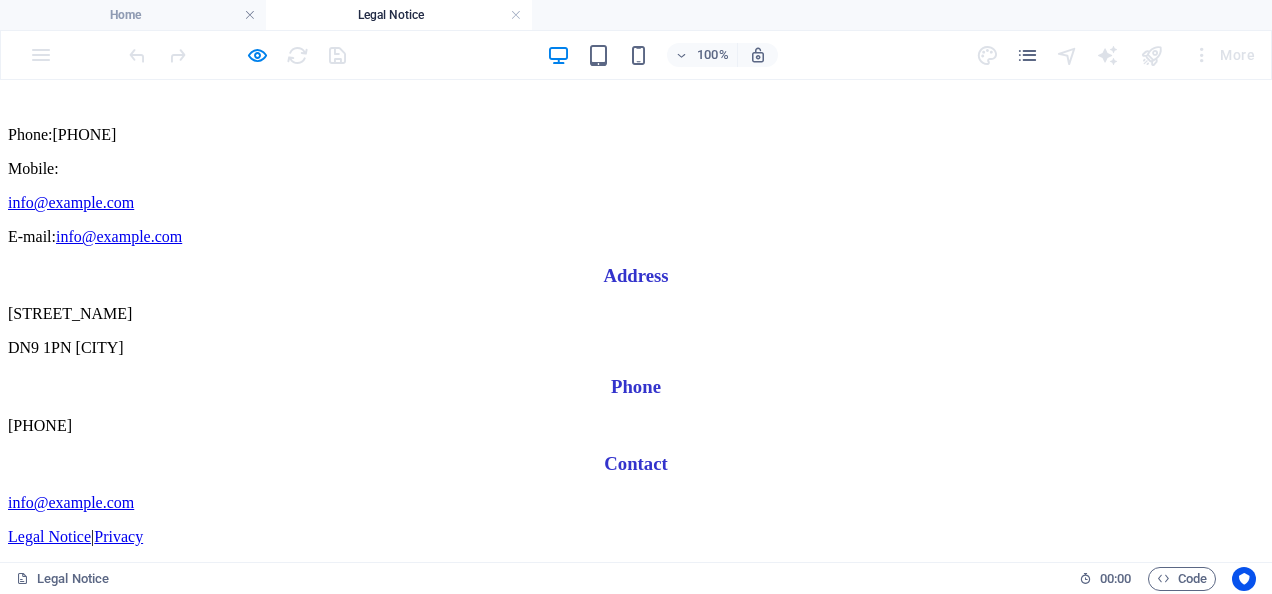 scroll, scrollTop: 294, scrollLeft: 0, axis: vertical 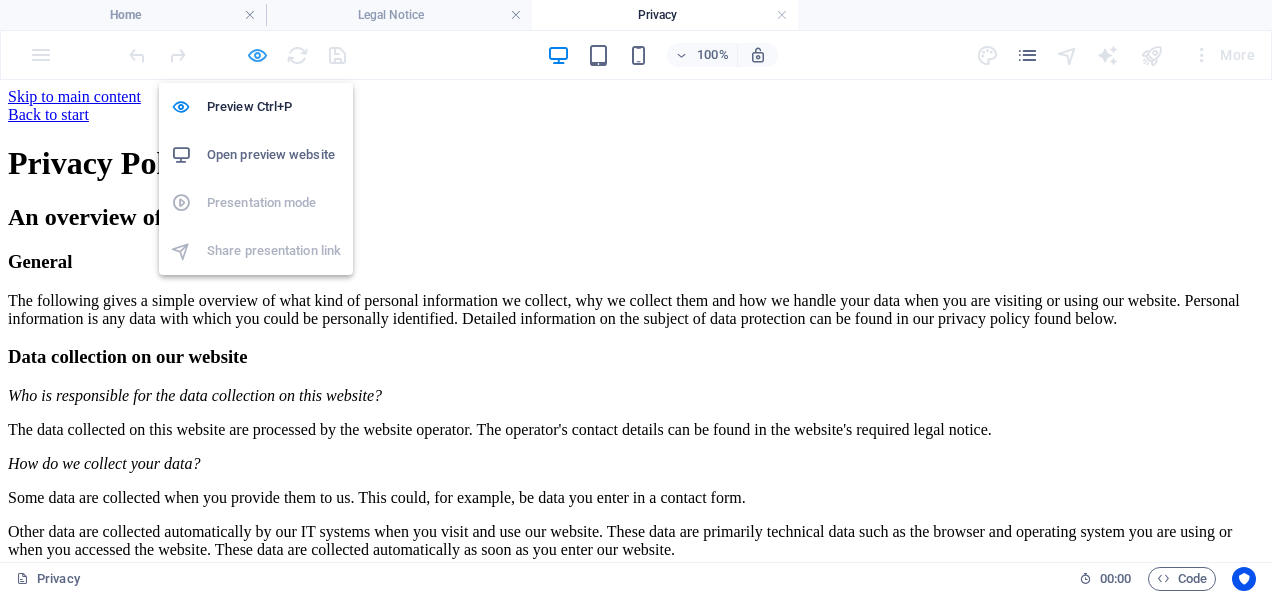 click at bounding box center [257, 55] 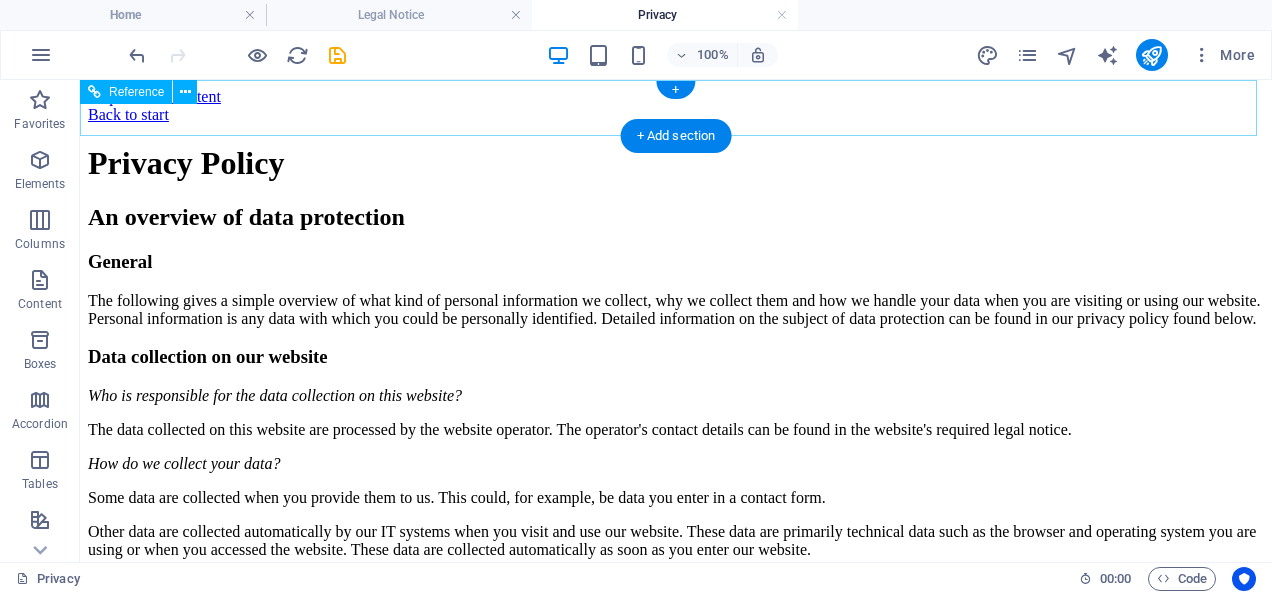 click on "Back to start" at bounding box center [676, 115] 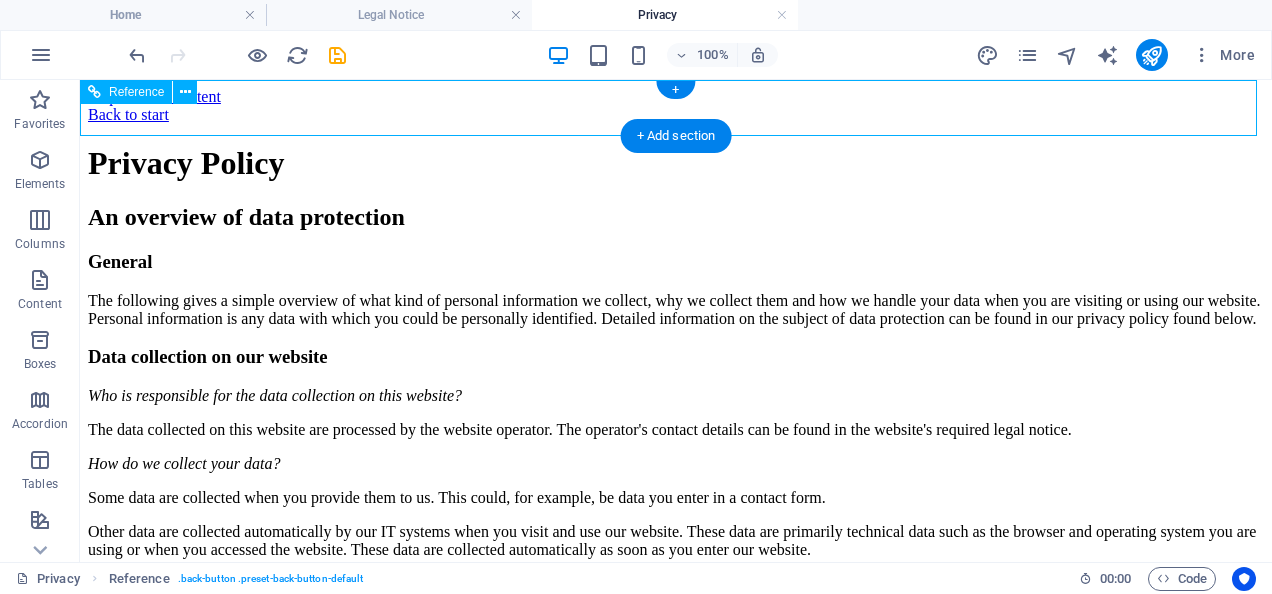click on "Back to start" at bounding box center [676, 115] 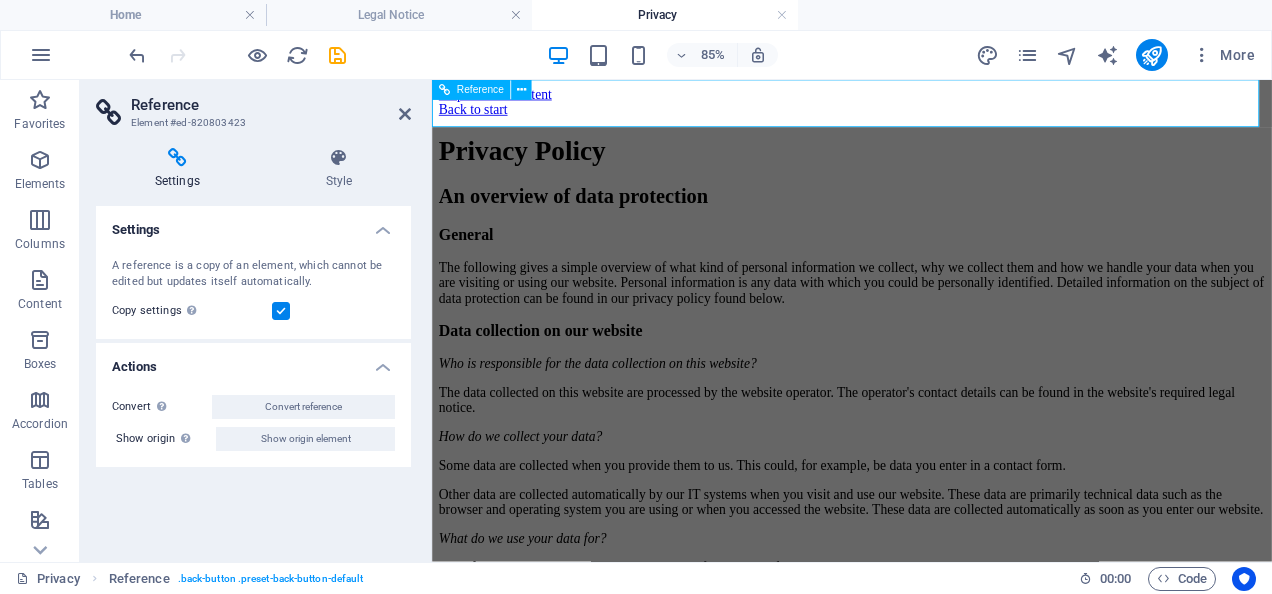 click on "Back to start" at bounding box center [926, 115] 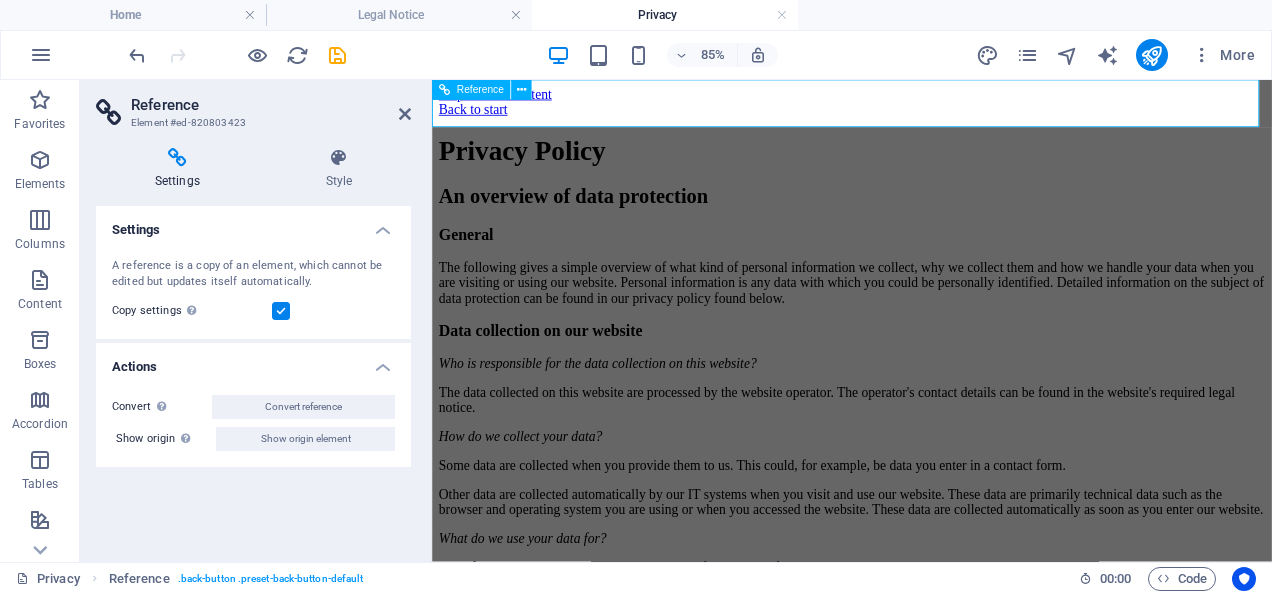 click on "Back to start" at bounding box center [926, 115] 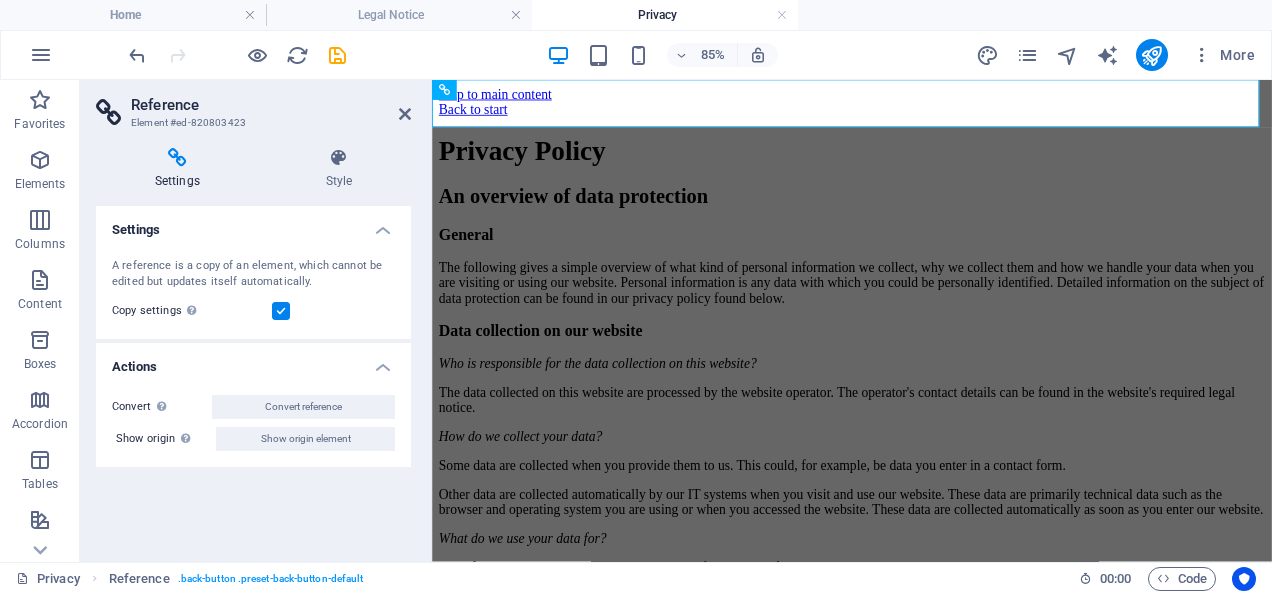 click at bounding box center [177, 158] 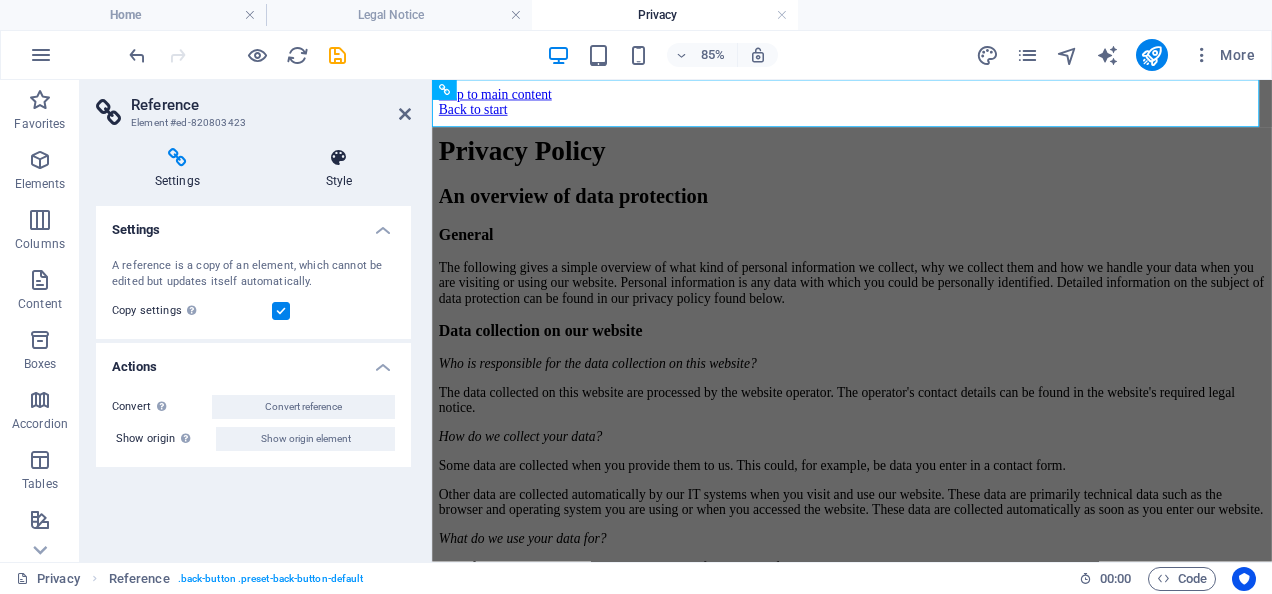 click at bounding box center (339, 158) 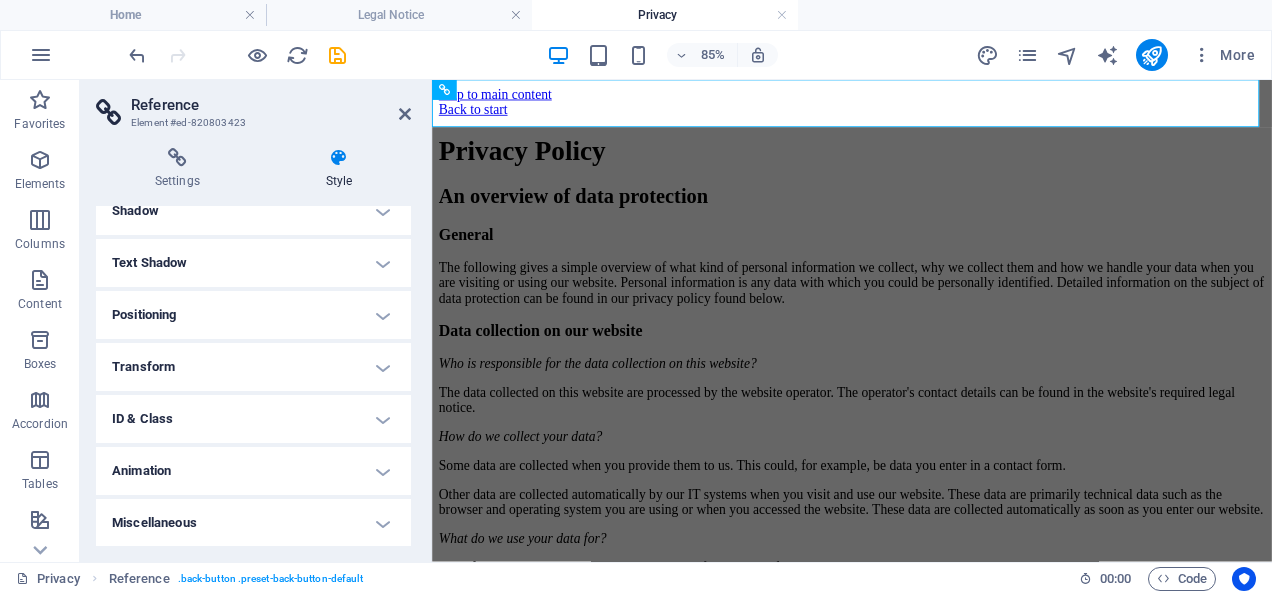 scroll, scrollTop: 0, scrollLeft: 0, axis: both 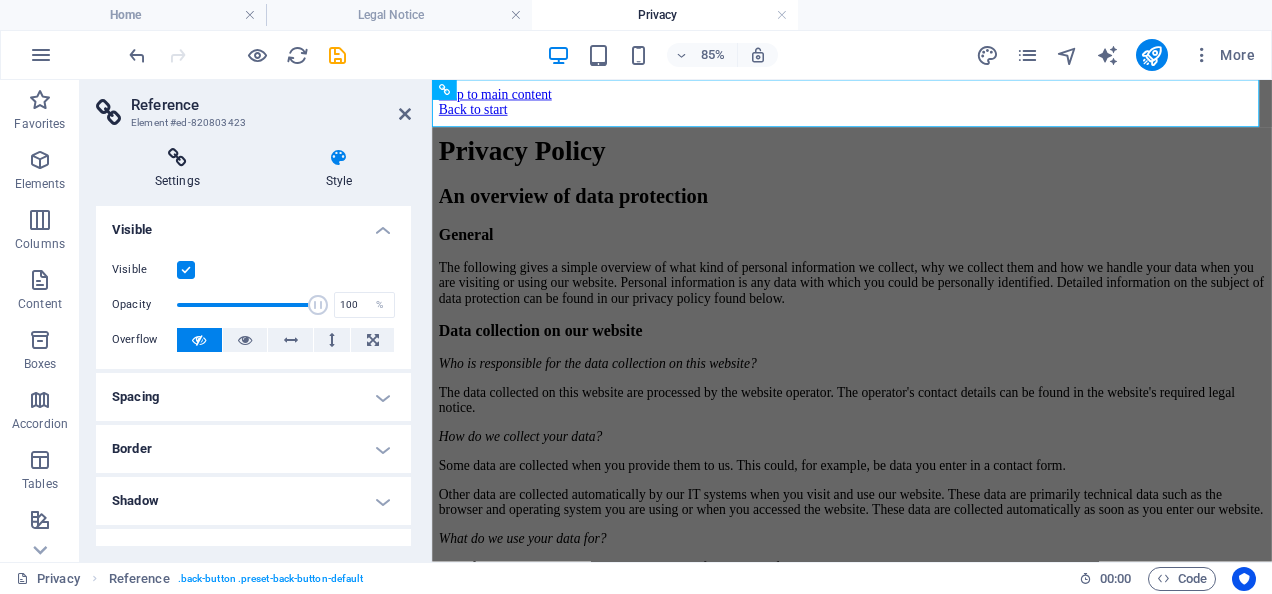 click at bounding box center [177, 158] 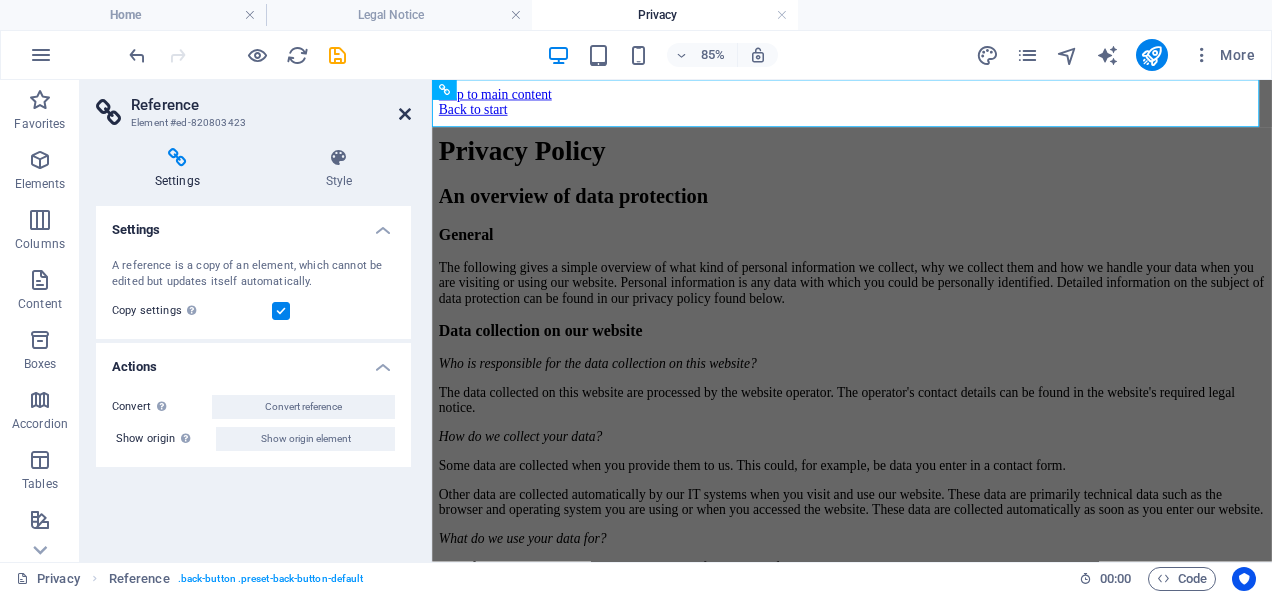 click at bounding box center [405, 114] 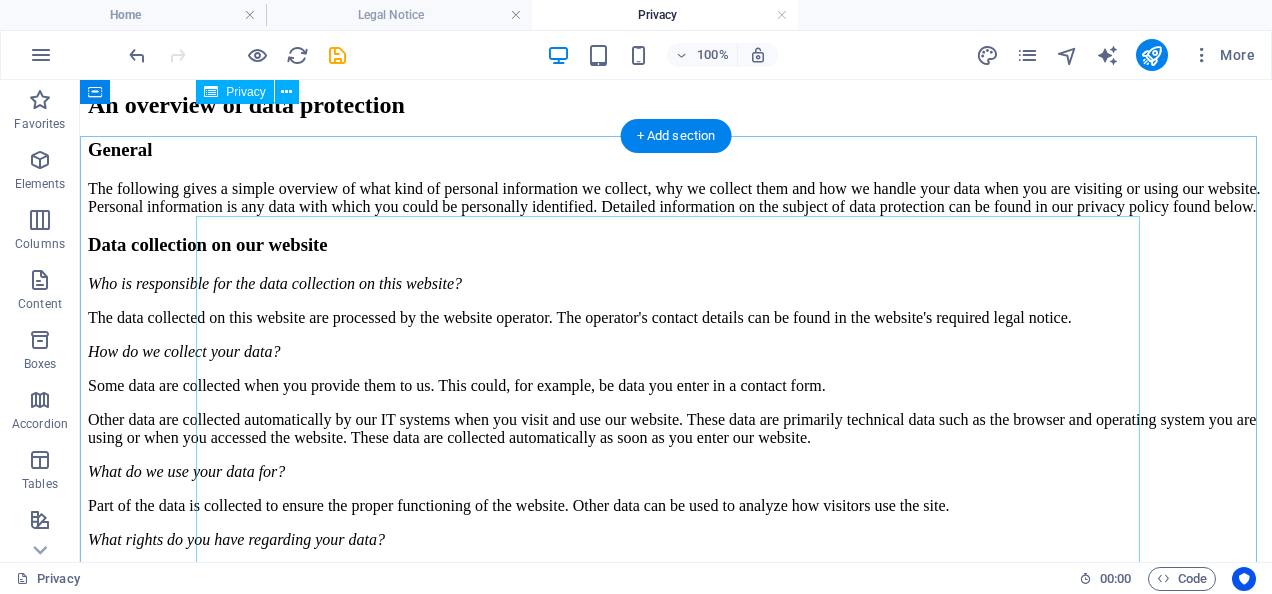 scroll, scrollTop: 0, scrollLeft: 0, axis: both 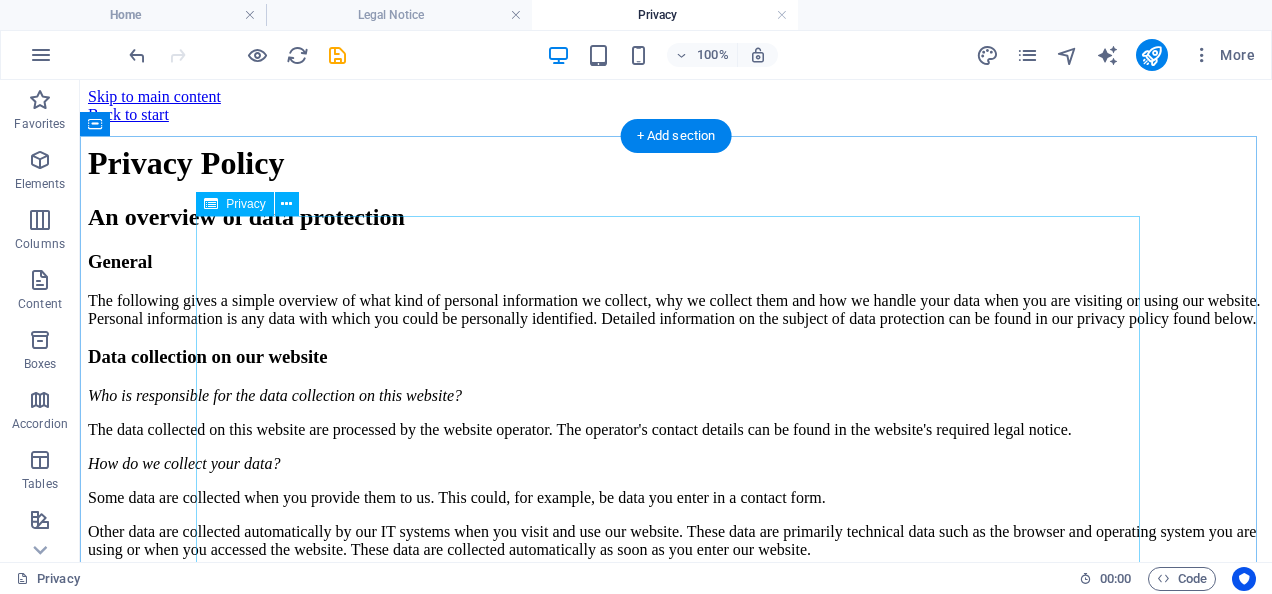 click on "Privacy Policy
An overview of data protection
General
The following gives a simple overview of what kind of personal information we collect, why we collect them and how we handle your data when you are visiting or using our website. Personal information is any data with which you could be personally identified. Detailed information on the subject of data protection can be found in our privacy policy found below.
Data collection on our website
Who is responsible for the data collection on this website?
The data collected on this website are processed by the website operator. The operator's contact details can be found in the website's required legal notice.
How do we collect your data?
Some data are collected when you provide them to us. This could, for example, be data you enter in a contact form.
What do we use your data for?
Part of the data is collected to ensure the proper functioning of the website. Other data can be used to analyze how visitors use the site." at bounding box center [676, 1846] 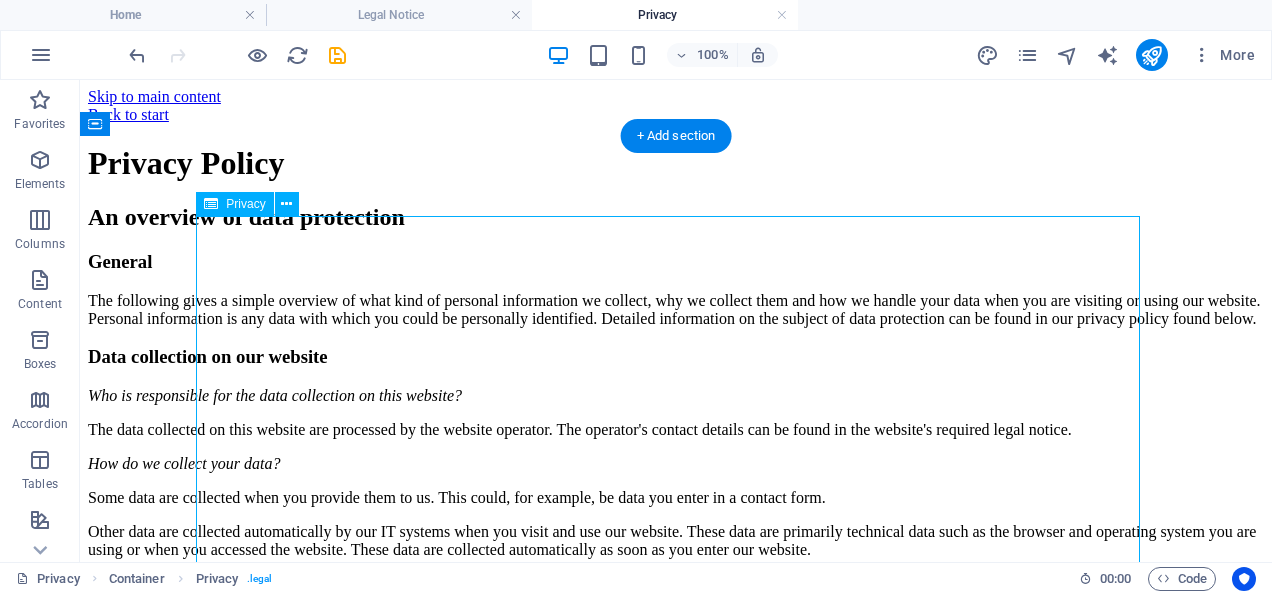 drag, startPoint x: 221, startPoint y: 258, endPoint x: 301, endPoint y: 338, distance: 113.137085 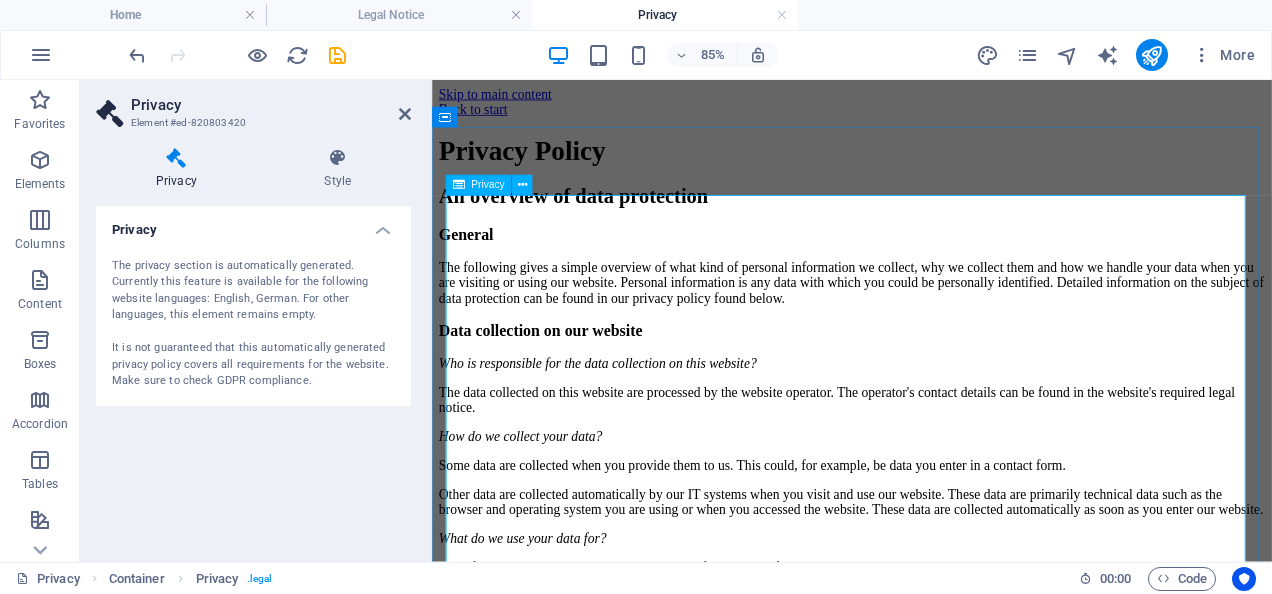 click on "Privacy Policy
An overview of data protection
General
The following gives a simple overview of what kind of personal information we collect, why we collect them and how we handle your data when you are visiting or using our website. Personal information is any data with which you could be personally identified. Detailed information on the subject of data protection can be found in our privacy policy found below.
Data collection on our website
Who is responsible for the data collection on this website?
The data collected on this website are processed by the website operator. The operator's contact details can be found in the website's required legal notice.
How do we collect your data?
Some data are collected when you provide them to us. This could, for example, be data you enter in a contact form.
What do we use your data for?
Part of the data is collected to ensure the proper functioning of the website. Other data can be used to analyze how visitors use the site." at bounding box center [926, 1981] 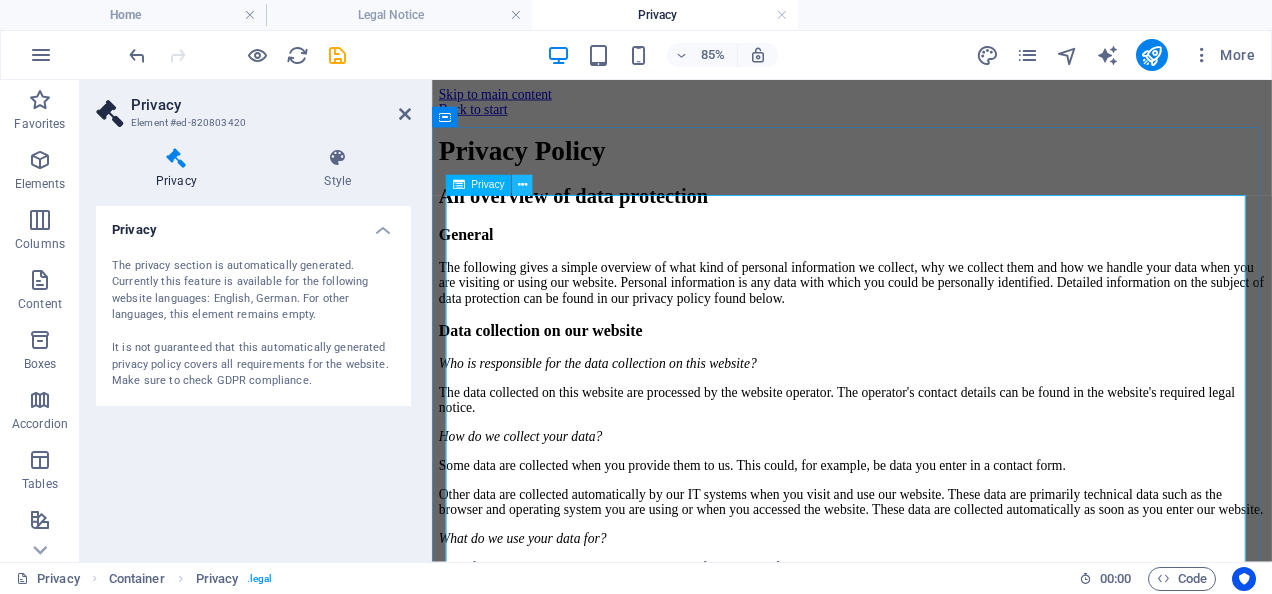click at bounding box center (522, 185) 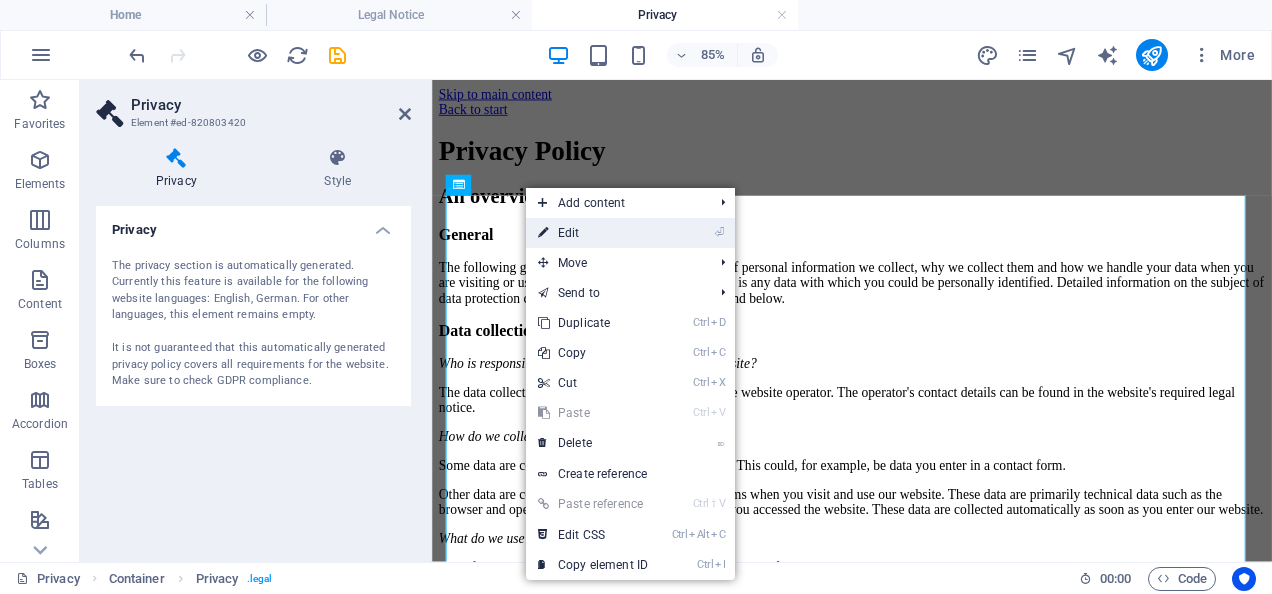 click on "⏎  Edit" at bounding box center (593, 233) 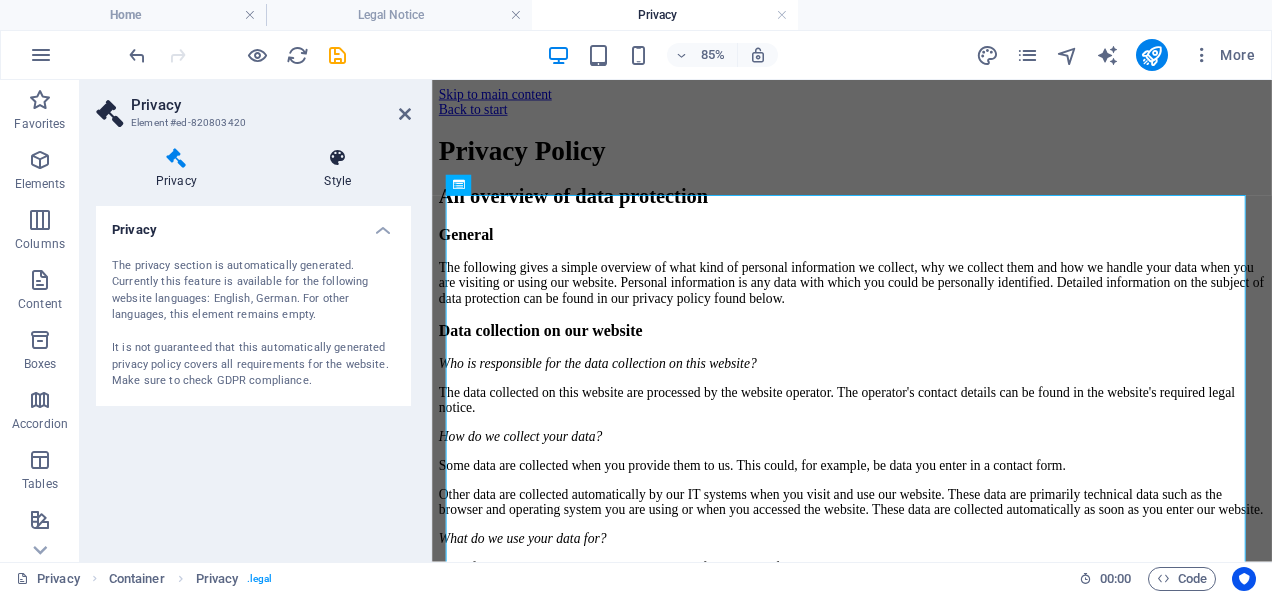 click at bounding box center [338, 158] 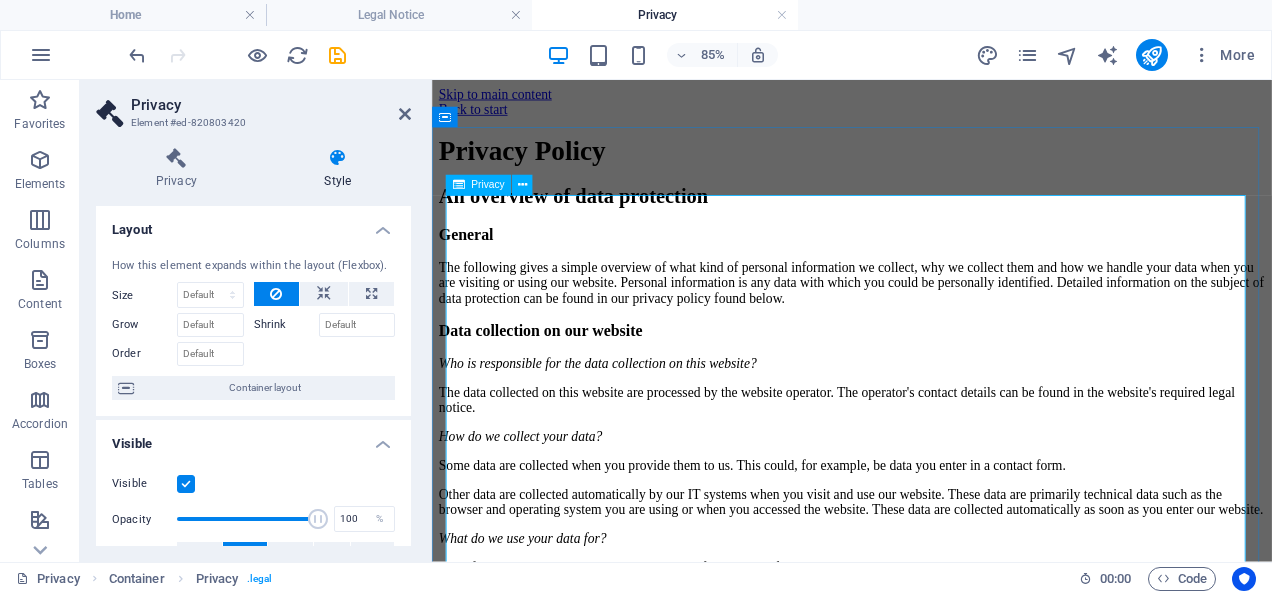 click on "Privacy Policy
An overview of data protection
General
The following gives a simple overview of what kind of personal information we collect, why we collect them and how we handle your data when you are visiting or using our website. Personal information is any data with which you could be personally identified. Detailed information on the subject of data protection can be found in our privacy policy found below.
Data collection on our website
Who is responsible for the data collection on this website?
The data collected on this website are processed by the website operator. The operator's contact details can be found in the website's required legal notice.
How do we collect your data?
Some data are collected when you provide them to us. This could, for example, be data you enter in a contact form.
What do we use your data for?
Part of the data is collected to ensure the proper functioning of the website. Other data can be used to analyze how visitors use the site." at bounding box center (926, 1981) 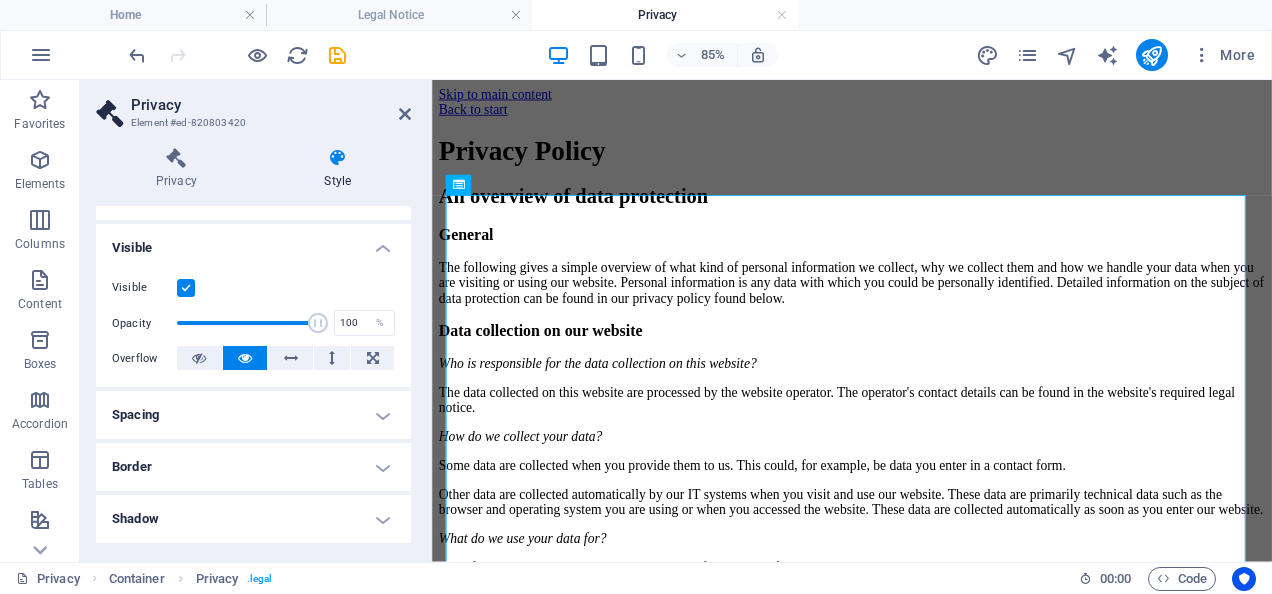 scroll, scrollTop: 197, scrollLeft: 0, axis: vertical 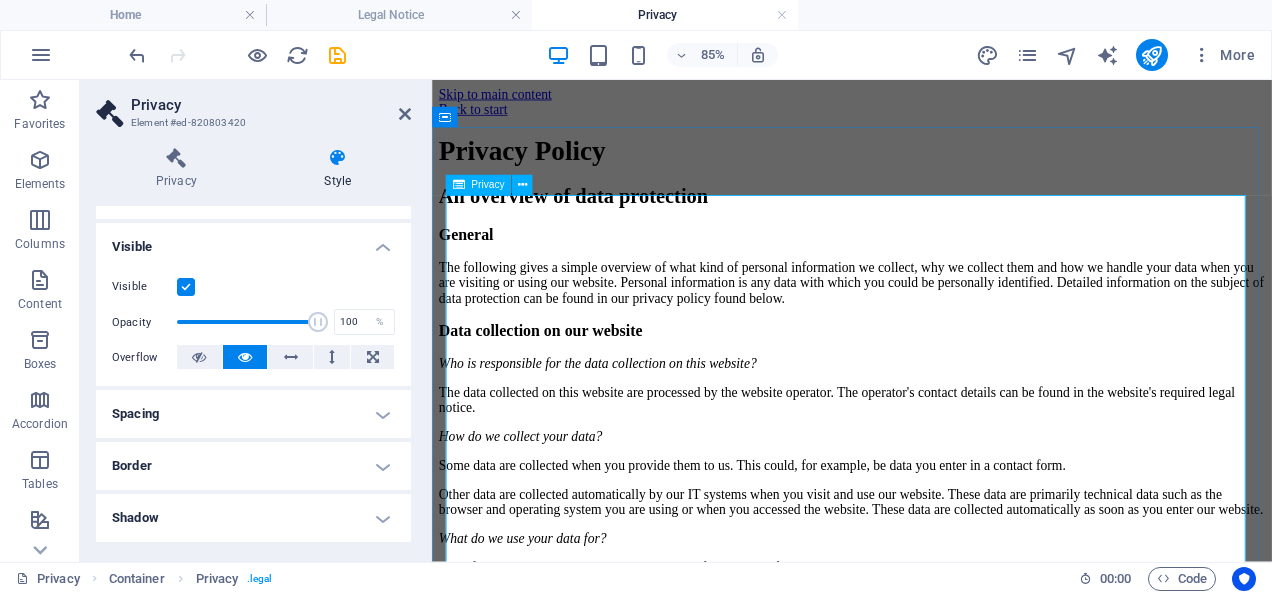 click on "Privacy Policy
An overview of data protection
General
The following gives a simple overview of what kind of personal information we collect, why we collect them and how we handle your data when you are visiting or using our website. Personal information is any data with which you could be personally identified. Detailed information on the subject of data protection can be found in our privacy policy found below.
Data collection on our website
Who is responsible for the data collection on this website?
The data collected on this website are processed by the website operator. The operator's contact details can be found in the website's required legal notice.
How do we collect your data?
Some data are collected when you provide them to us. This could, for example, be data you enter in a contact form.
What do we use your data for?
Part of the data is collected to ensure the proper functioning of the website. Other data can be used to analyze how visitors use the site." at bounding box center (926, 1981) 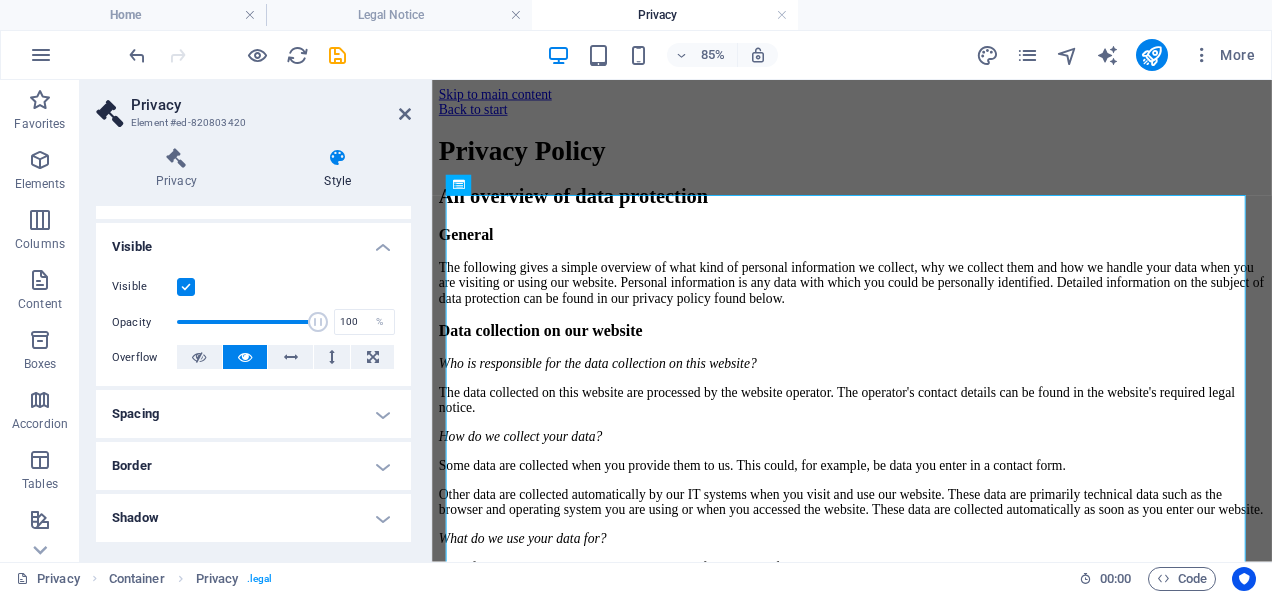 click on "Privacy Element #ed-820803420 Privacy Style Privacy The privacy section is automatically generated. Currently this feature is available for the following website languages: English, German. For other languages, this element remains empty. It is not guaranteed that this automatically generated privacy policy covers all requirements for the website. Make sure to check GDPR compliance. Preset Element Layout How this element expands within the layout (Flexbox). Size Default auto px % 1/1 1/2 1/3 1/4 1/5 1/6 1/7 1/8 1/9 1/10 Grow Shrink Order Container layout Visible Visible Opacity 100 % Overflow Spacing Margin Default auto px % rem vw vh Custom Custom auto px % rem vw vh auto px % rem vw vh auto px % rem vw vh auto px % rem vw vh Padding Default px rem % vh vw Custom Custom px rem % vh vw px rem % vh vw px rem % vh vw Border Style              - Width 1 auto px rem % vh vw Custom Custom 1 auto px rem % vh vw 1 auto px rem % vh vw 1 auto px rem % vh vw 1 auto px rem % vh vw  - Color px %" at bounding box center (256, 321) 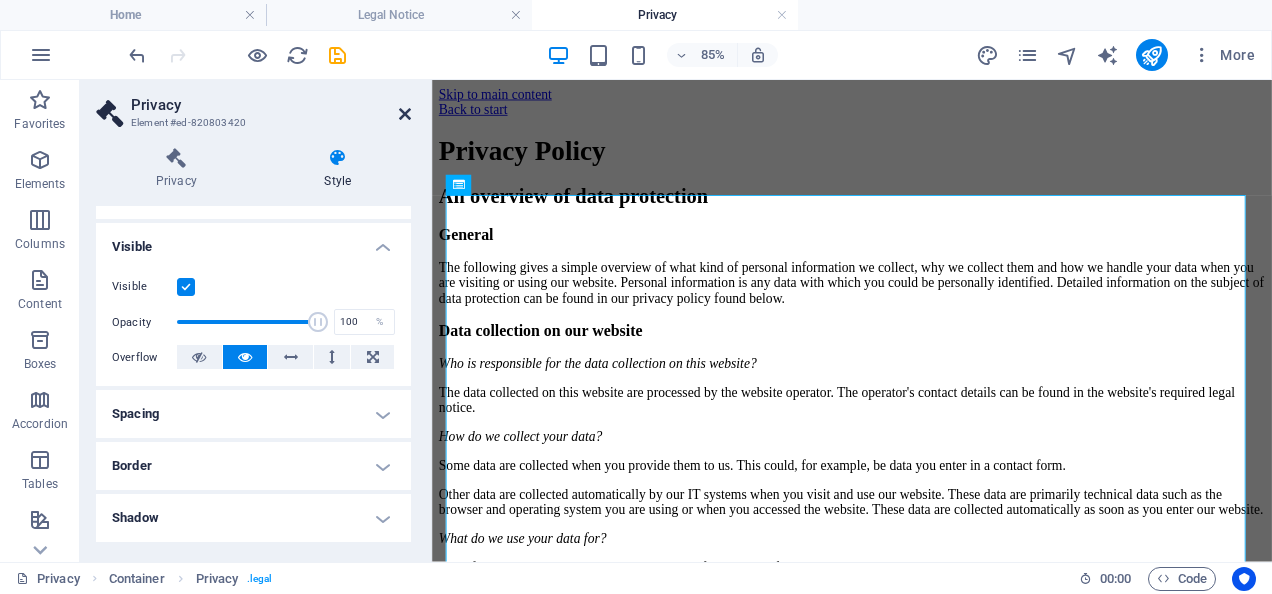 click at bounding box center (405, 114) 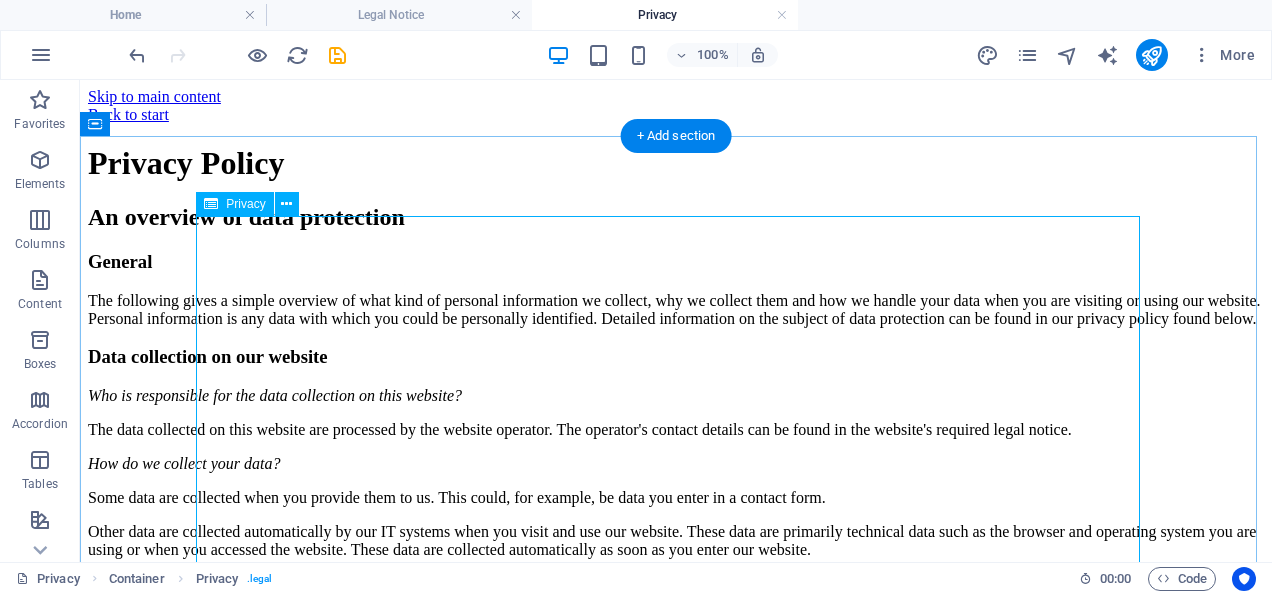 click on "Privacy Policy
An overview of data protection
General
The following gives a simple overview of what kind of personal information we collect, why we collect them and how we handle your data when you are visiting or using our website. Personal information is any data with which you could be personally identified. Detailed information on the subject of data protection can be found in our privacy policy found below.
Data collection on our website
Who is responsible for the data collection on this website?
The data collected on this website are processed by the website operator. The operator's contact details can be found in the website's required legal notice.
How do we collect your data?
Some data are collected when you provide them to us. This could, for example, be data you enter in a contact form.
What do we use your data for?
Part of the data is collected to ensure the proper functioning of the website. Other data can be used to analyze how visitors use the site." at bounding box center [676, 1846] 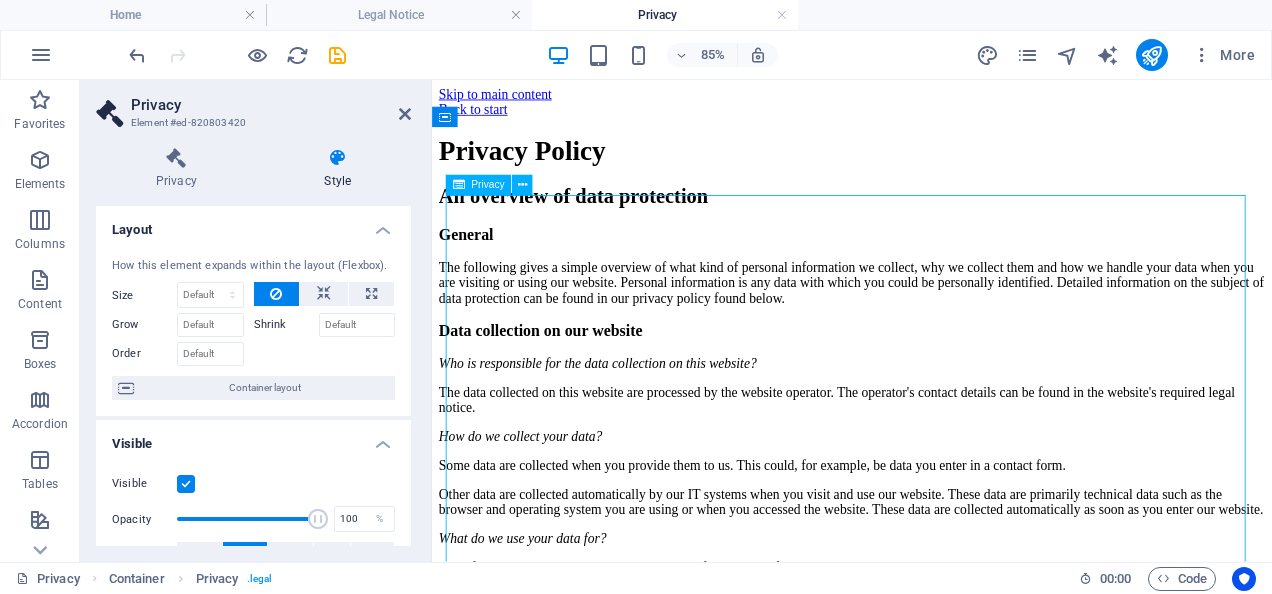 drag, startPoint x: 606, startPoint y: 256, endPoint x: 775, endPoint y: 257, distance: 169.00296 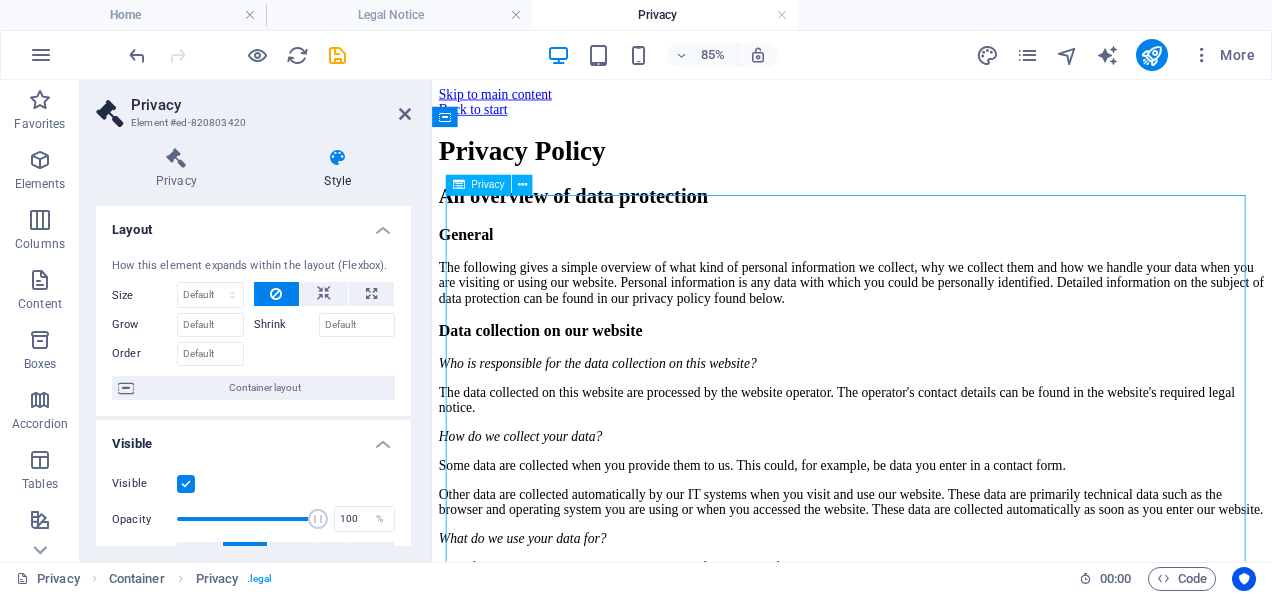 click on "Privacy Policy
An overview of data protection
General
The following gives a simple overview of what kind of personal information we collect, why we collect them and how we handle your data when you are visiting or using our website. Personal information is any data with which you could be personally identified. Detailed information on the subject of data protection can be found in our privacy policy found below.
Data collection on our website
Who is responsible for the data collection on this website?
The data collected on this website are processed by the website operator. The operator's contact details can be found in the website's required legal notice.
How do we collect your data?
Some data are collected when you provide them to us. This could, for example, be data you enter in a contact form.
What do we use your data for?
Part of the data is collected to ensure the proper functioning of the website. Other data can be used to analyze how visitors use the site." at bounding box center (926, 1981) 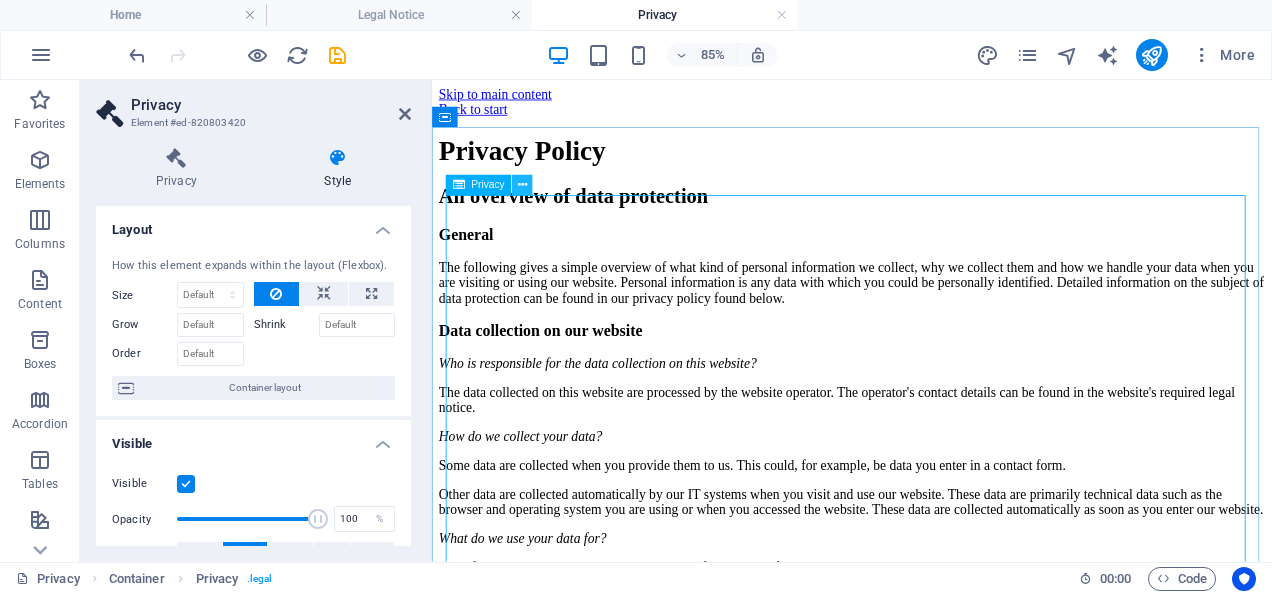 click at bounding box center (522, 185) 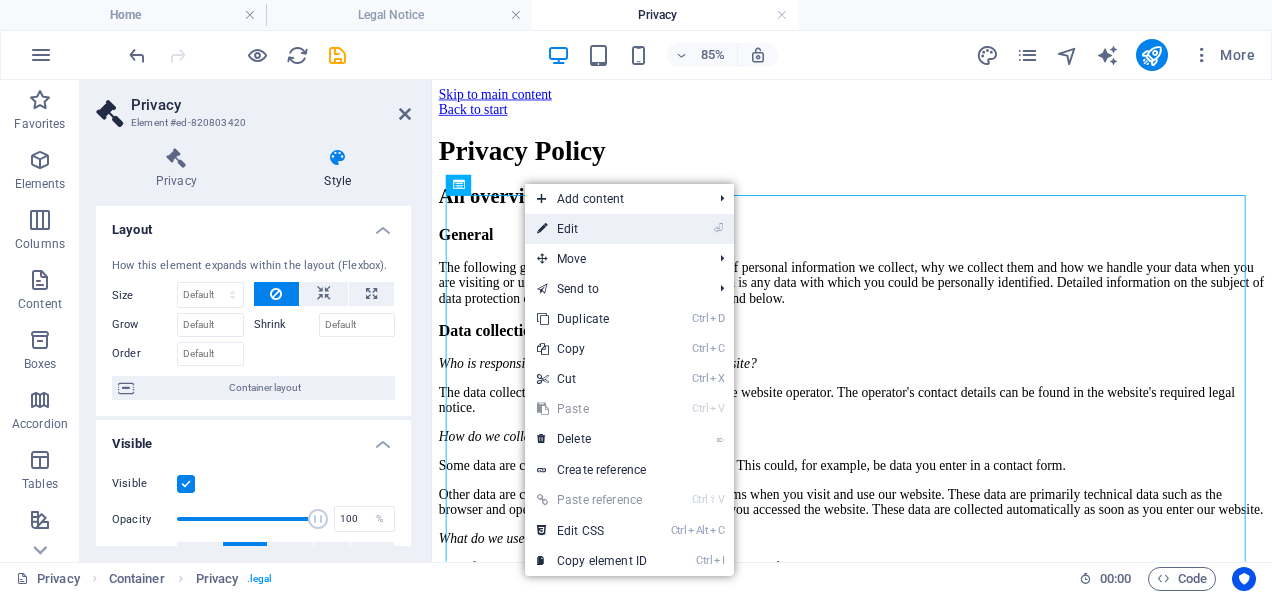 click on "⏎  Edit" at bounding box center [592, 229] 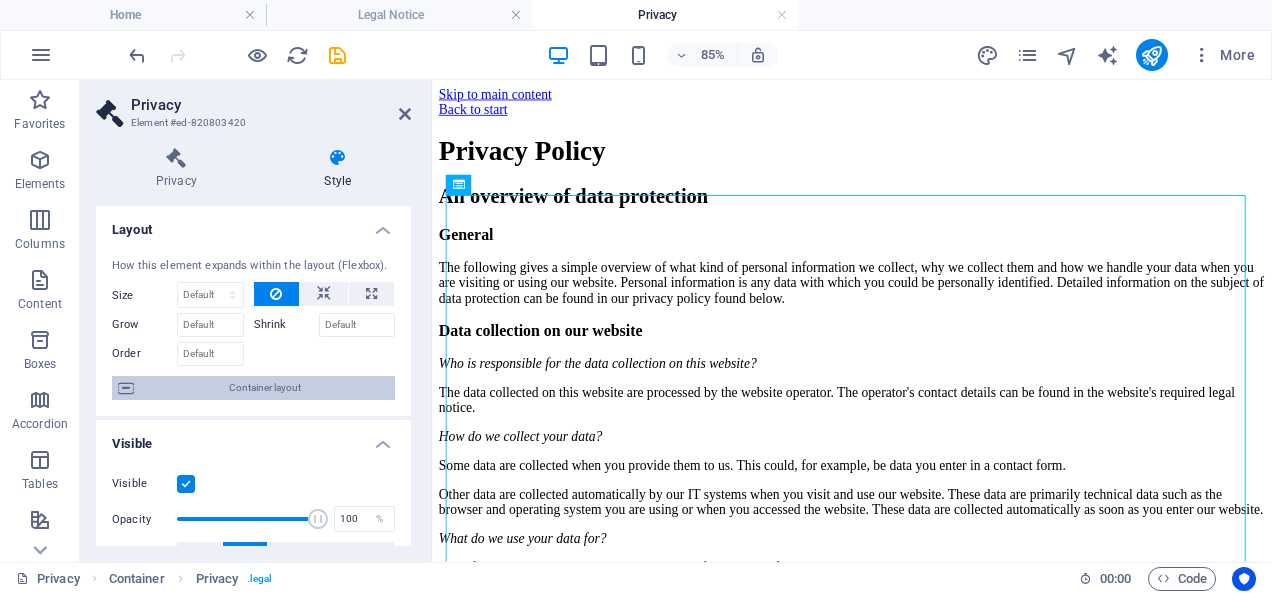 click on "Container layout" at bounding box center [264, 388] 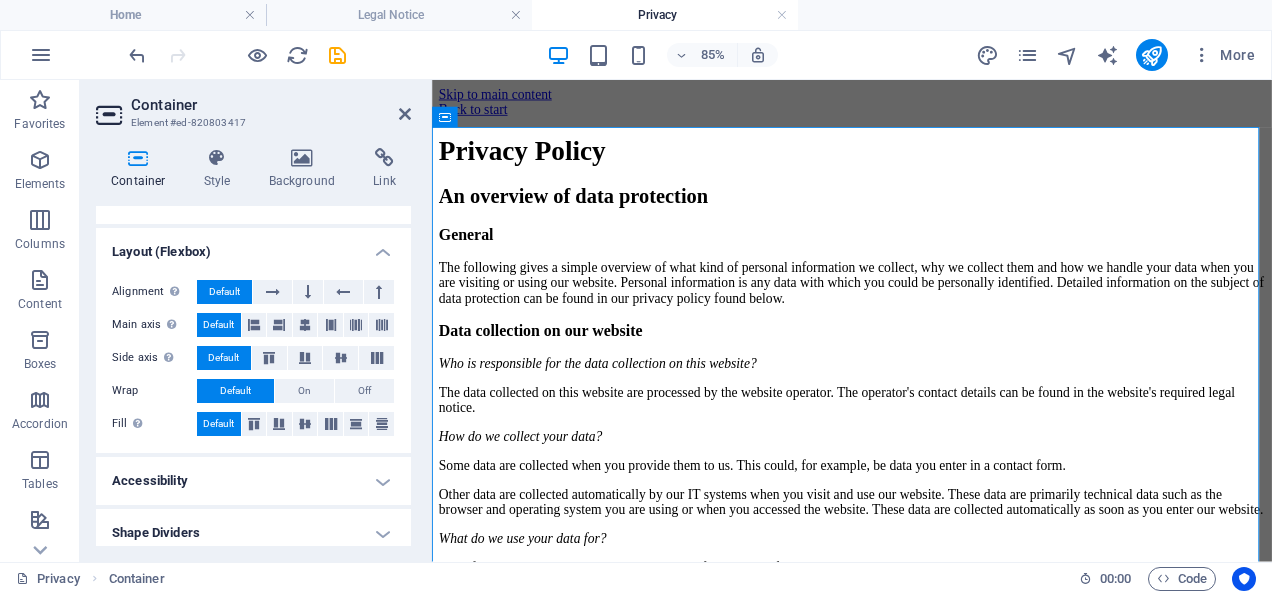 scroll, scrollTop: 40, scrollLeft: 0, axis: vertical 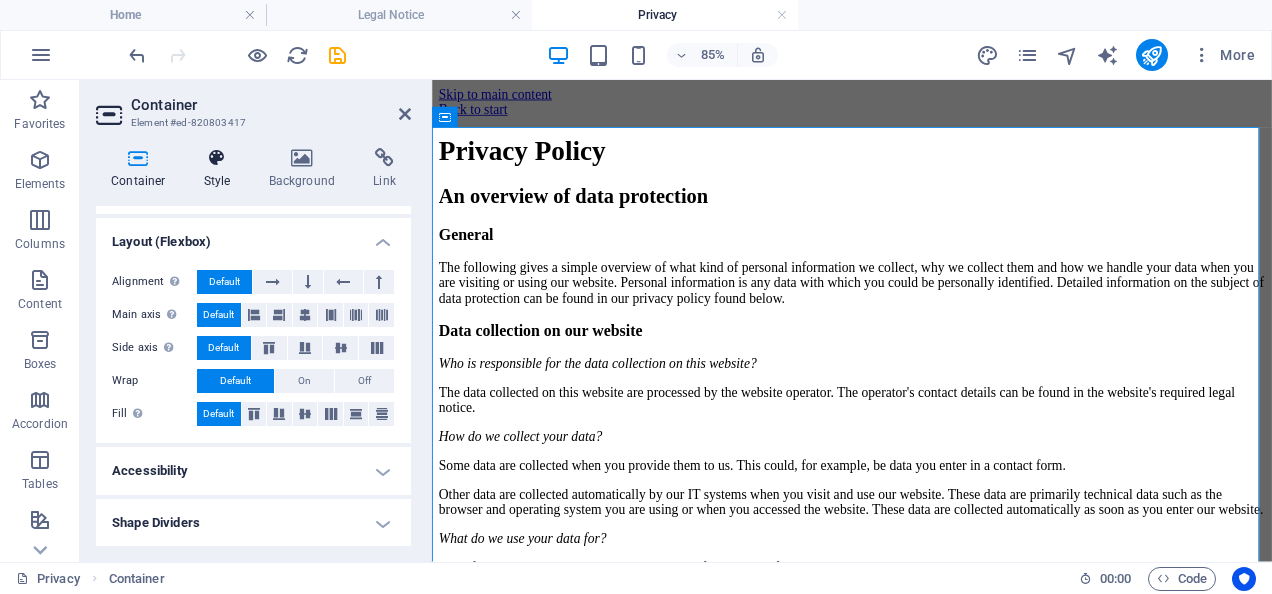 click on "Style" at bounding box center (221, 169) 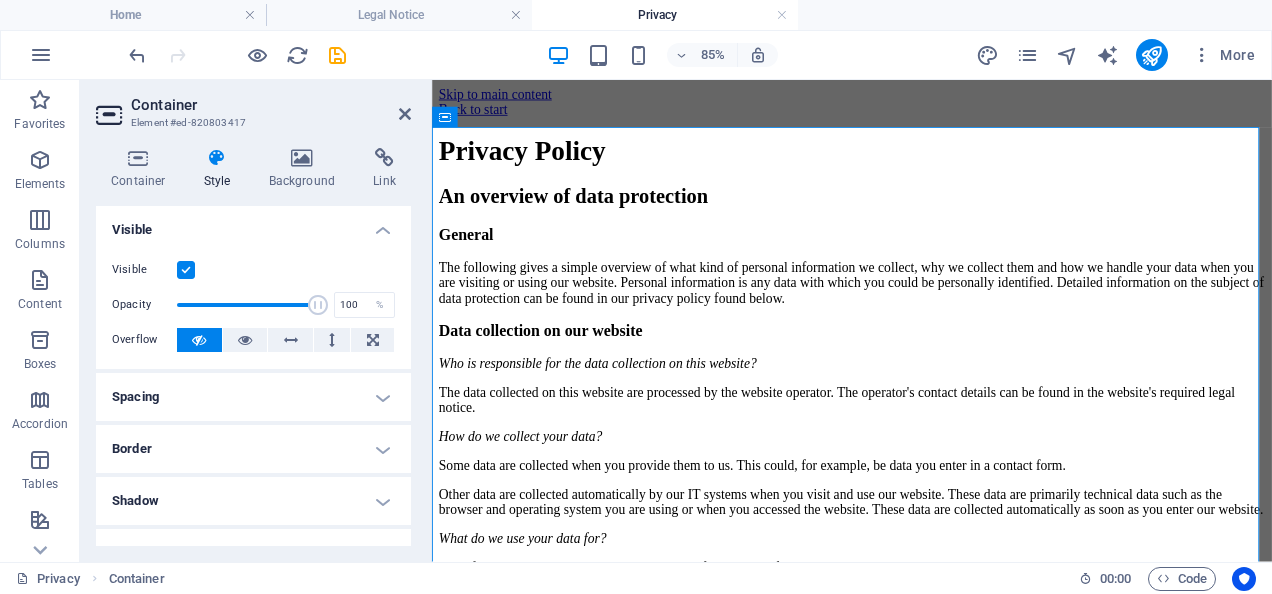 click on "Spacing" at bounding box center [253, 397] 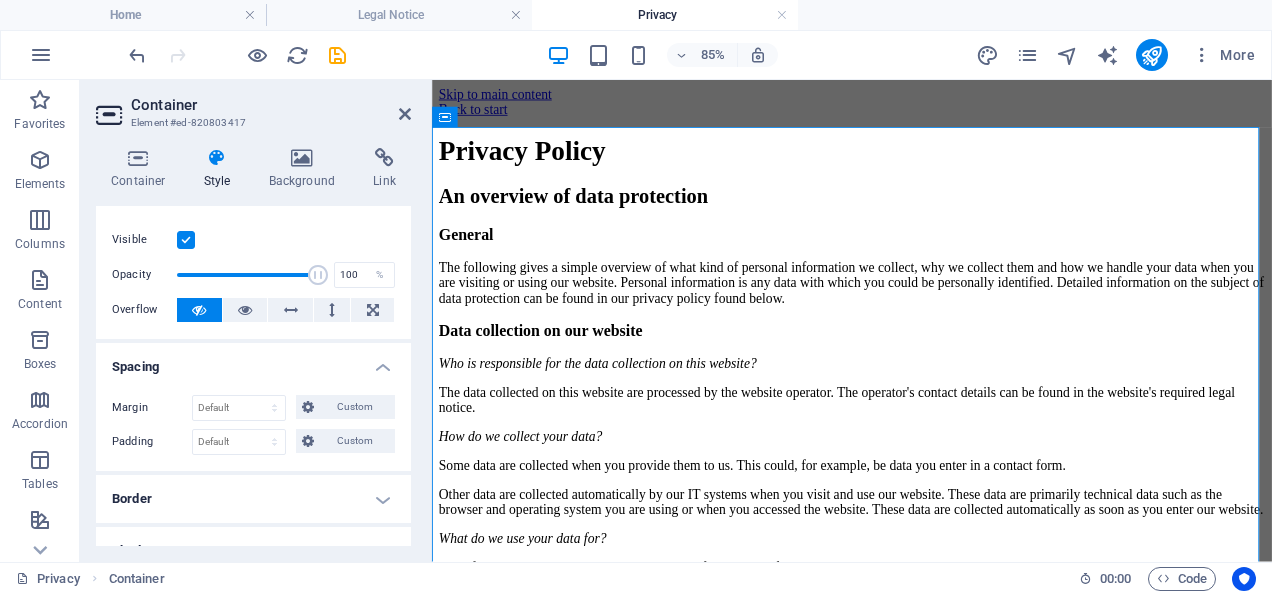 scroll, scrollTop: 0, scrollLeft: 0, axis: both 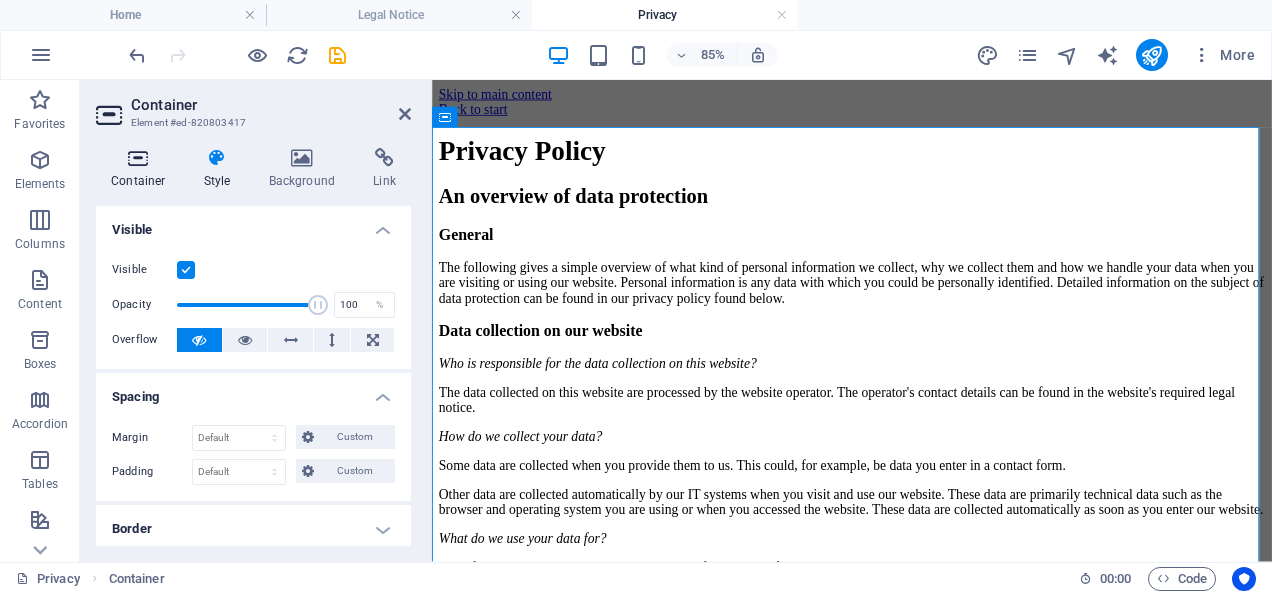 click at bounding box center [138, 158] 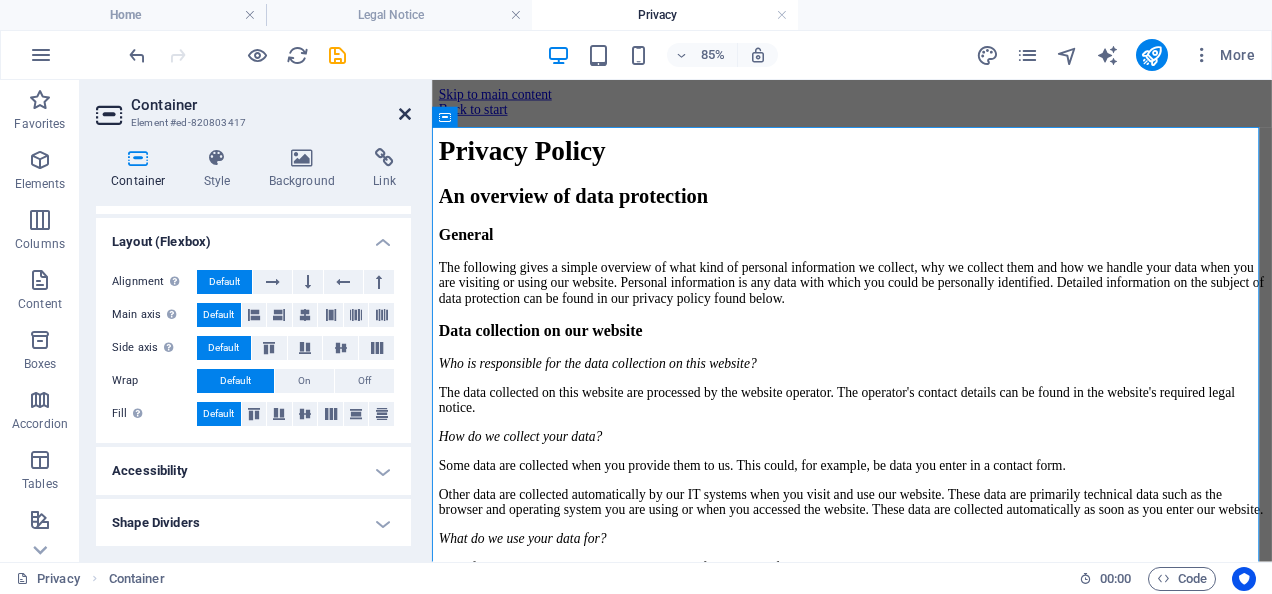 click at bounding box center [405, 114] 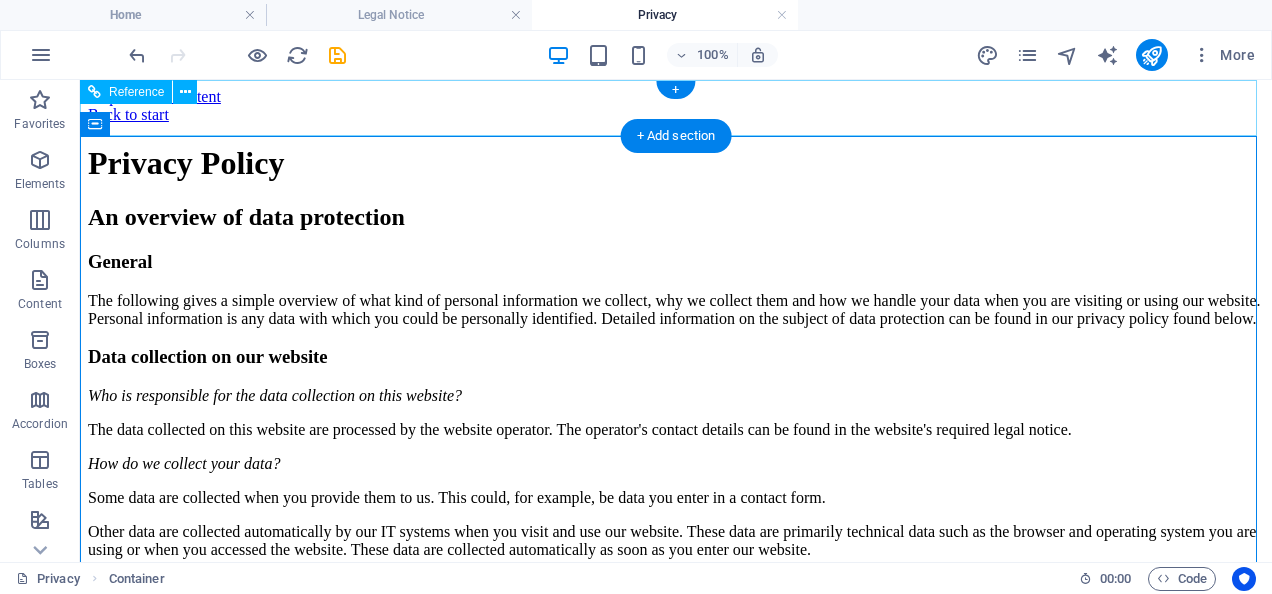 click on "Back to start" at bounding box center (676, 115) 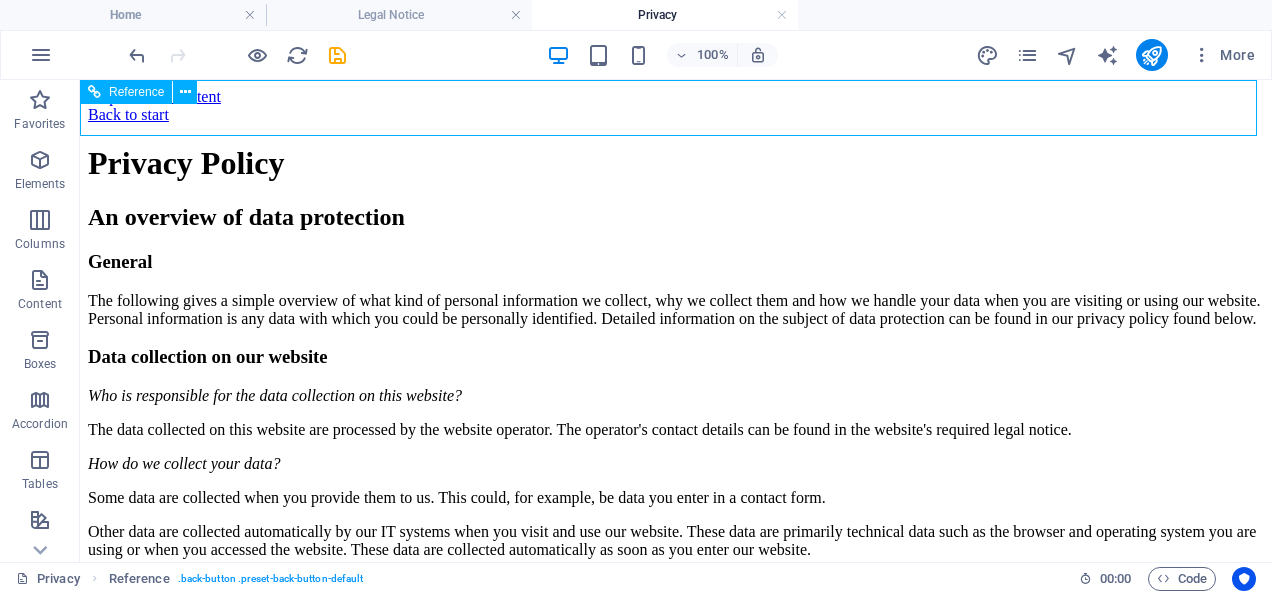 click at bounding box center (94, 92) 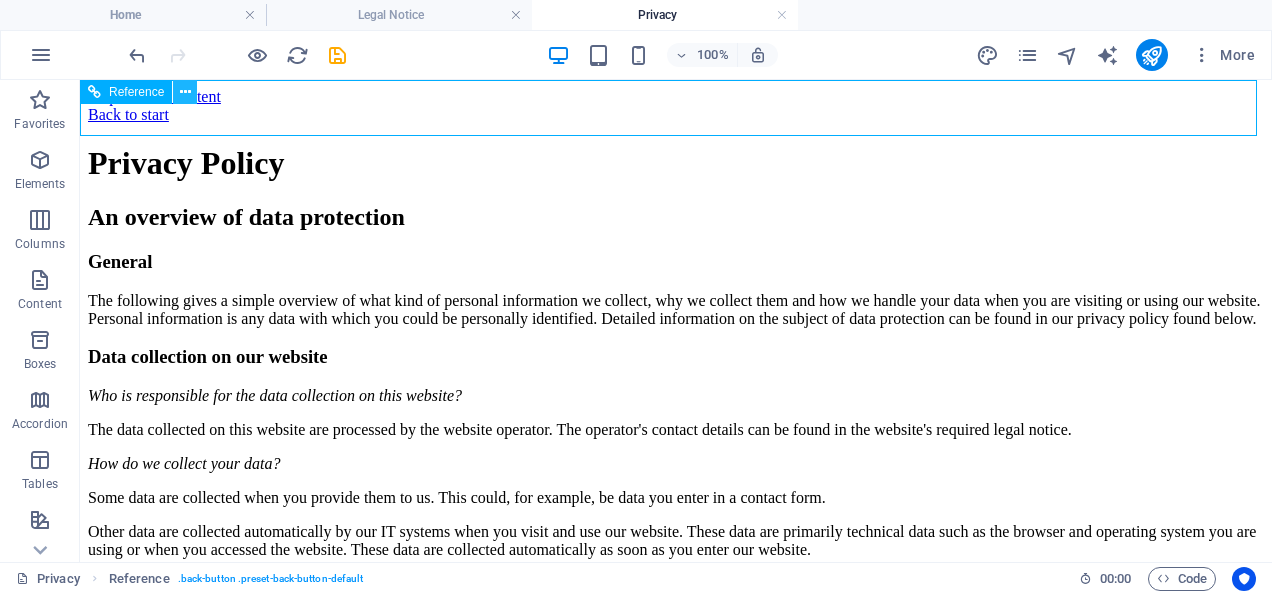 click at bounding box center [185, 92] 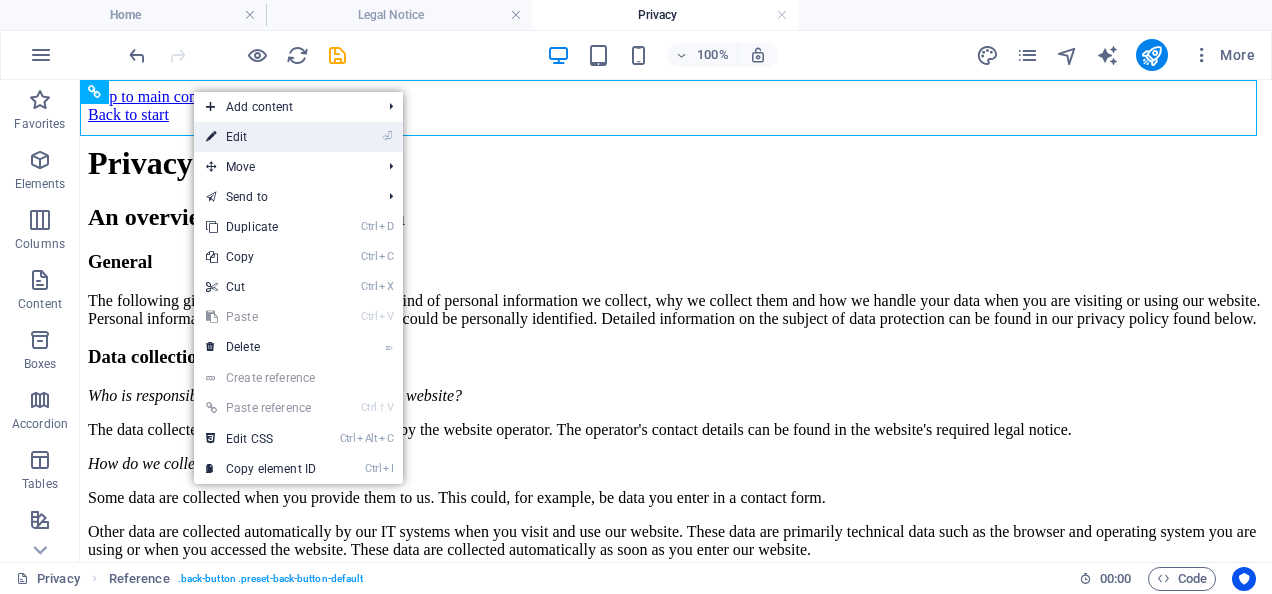 click on "⏎  Edit" at bounding box center [261, 137] 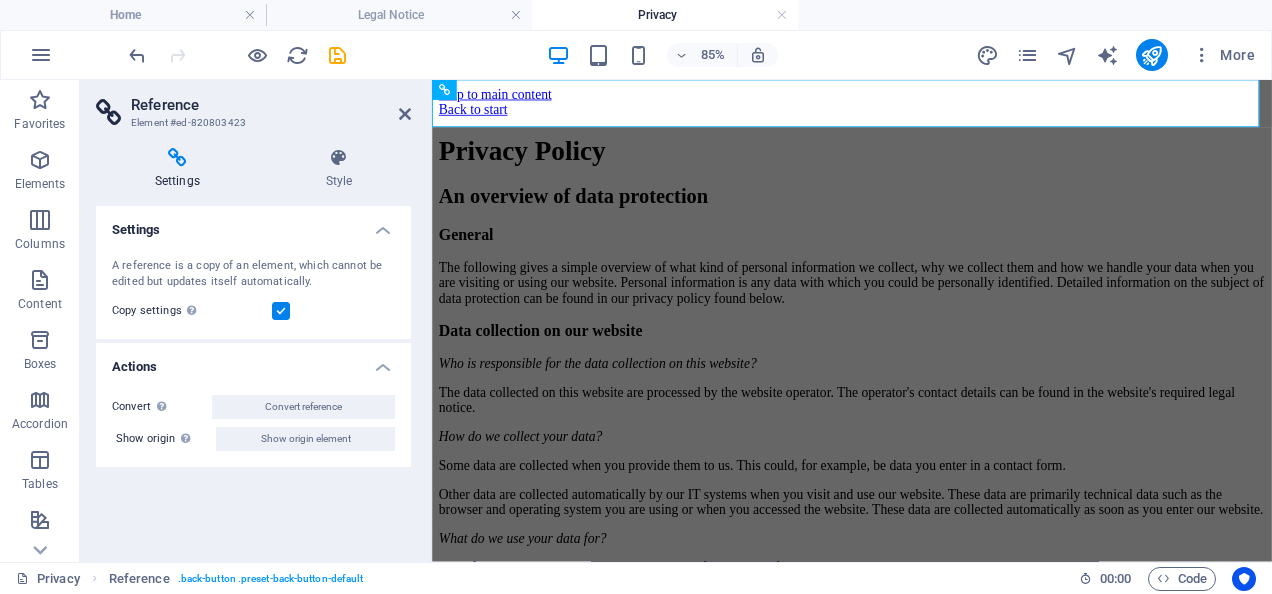 click on "Actions" at bounding box center (253, 361) 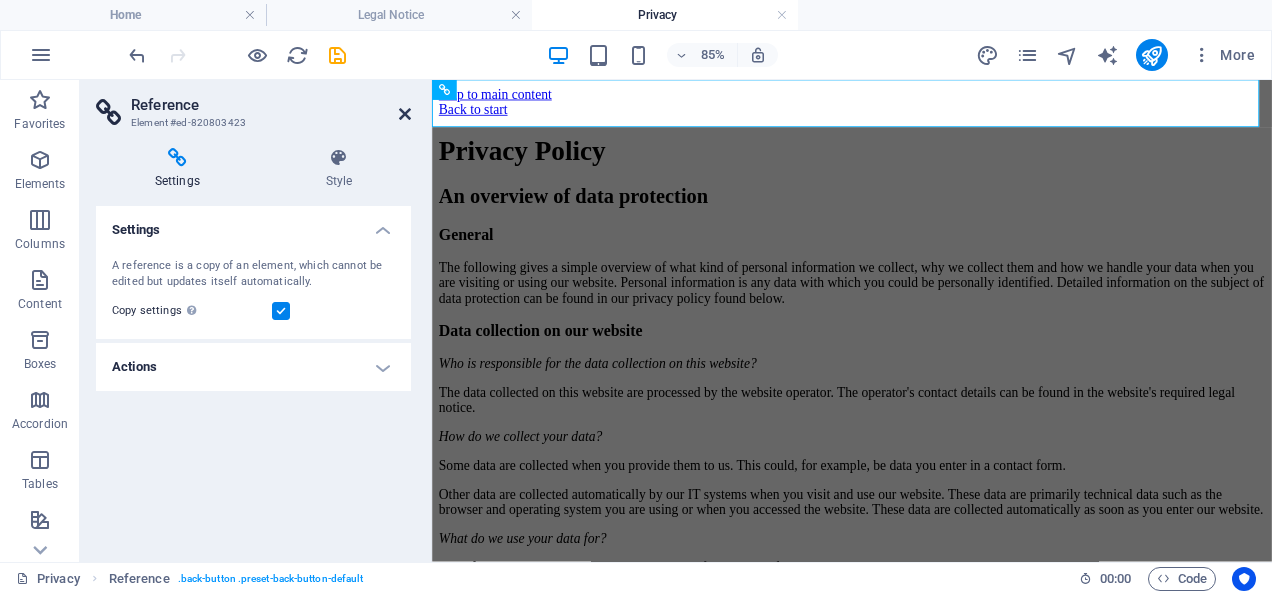 click at bounding box center (405, 114) 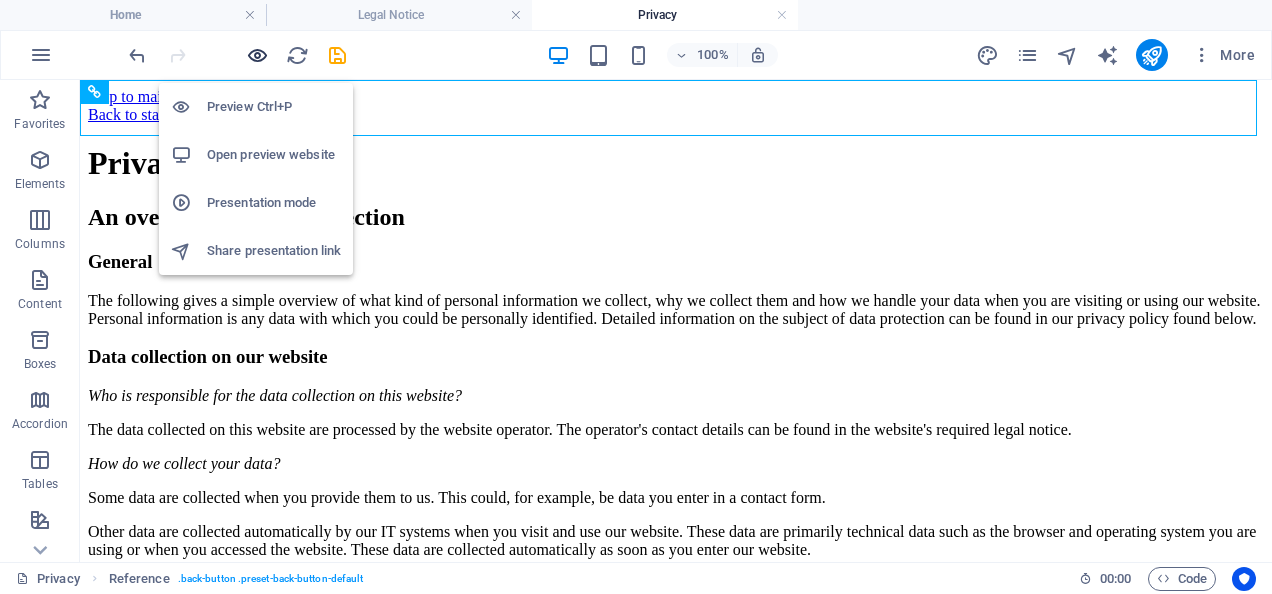 click at bounding box center [257, 55] 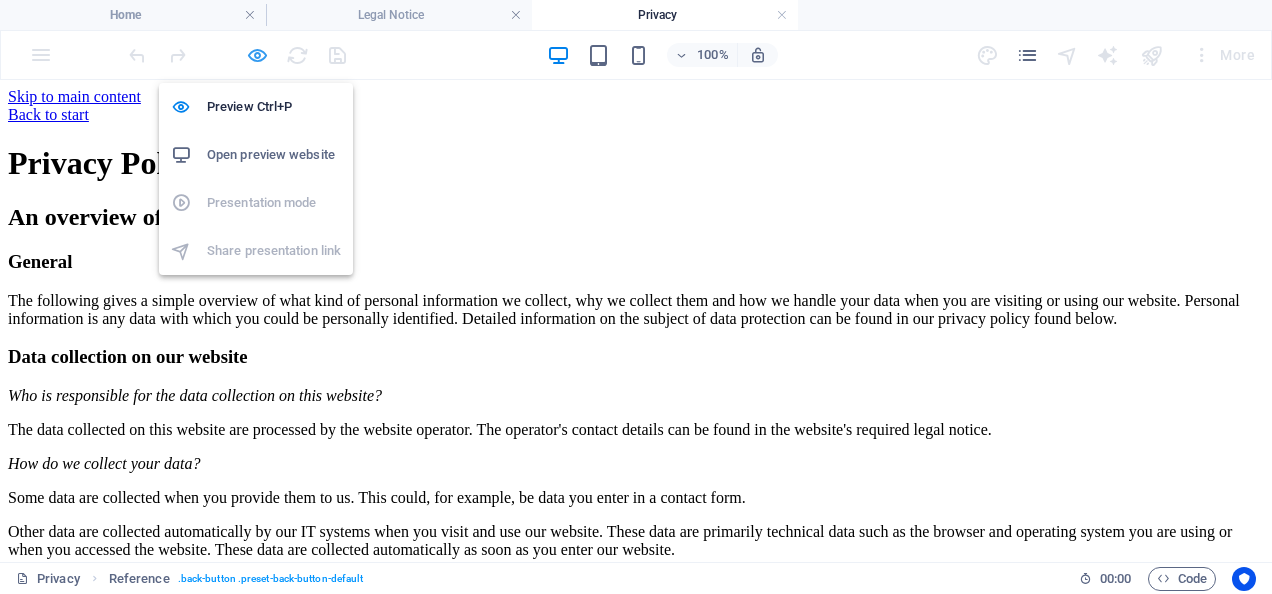 click at bounding box center (257, 55) 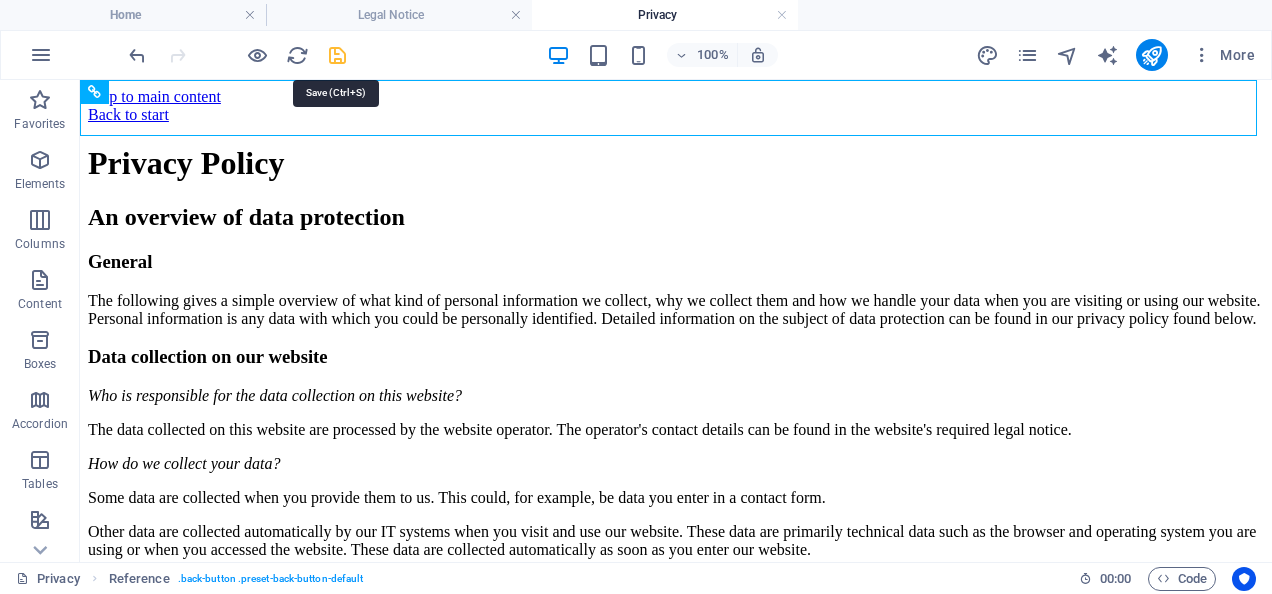 click at bounding box center (337, 55) 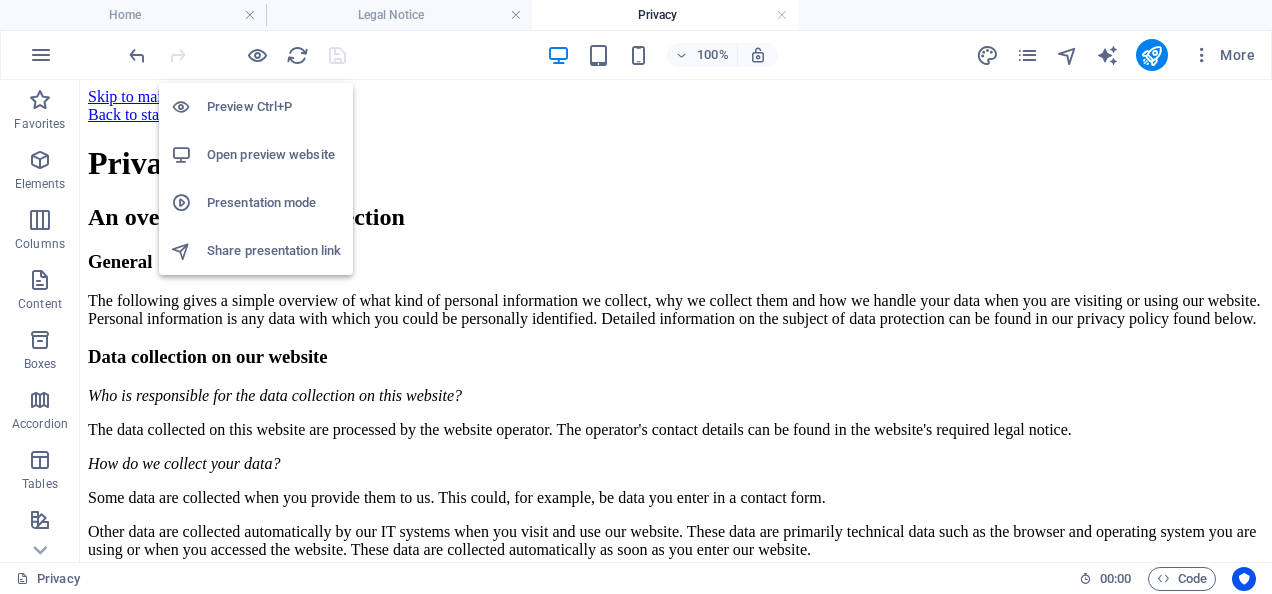 click on "Open preview website" at bounding box center (274, 155) 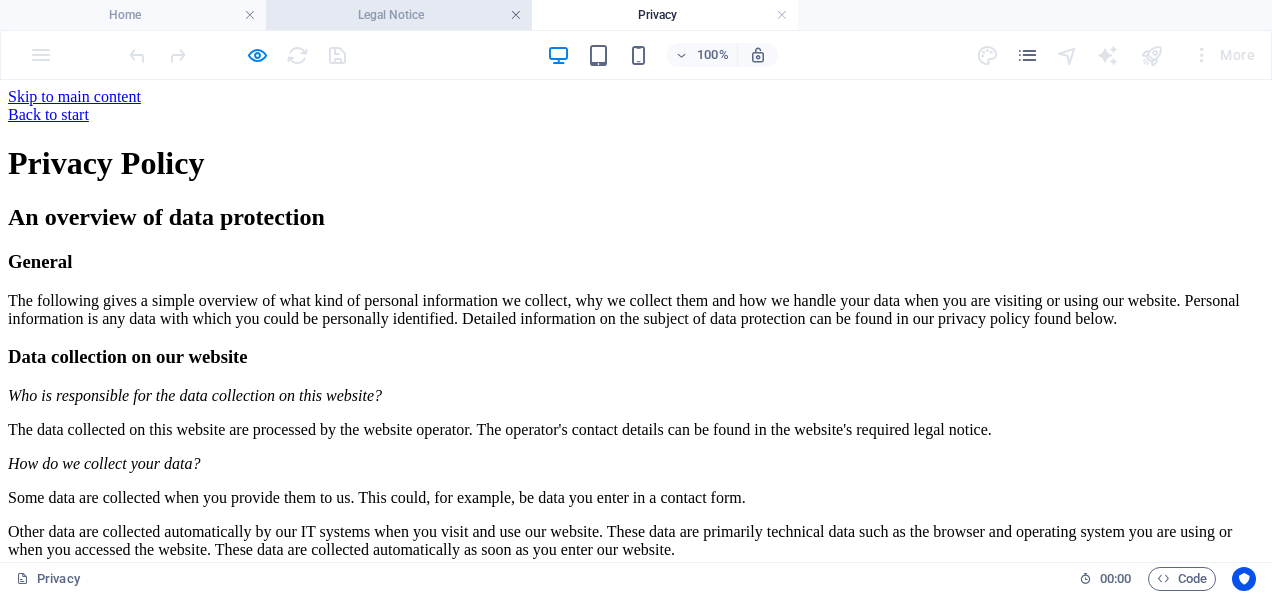 click at bounding box center [516, 15] 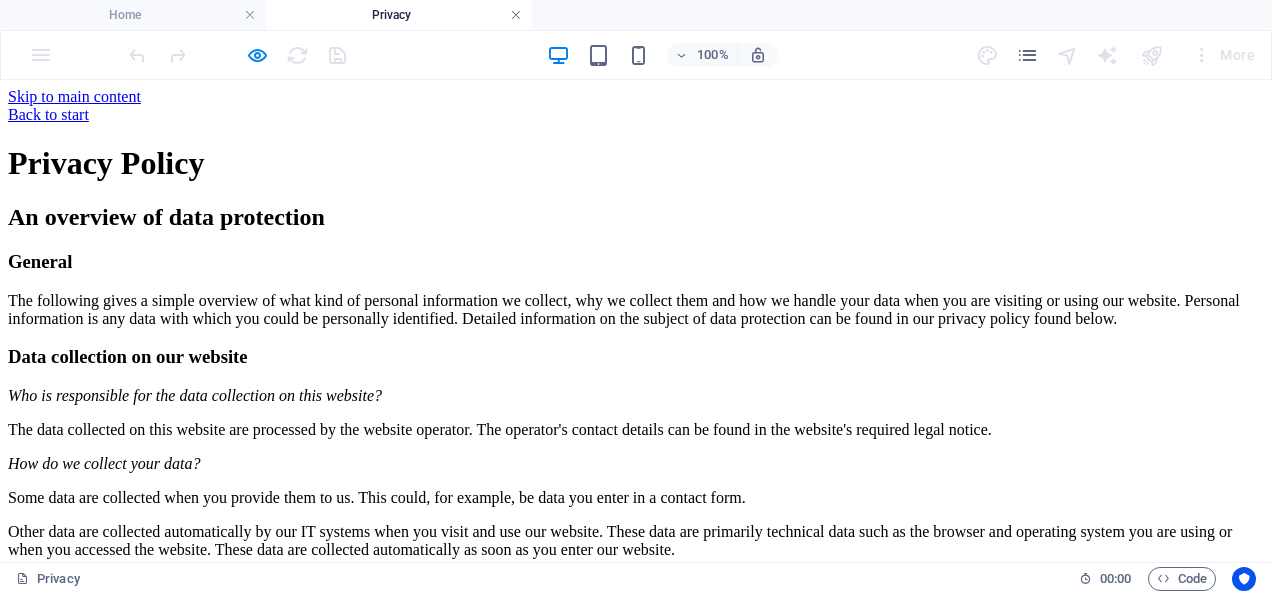 click at bounding box center [516, 15] 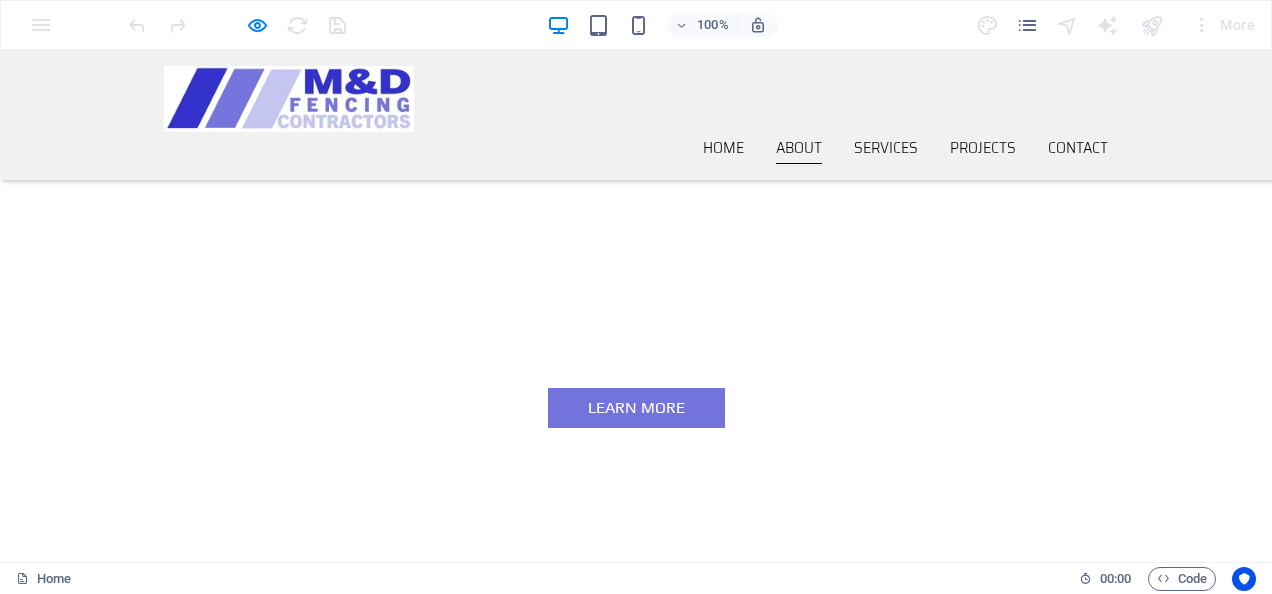 scroll, scrollTop: 0, scrollLeft: 0, axis: both 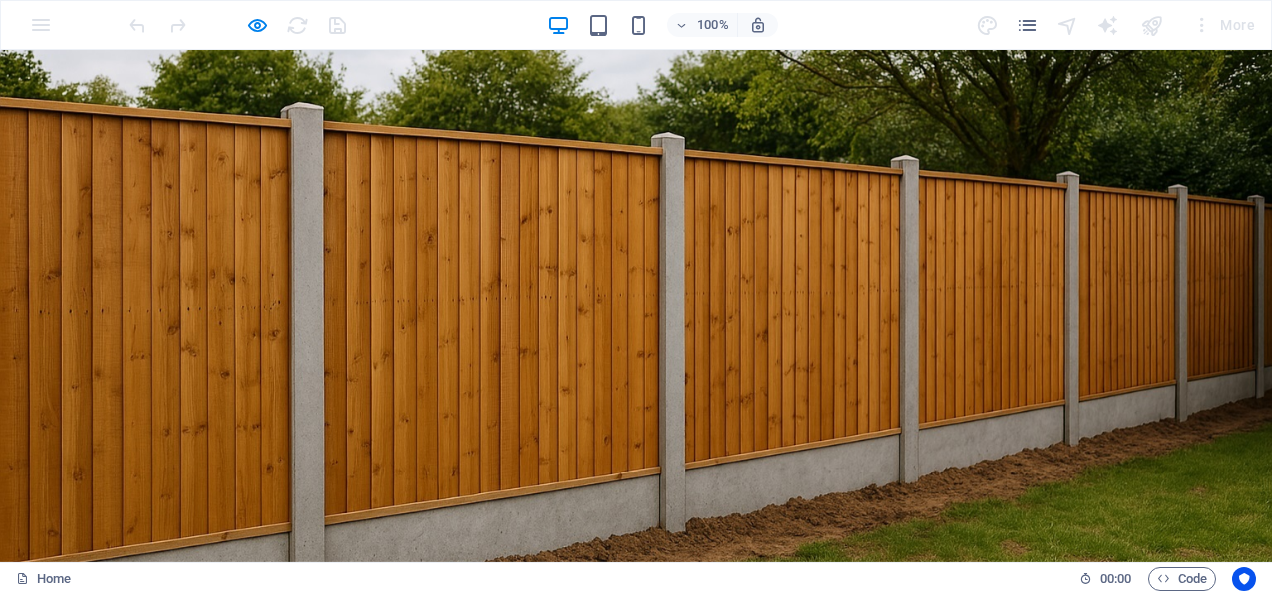 click on "Projects" at bounding box center (983, 673) 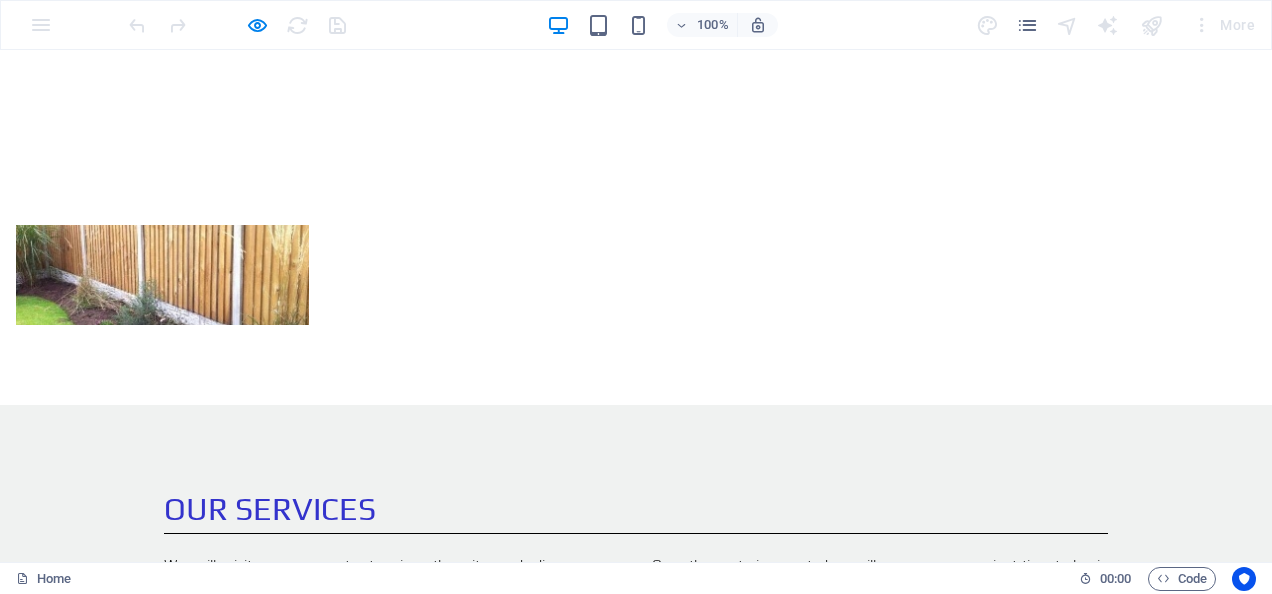 scroll, scrollTop: 1377, scrollLeft: 0, axis: vertical 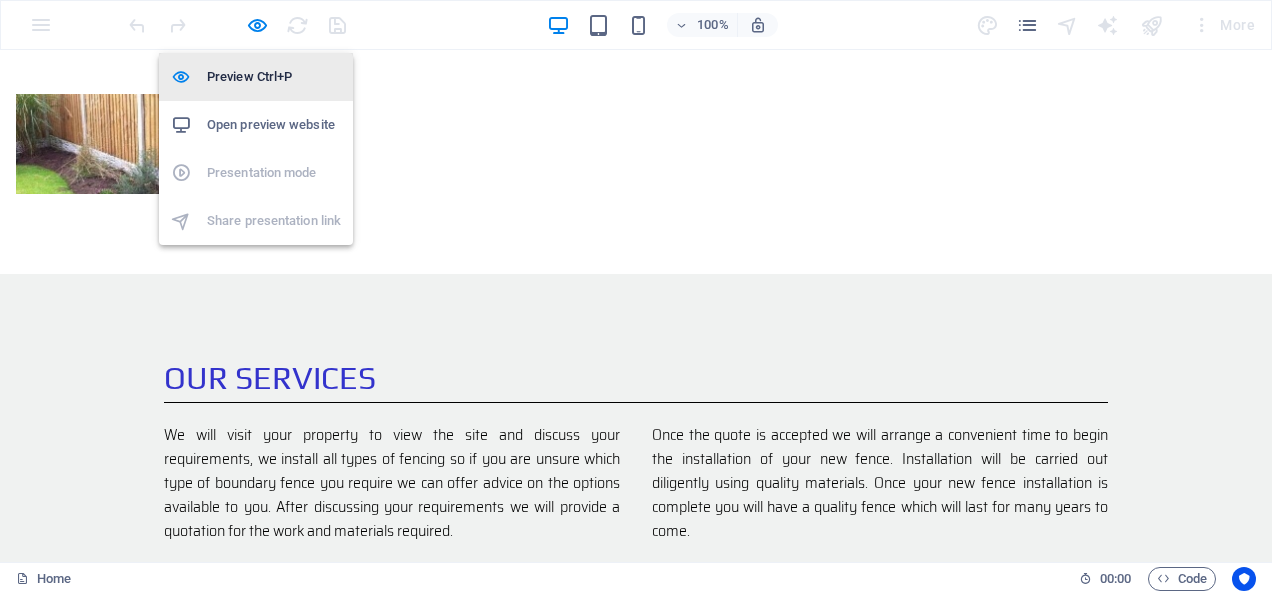 click on "Preview Ctrl+P" at bounding box center [274, 77] 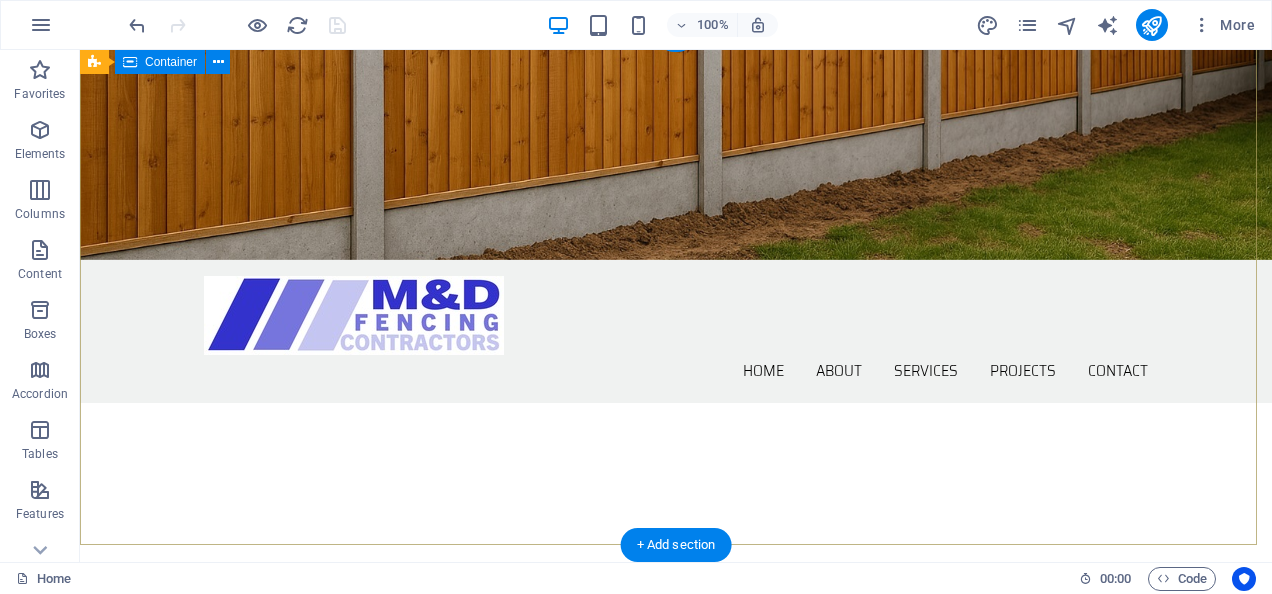 scroll, scrollTop: 0, scrollLeft: 0, axis: both 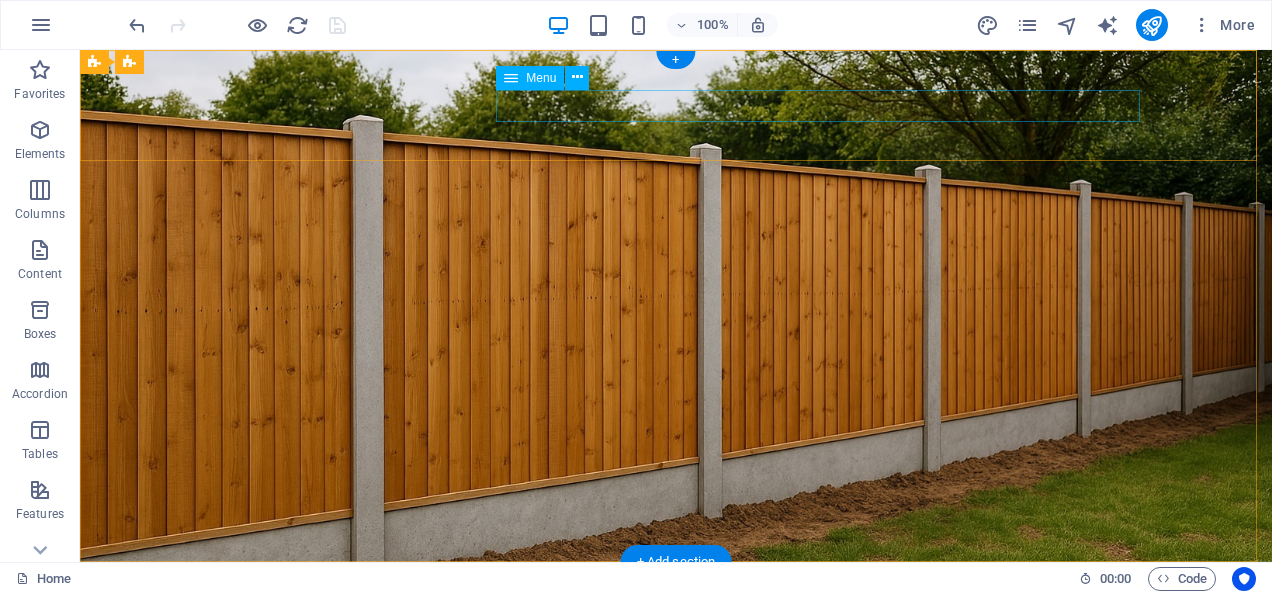 click on "Home About Services Projects Contact" at bounding box center (676, 673) 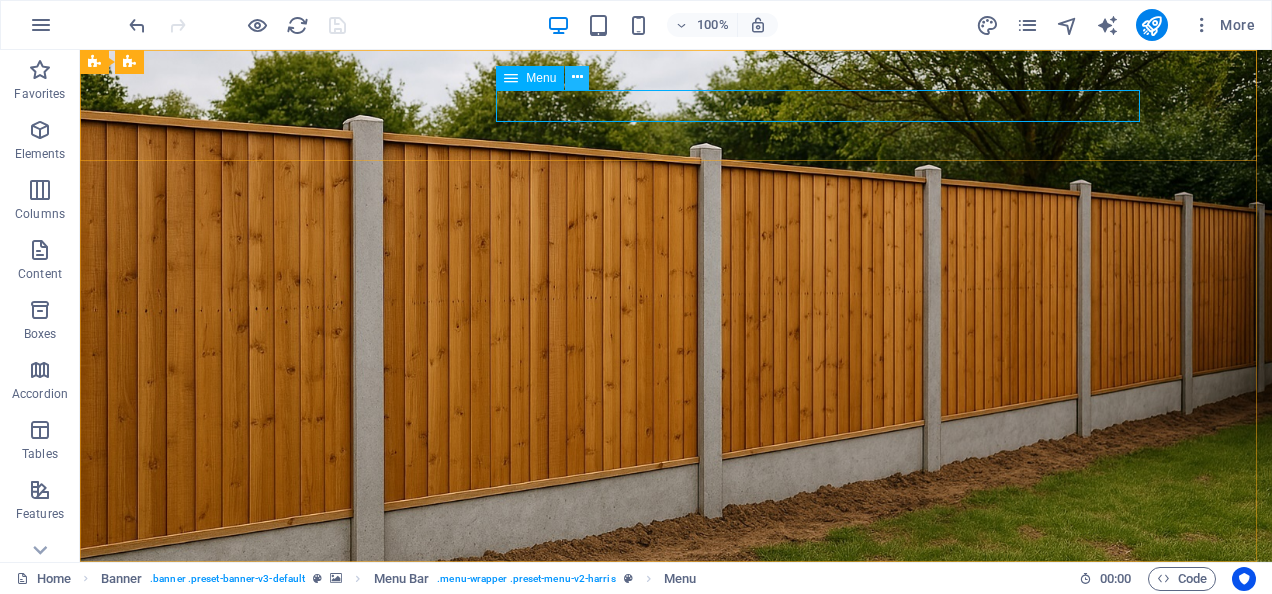 click at bounding box center (577, 77) 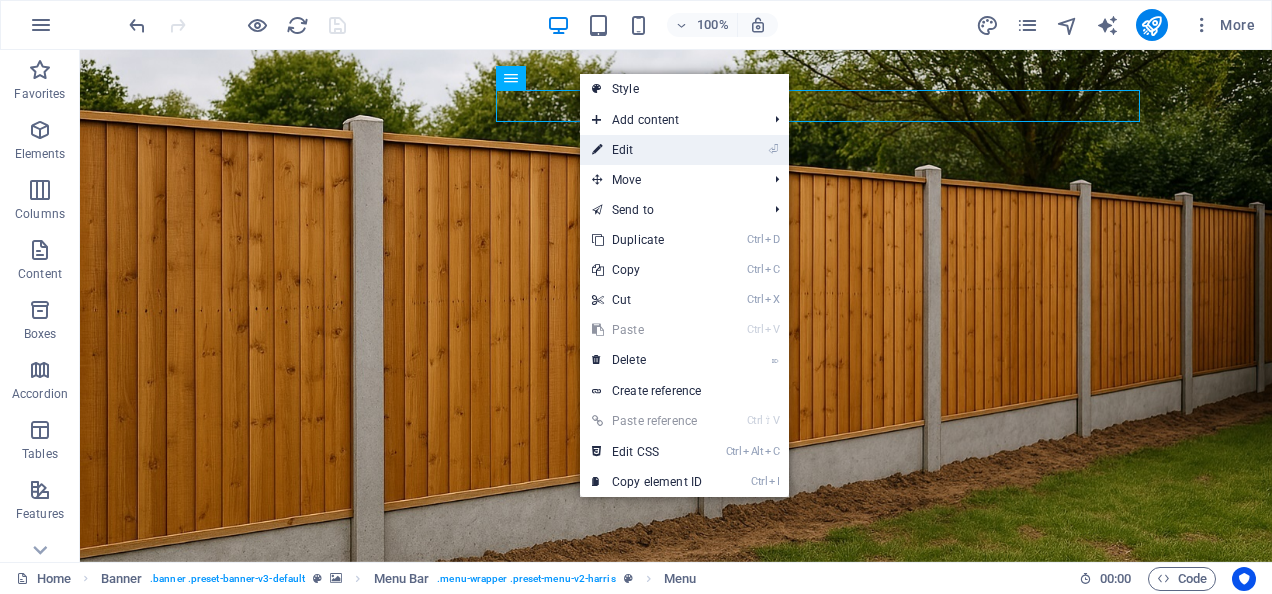 click on "⏎  Edit" at bounding box center [647, 150] 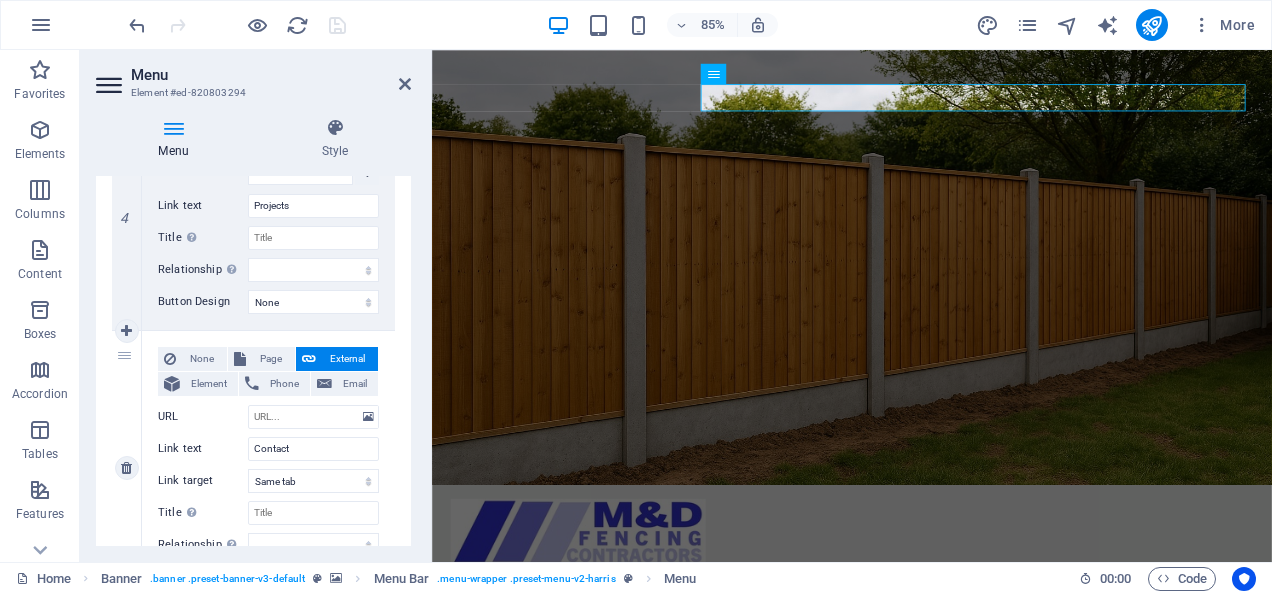 scroll, scrollTop: 1046, scrollLeft: 0, axis: vertical 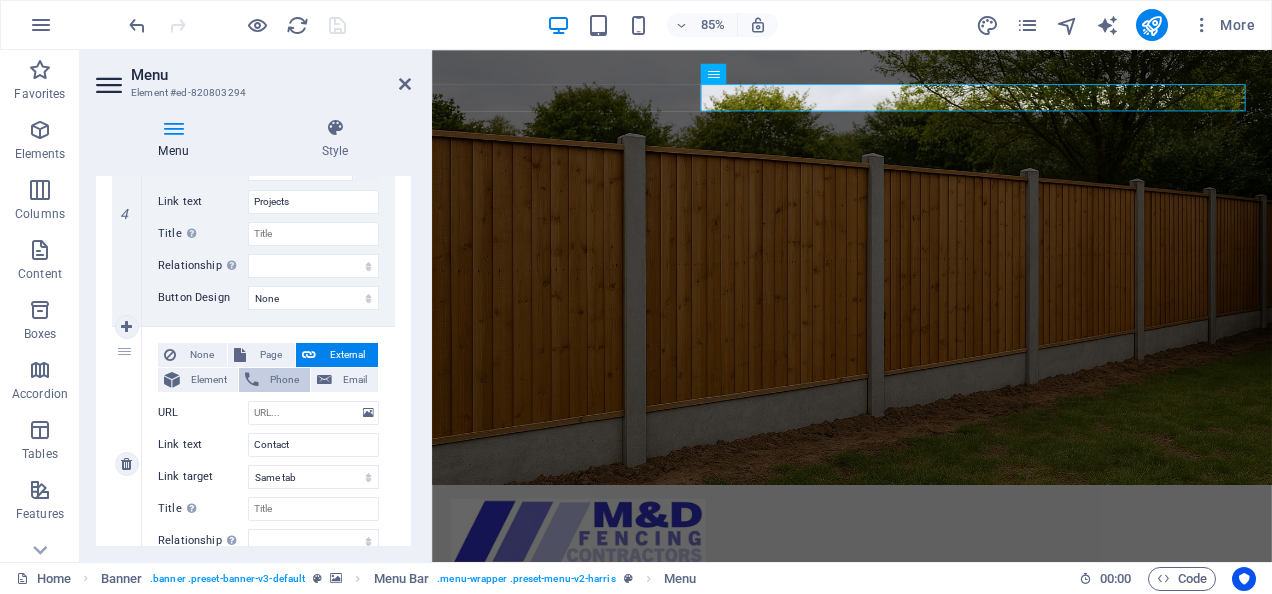 click on "Phone" at bounding box center (284, 380) 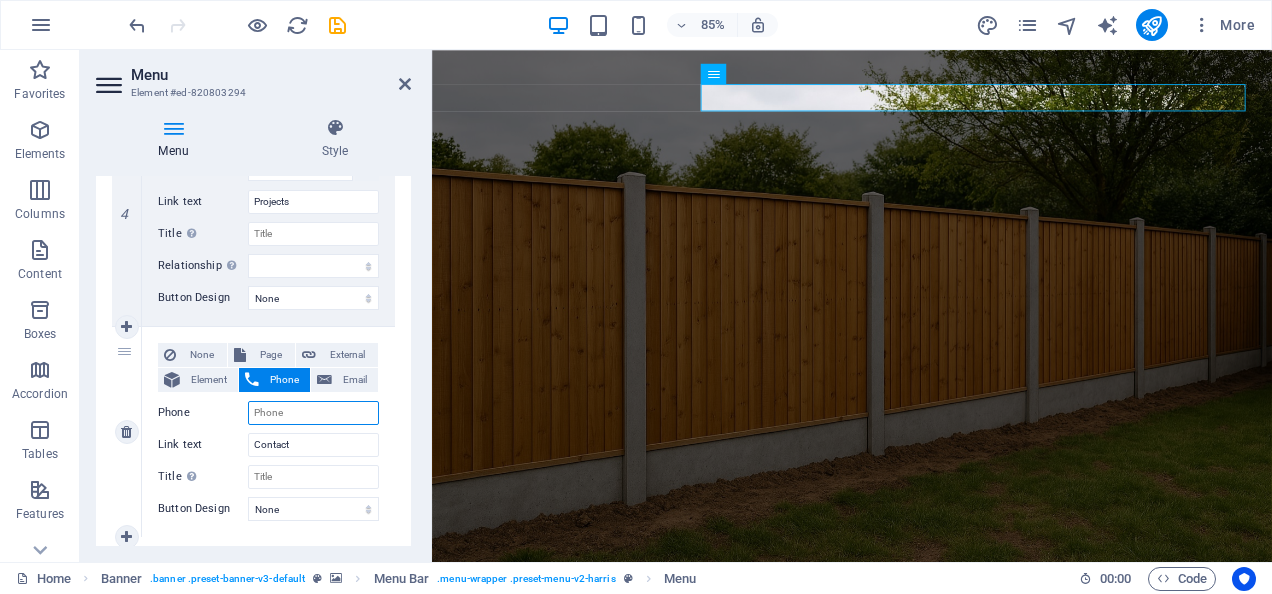 select 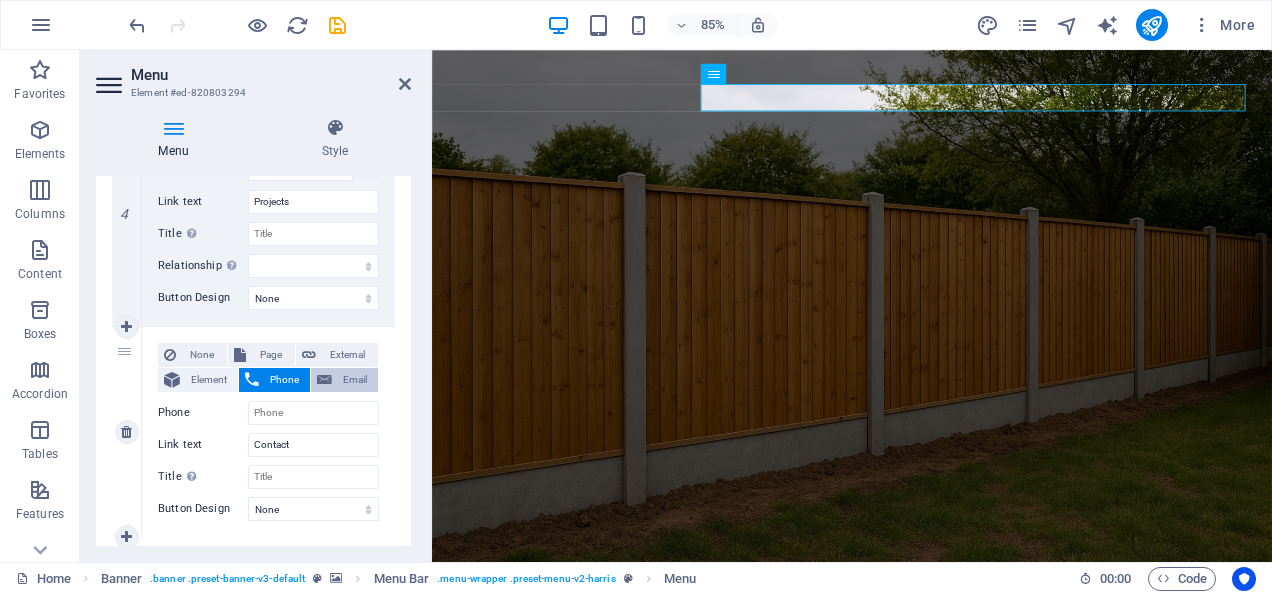 click on "Email" at bounding box center [344, 380] 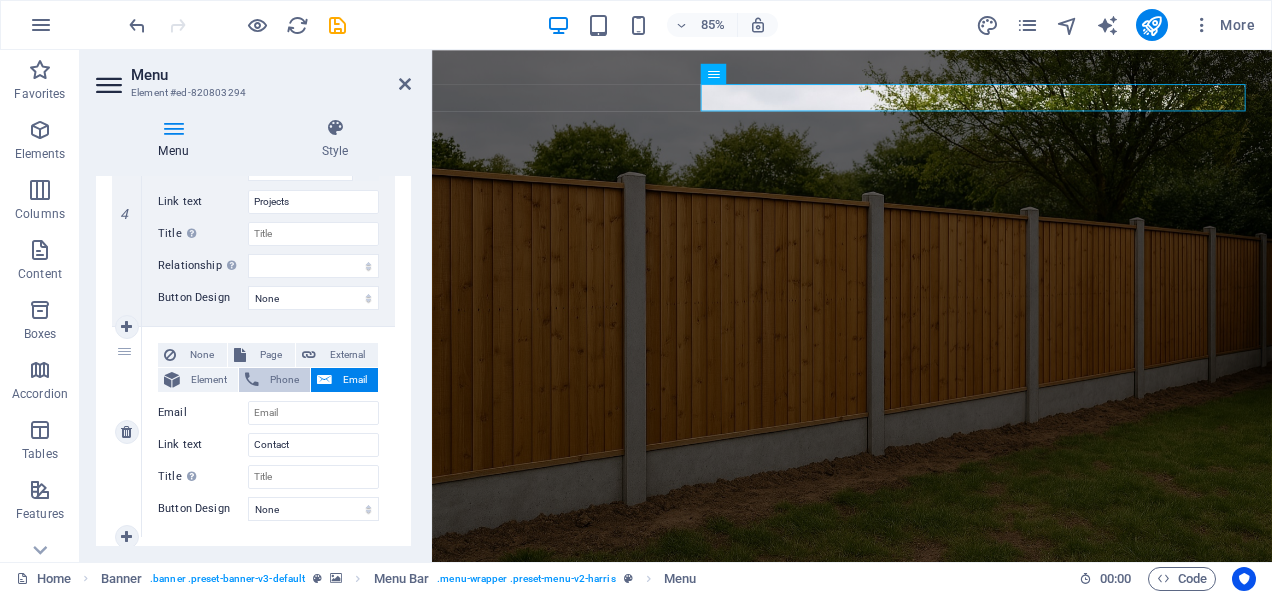 click on "Phone" at bounding box center [284, 380] 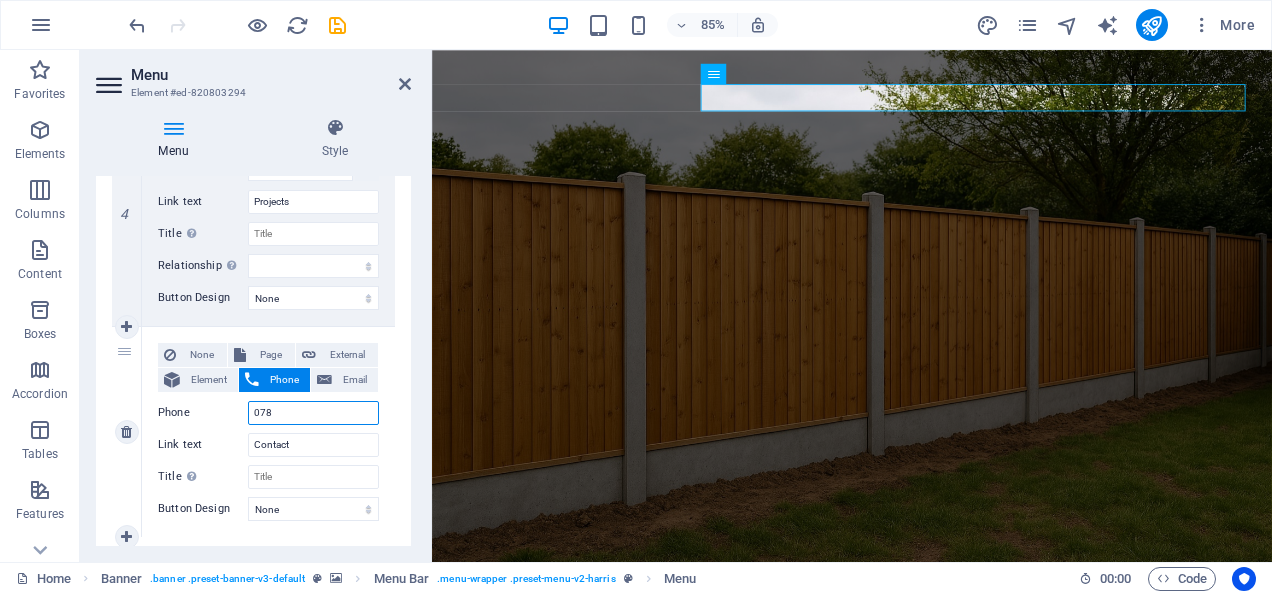 type on "0788" 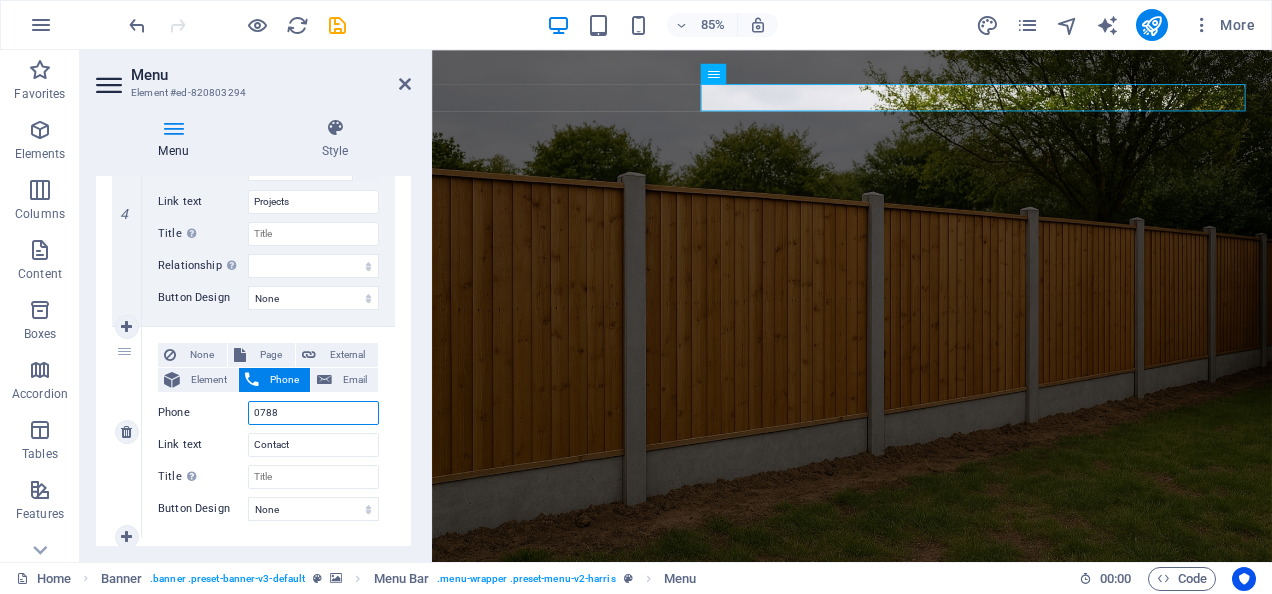 select 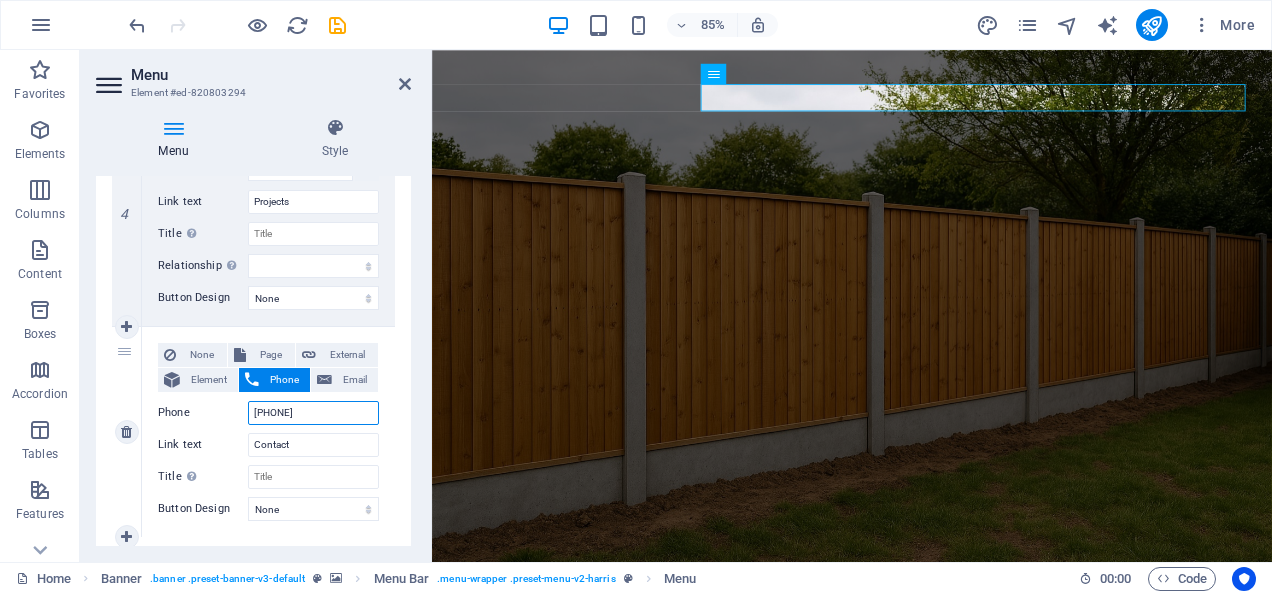 type on "[PHONE]" 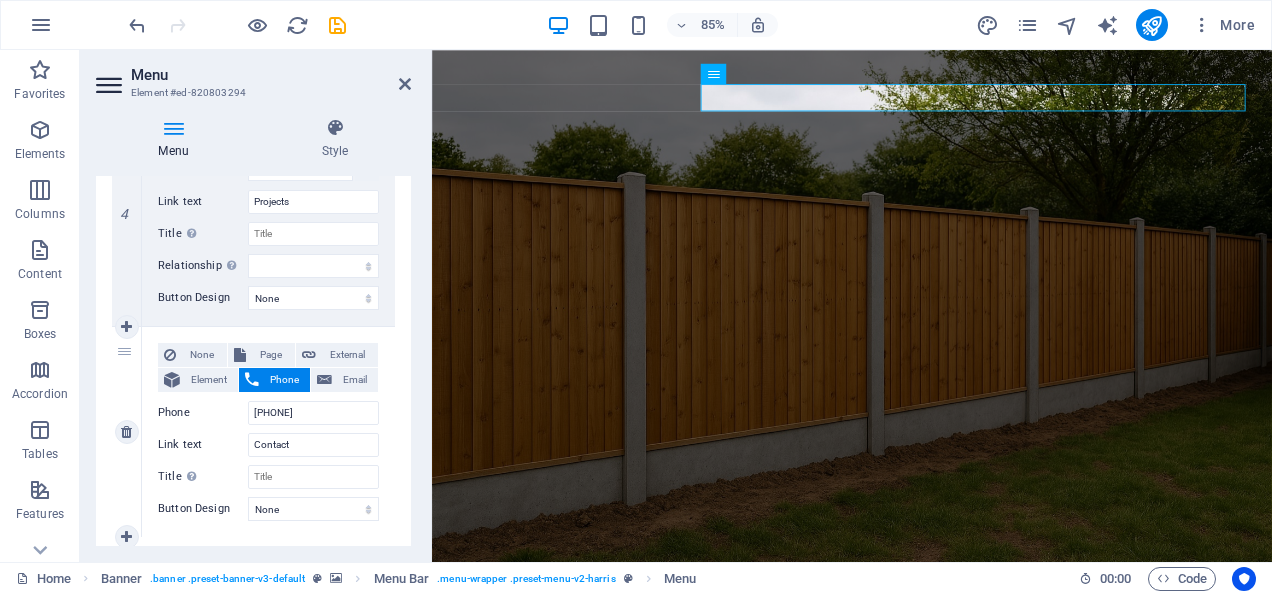 click on "None Page External Element Phone Email Page Home Subpage Legal Notice Privacy Element
URL Phone [PHONE] Email Link text Contact Link target New tab Same tab Overlay Title Additional link description, should not be the same as the link text. The title is most often shown as a tooltip text when the mouse moves over the element. Leave empty if uncertain. Relationship Sets the  relationship of this link to the link target . For example, the value "nofollow" instructs search engines not to follow the link. Can be left empty. alternate author bookmark external help license next nofollow noreferrer noopener prev search tag Button Design None Default Primary Secondary" at bounding box center (268, 432) 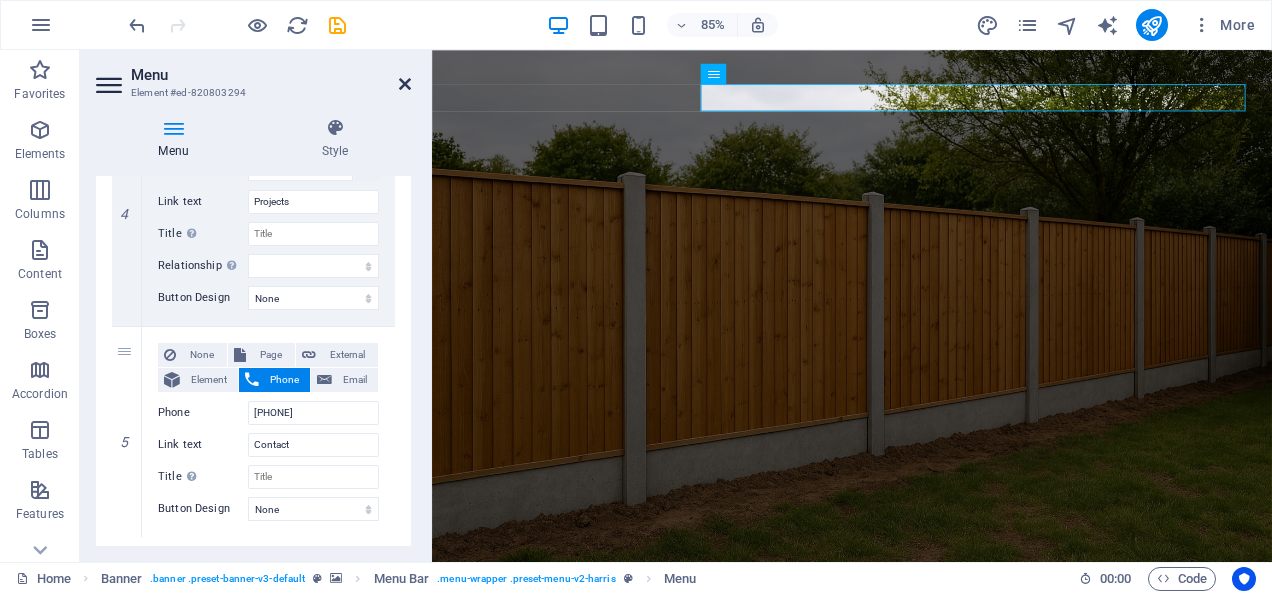 click at bounding box center [405, 84] 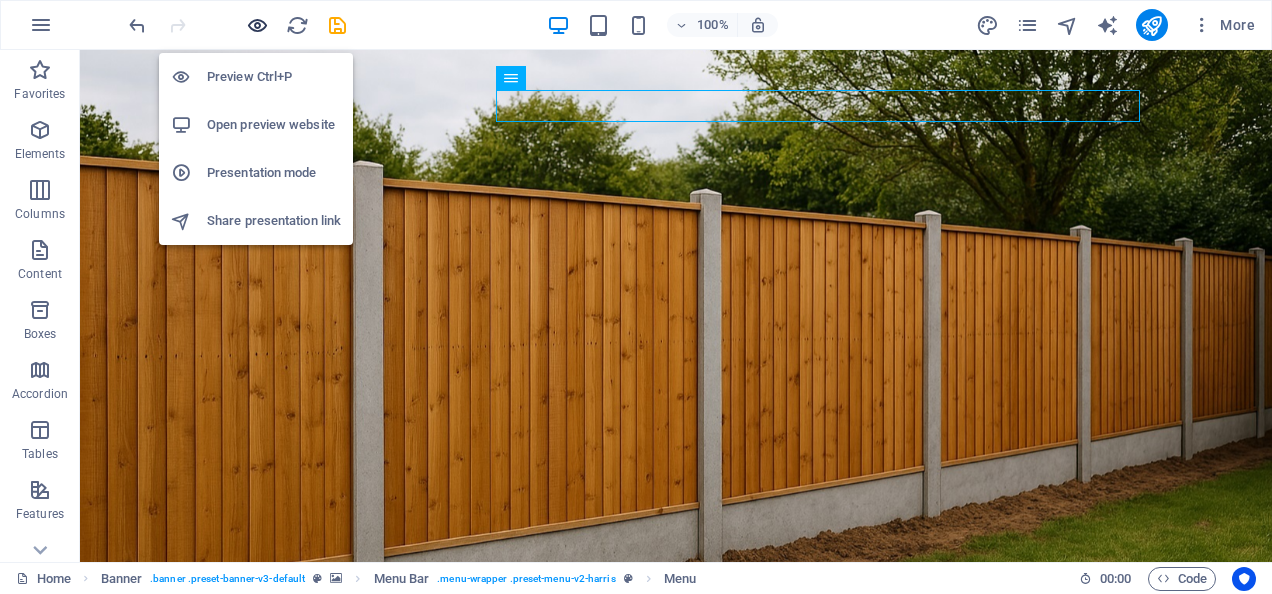 click at bounding box center (257, 25) 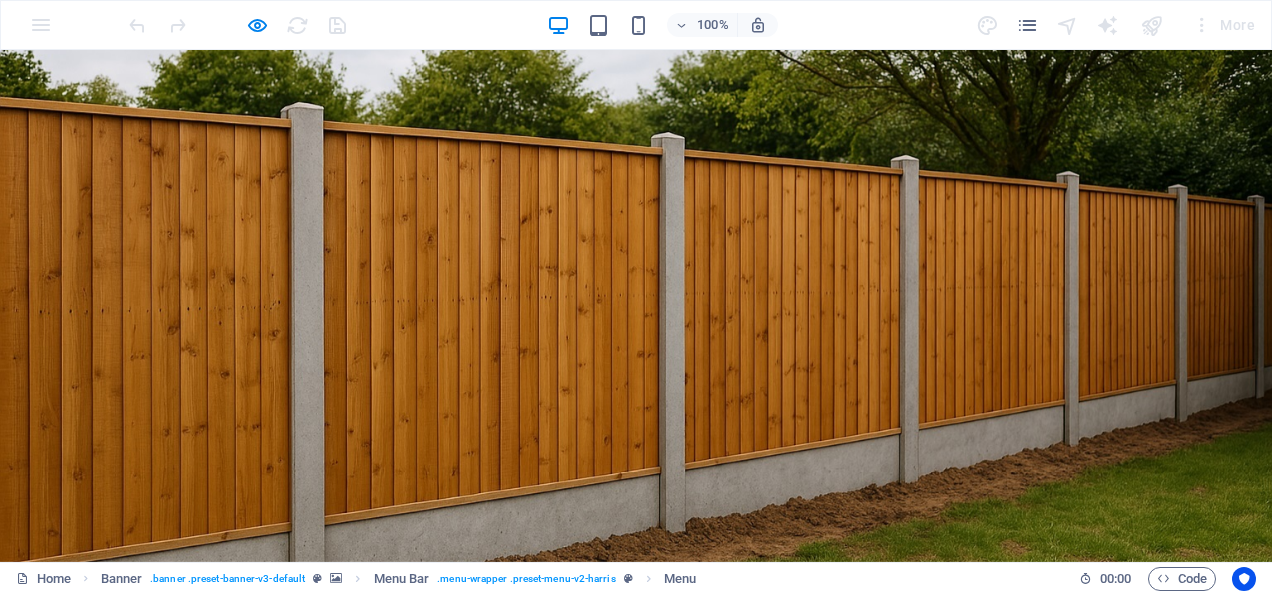 click on "Contact" at bounding box center [1078, 673] 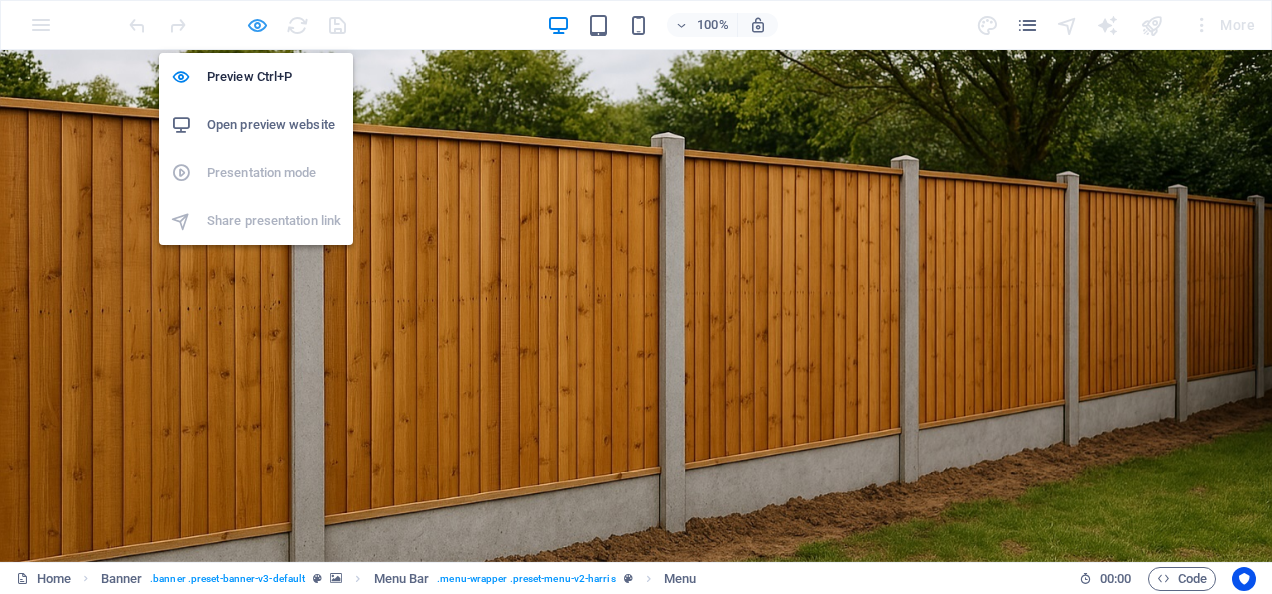 click at bounding box center [257, 25] 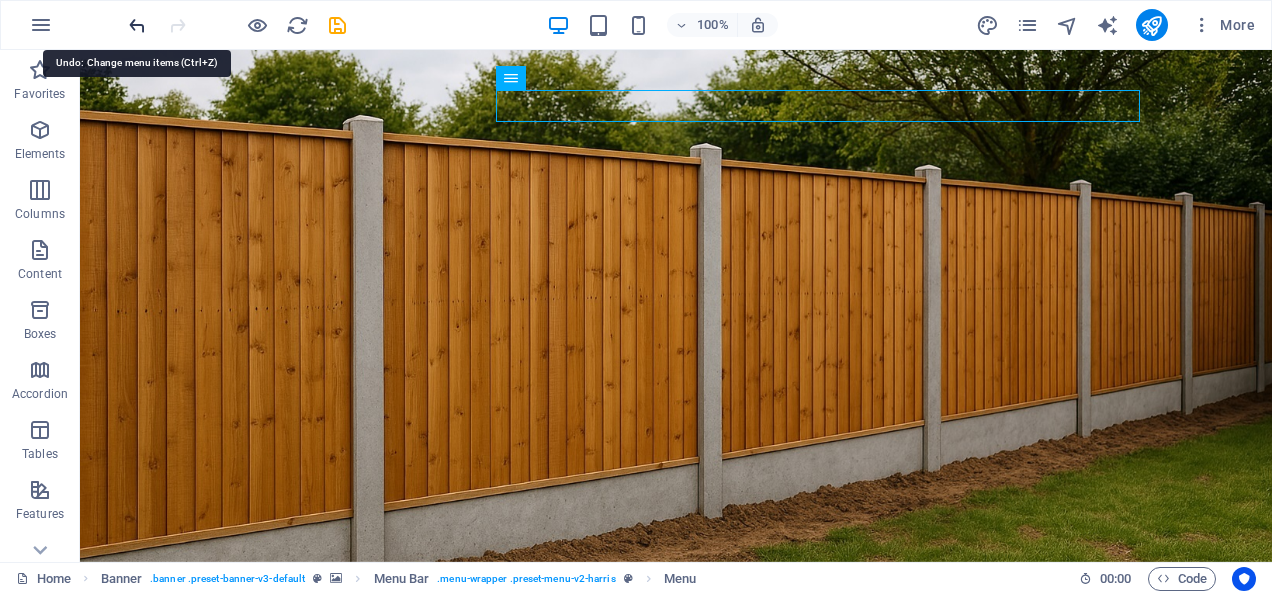 click at bounding box center [137, 25] 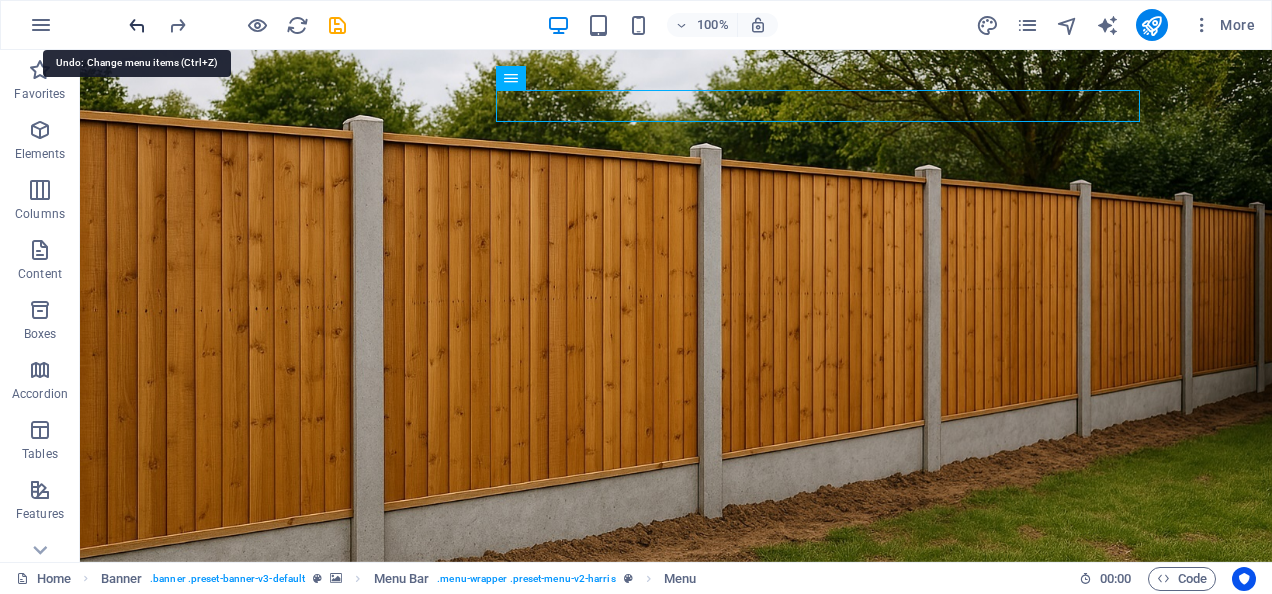 click at bounding box center [137, 25] 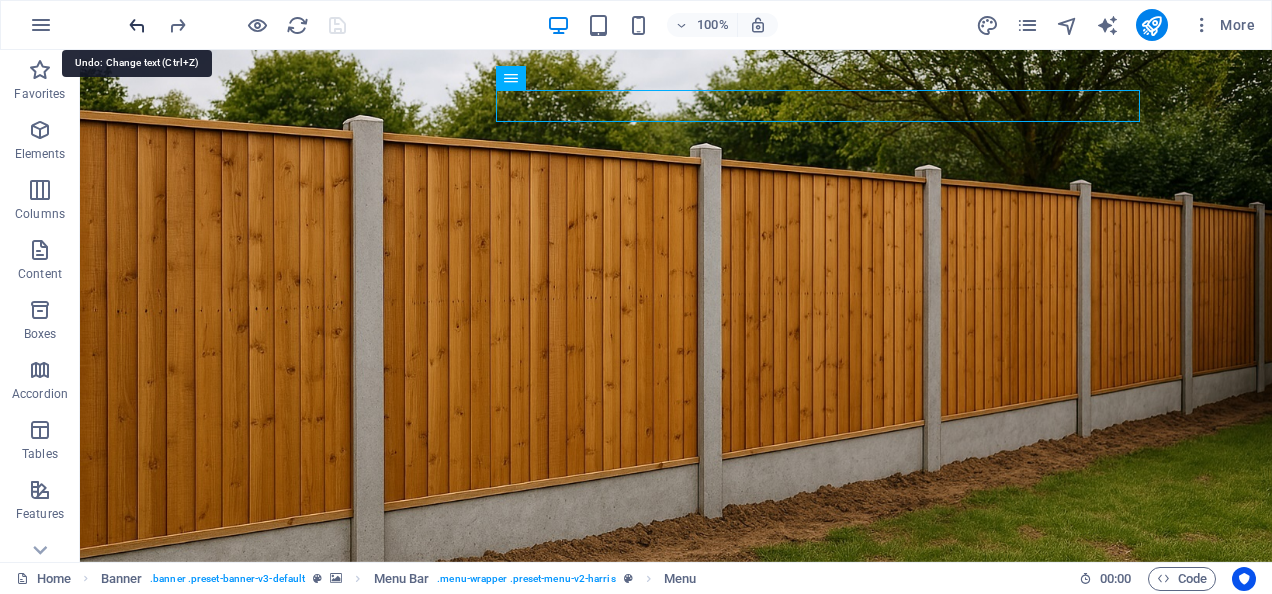 click at bounding box center [137, 25] 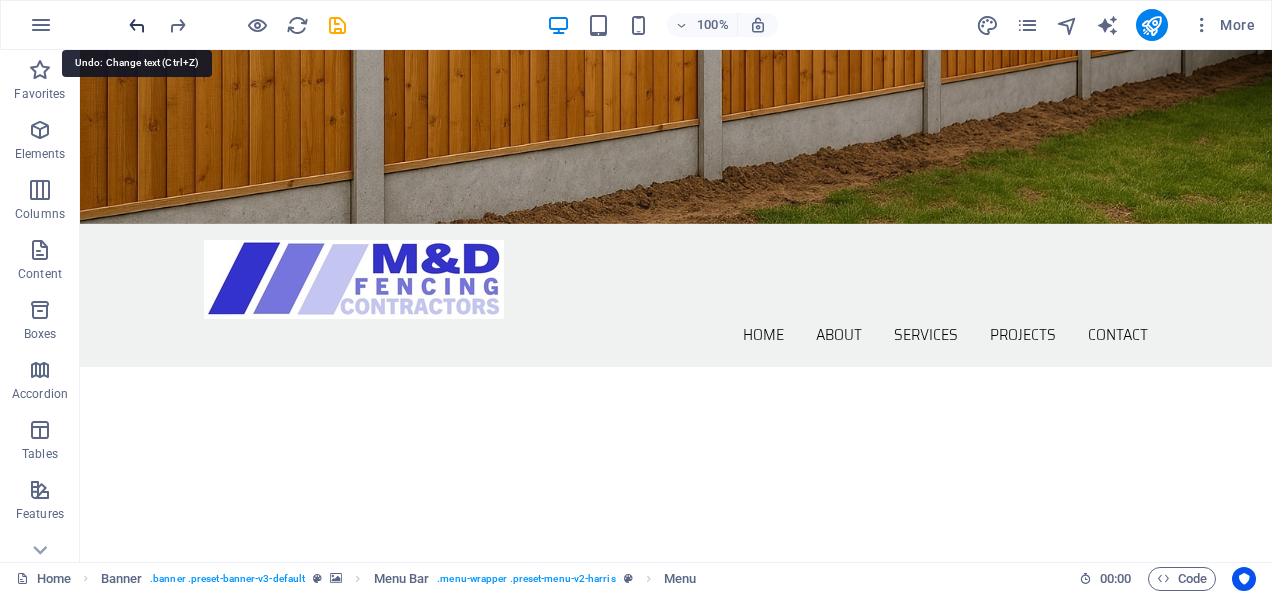 click at bounding box center (137, 25) 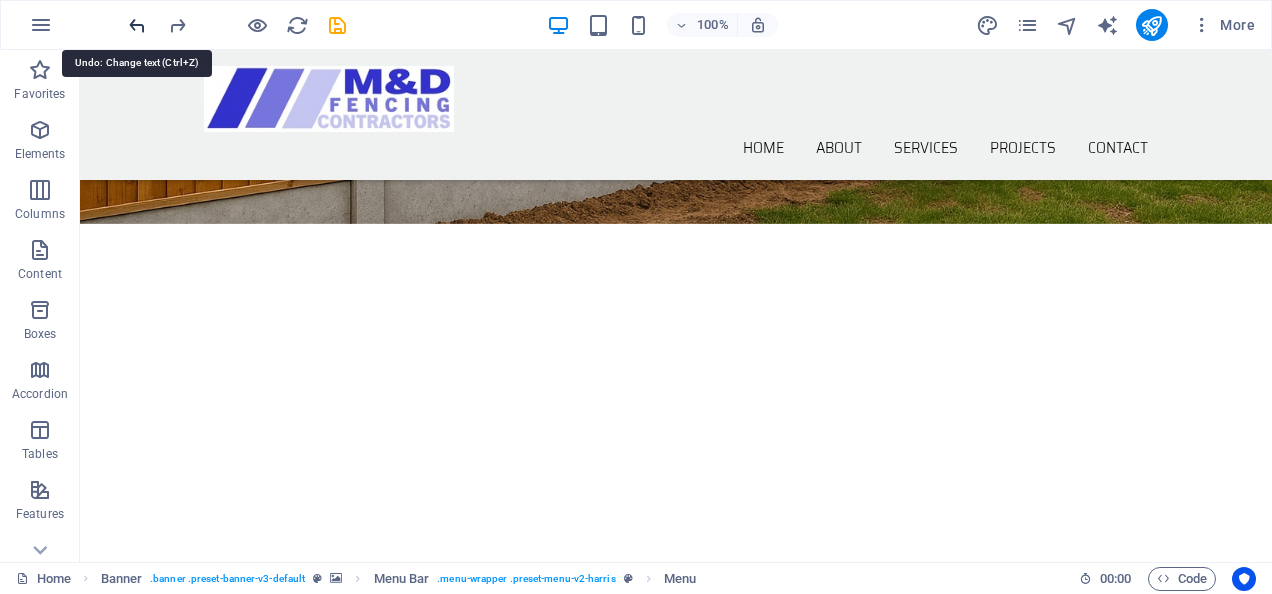 scroll, scrollTop: 969, scrollLeft: 0, axis: vertical 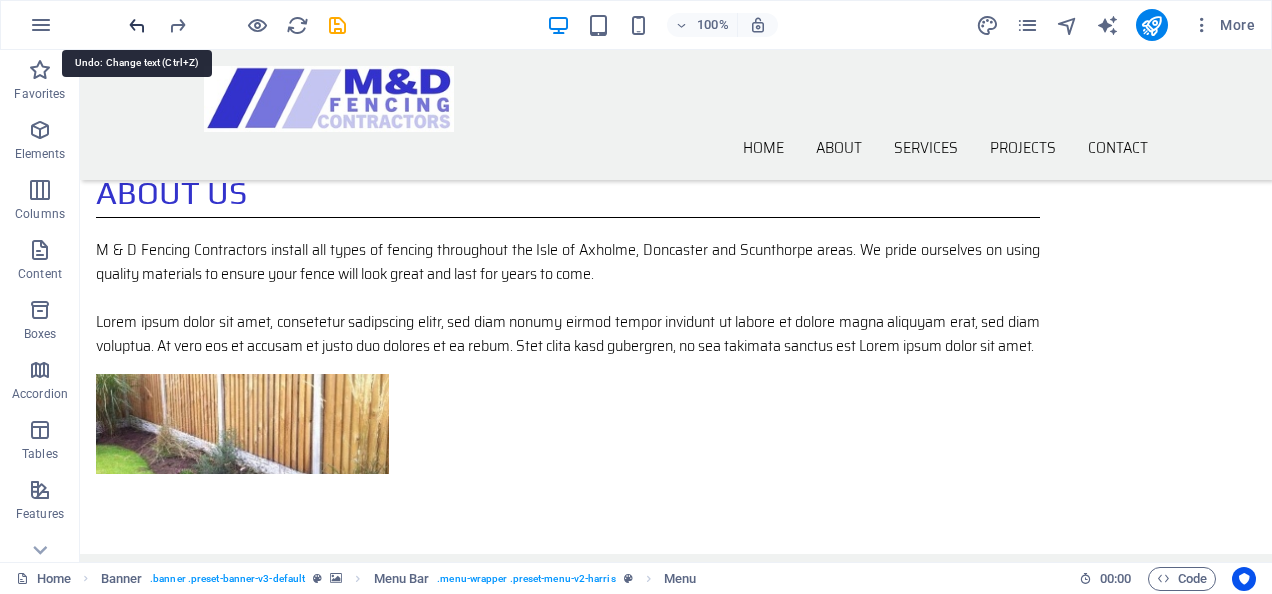 click at bounding box center [137, 25] 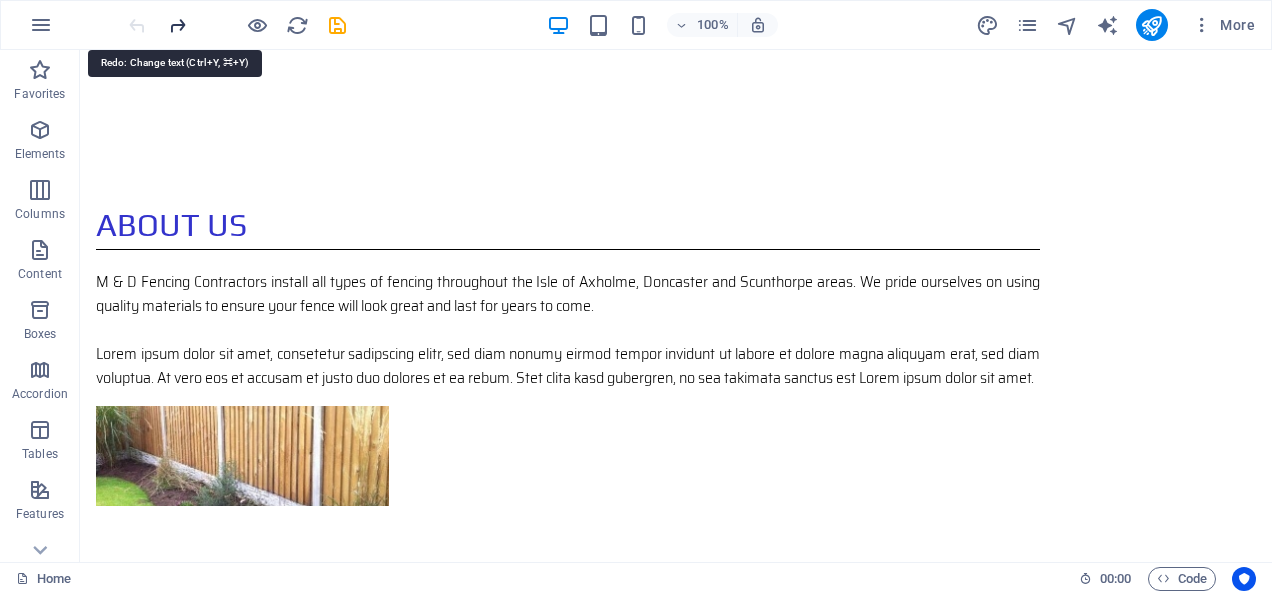 click at bounding box center (177, 25) 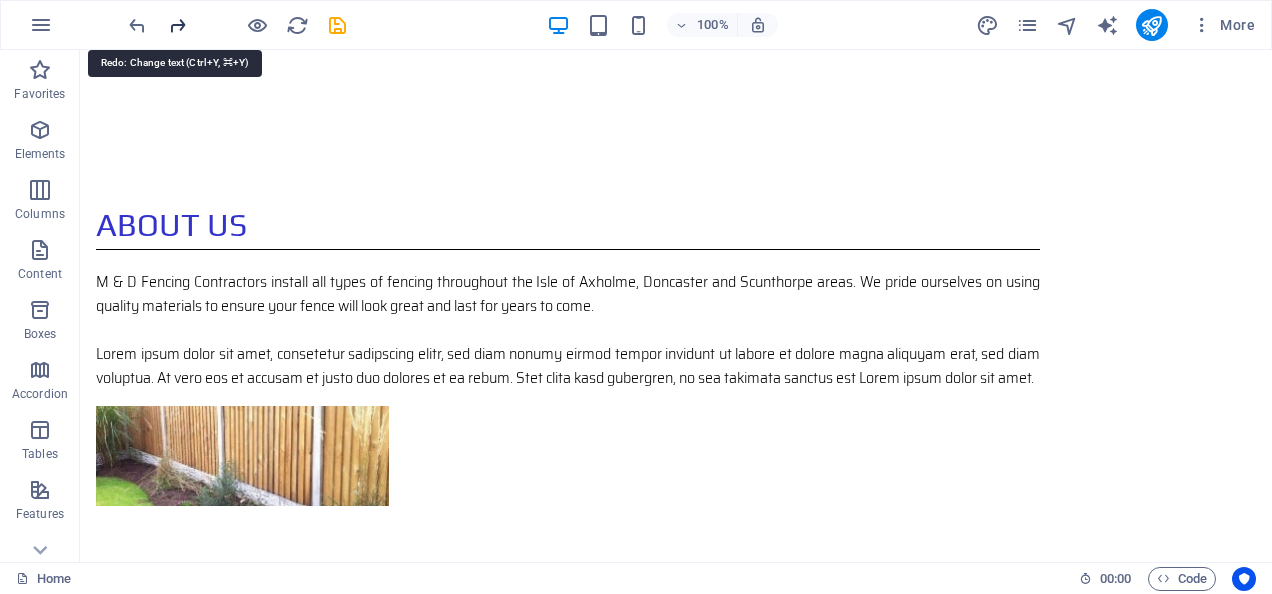 click at bounding box center [177, 25] 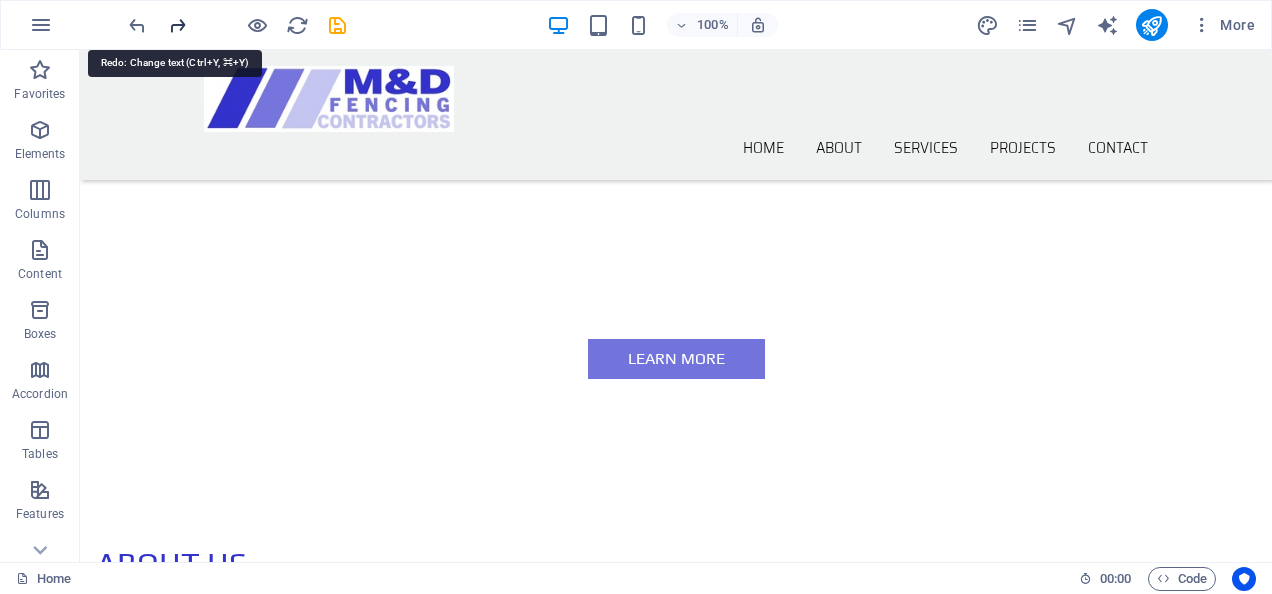 scroll, scrollTop: 536, scrollLeft: 0, axis: vertical 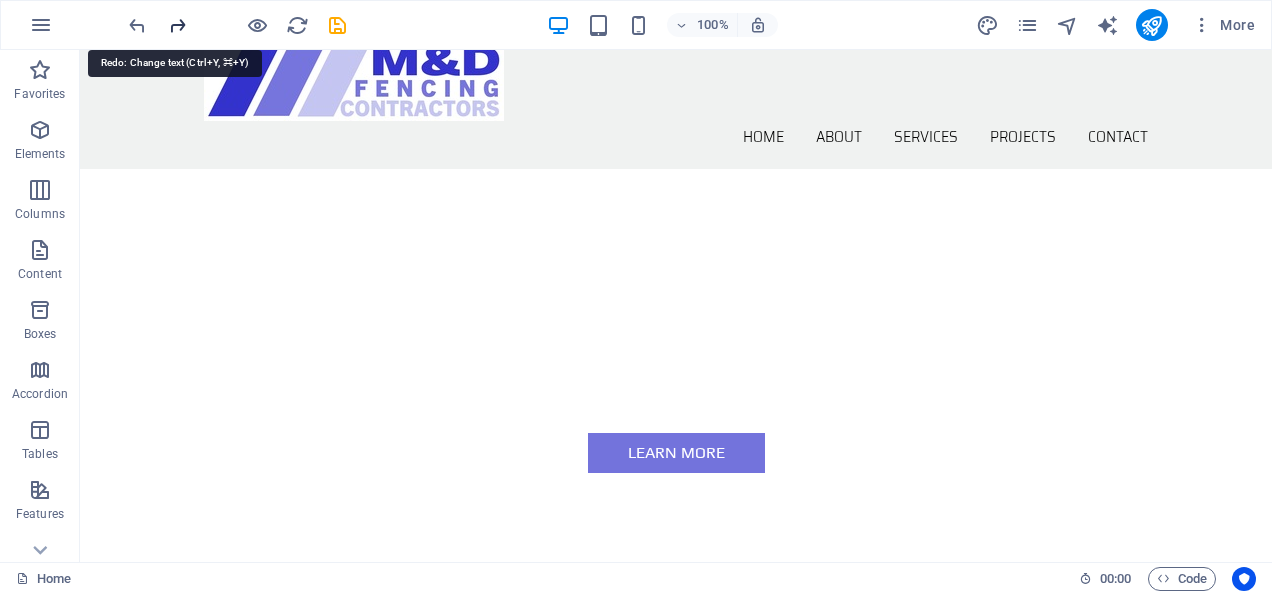 click at bounding box center [177, 25] 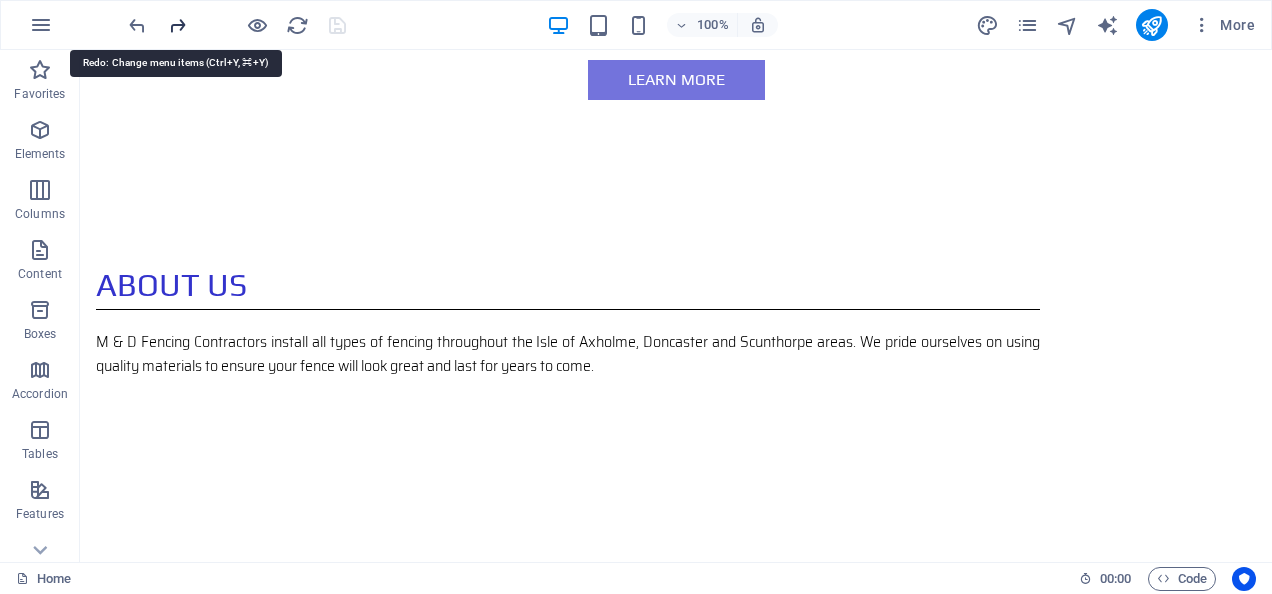 scroll, scrollTop: 969, scrollLeft: 0, axis: vertical 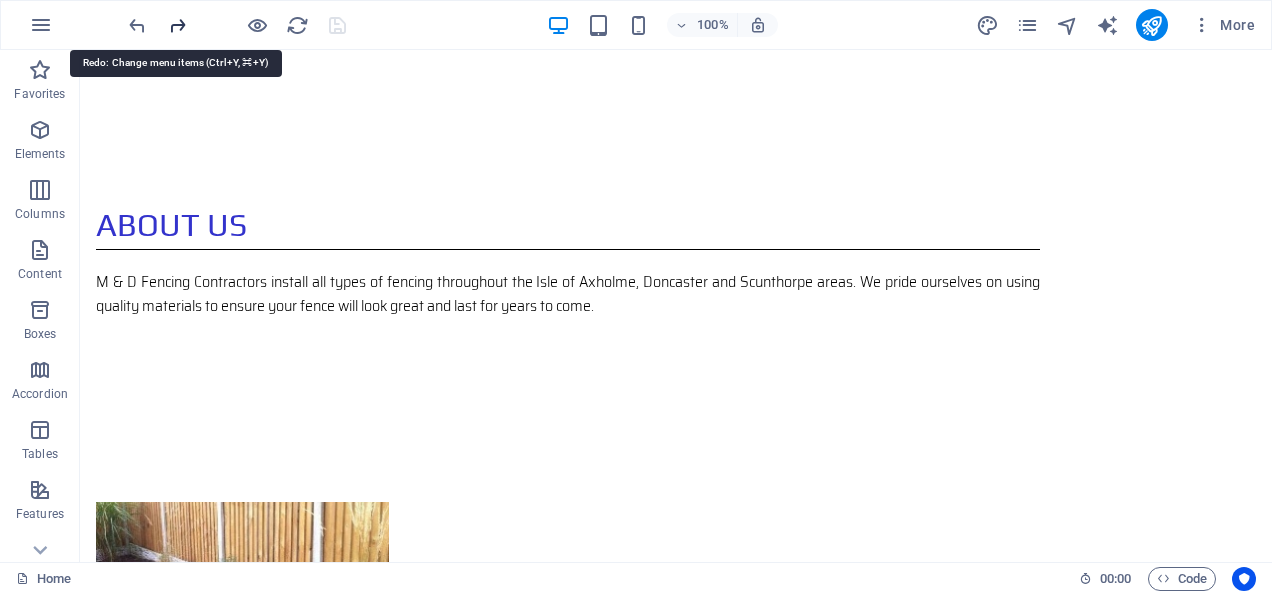 click at bounding box center [177, 25] 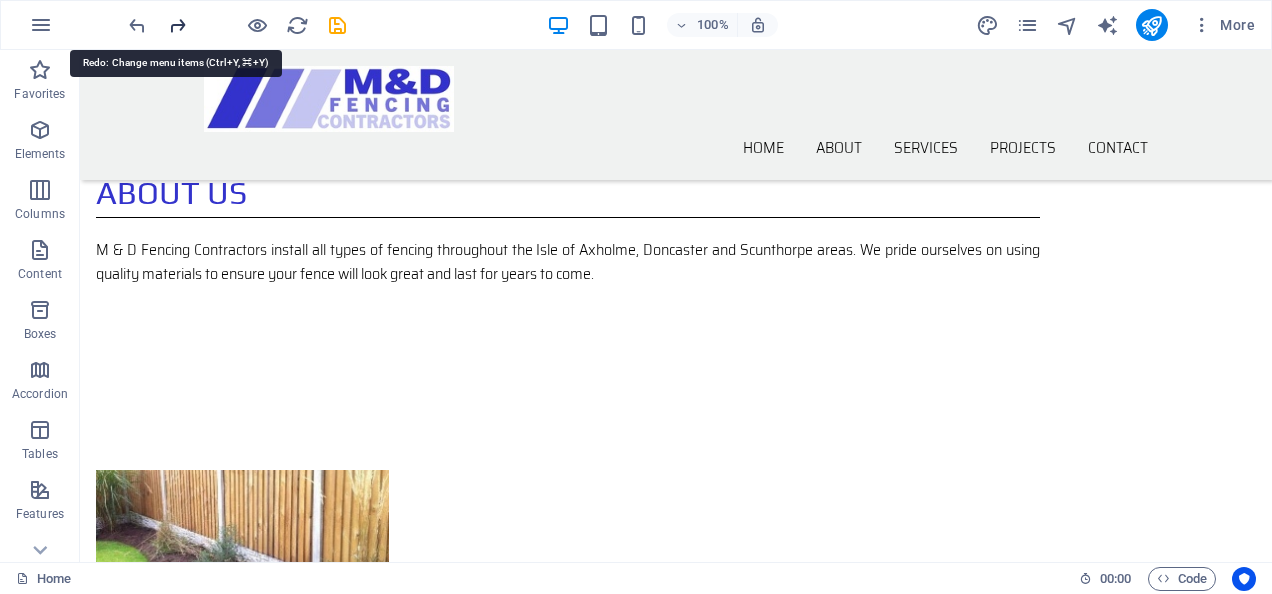 scroll, scrollTop: 0, scrollLeft: 0, axis: both 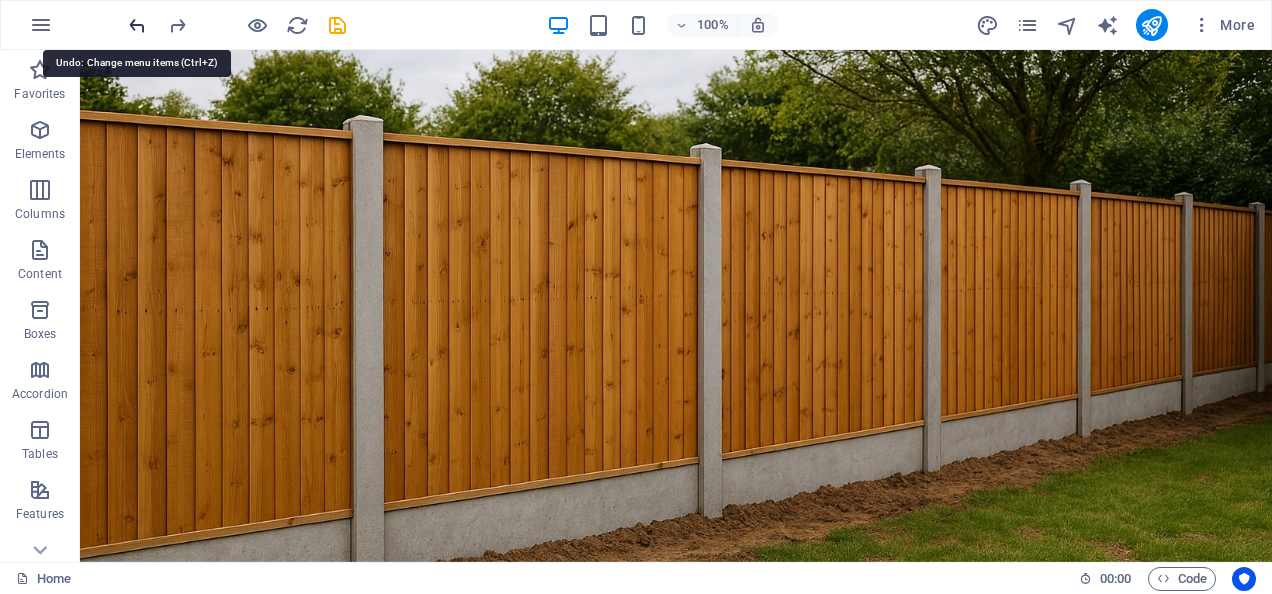 click at bounding box center (137, 25) 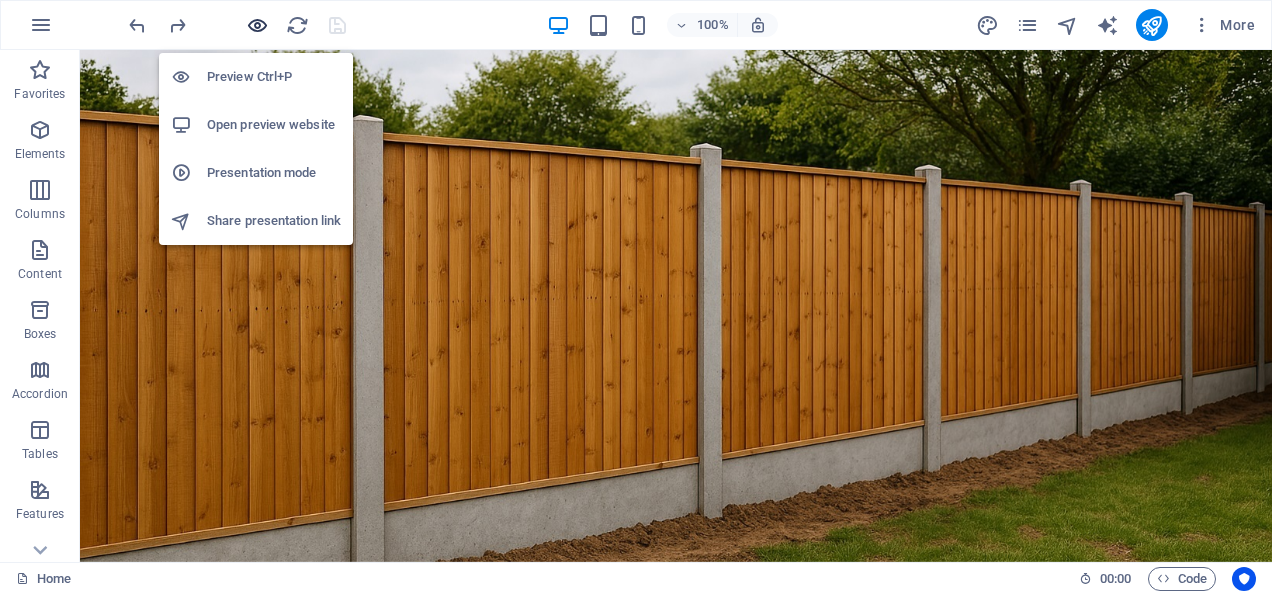 click at bounding box center [257, 25] 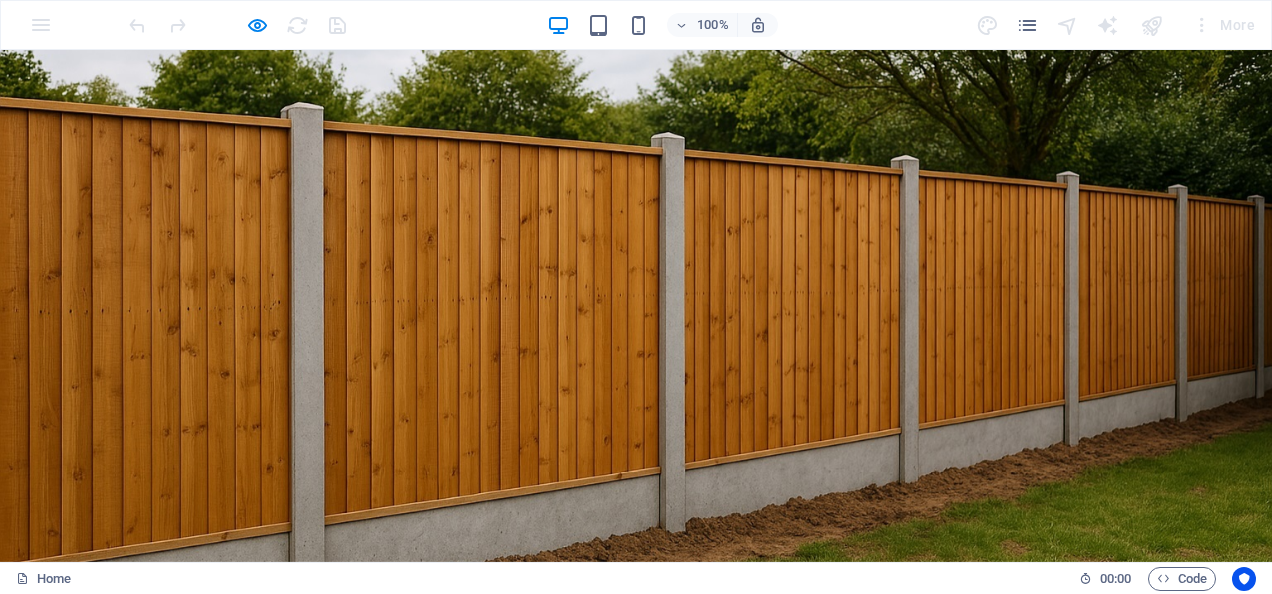 click on "Contact" at bounding box center [1078, 673] 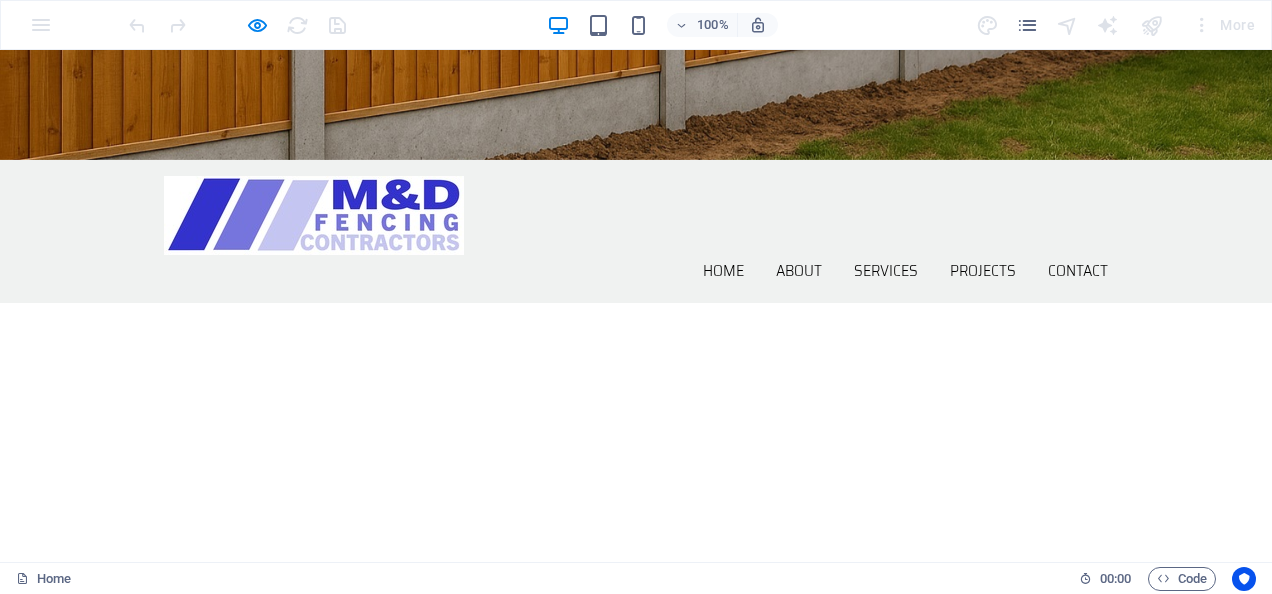 scroll, scrollTop: 0, scrollLeft: 0, axis: both 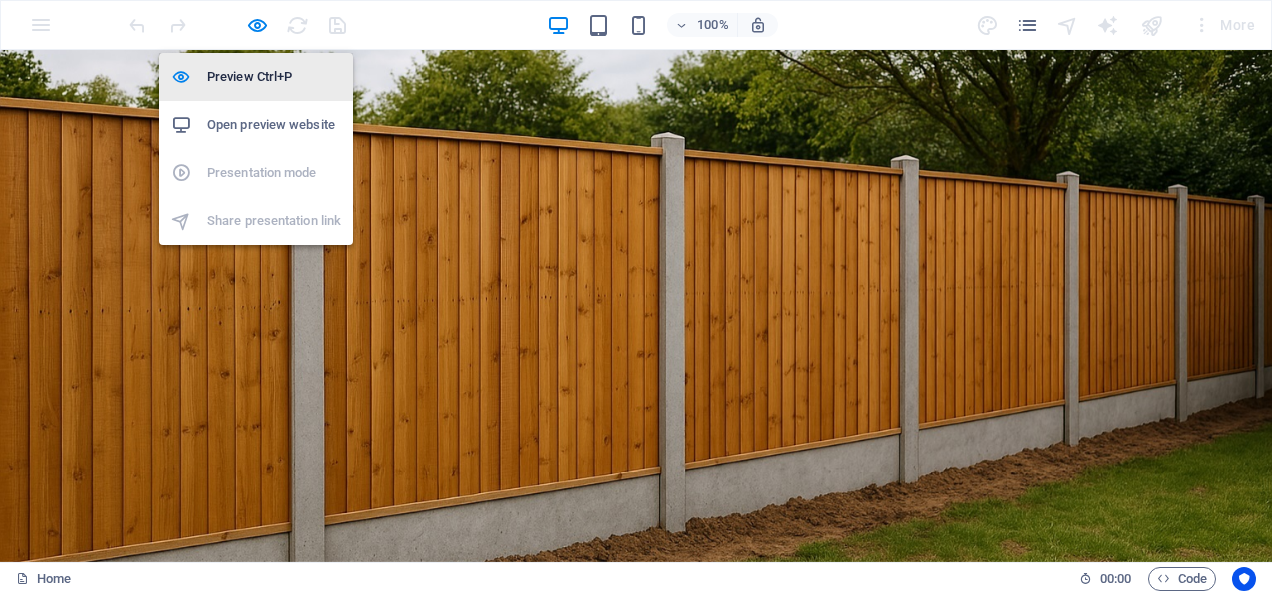 click on "Preview Ctrl+P" at bounding box center [274, 77] 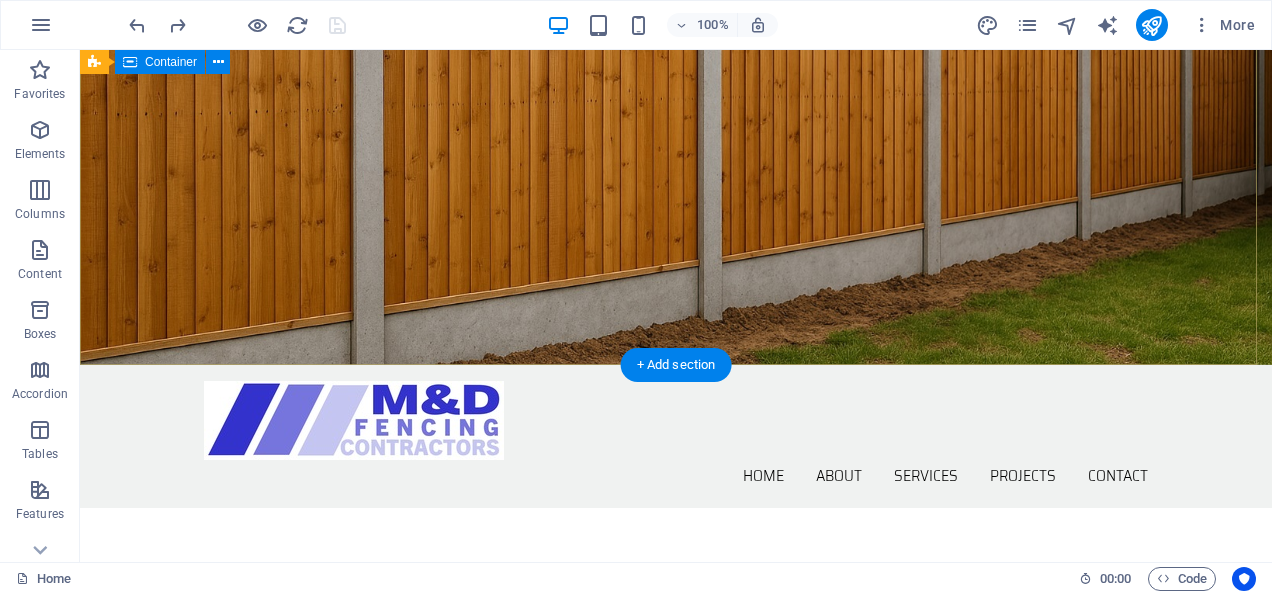scroll, scrollTop: 0, scrollLeft: 0, axis: both 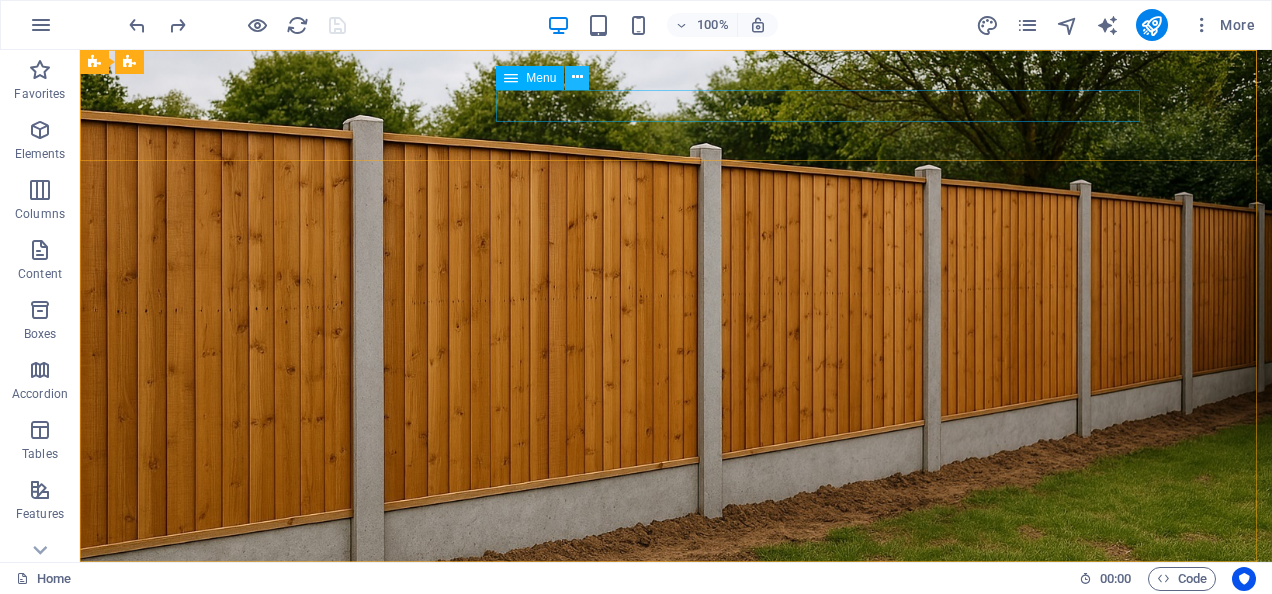click at bounding box center (577, 77) 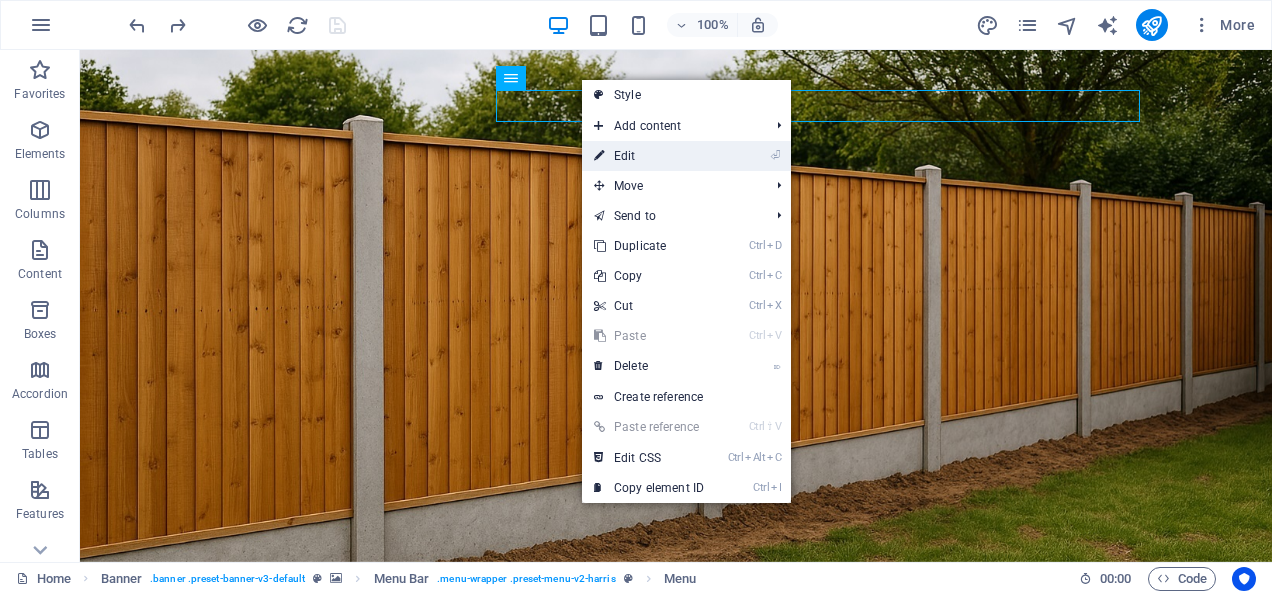 click on "⏎  Edit" at bounding box center [649, 156] 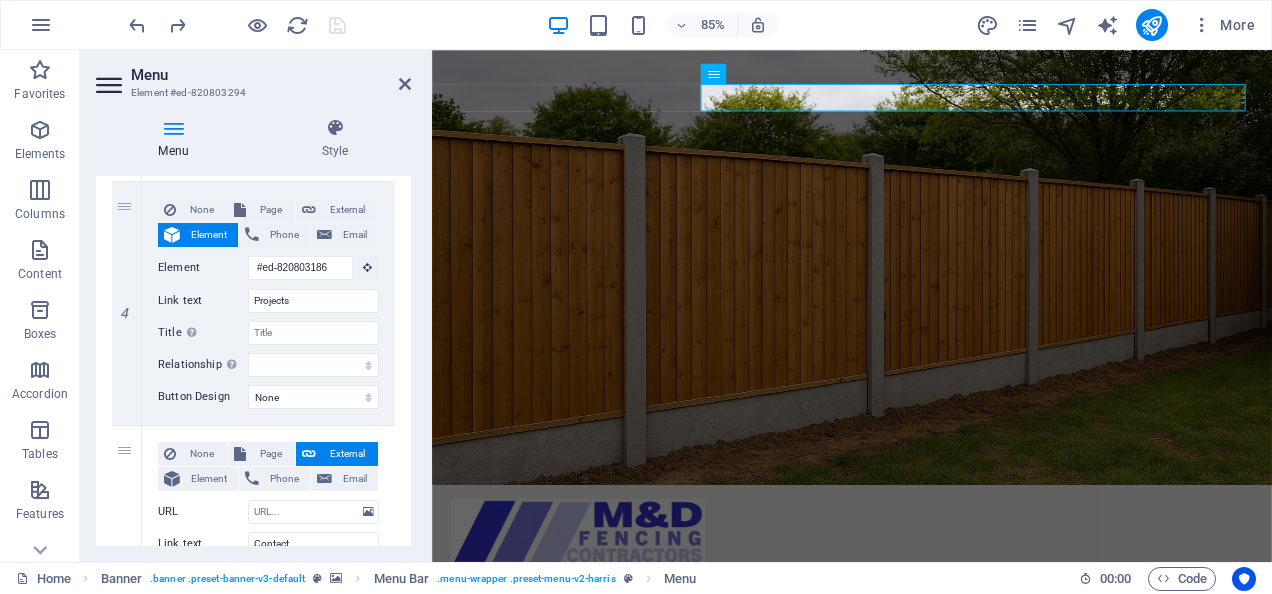 scroll, scrollTop: 948, scrollLeft: 0, axis: vertical 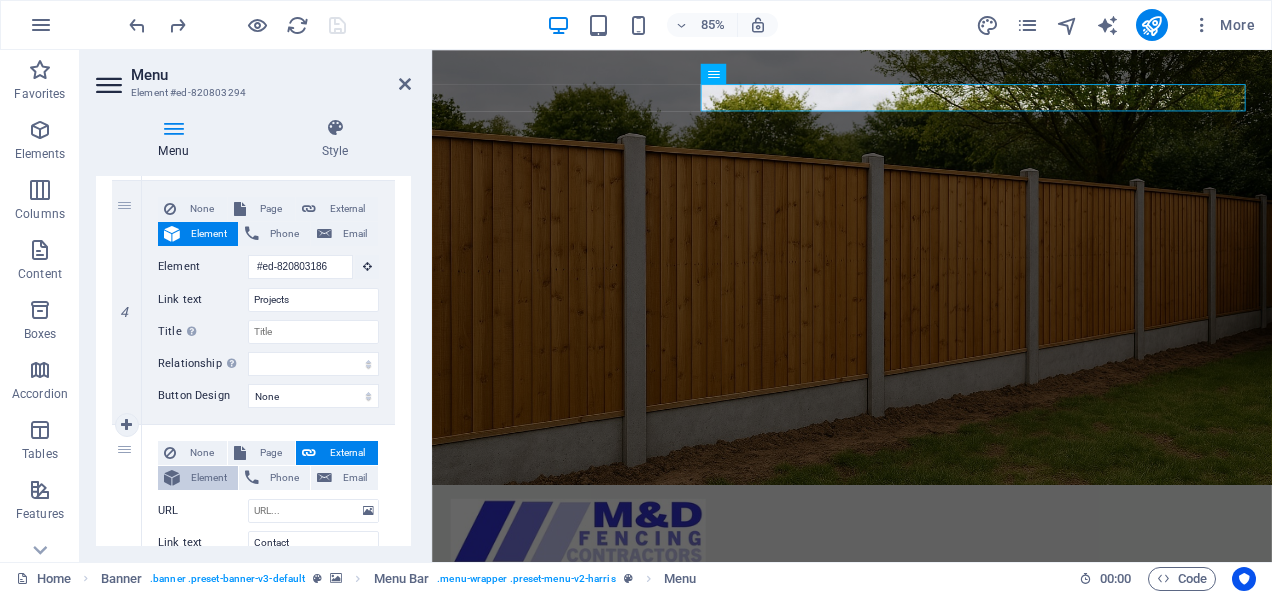 click on "Element" at bounding box center [209, 478] 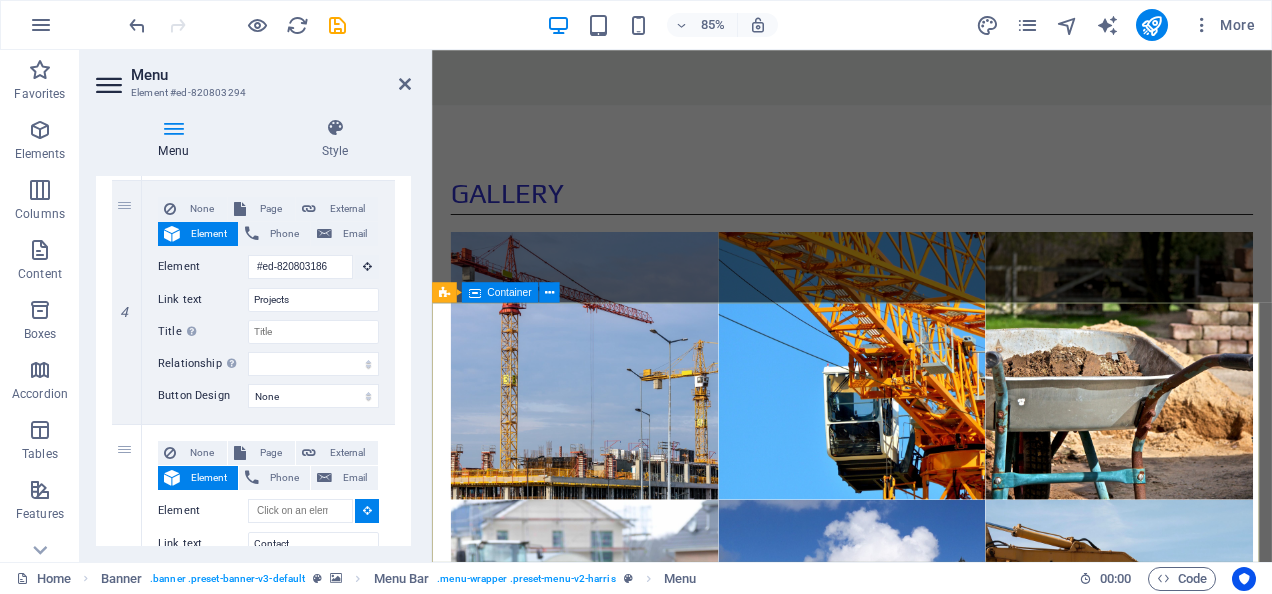scroll, scrollTop: 2026, scrollLeft: 0, axis: vertical 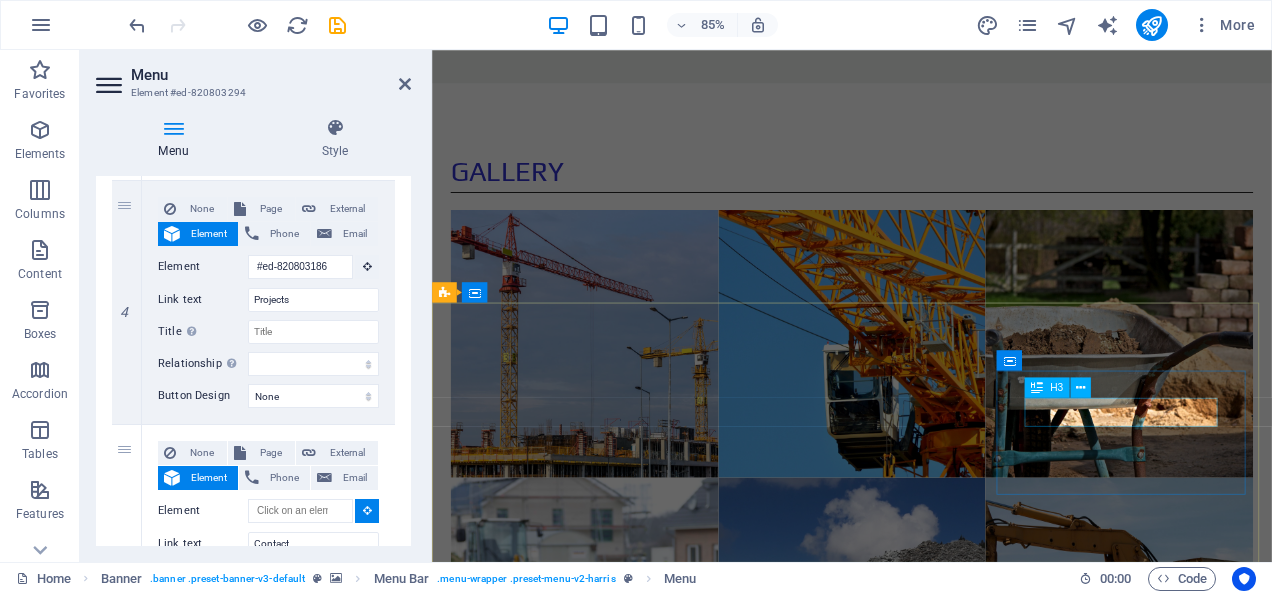 click on "Contact" at bounding box center (594, 1376) 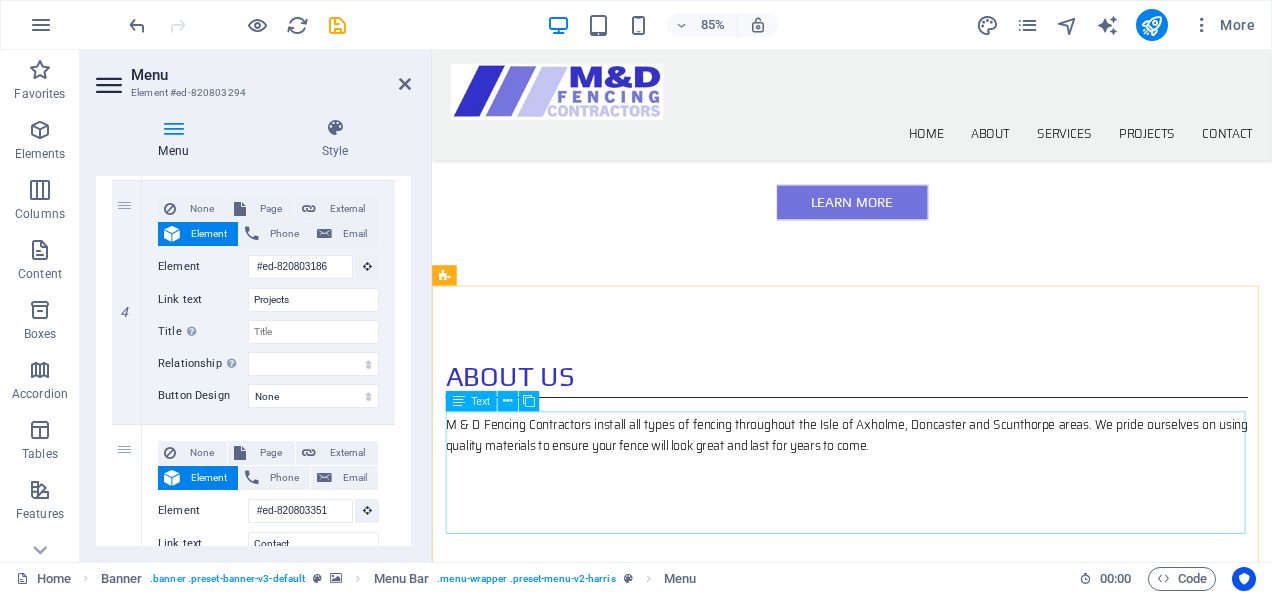 scroll, scrollTop: 0, scrollLeft: 0, axis: both 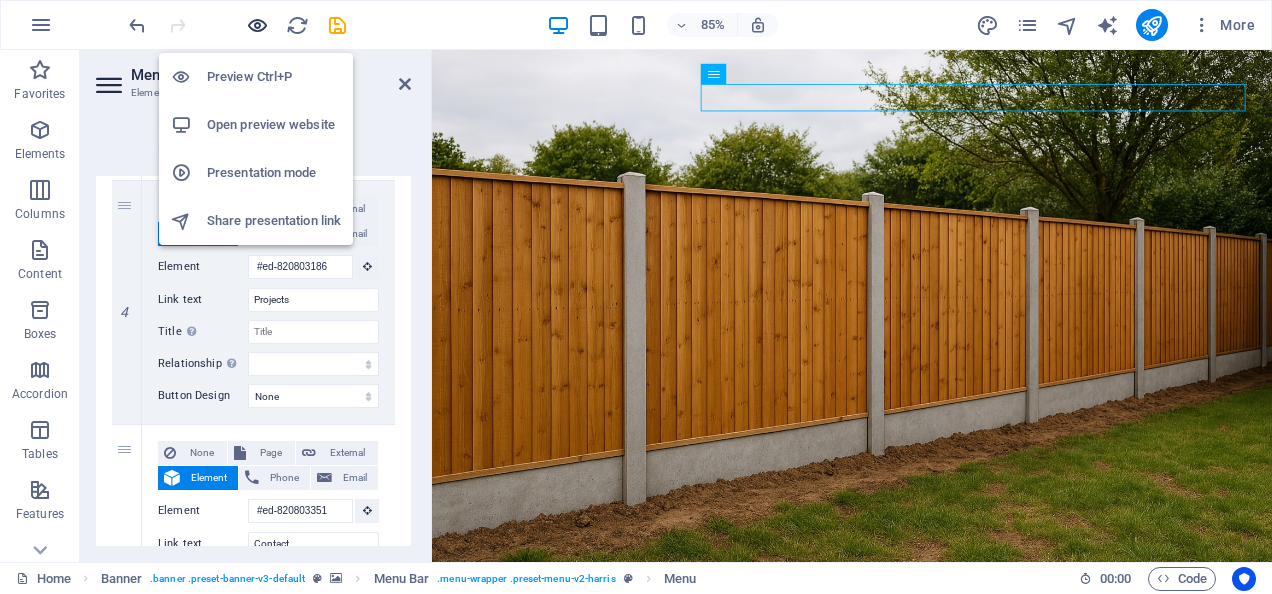 click at bounding box center [257, 25] 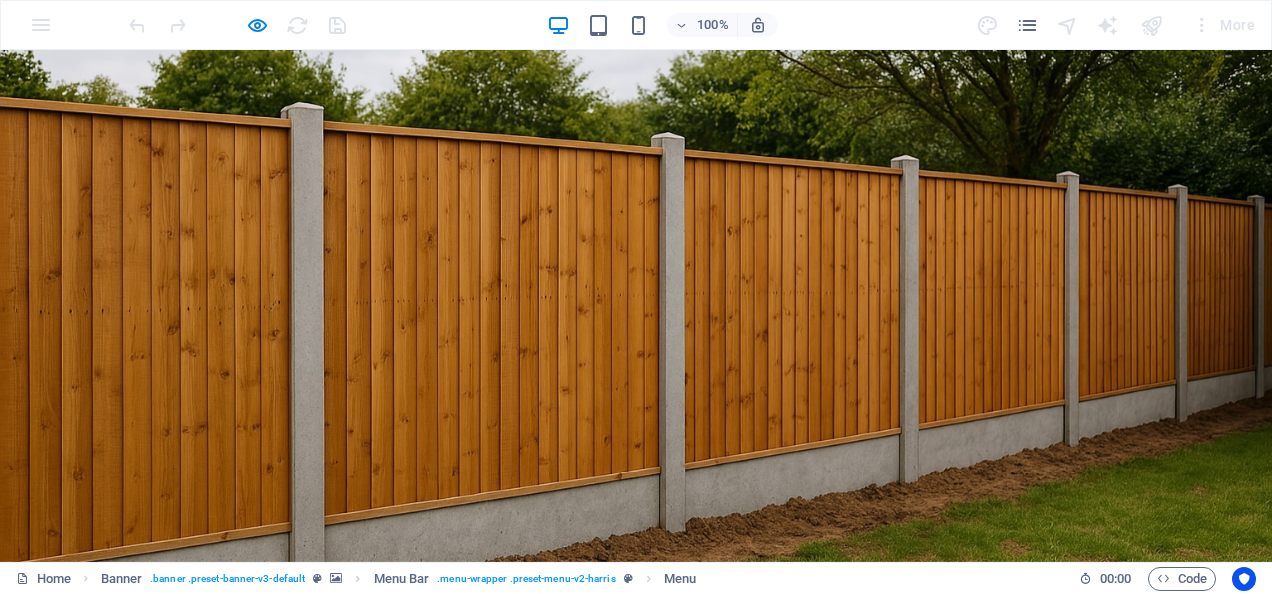 click on "Contact" at bounding box center (1078, 673) 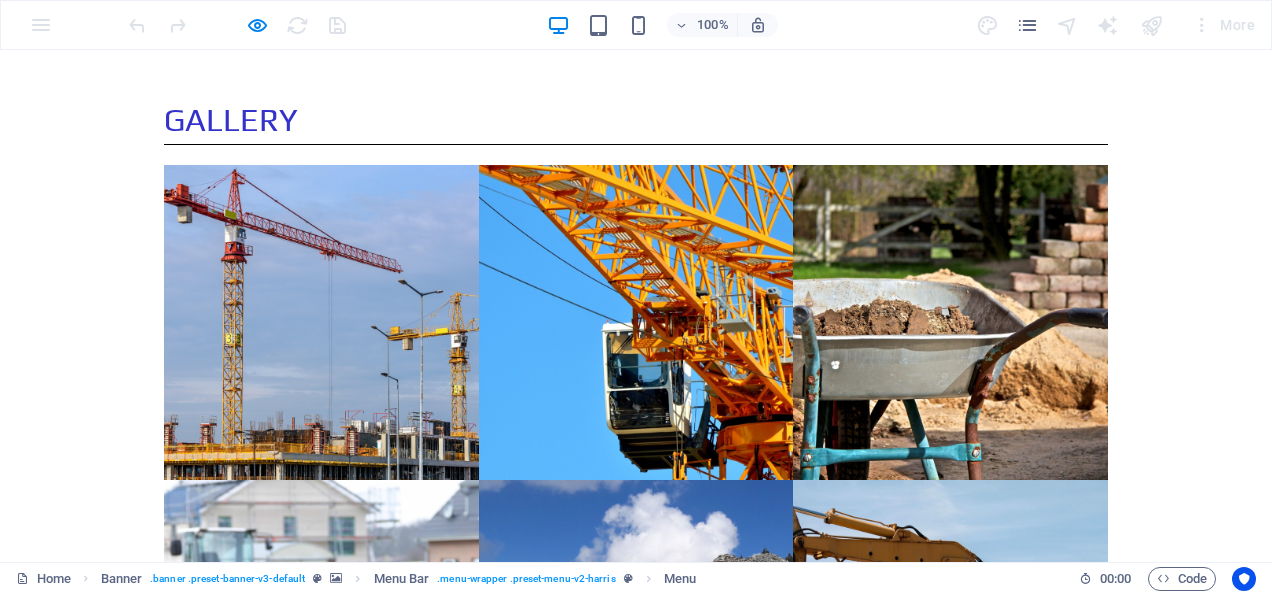 scroll, scrollTop: 2028, scrollLeft: 0, axis: vertical 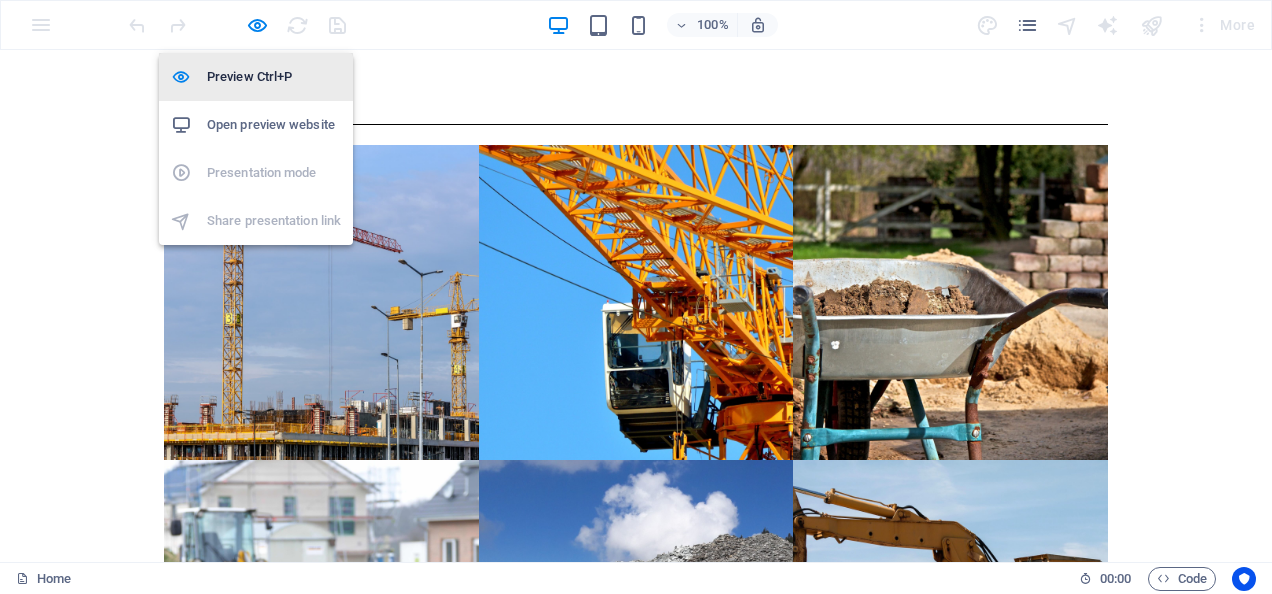 click on "Preview Ctrl+P" at bounding box center [274, 77] 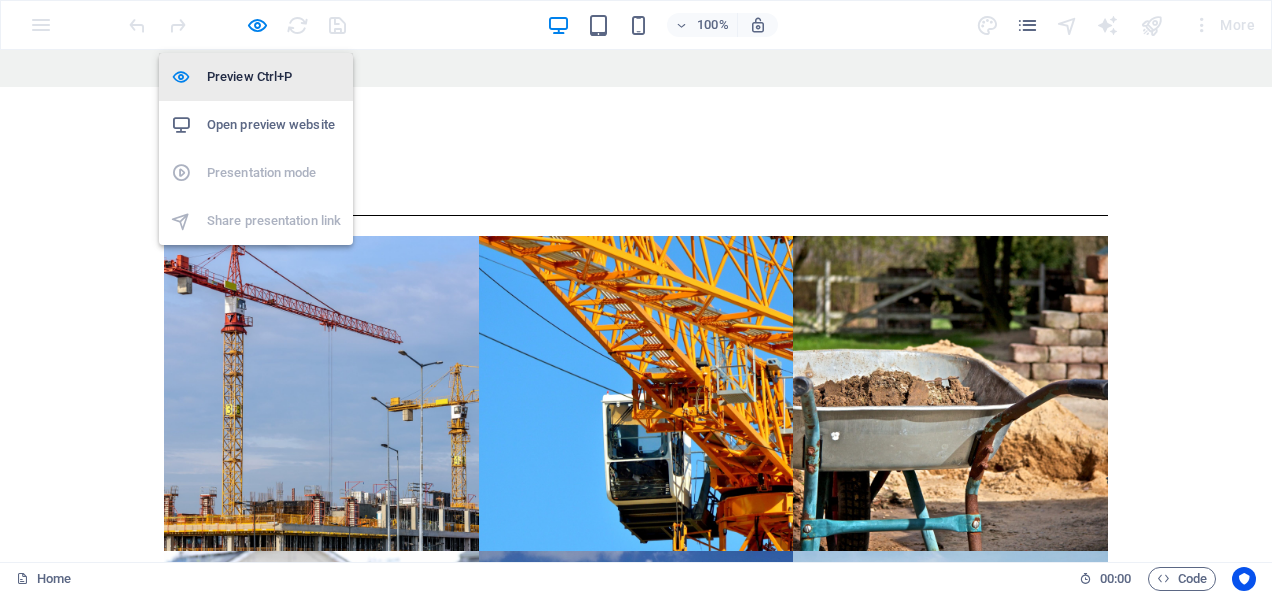 select 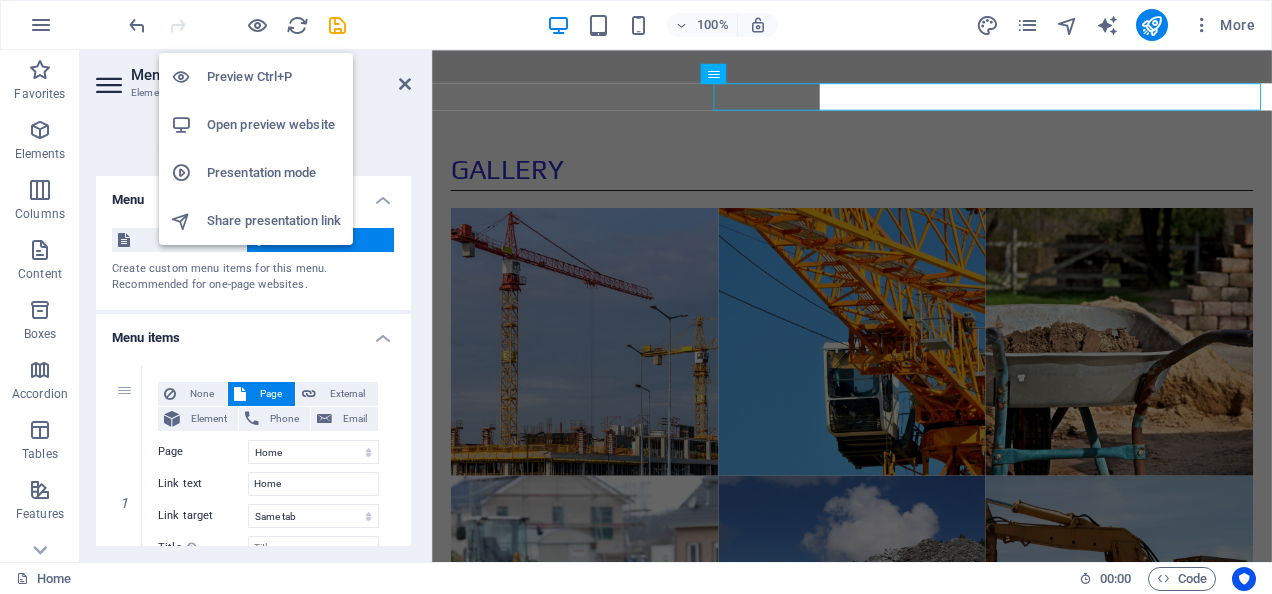 scroll, scrollTop: 0, scrollLeft: 0, axis: both 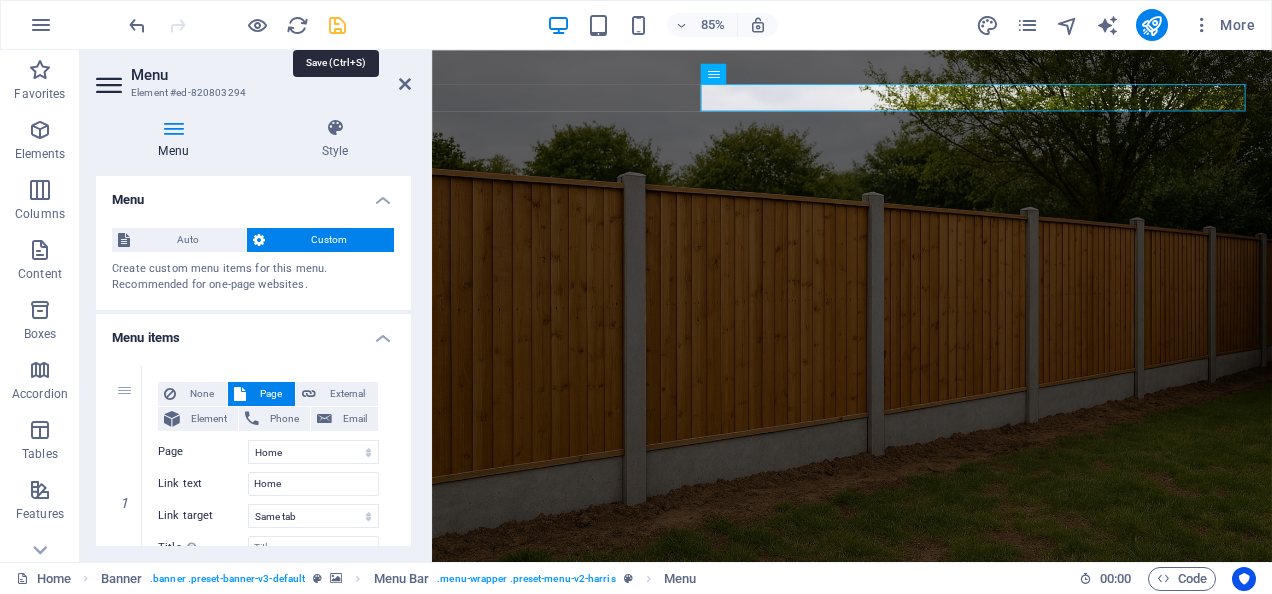click at bounding box center [337, 25] 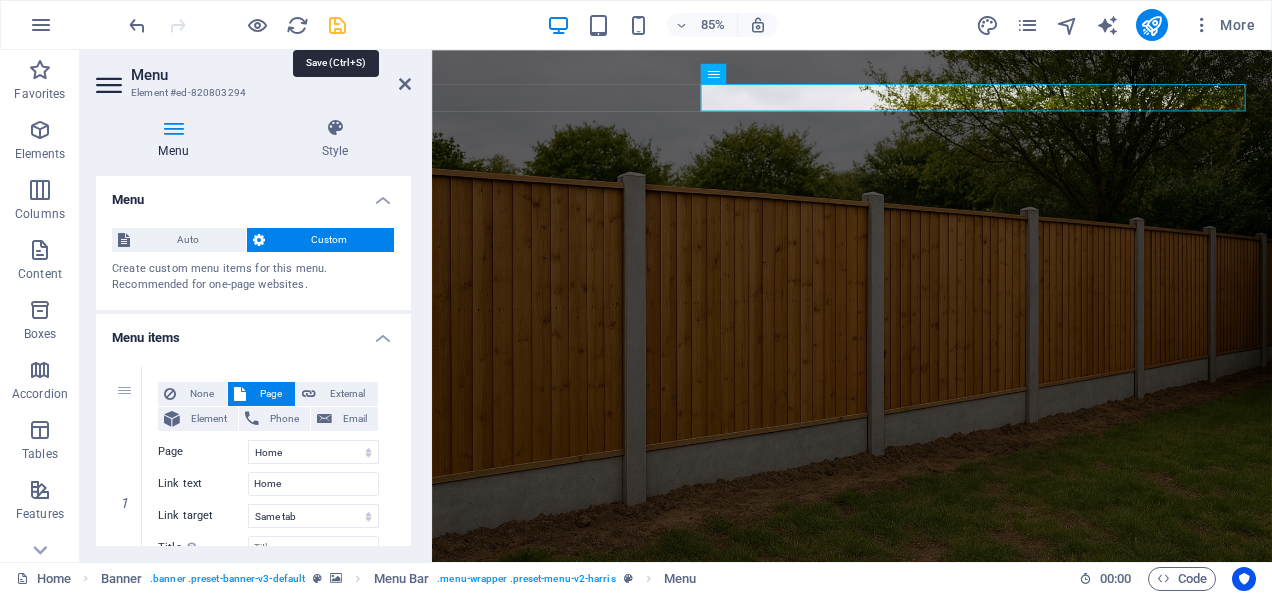 select 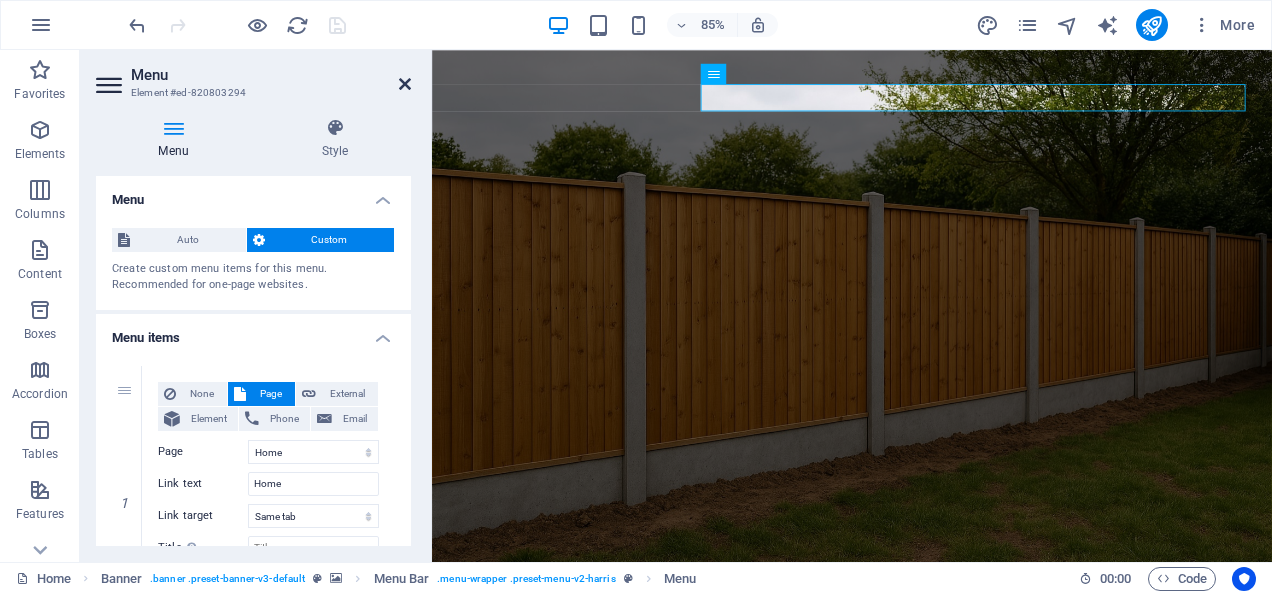 click at bounding box center [405, 84] 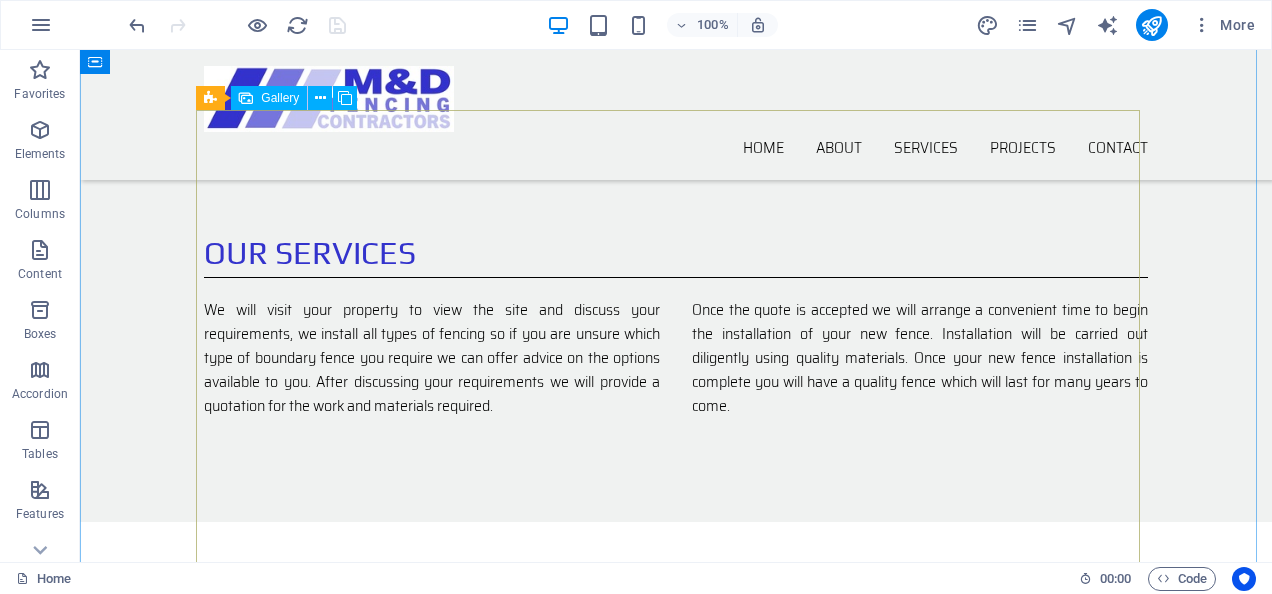scroll, scrollTop: 1466, scrollLeft: 0, axis: vertical 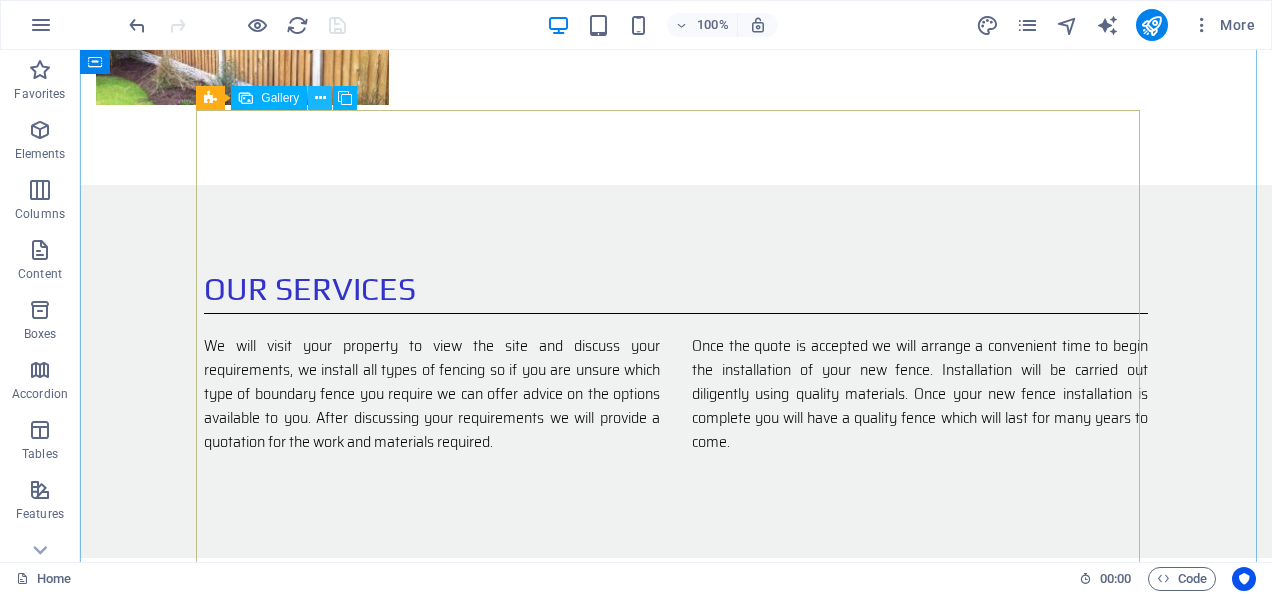 click at bounding box center (320, 98) 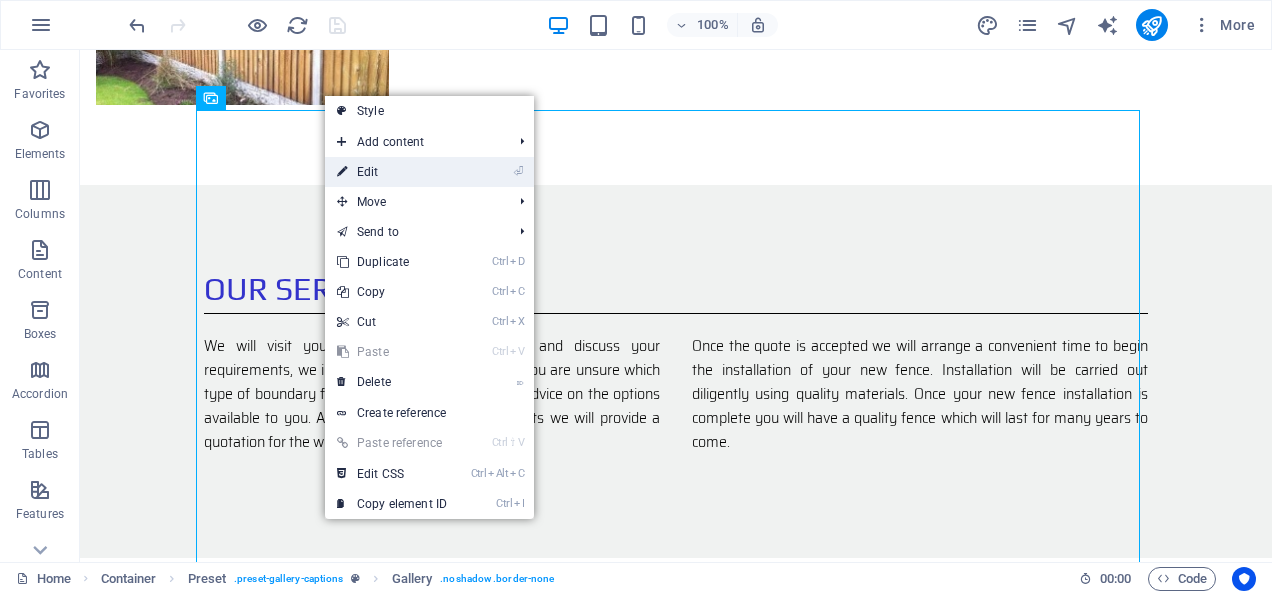 click on "⏎  Edit" at bounding box center (392, 172) 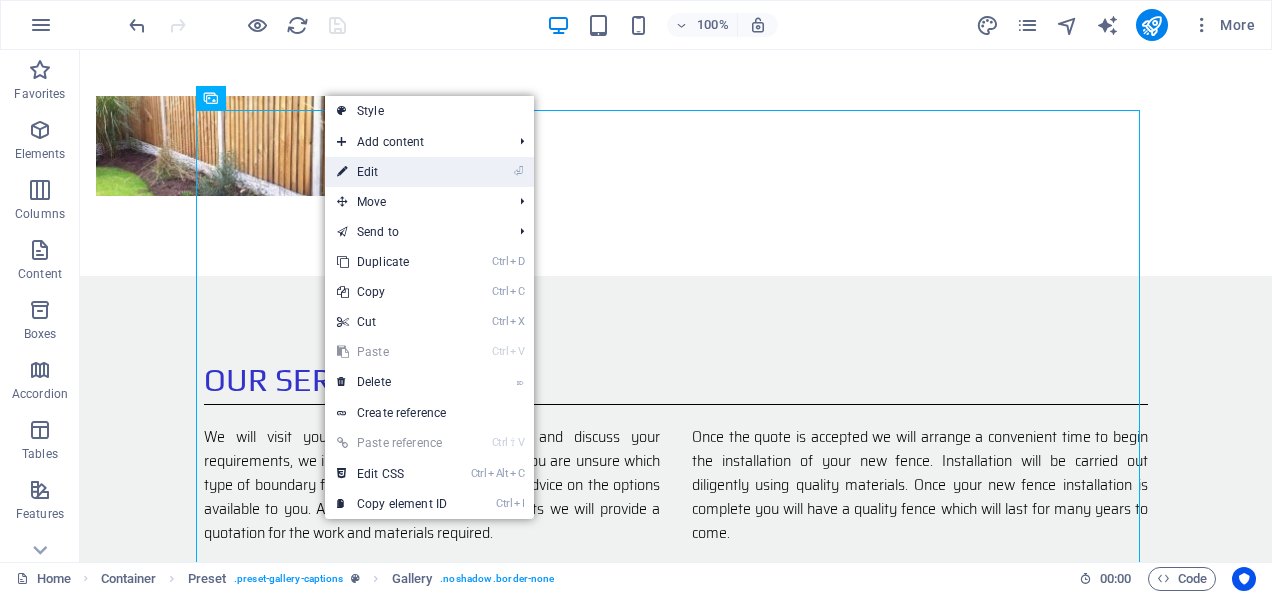 select on "4" 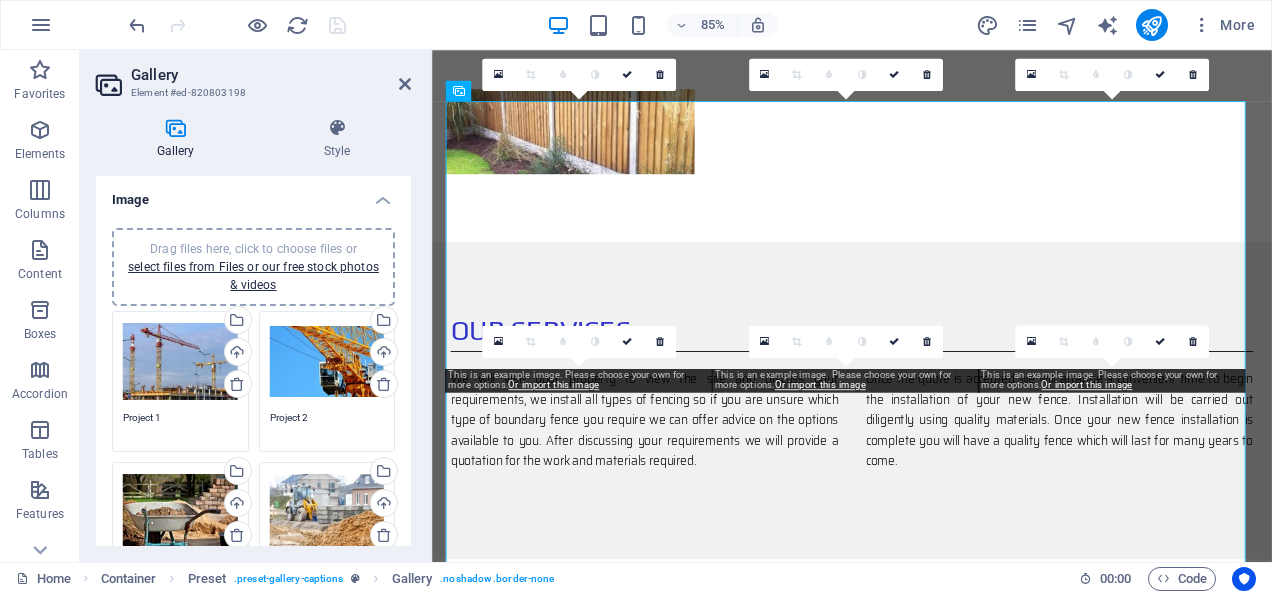 scroll, scrollTop: 1556, scrollLeft: 0, axis: vertical 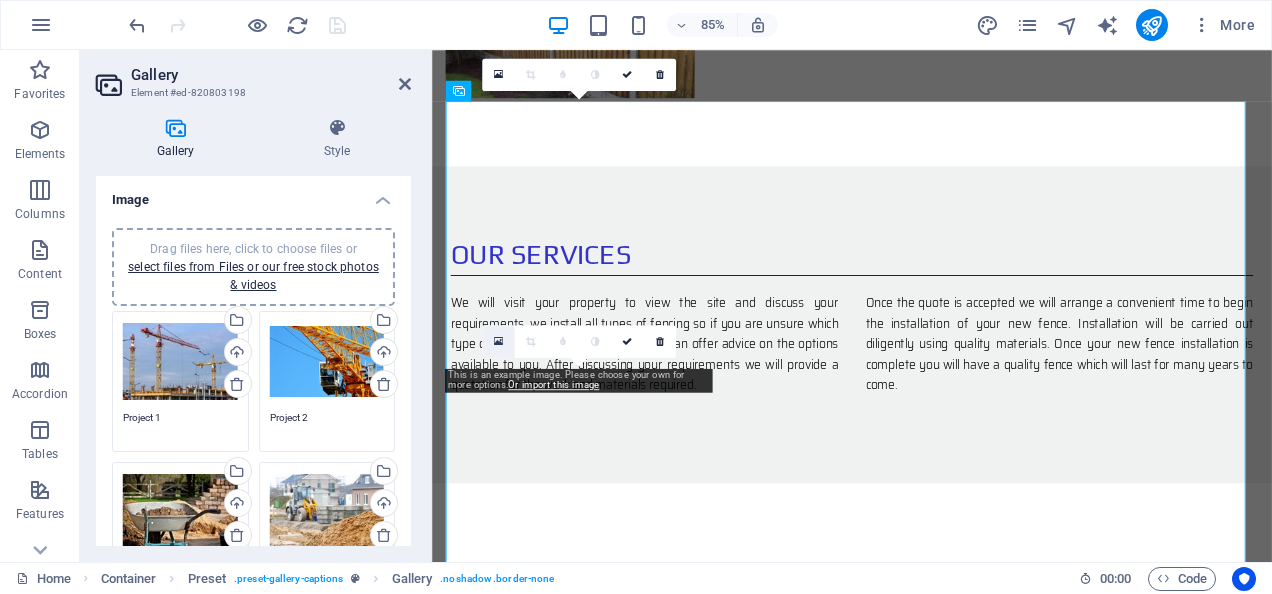 click at bounding box center (498, 341) 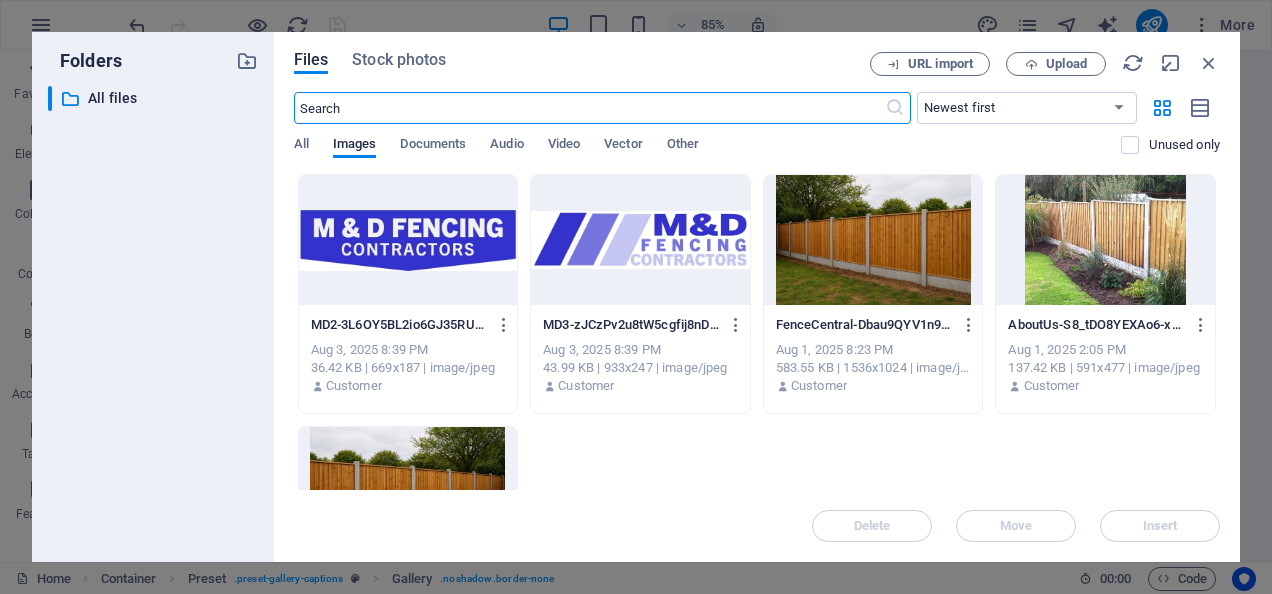 scroll, scrollTop: 2028, scrollLeft: 0, axis: vertical 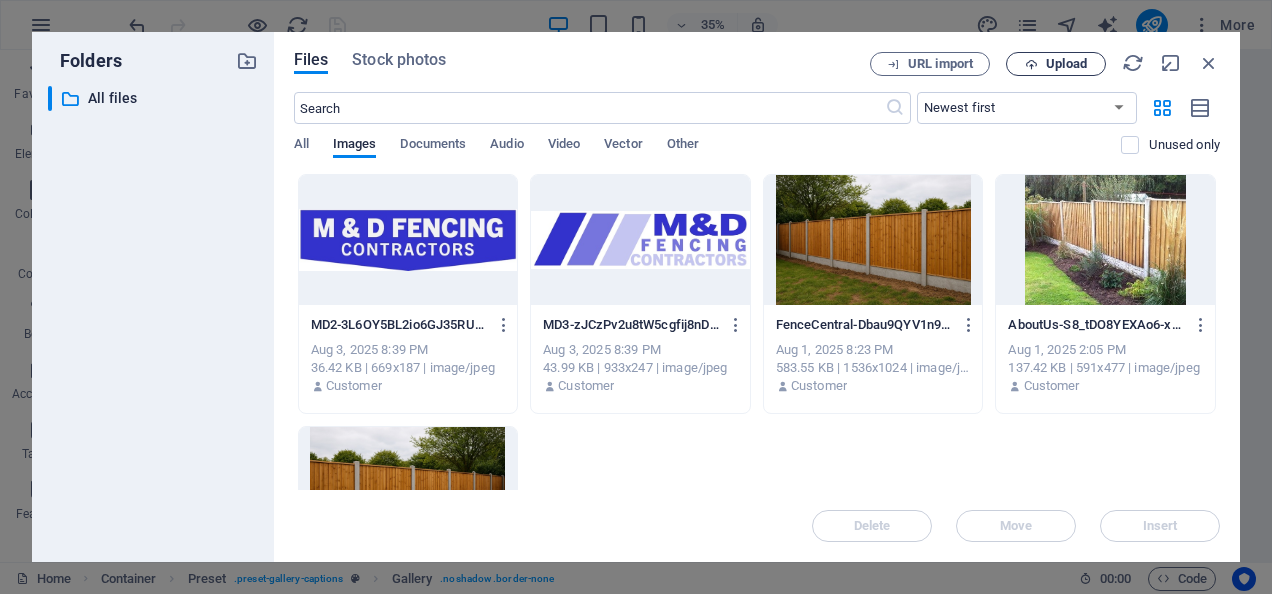 click on "Upload" at bounding box center [1066, 64] 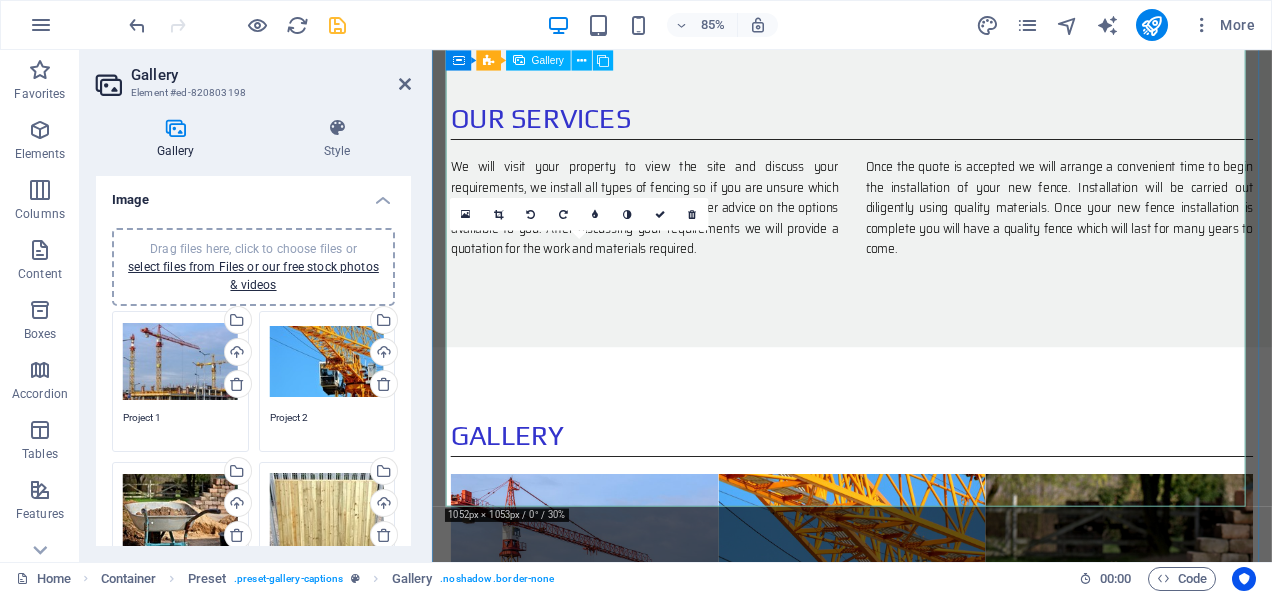 scroll, scrollTop: 1679, scrollLeft: 0, axis: vertical 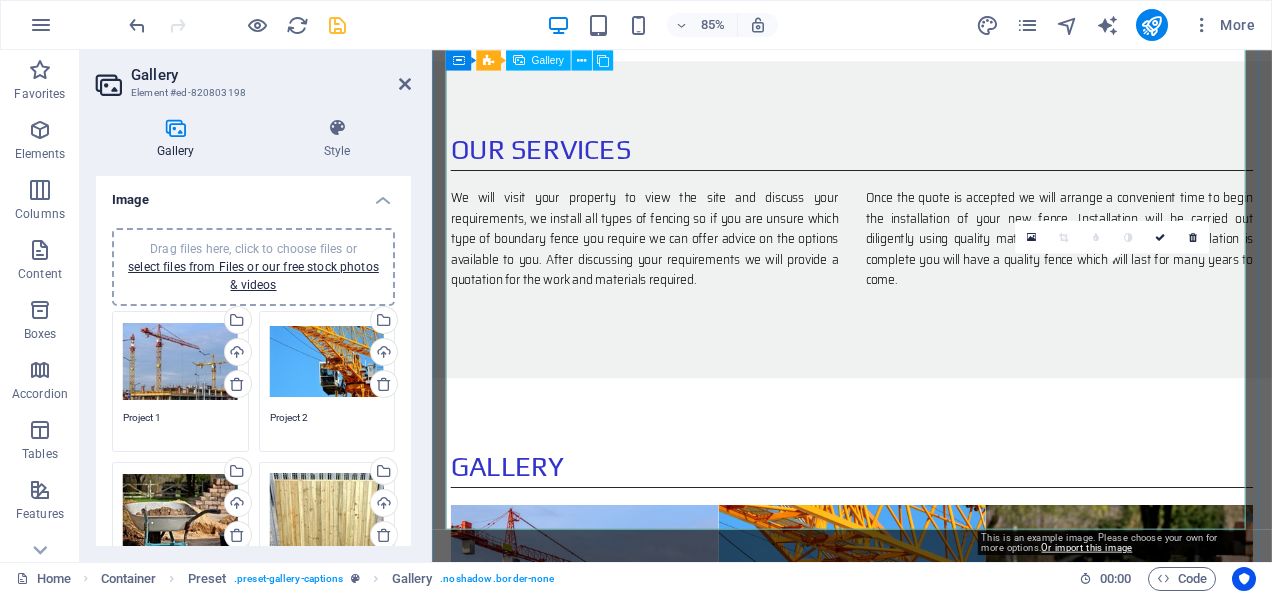 click at bounding box center (1240, 1057) 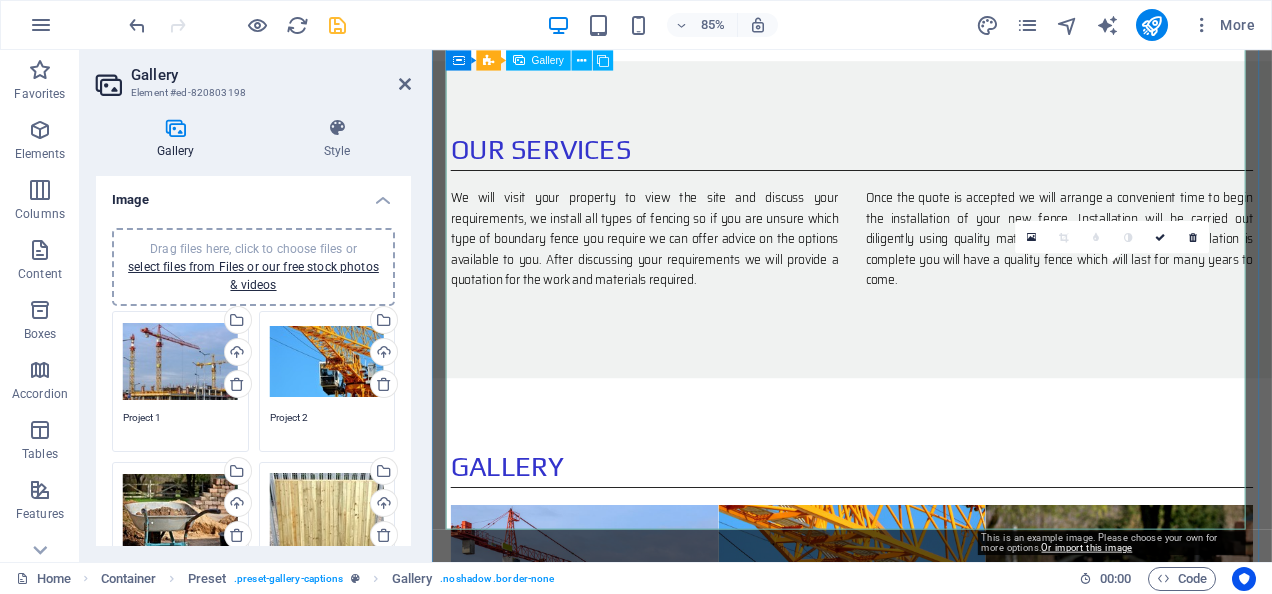 click at bounding box center (1240, 1057) 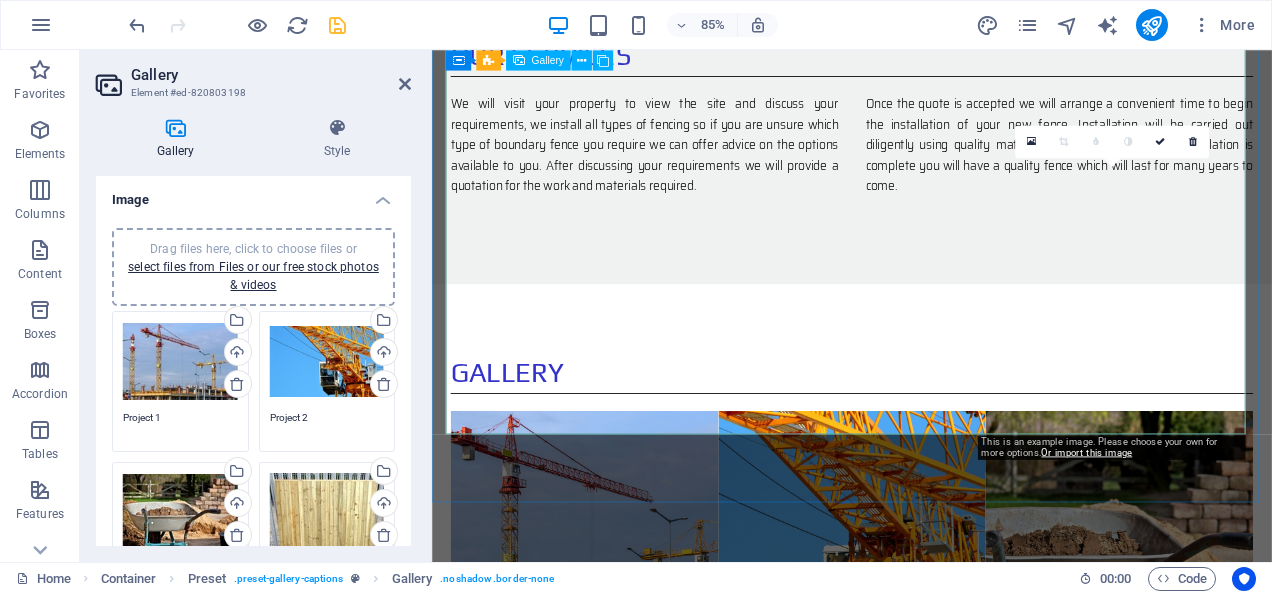 scroll, scrollTop: 1791, scrollLeft: 0, axis: vertical 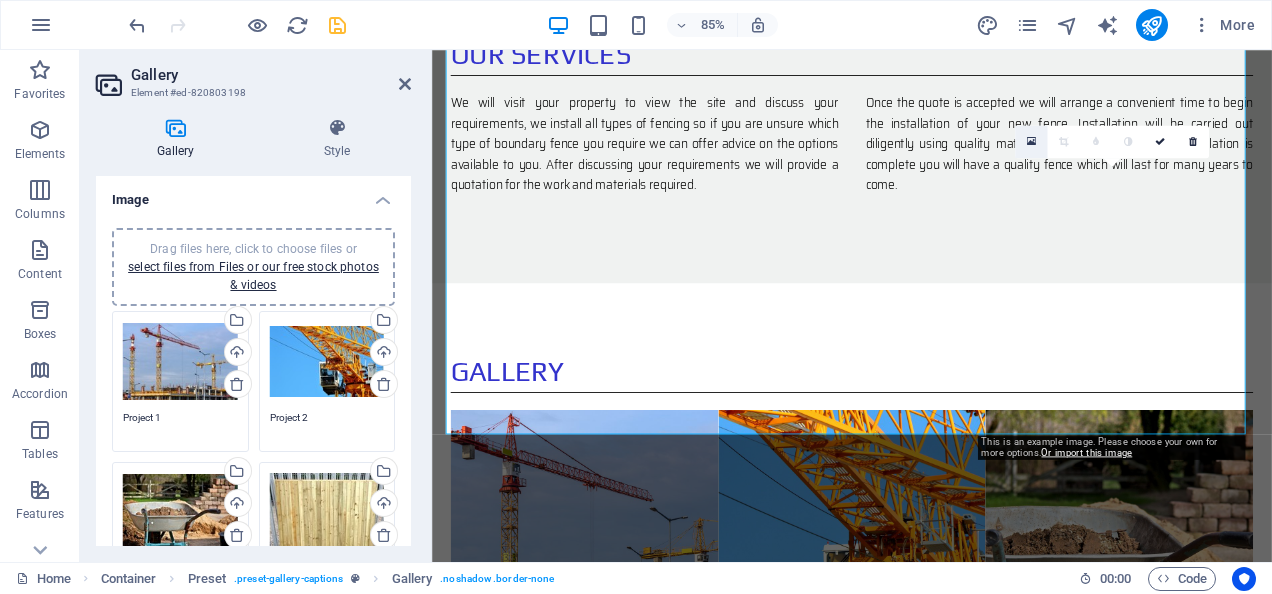 click at bounding box center (1031, 142) 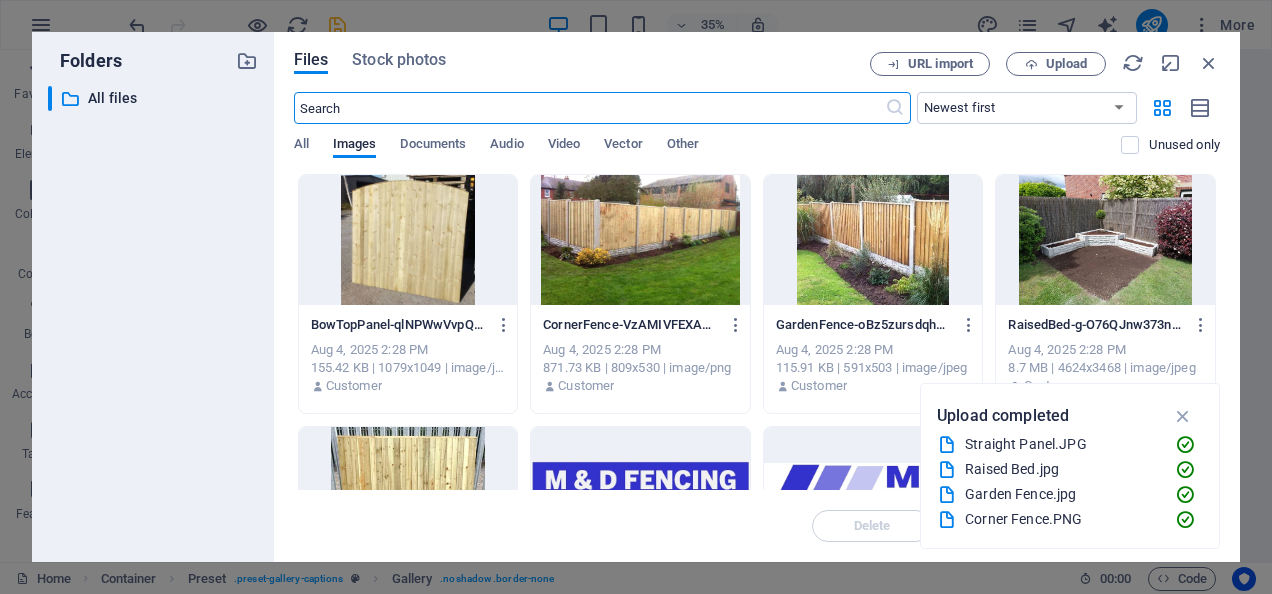 scroll, scrollTop: 2028, scrollLeft: 0, axis: vertical 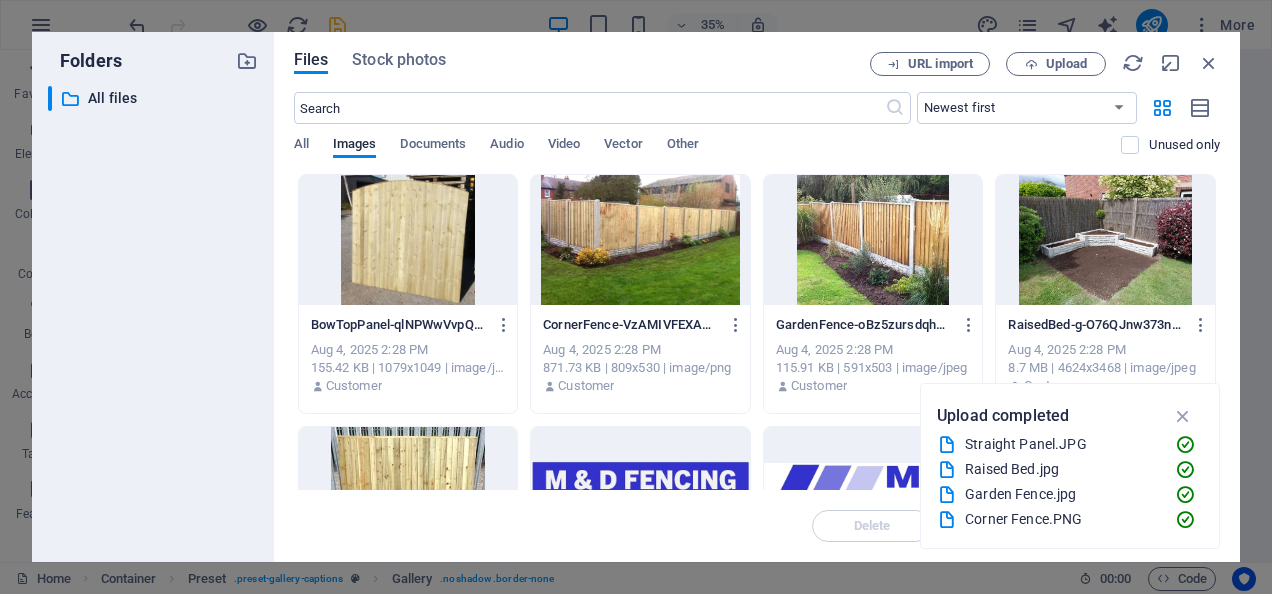 click at bounding box center [408, 240] 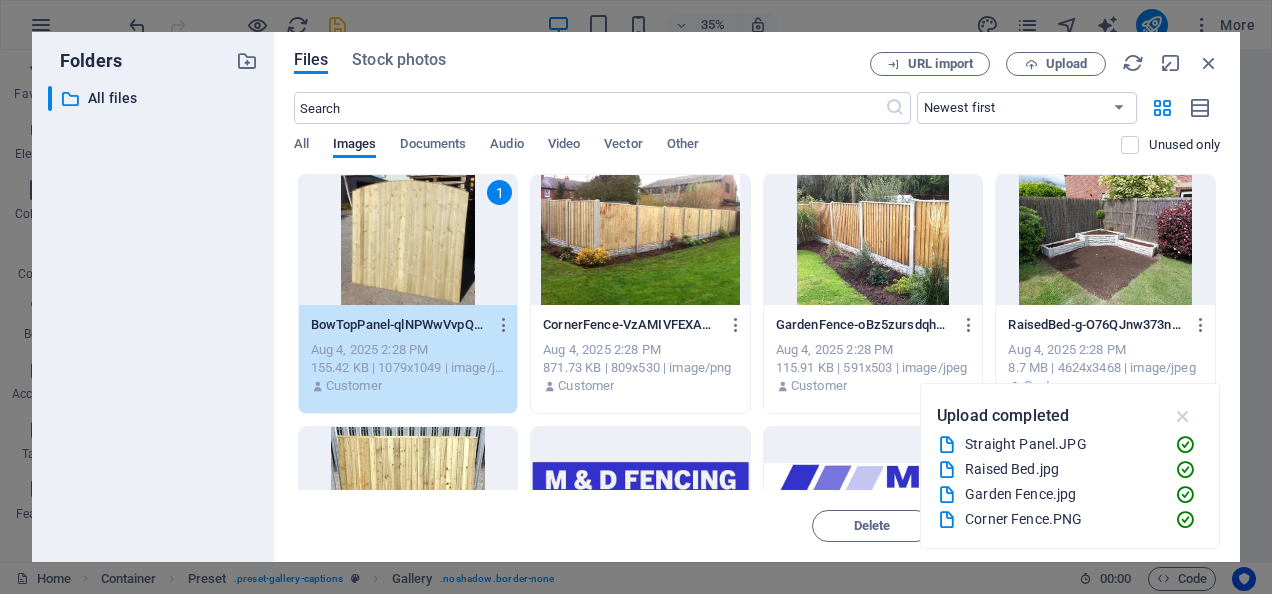 click at bounding box center [1183, 416] 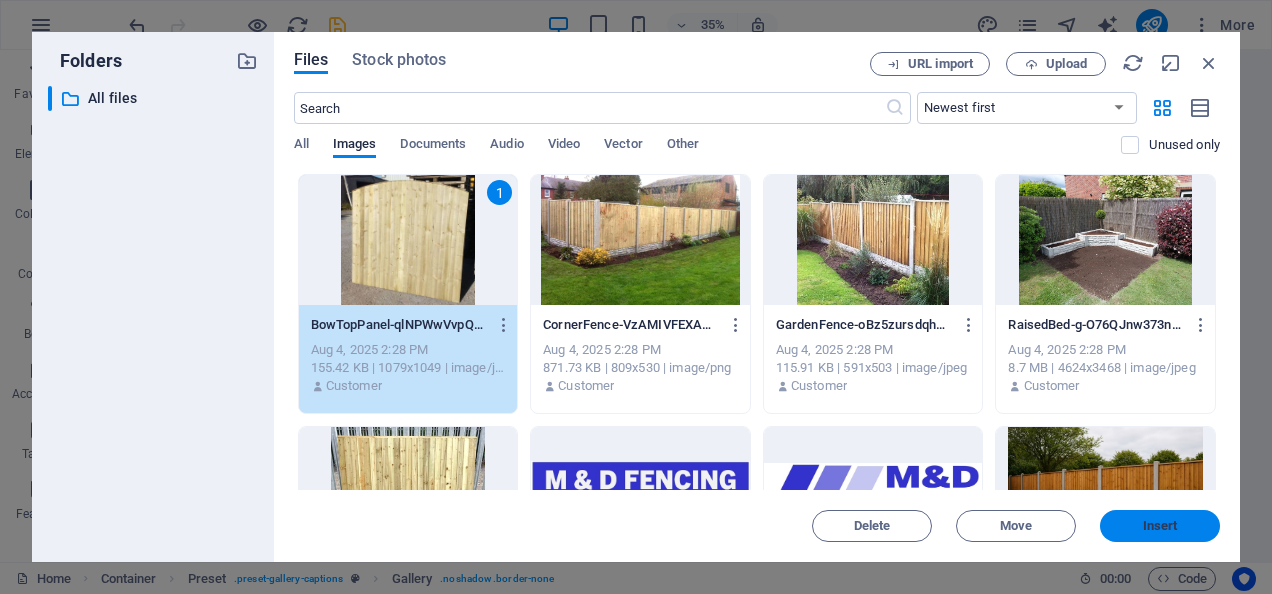 click on "Insert" at bounding box center [1160, 526] 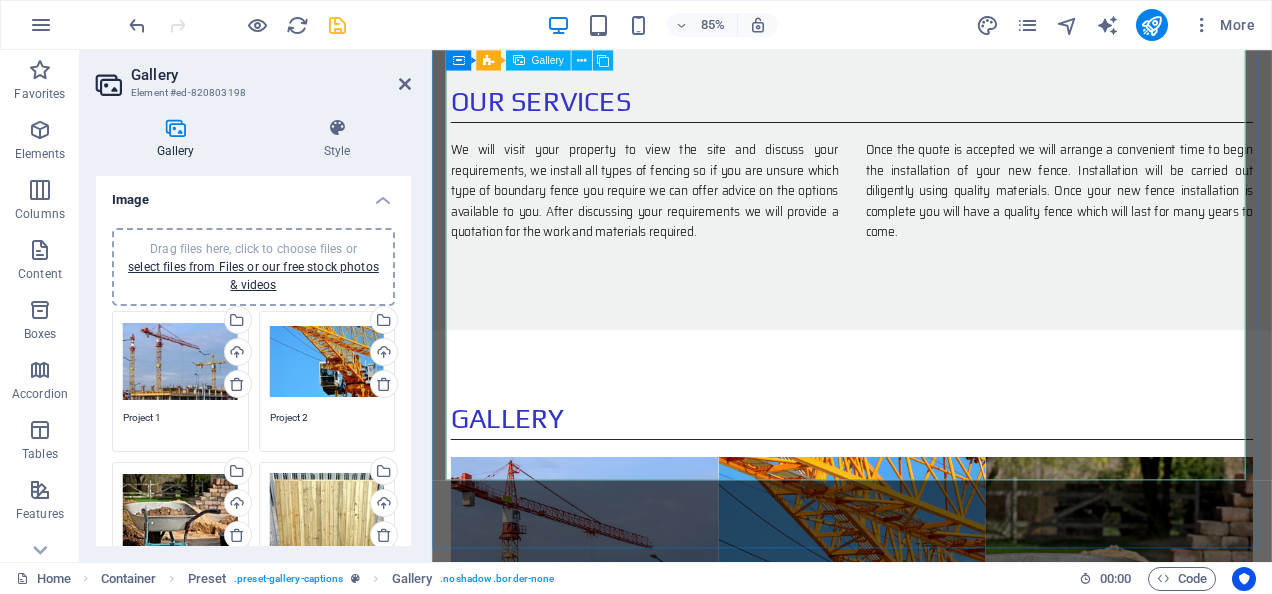 scroll, scrollTop: 1738, scrollLeft: 0, axis: vertical 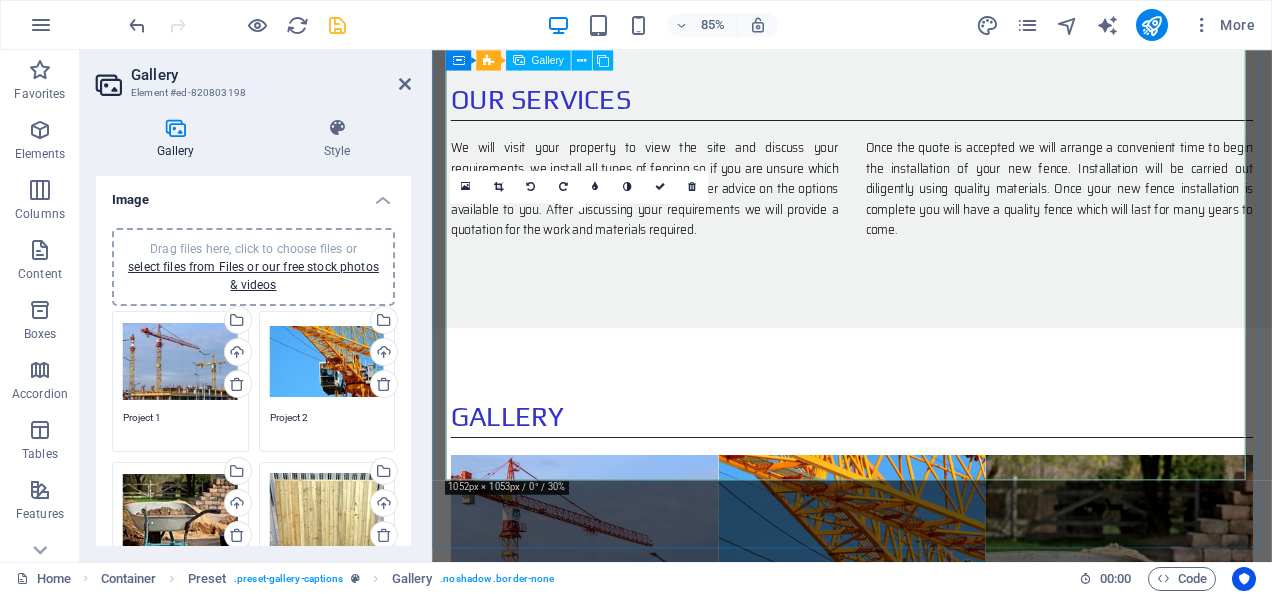 click at bounding box center (611, 998) 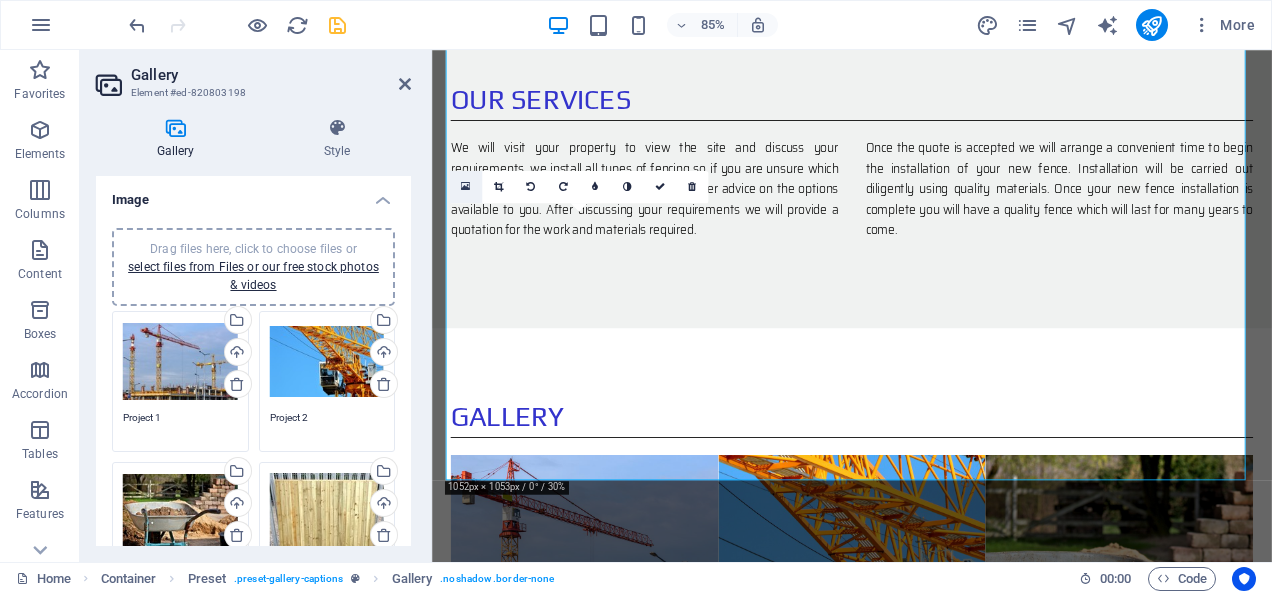 click at bounding box center (465, 187) 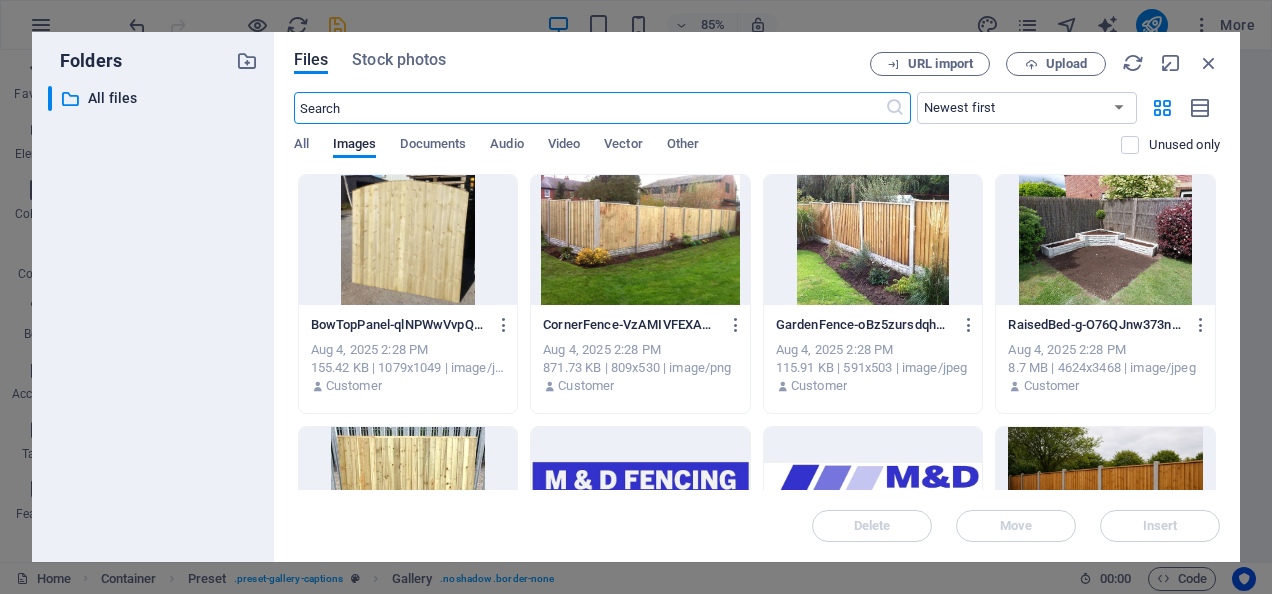 scroll, scrollTop: 2028, scrollLeft: 0, axis: vertical 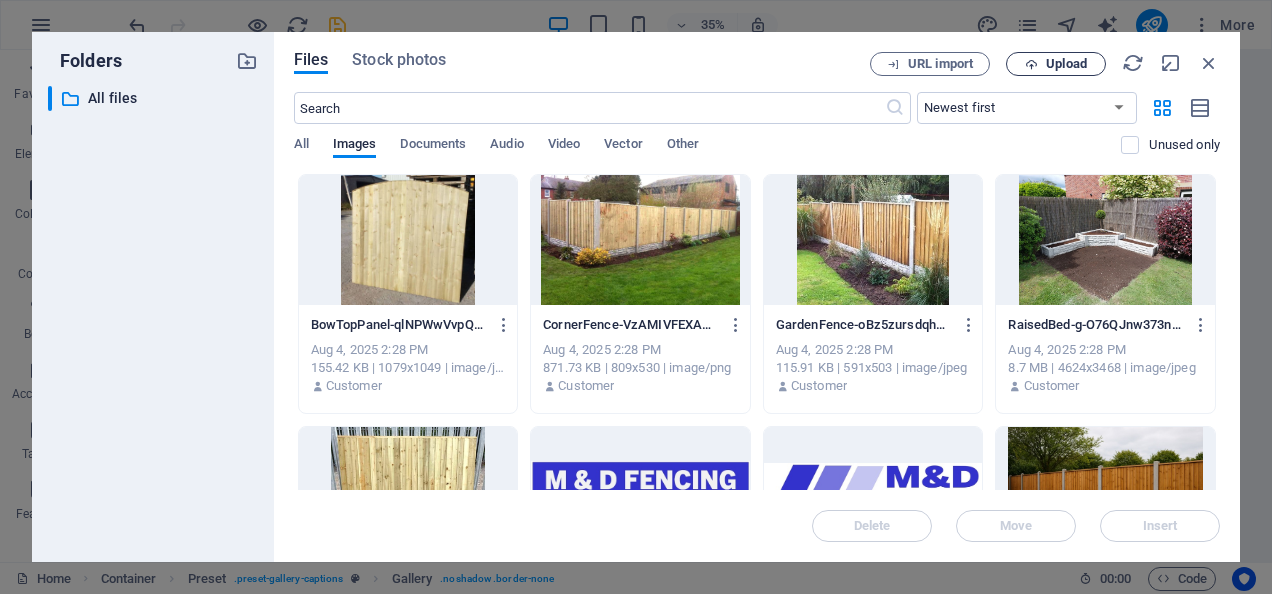 click on "Upload" at bounding box center (1066, 64) 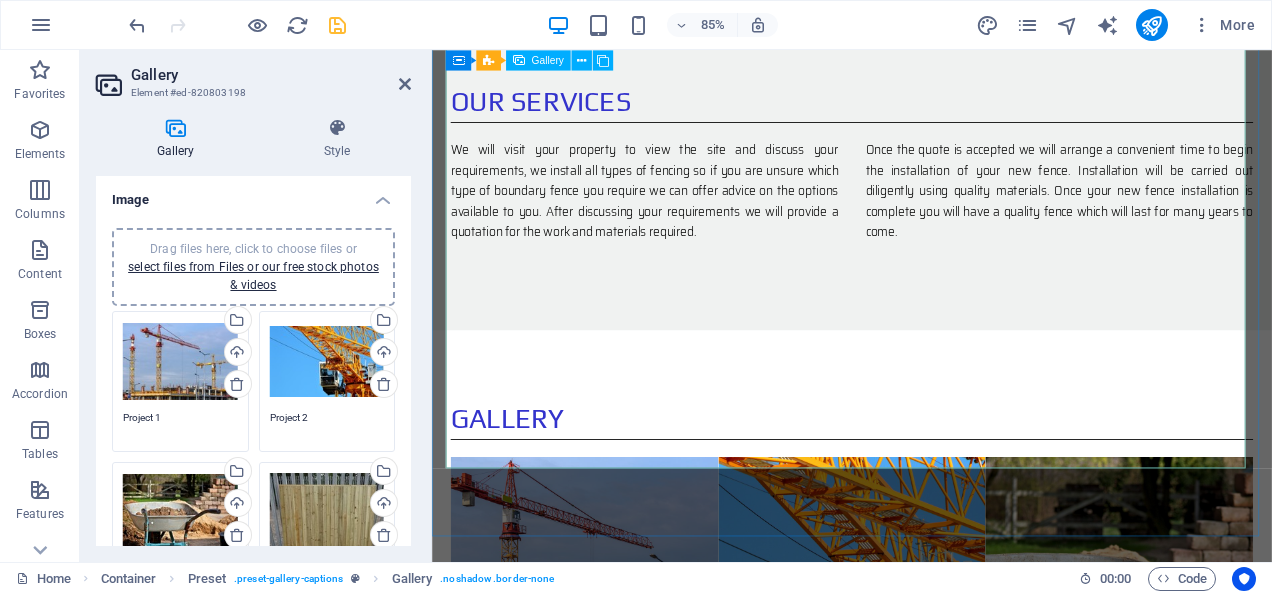 scroll, scrollTop: 1756, scrollLeft: 0, axis: vertical 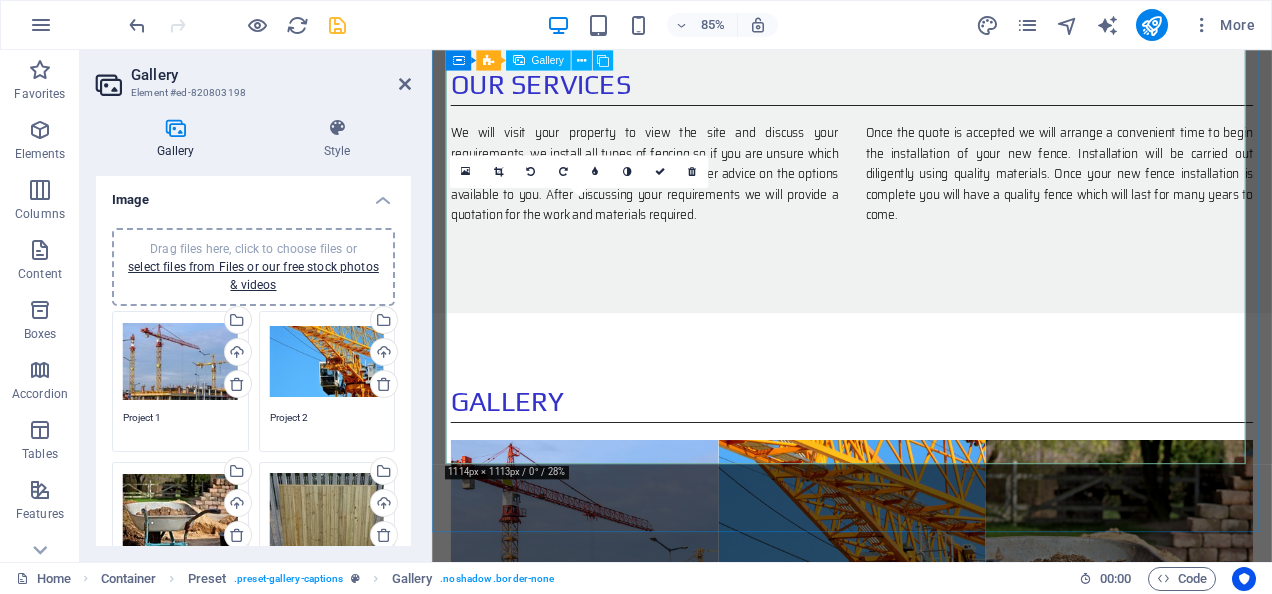 click at bounding box center [611, 980] 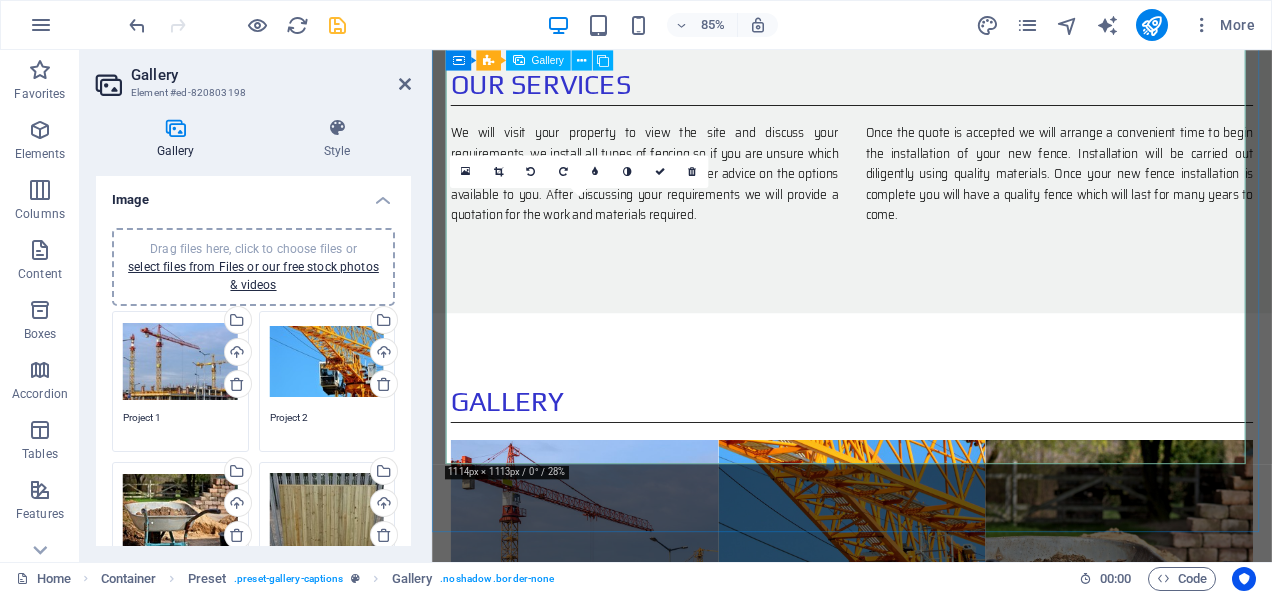 click at bounding box center [611, 980] 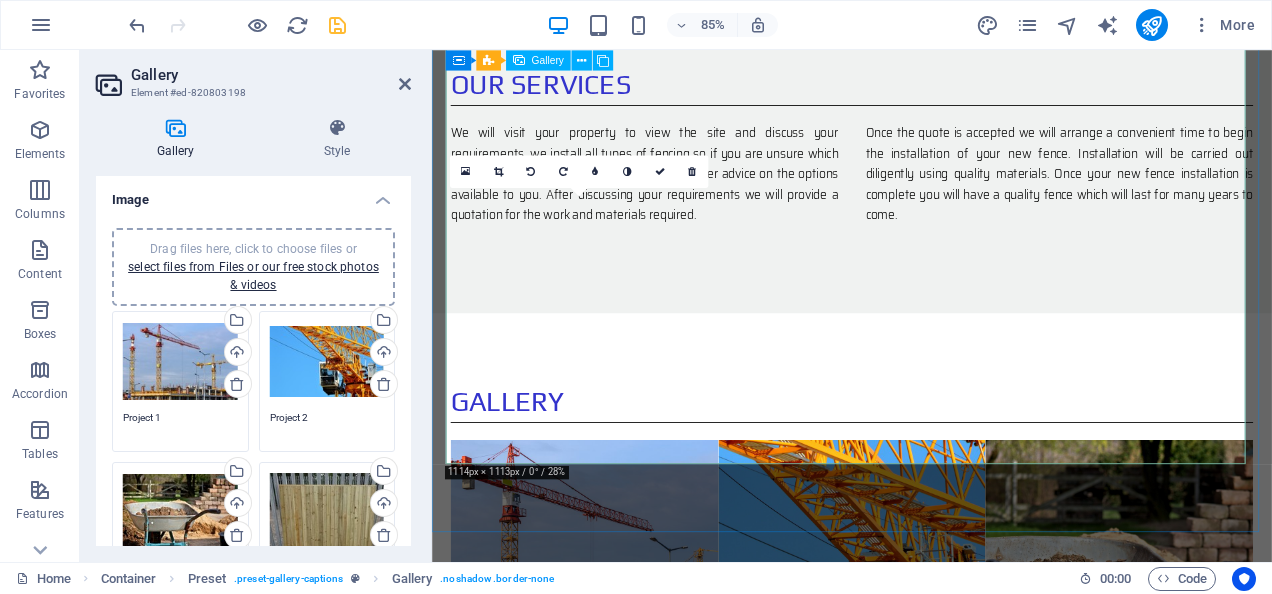drag, startPoint x: 625, startPoint y: 401, endPoint x: 601, endPoint y: 398, distance: 24.186773 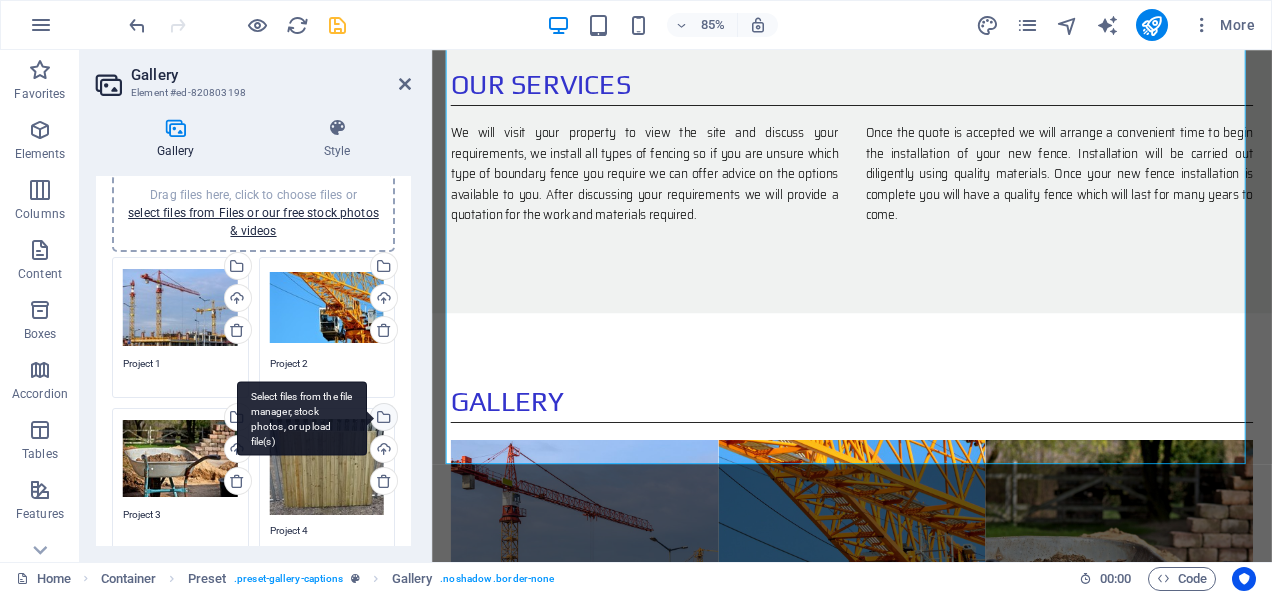 scroll, scrollTop: 53, scrollLeft: 0, axis: vertical 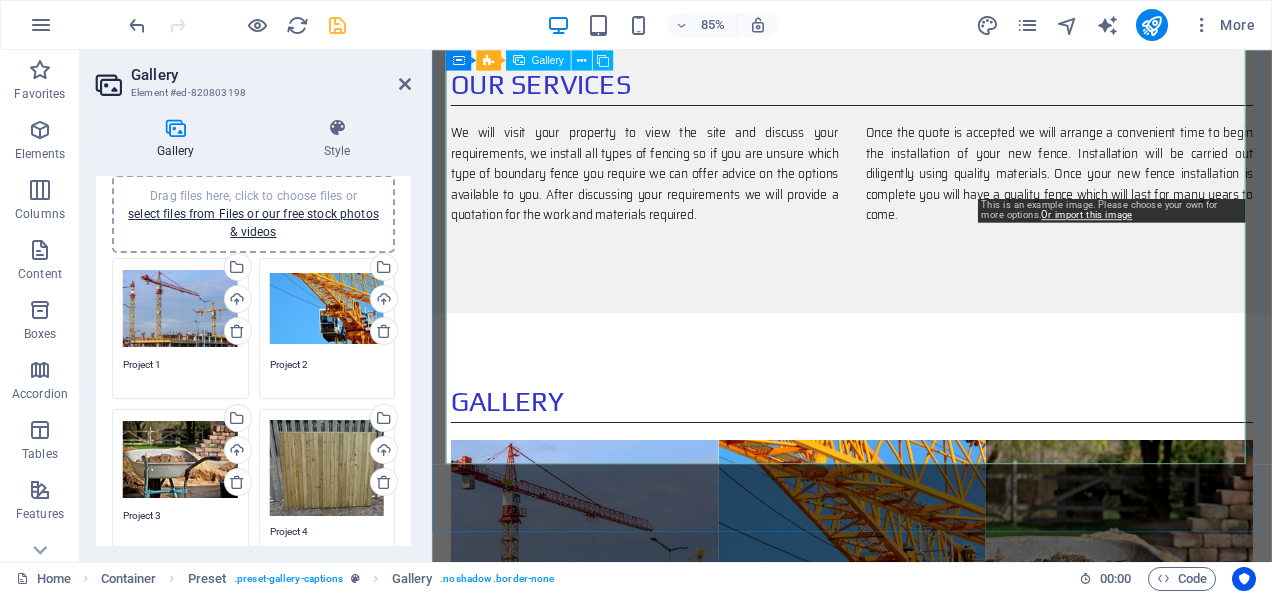 click at bounding box center (1240, 665) 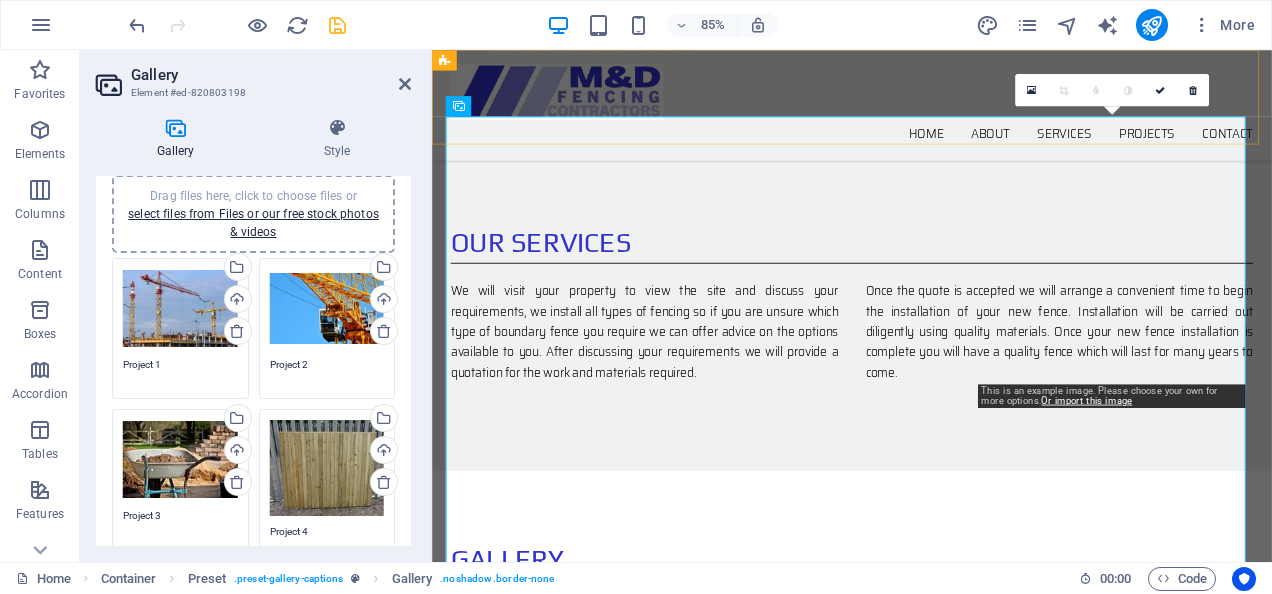 scroll, scrollTop: 1524, scrollLeft: 0, axis: vertical 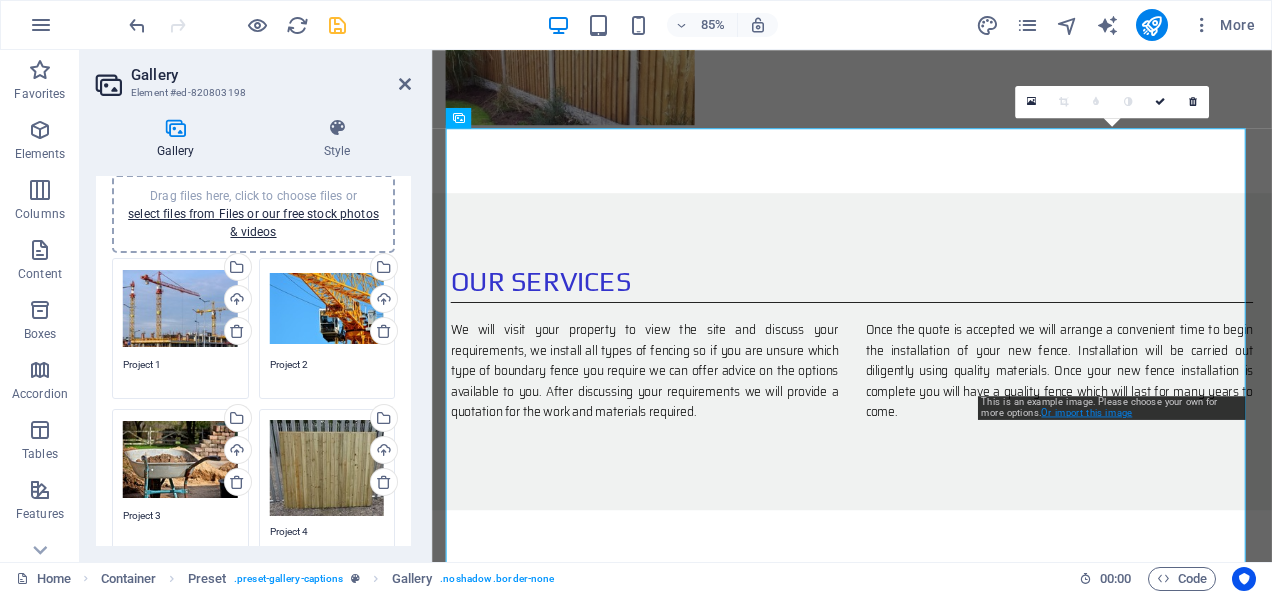 click on "Or import this image" at bounding box center [1086, 412] 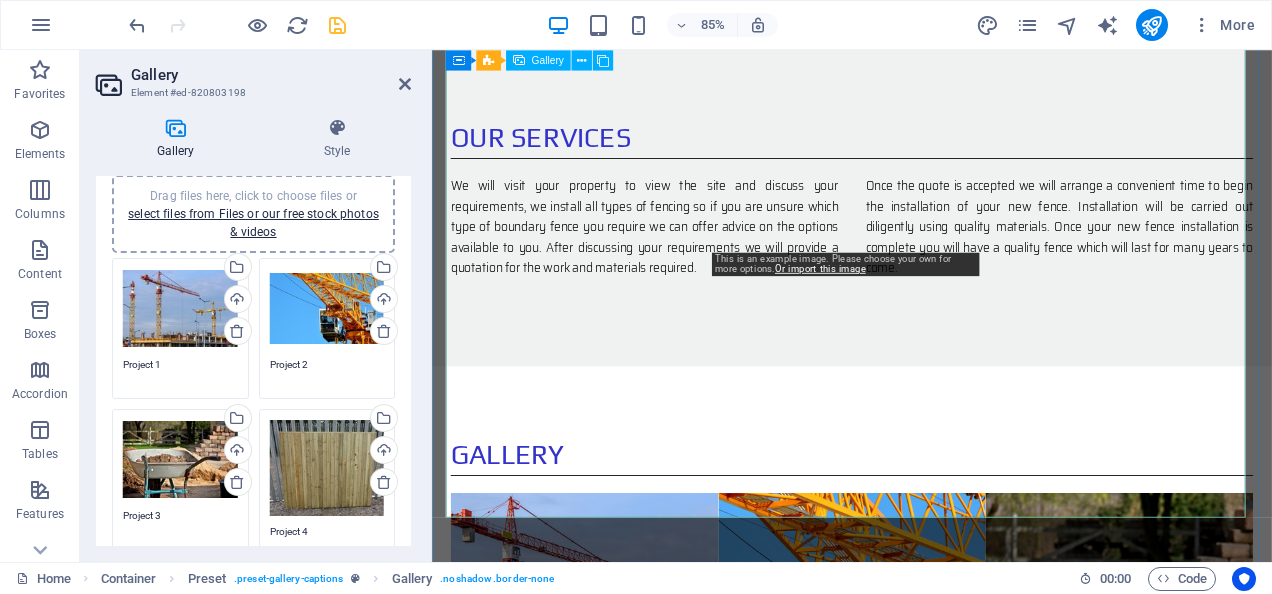scroll, scrollTop: 1696, scrollLeft: 0, axis: vertical 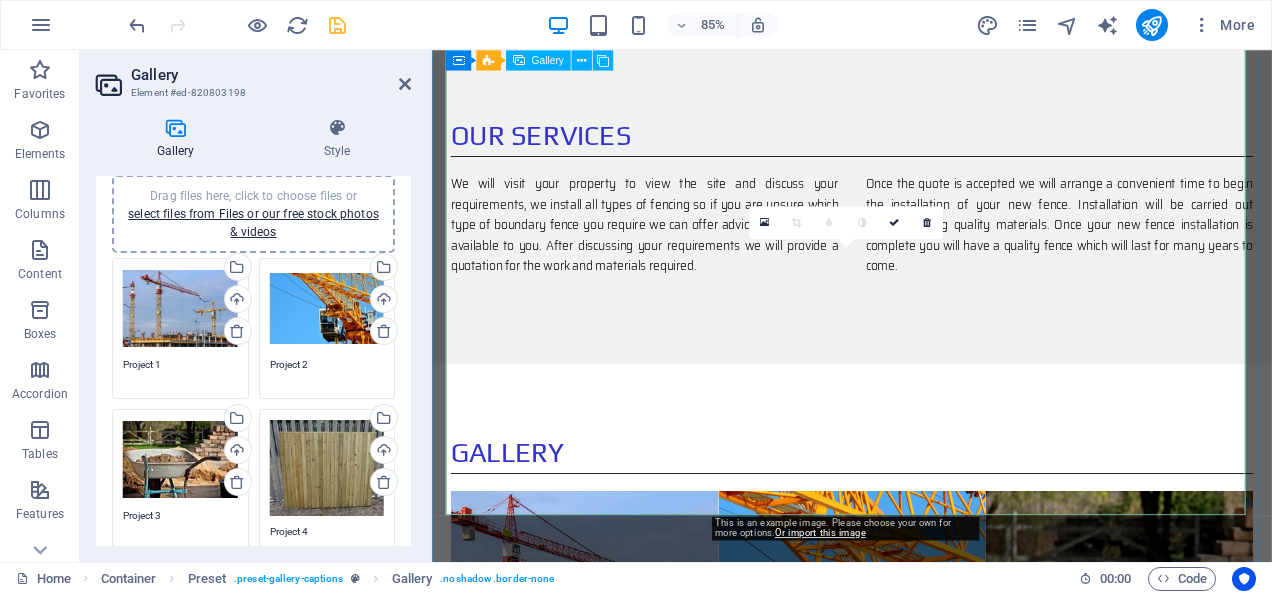 click at bounding box center (926, 1040) 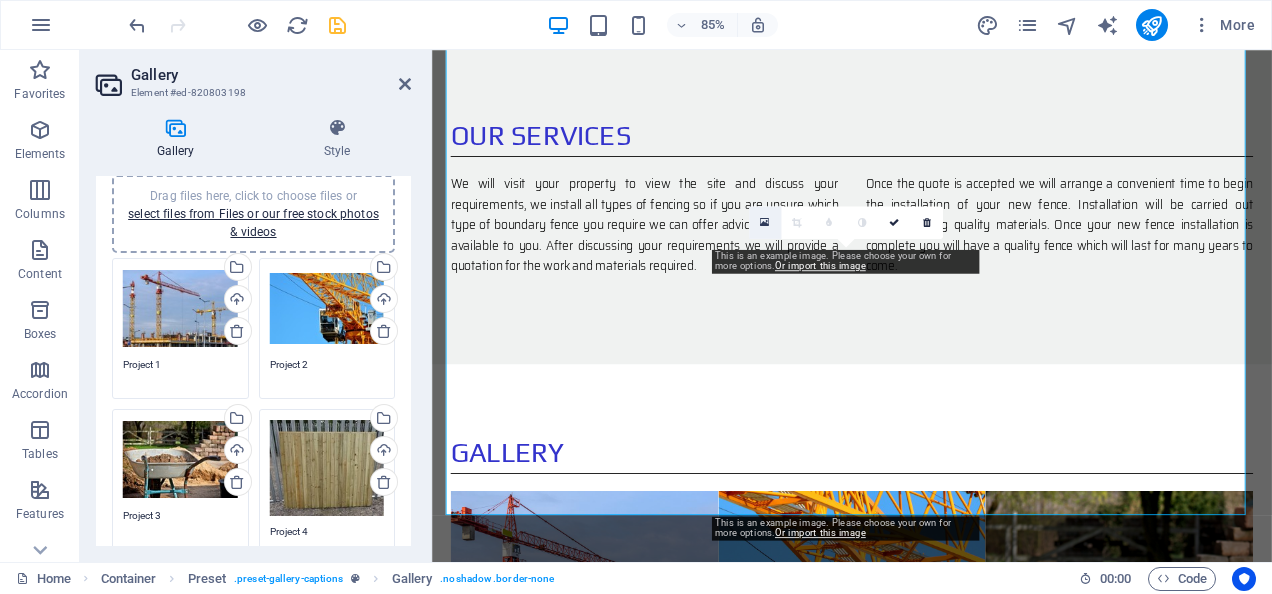 click at bounding box center (764, 222) 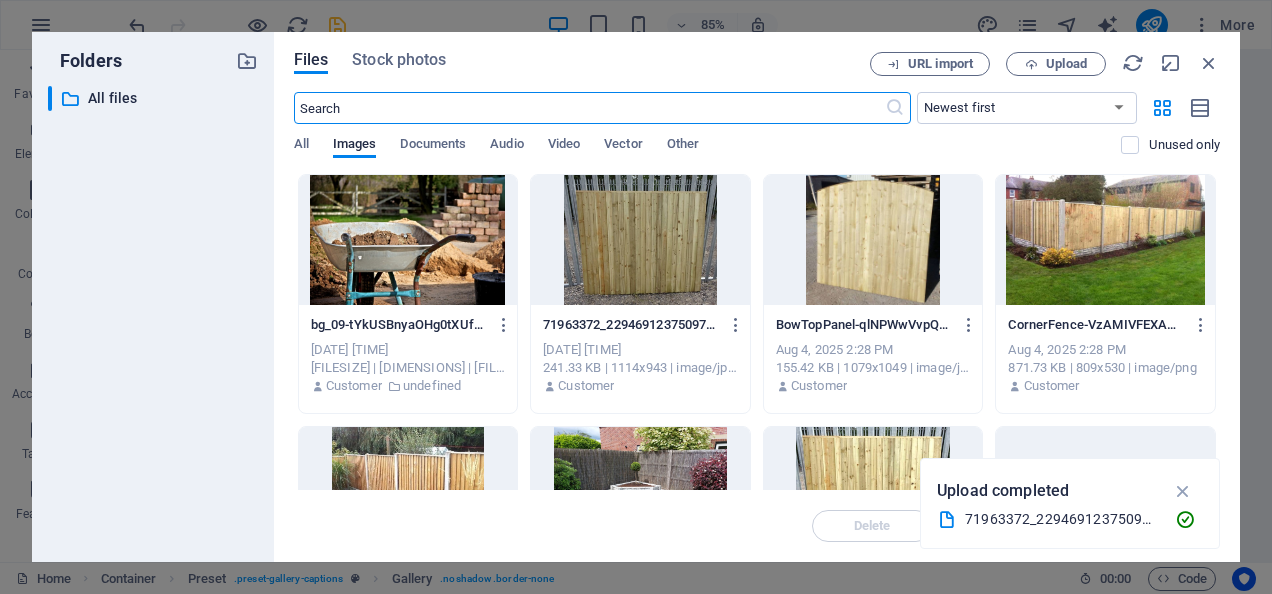 scroll, scrollTop: 2028, scrollLeft: 0, axis: vertical 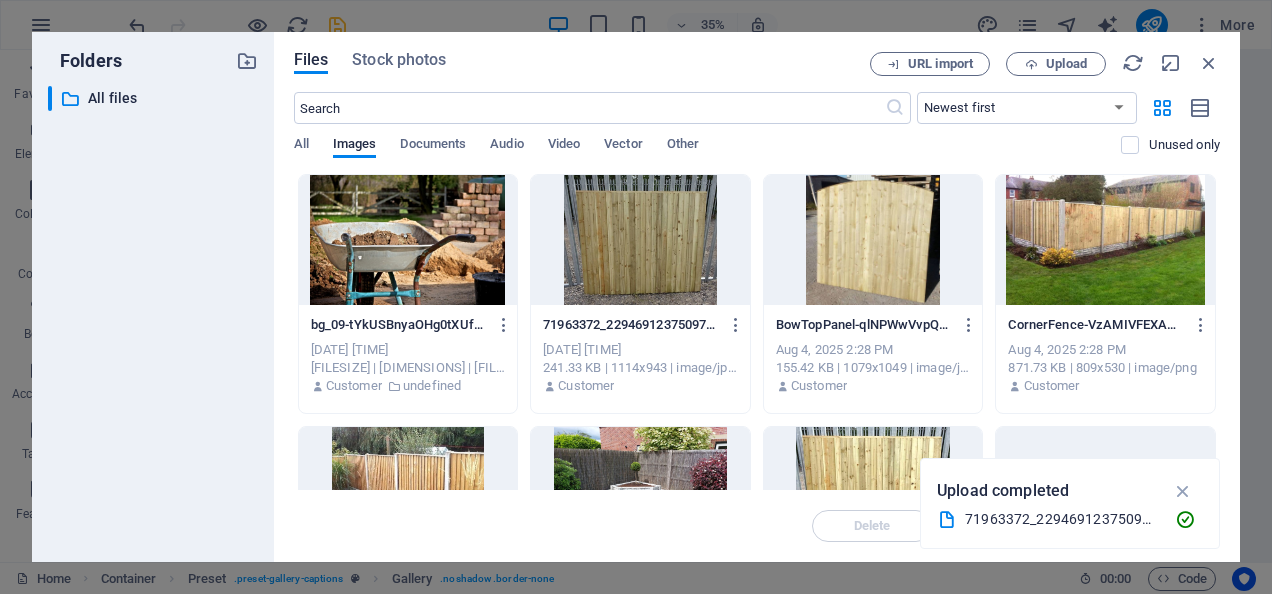 click at bounding box center (408, 240) 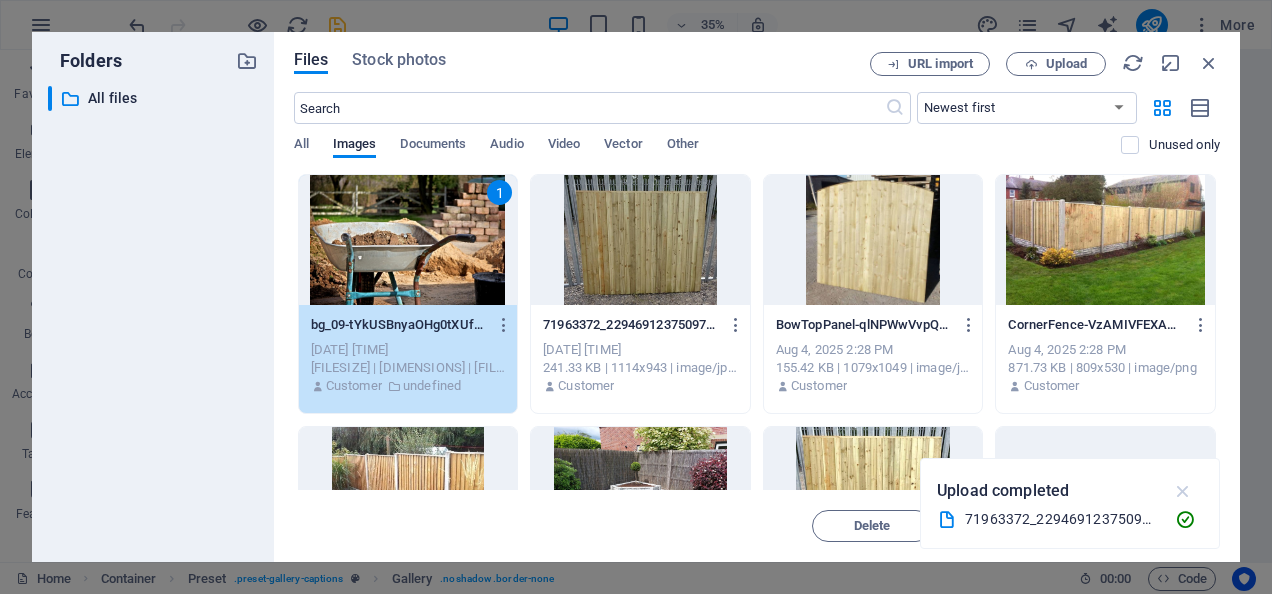 click at bounding box center [1183, 491] 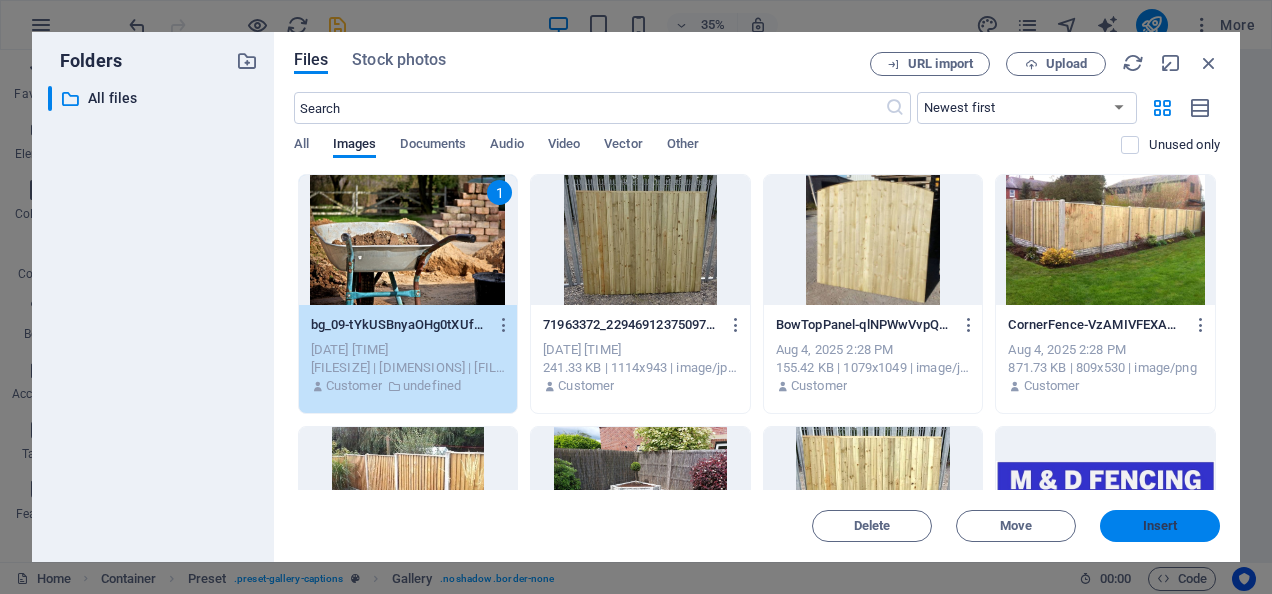 click on "Insert" at bounding box center (1160, 526) 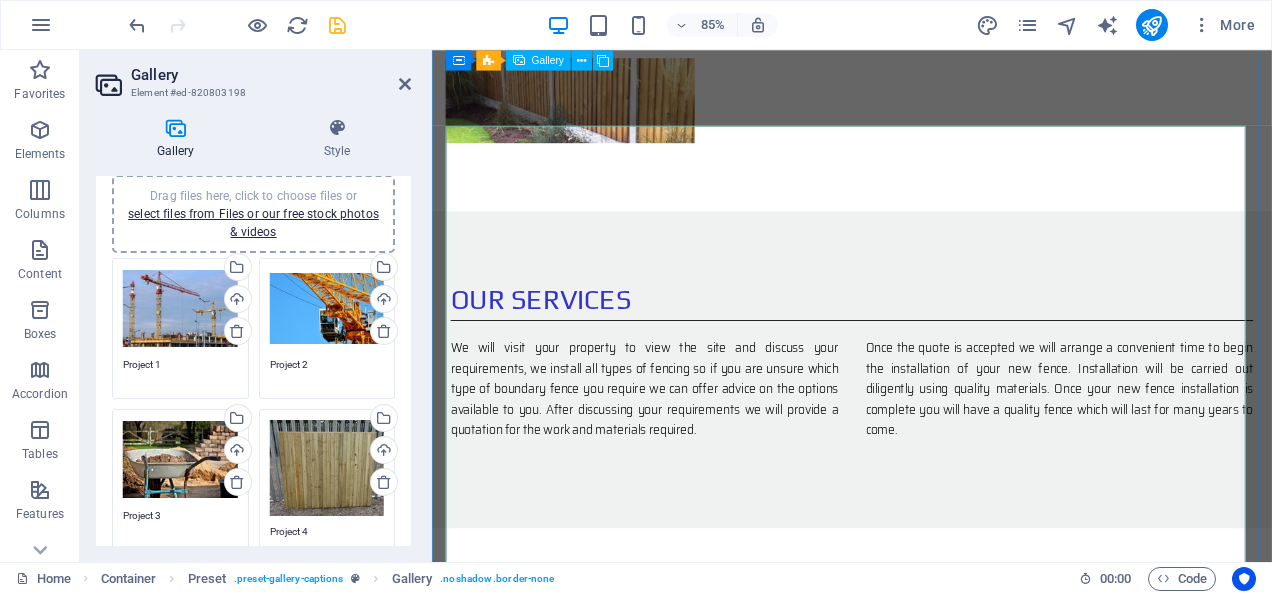 scroll, scrollTop: 1497, scrollLeft: 0, axis: vertical 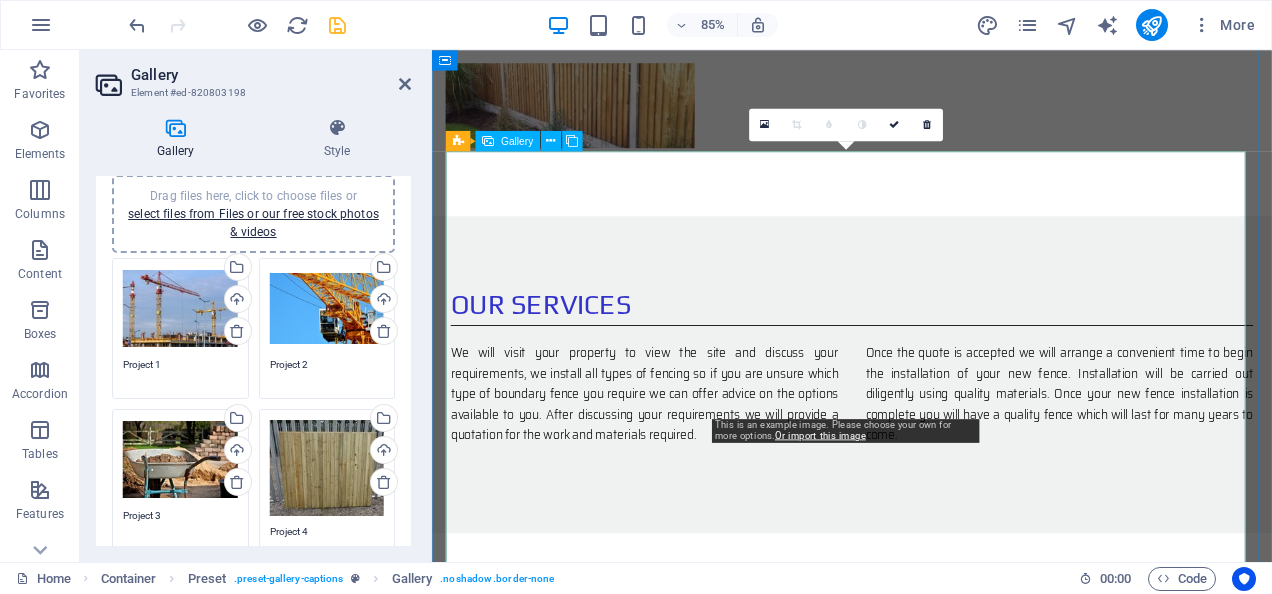 click at bounding box center [926, 924] 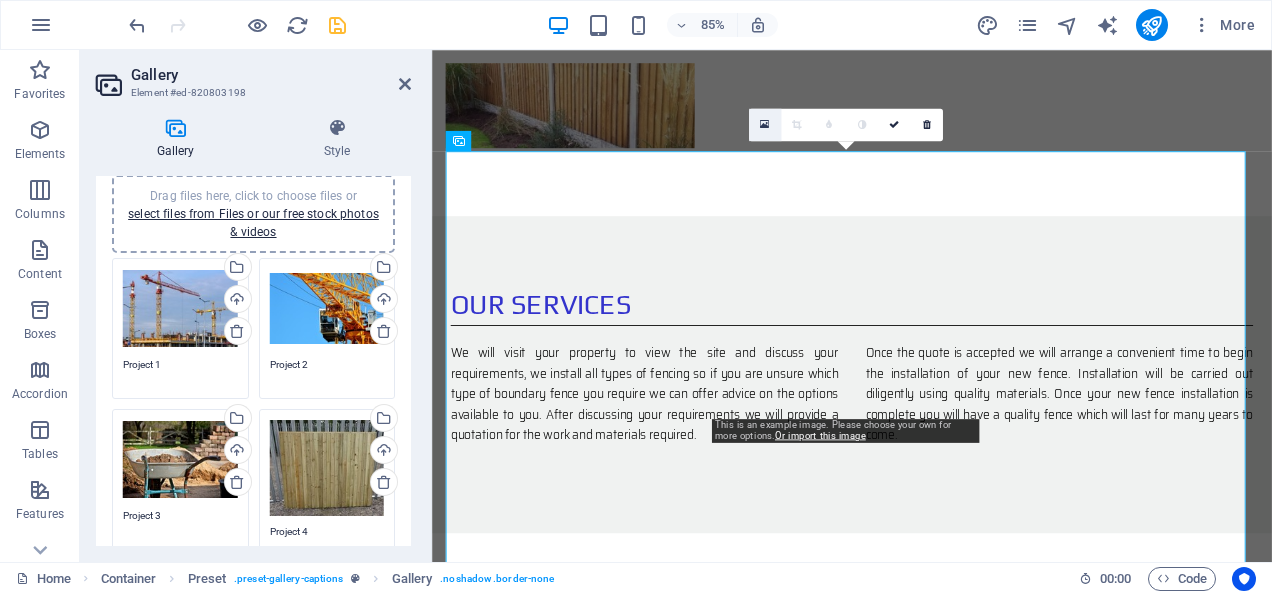 click at bounding box center (764, 125) 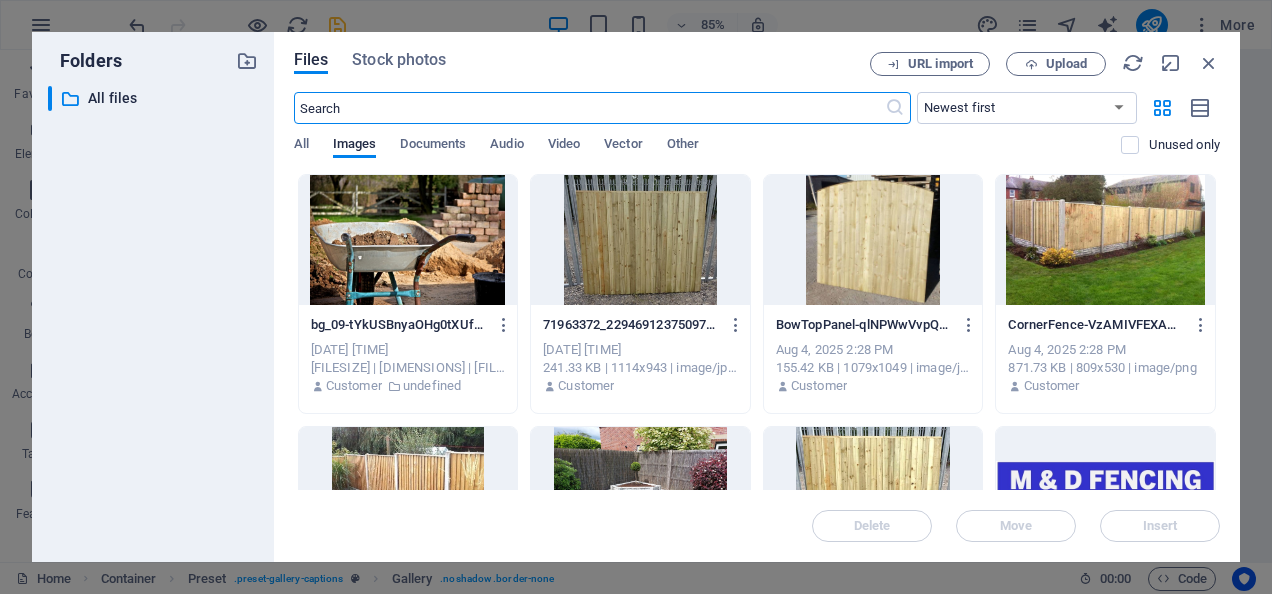 scroll, scrollTop: 2028, scrollLeft: 0, axis: vertical 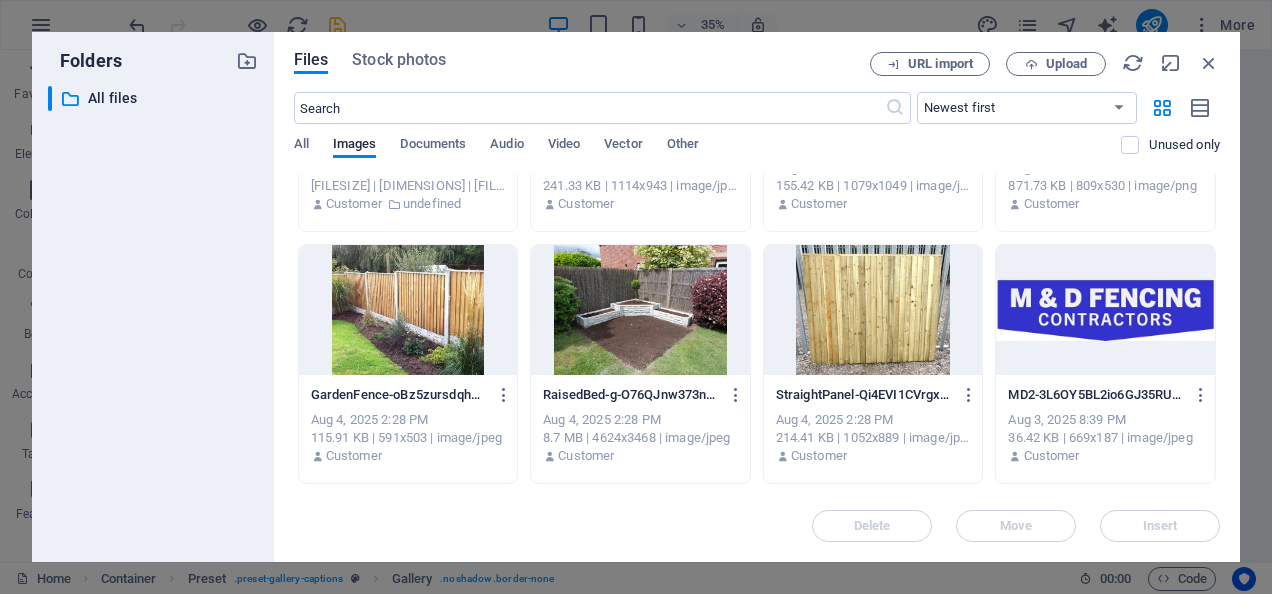 click at bounding box center [640, 310] 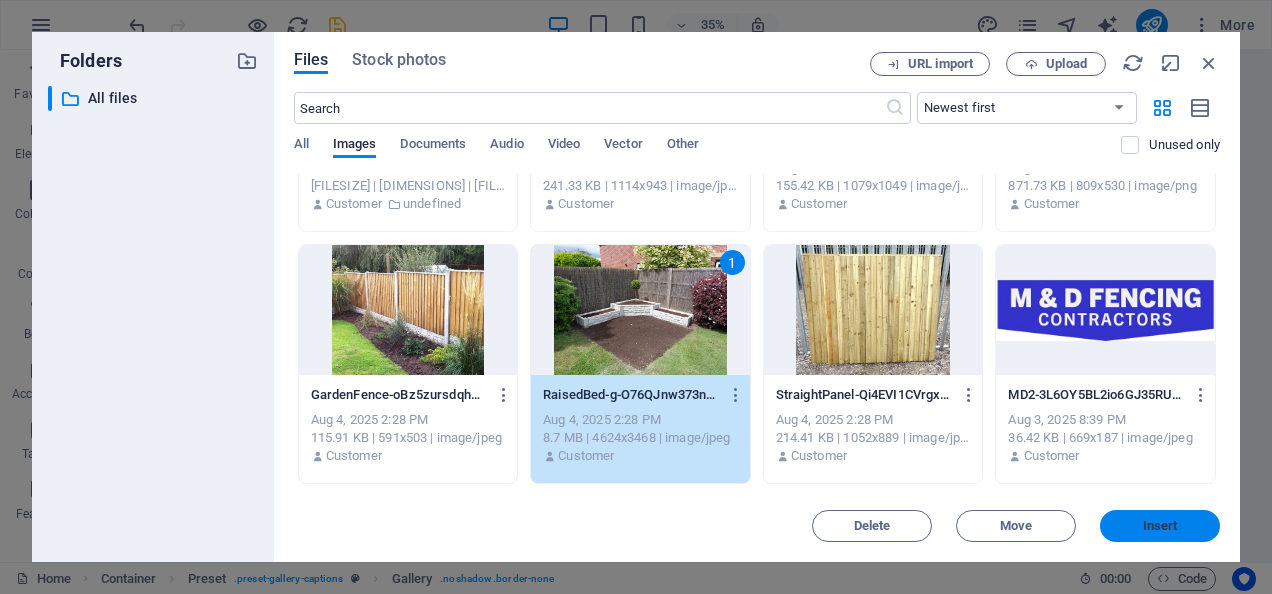 click on "Insert" at bounding box center (1160, 526) 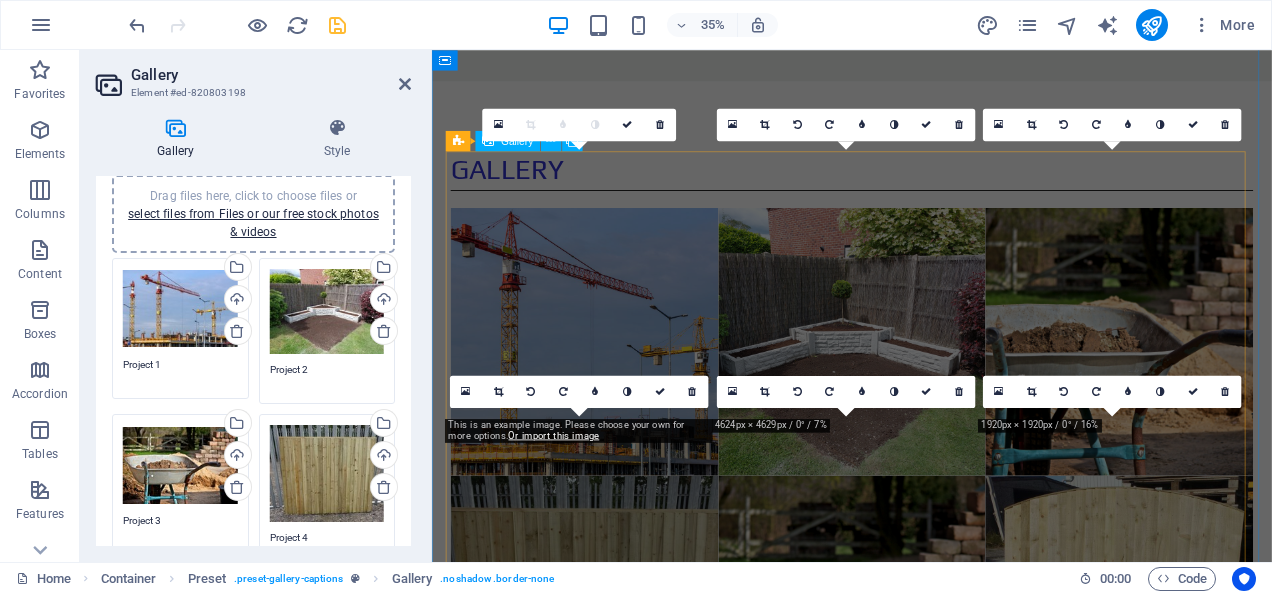 scroll, scrollTop: 1497, scrollLeft: 0, axis: vertical 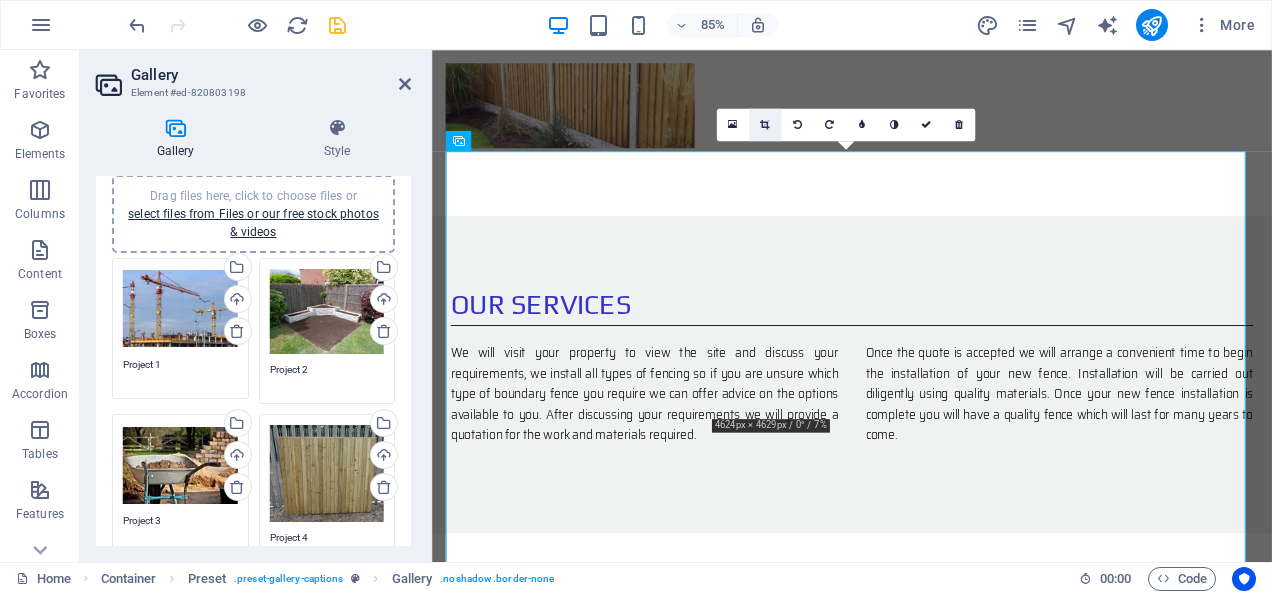 click at bounding box center (764, 125) 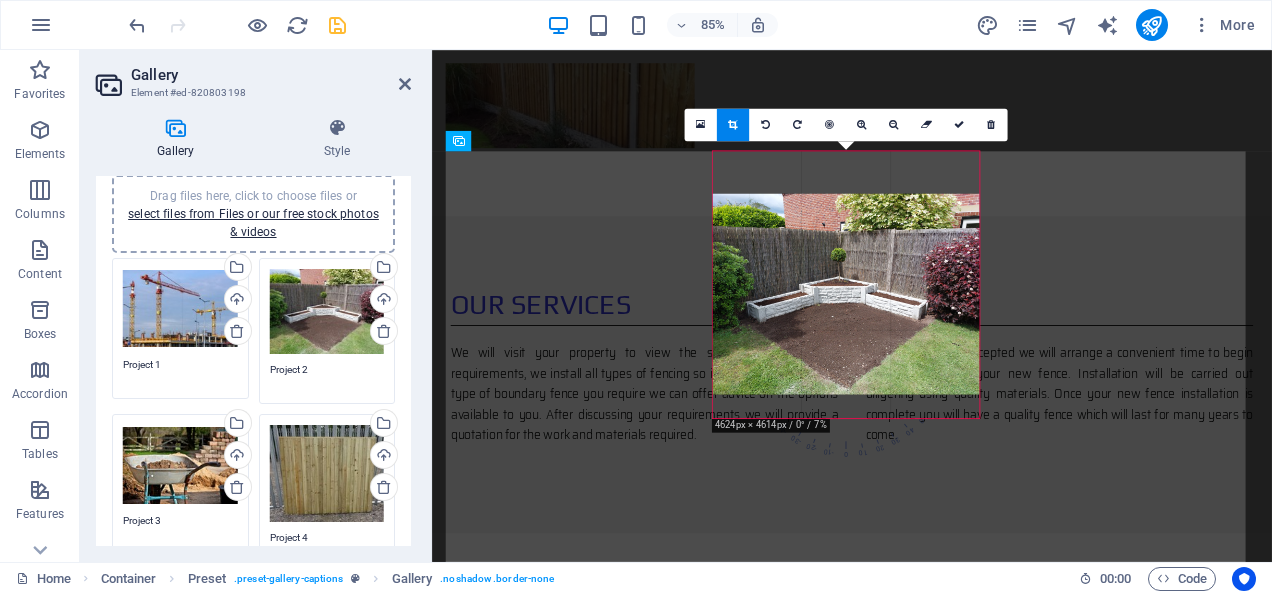 drag, startPoint x: 876, startPoint y: 267, endPoint x: 882, endPoint y: 317, distance: 50.358715 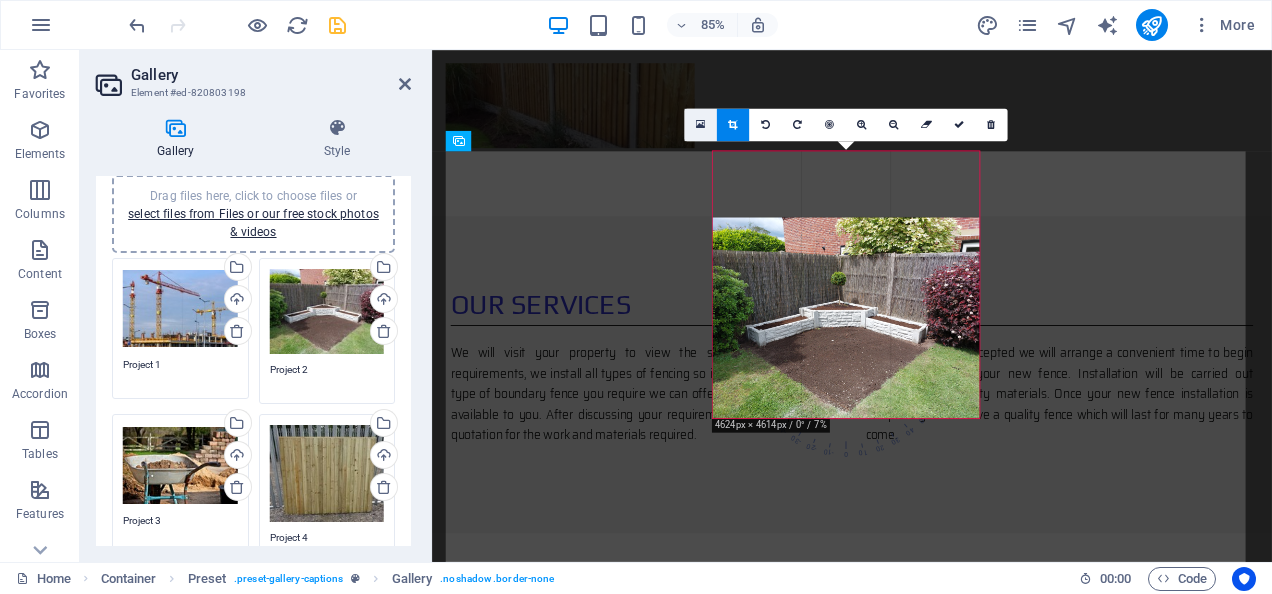 click at bounding box center (699, 125) 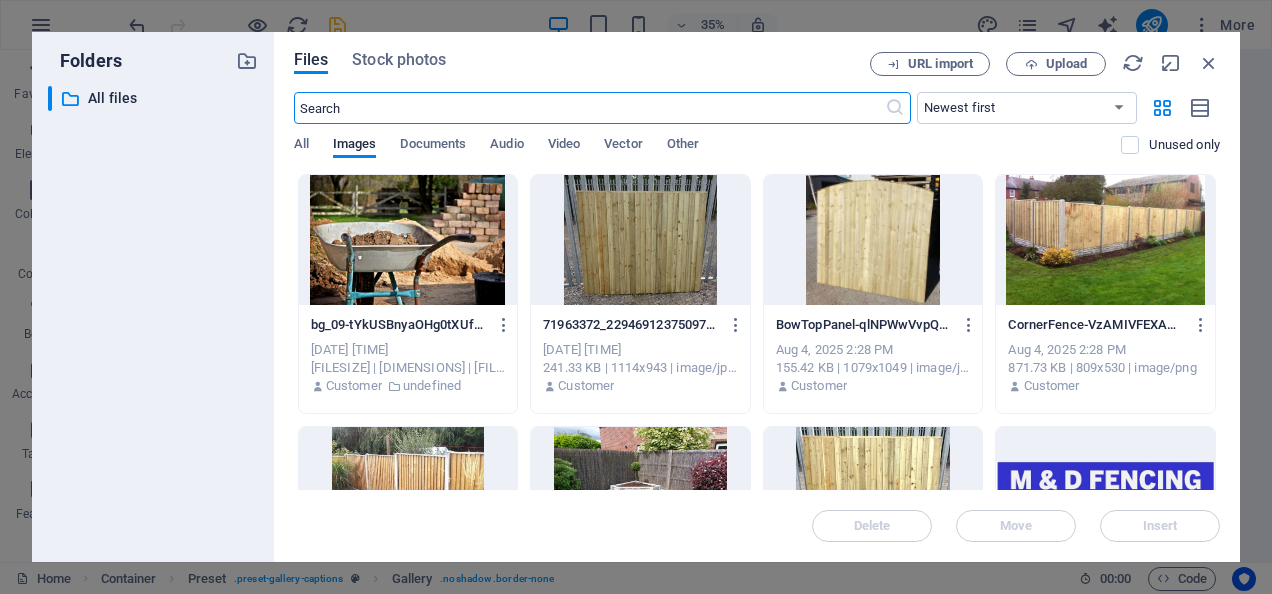 scroll, scrollTop: 2028, scrollLeft: 0, axis: vertical 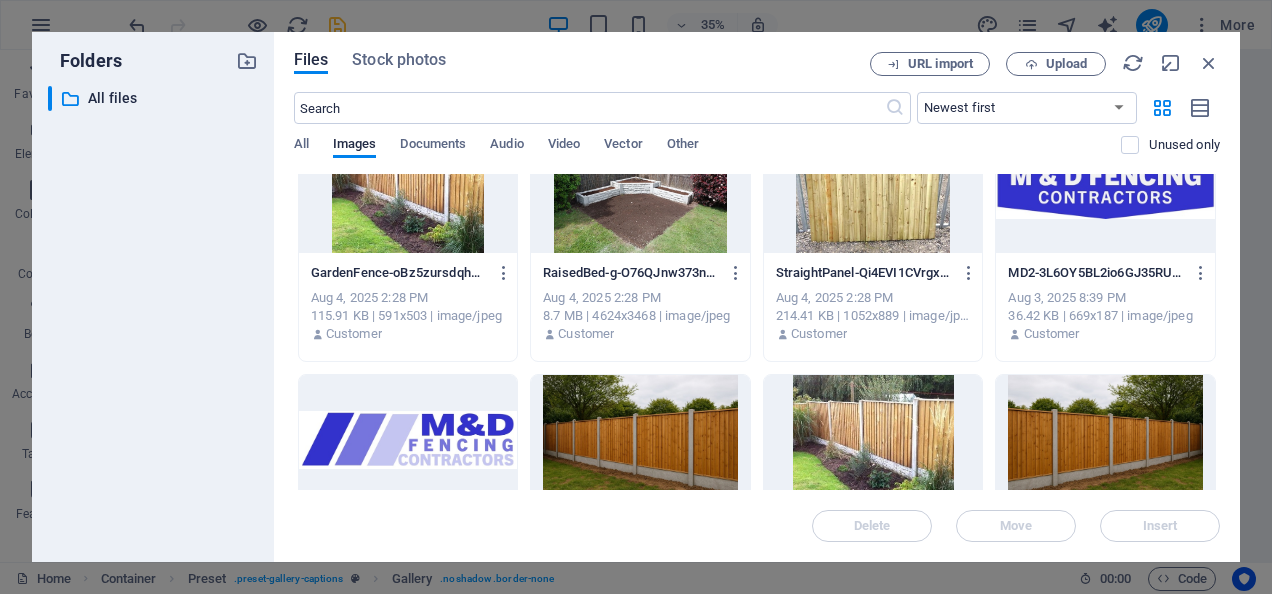 click at bounding box center [640, 188] 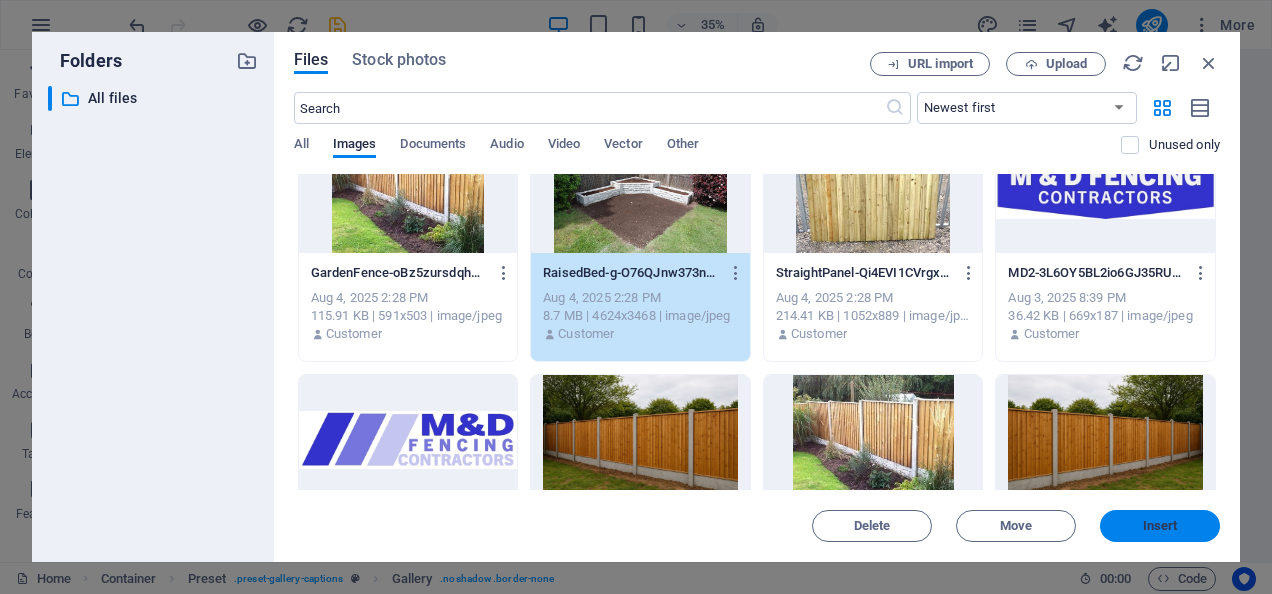 click on "Insert" at bounding box center [1160, 526] 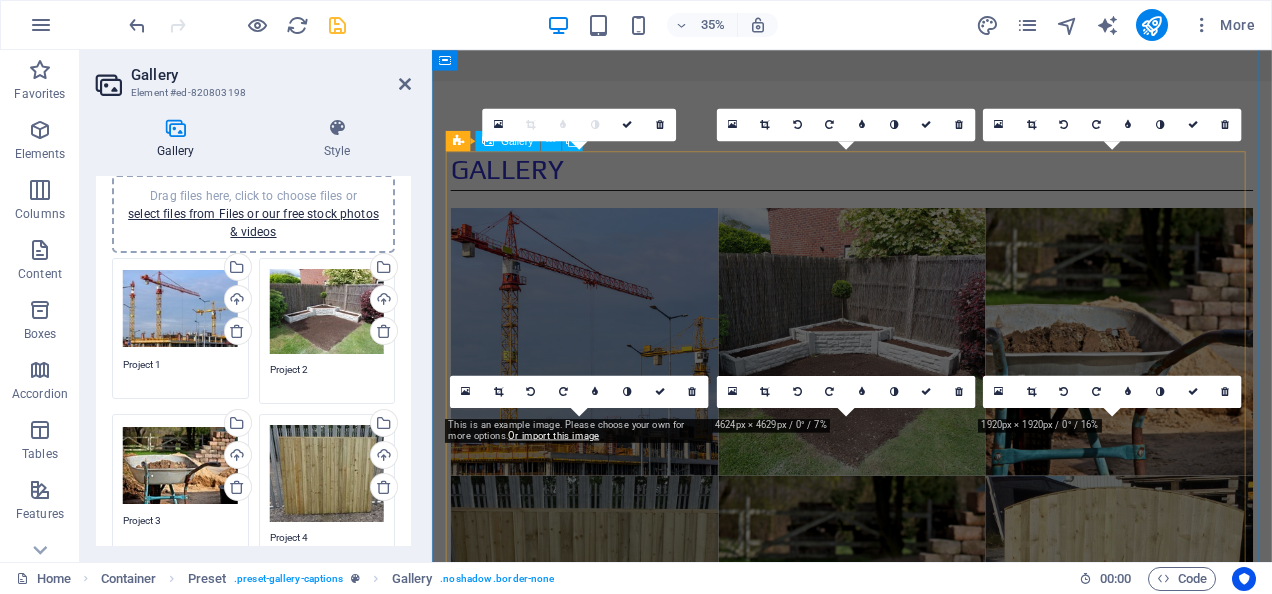 scroll, scrollTop: 1497, scrollLeft: 0, axis: vertical 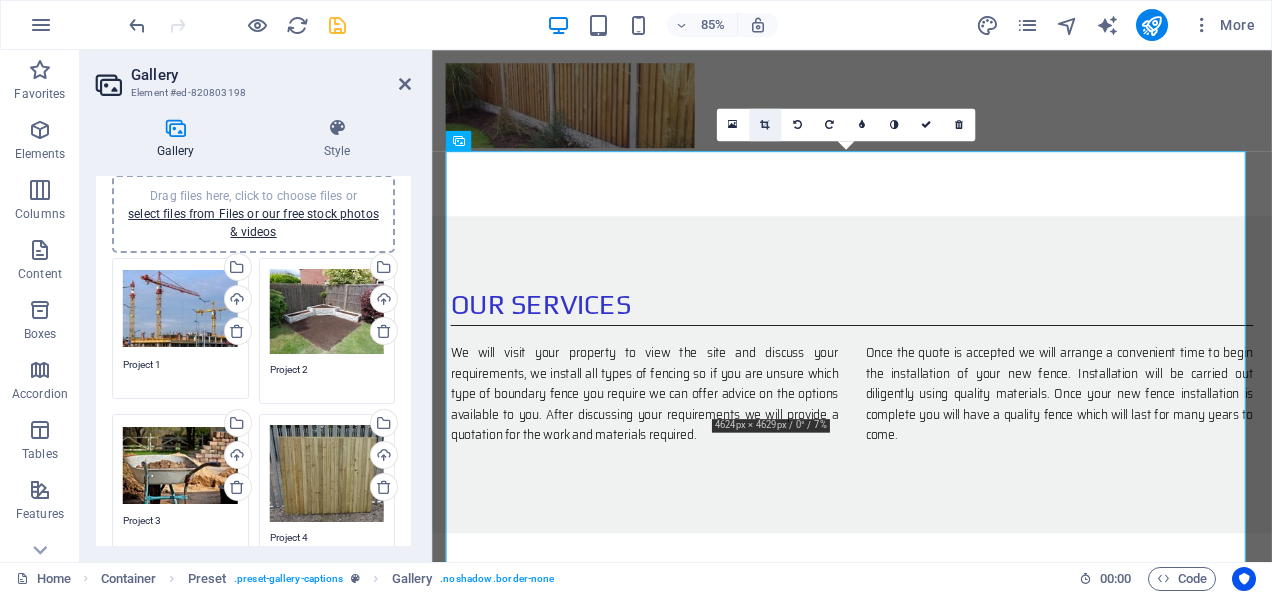 click at bounding box center (764, 125) 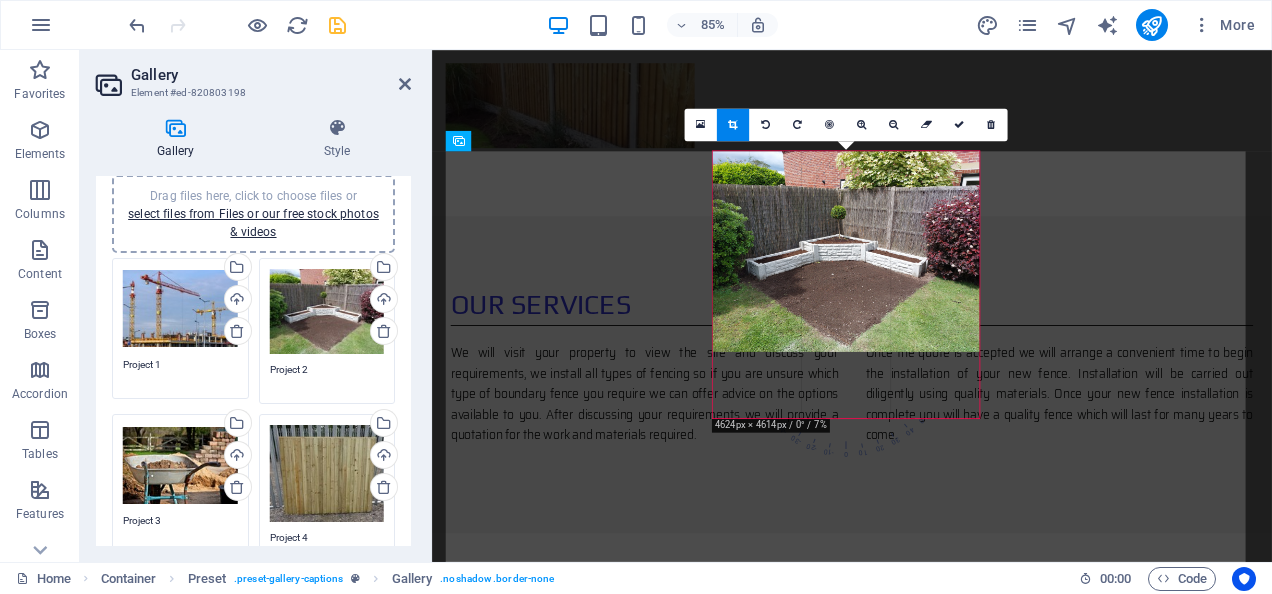 click at bounding box center (845, 251) 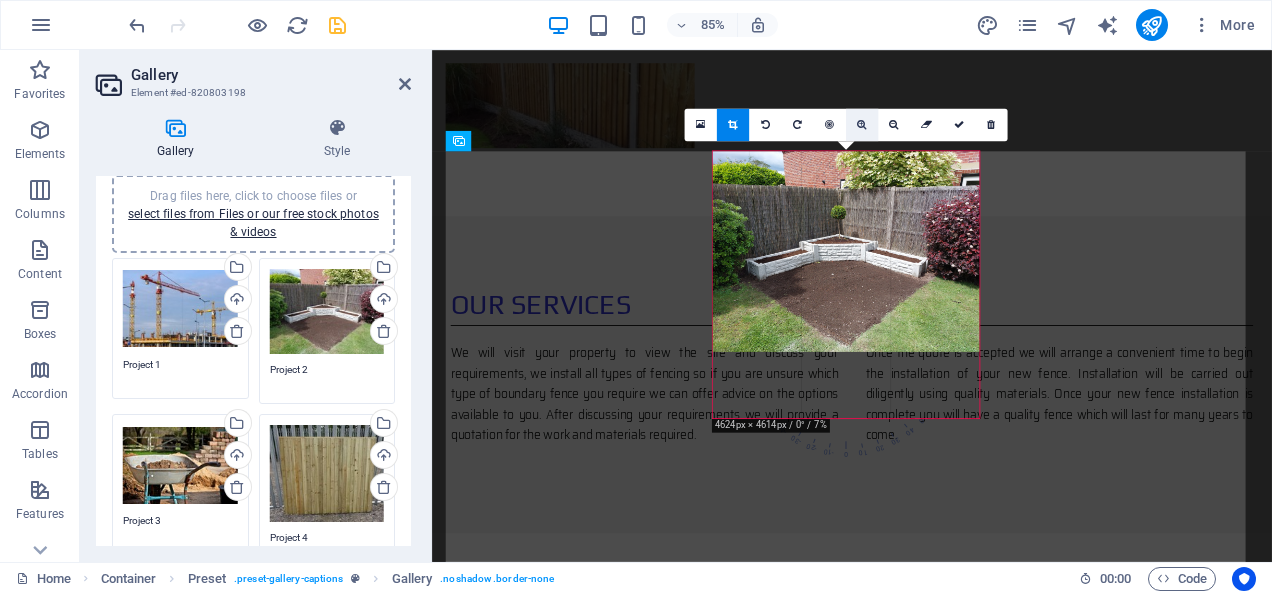 click at bounding box center (861, 125) 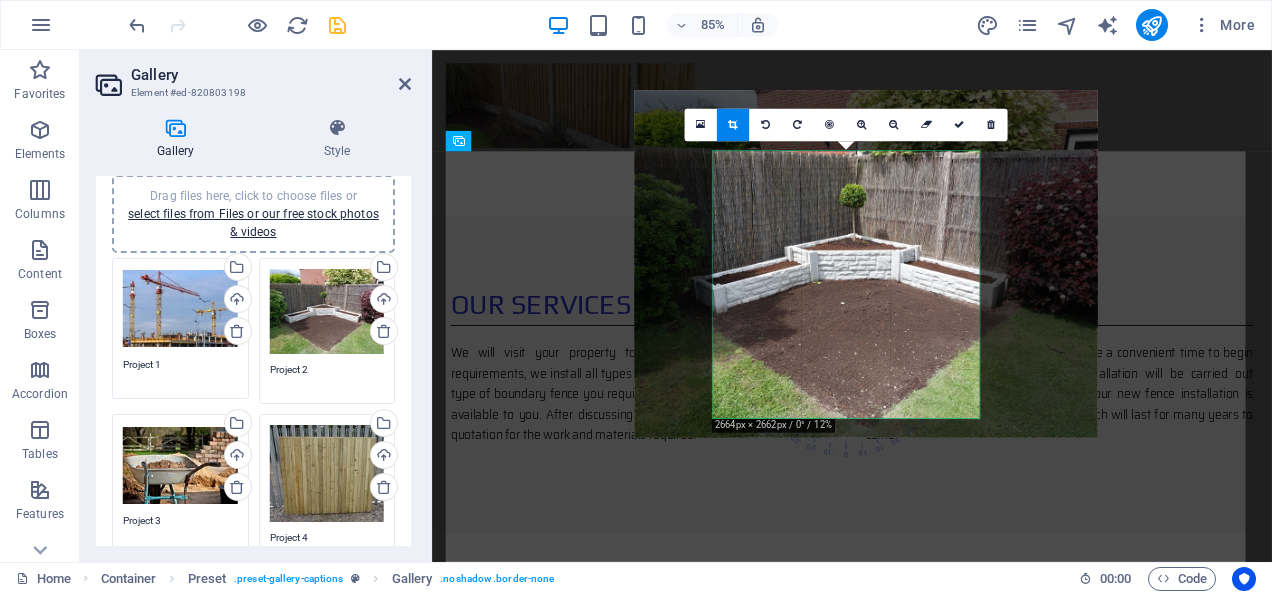 click at bounding box center [866, 263] 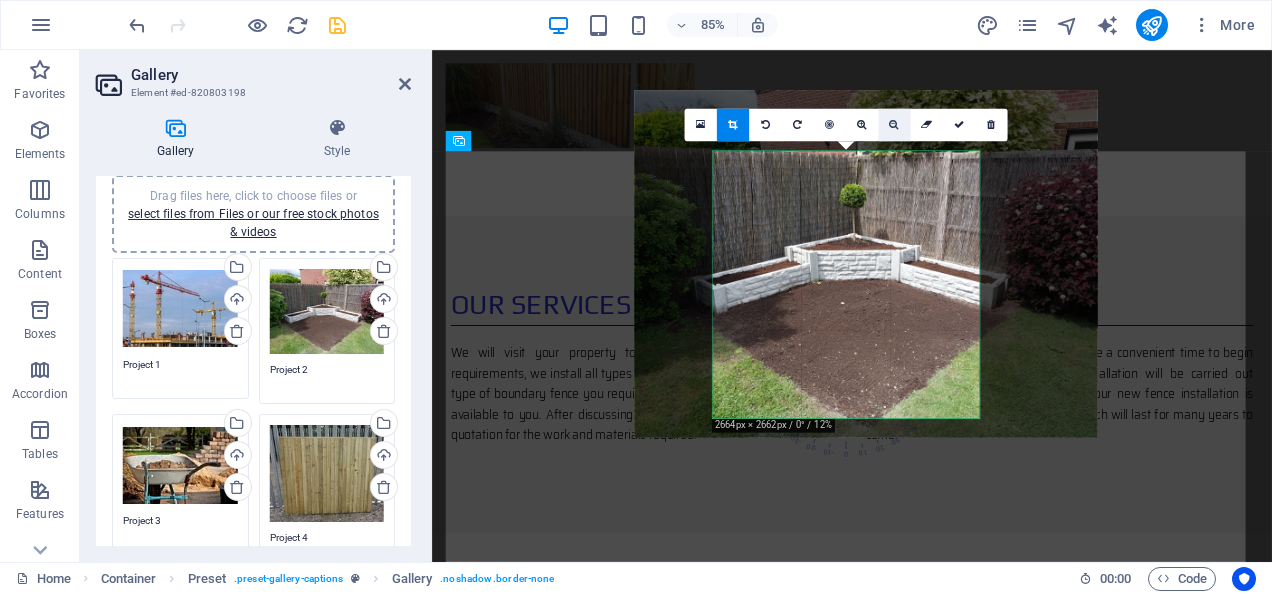 click at bounding box center (893, 125) 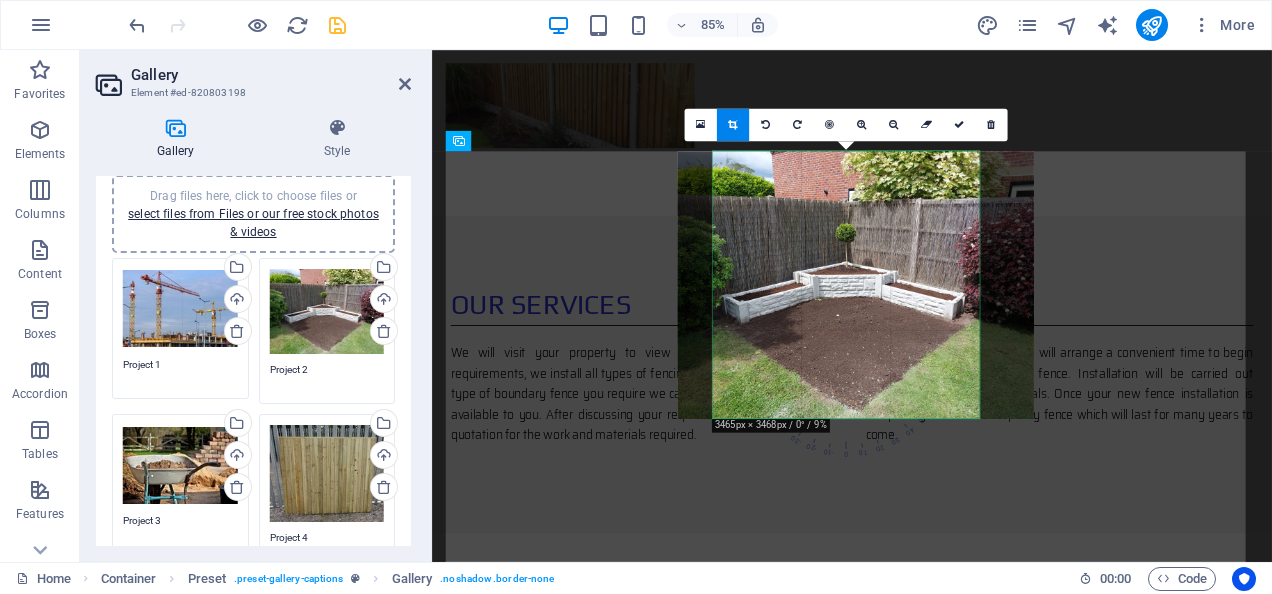drag, startPoint x: 902, startPoint y: 290, endPoint x: 885, endPoint y: 289, distance: 17.029387 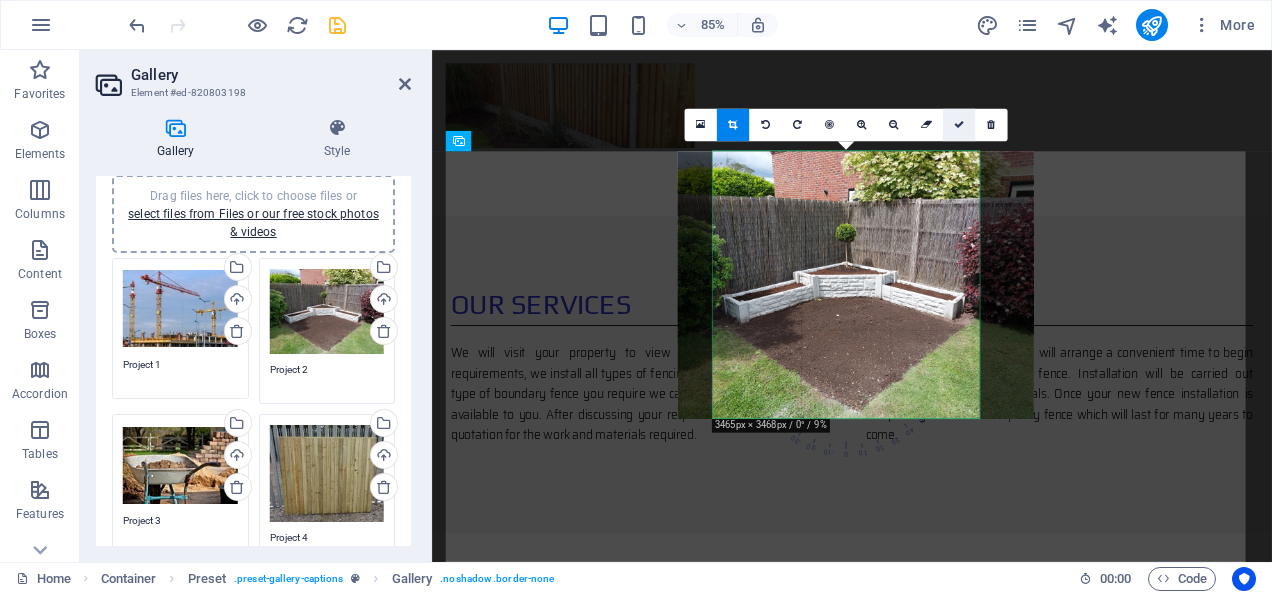 click at bounding box center [958, 125] 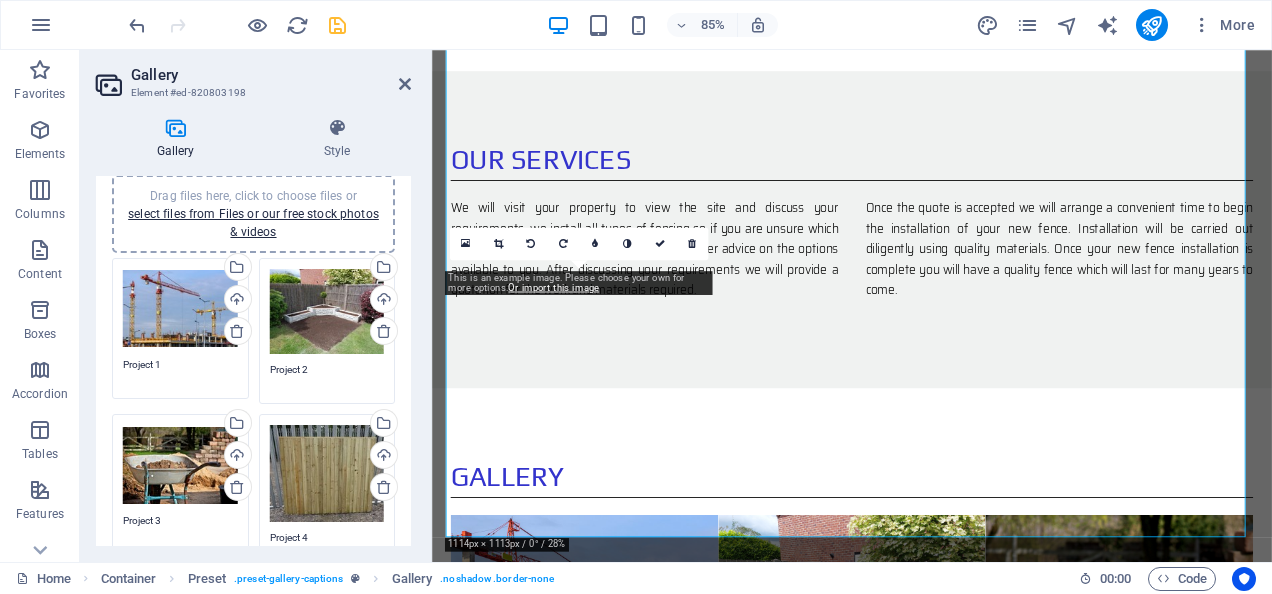 scroll, scrollTop: 1671, scrollLeft: 0, axis: vertical 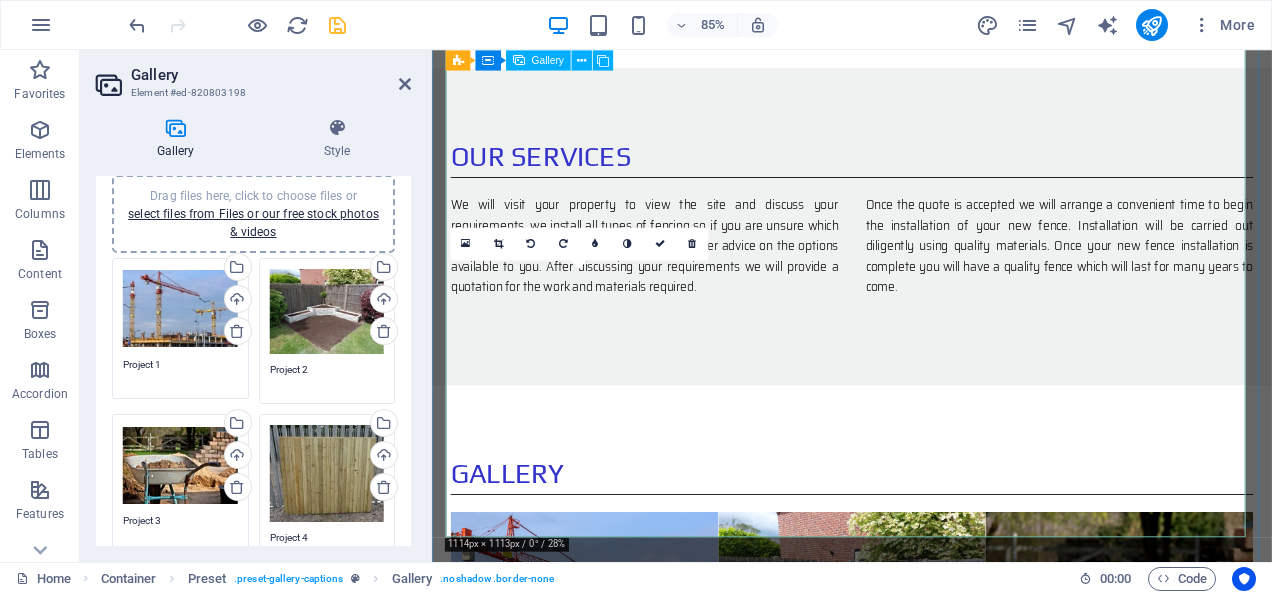 click at bounding box center [611, 1065] 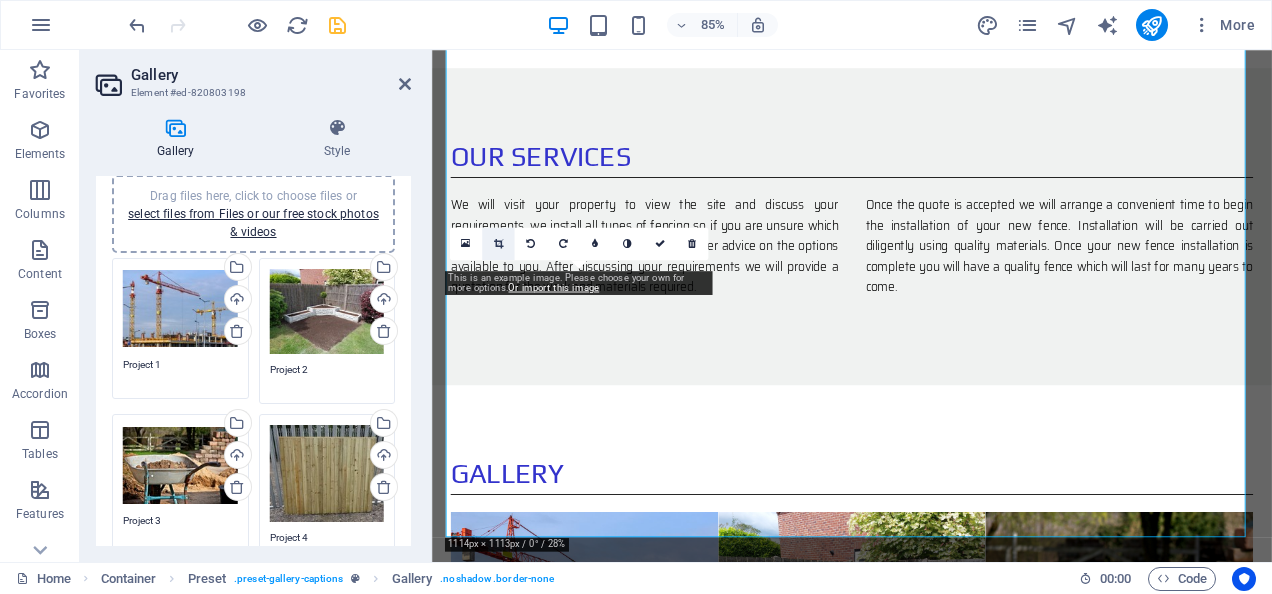 click at bounding box center [498, 244] 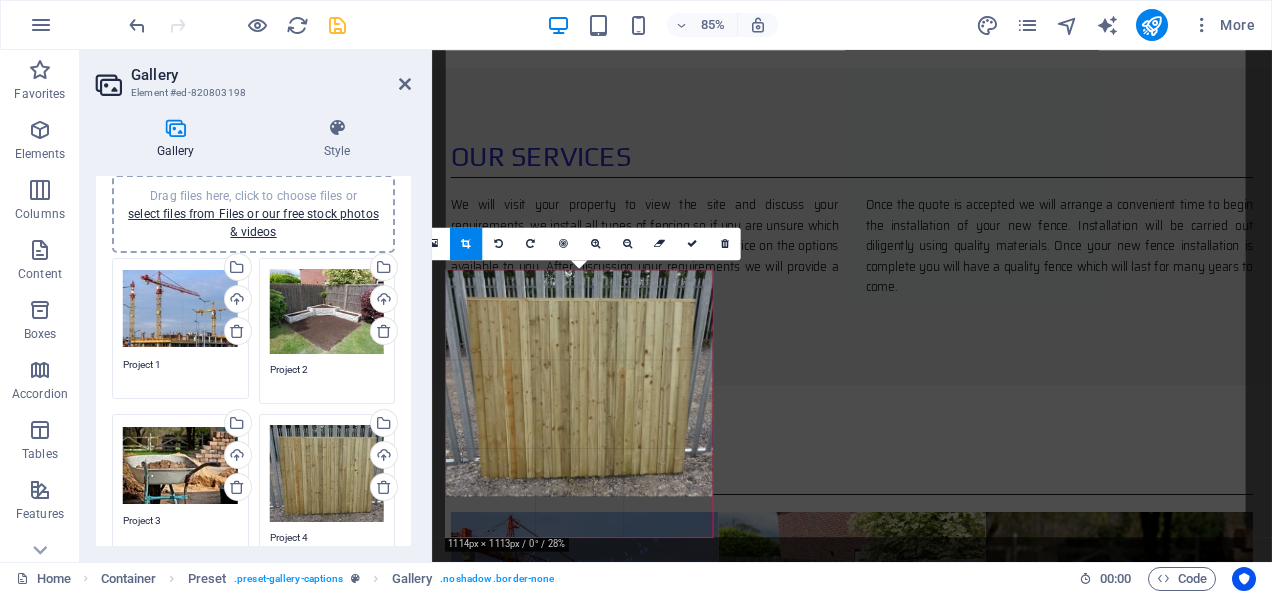 click at bounding box center [579, 383] 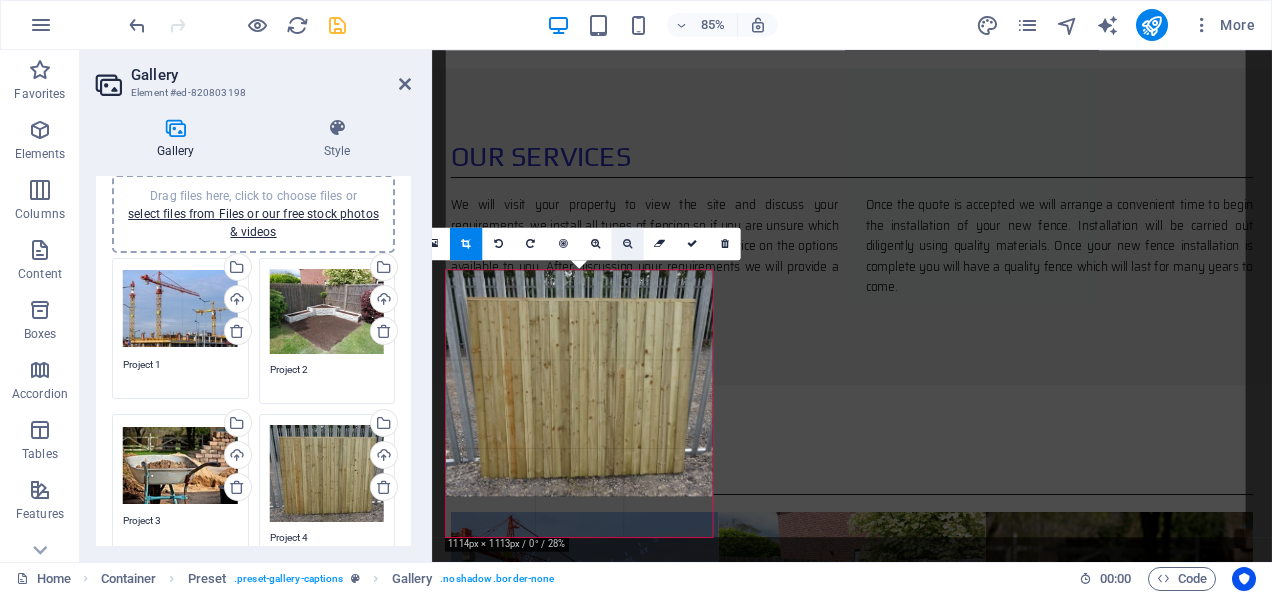 click at bounding box center (627, 244) 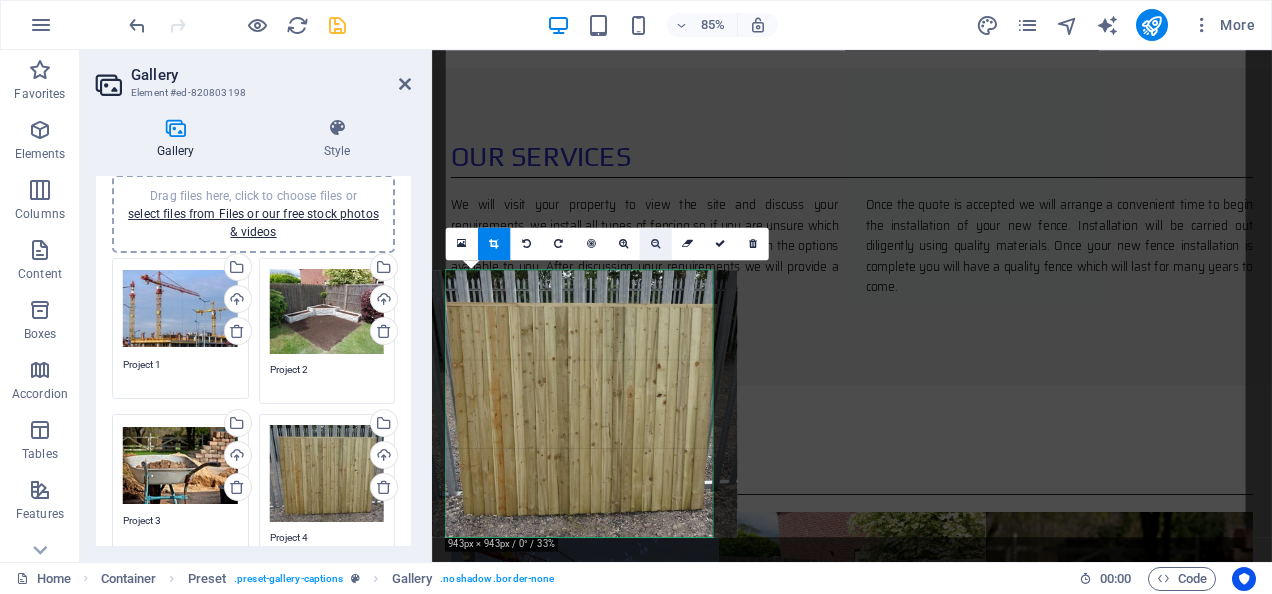 click at bounding box center (655, 244) 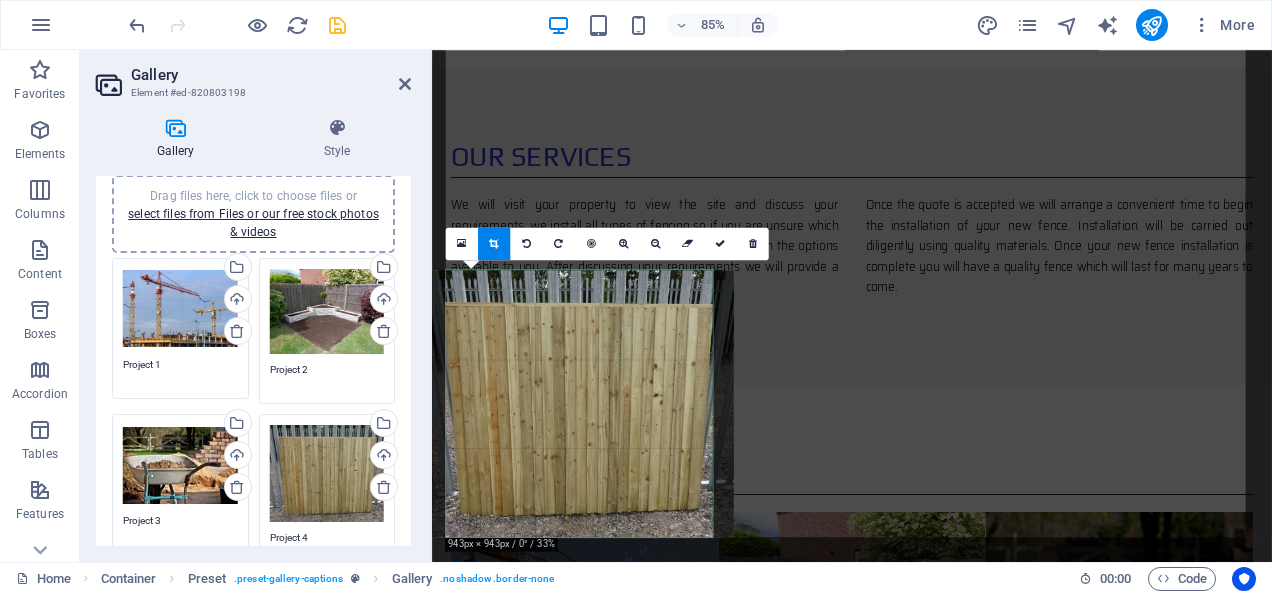 click at bounding box center (575, 403) 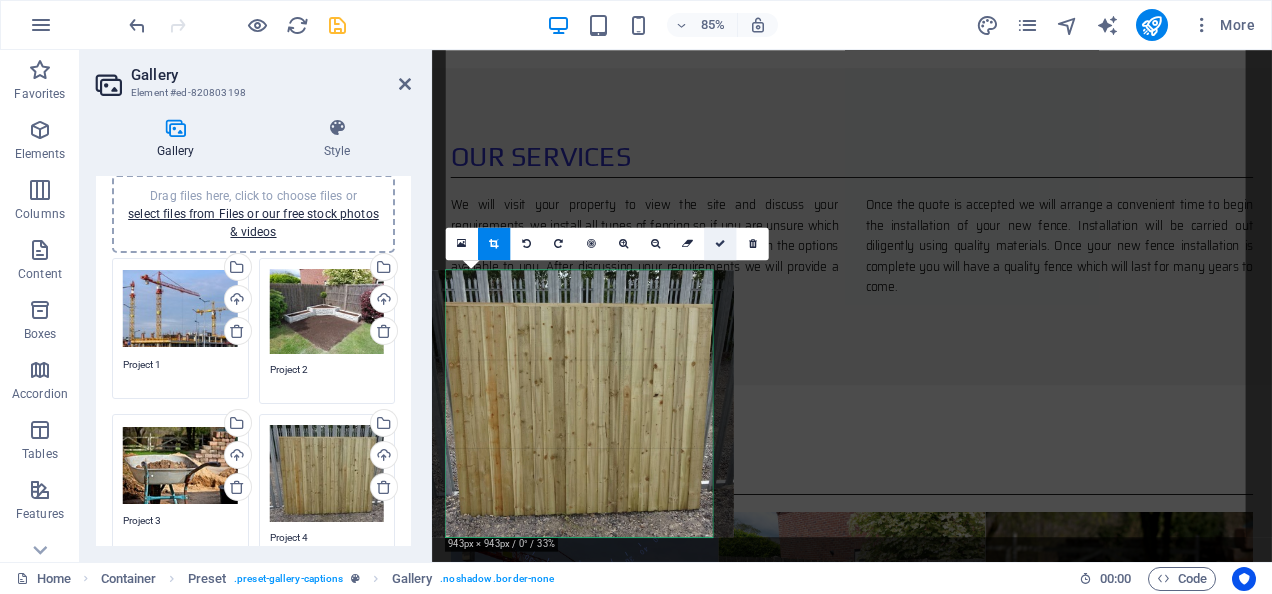 click at bounding box center [720, 244] 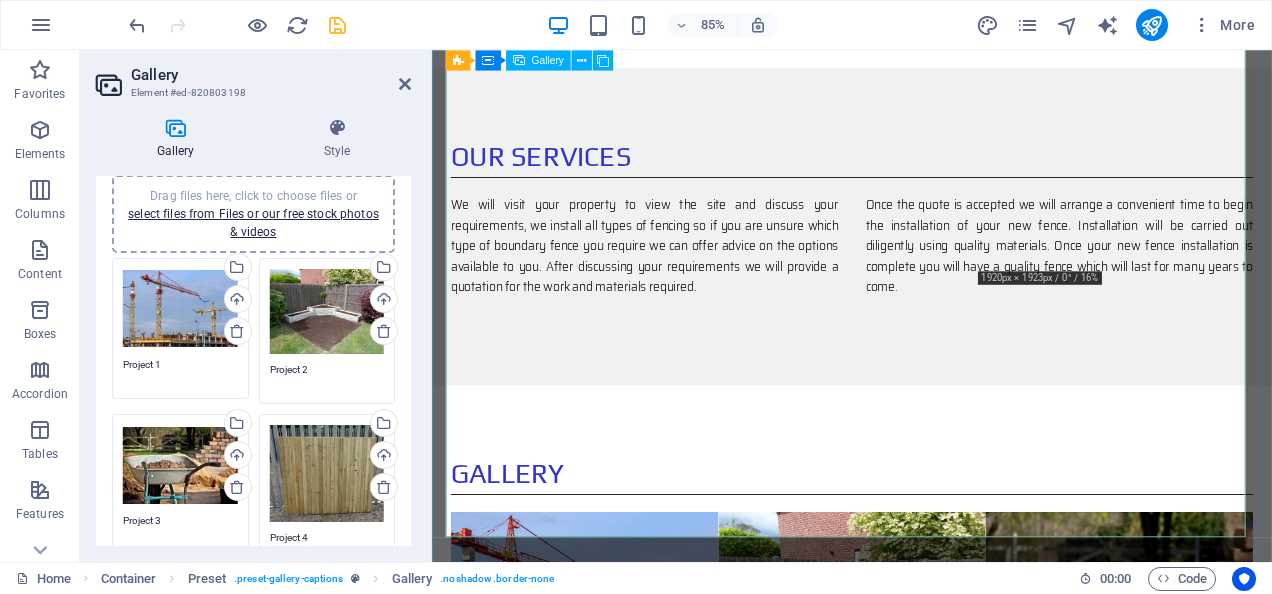 click at bounding box center (1240, 750) 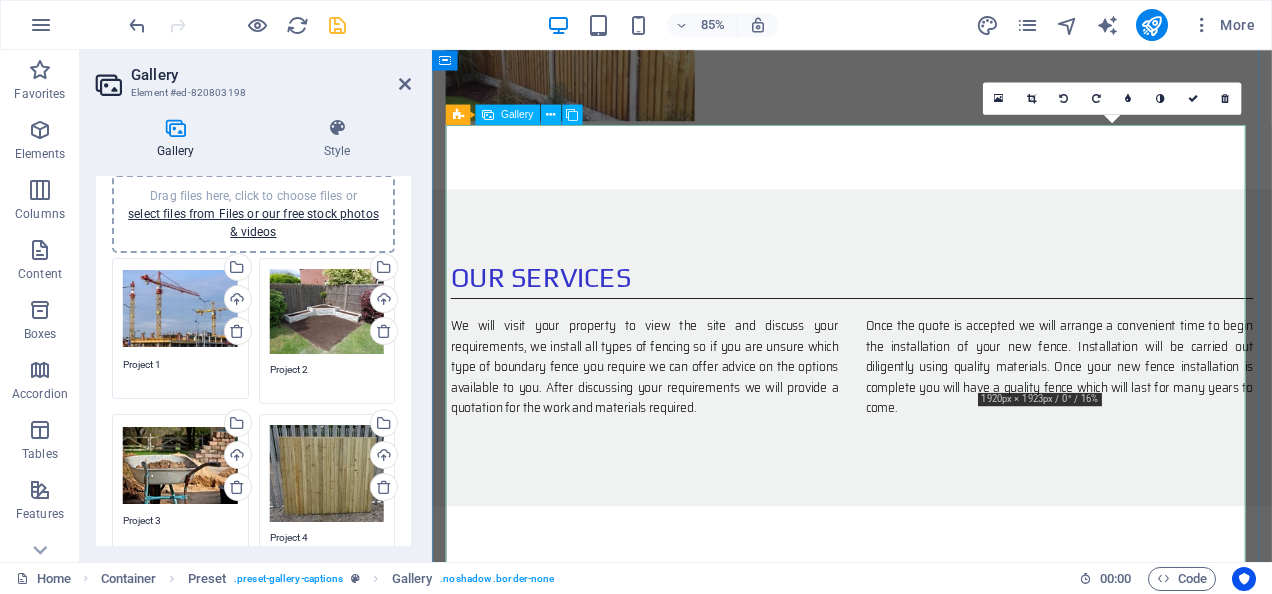 scroll, scrollTop: 1528, scrollLeft: 0, axis: vertical 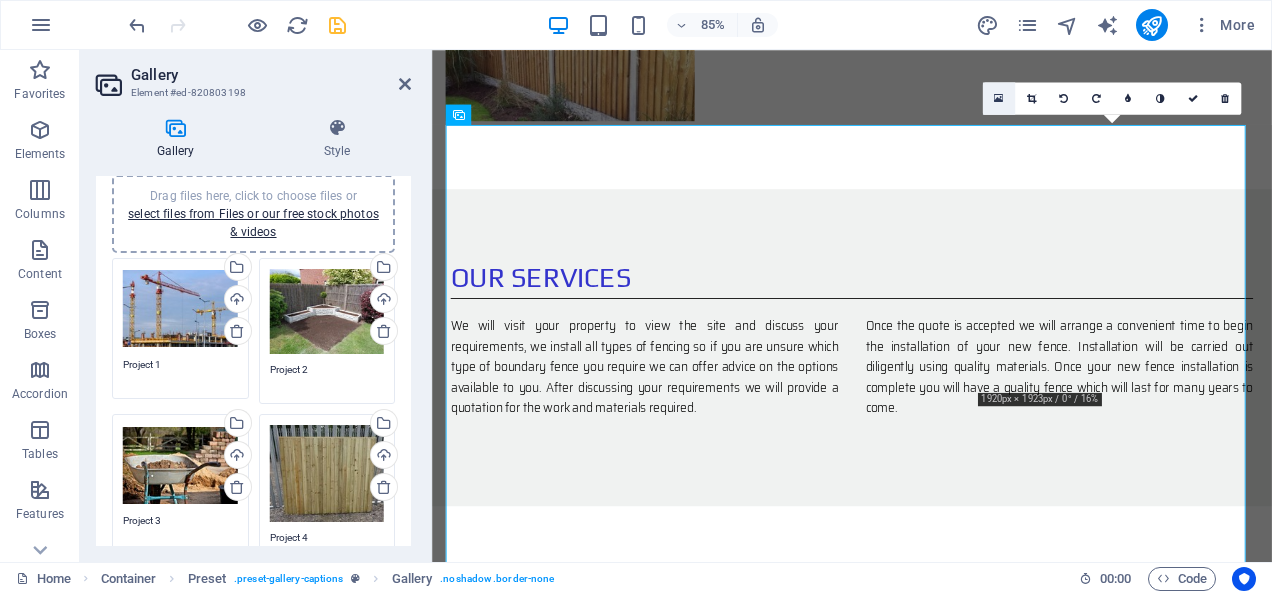 click at bounding box center (998, 99) 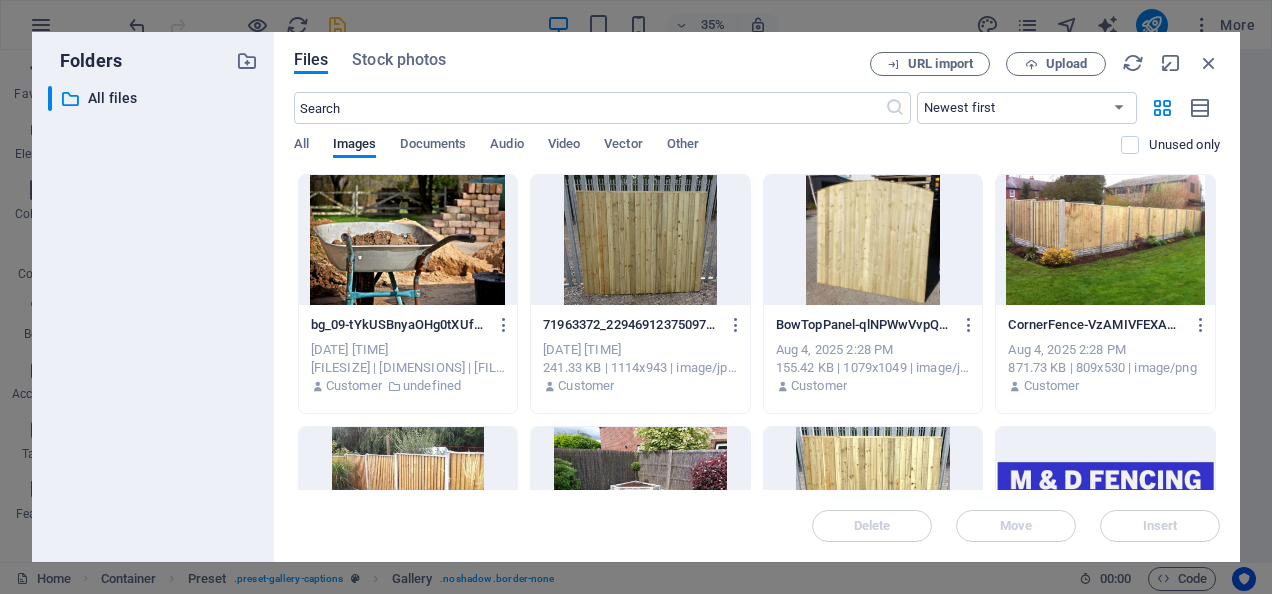 click at bounding box center (1105, 240) 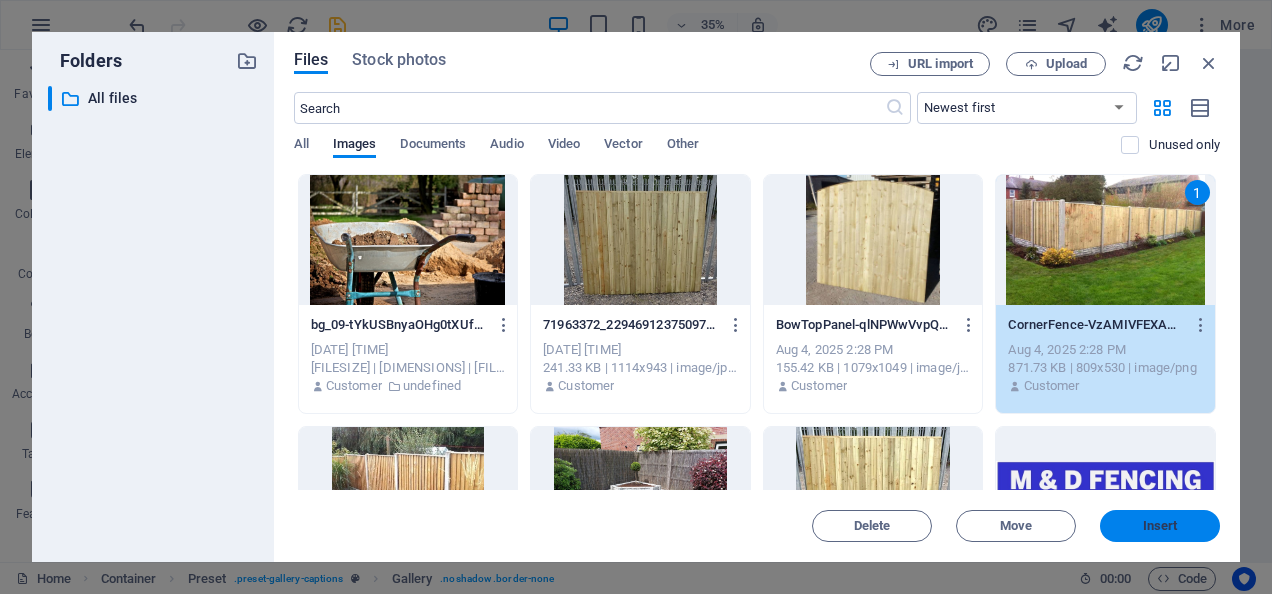 click on "Insert" at bounding box center [1160, 526] 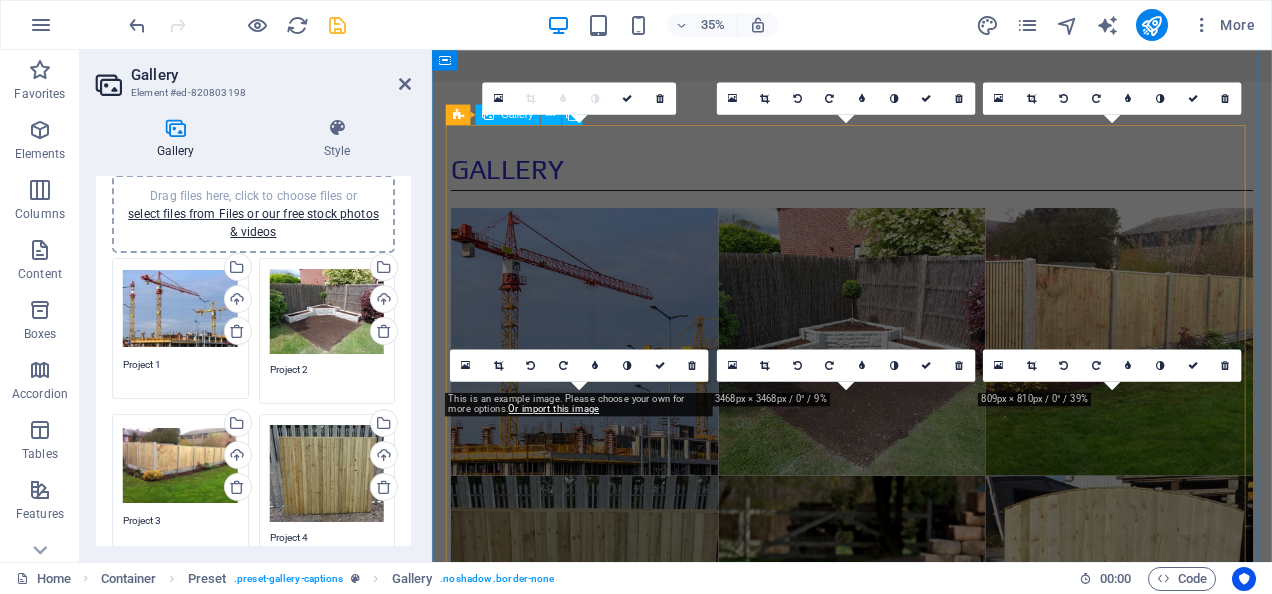 scroll, scrollTop: 1528, scrollLeft: 0, axis: vertical 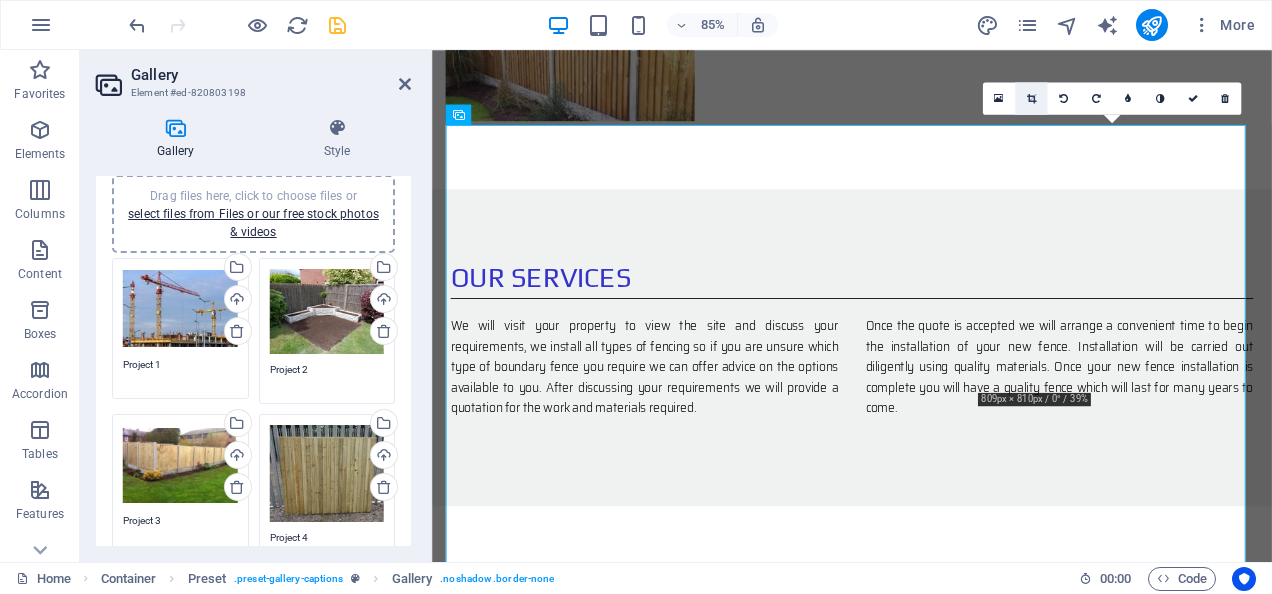 click at bounding box center (1031, 98) 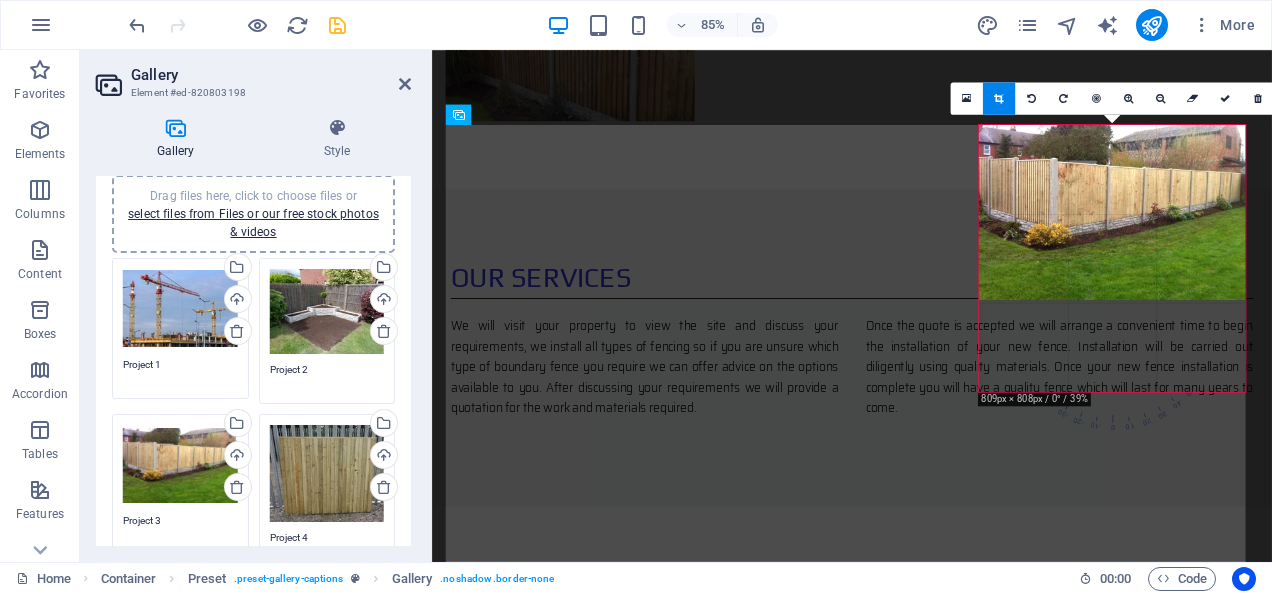 click at bounding box center (1112, 212) 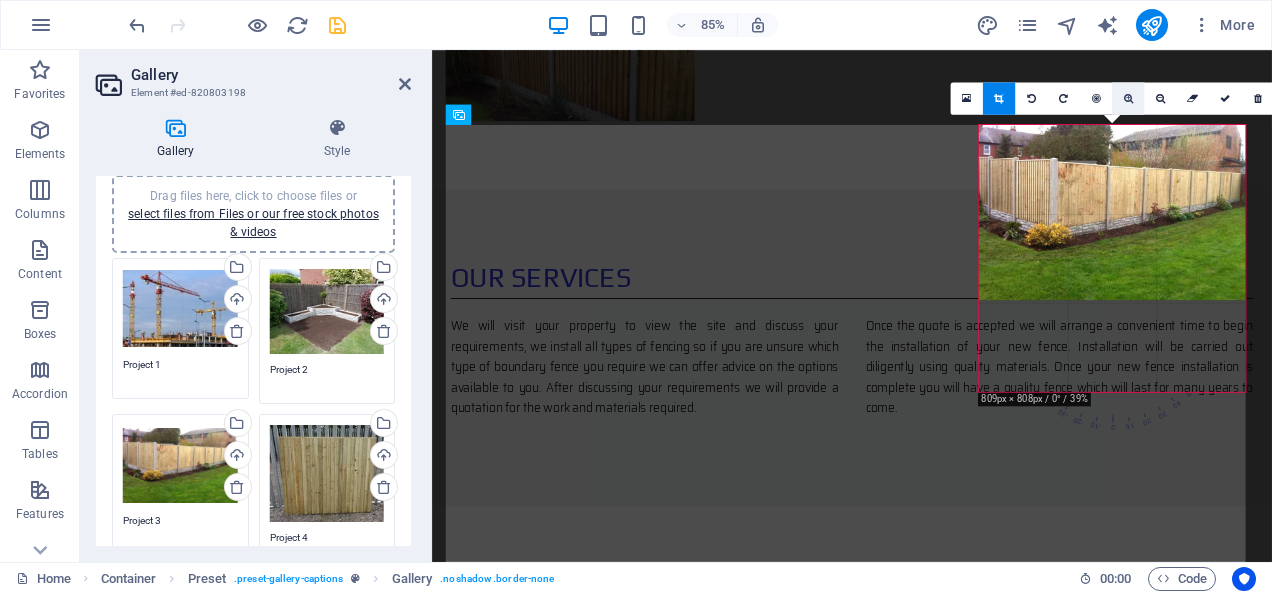 click at bounding box center [1127, 98] 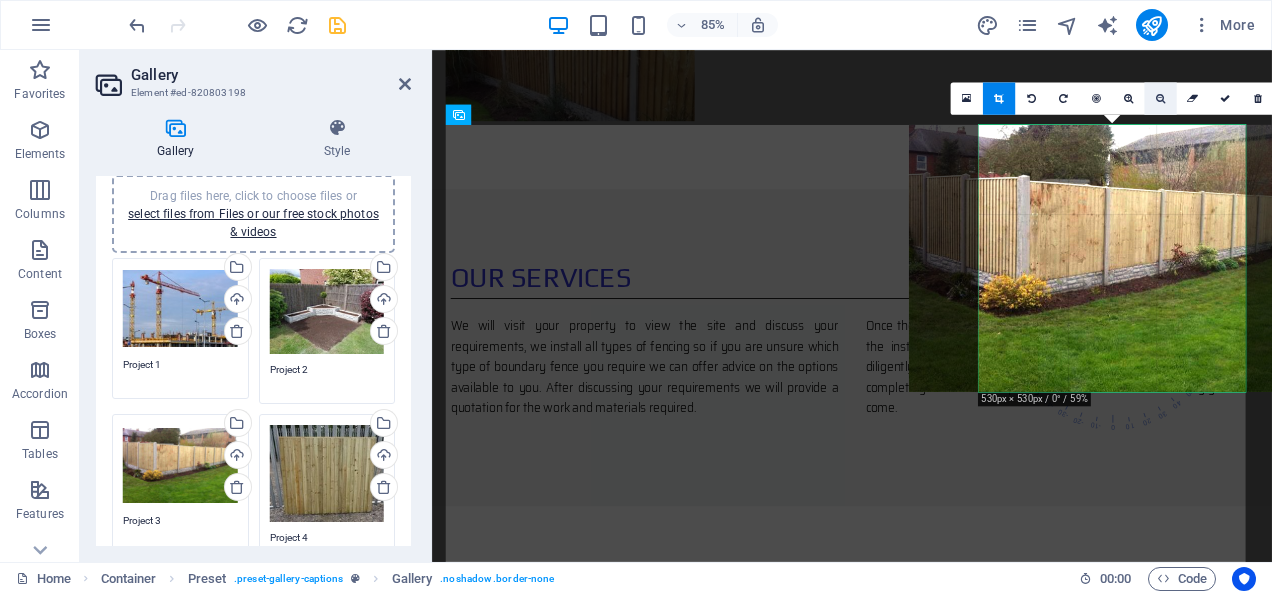 click at bounding box center [1160, 98] 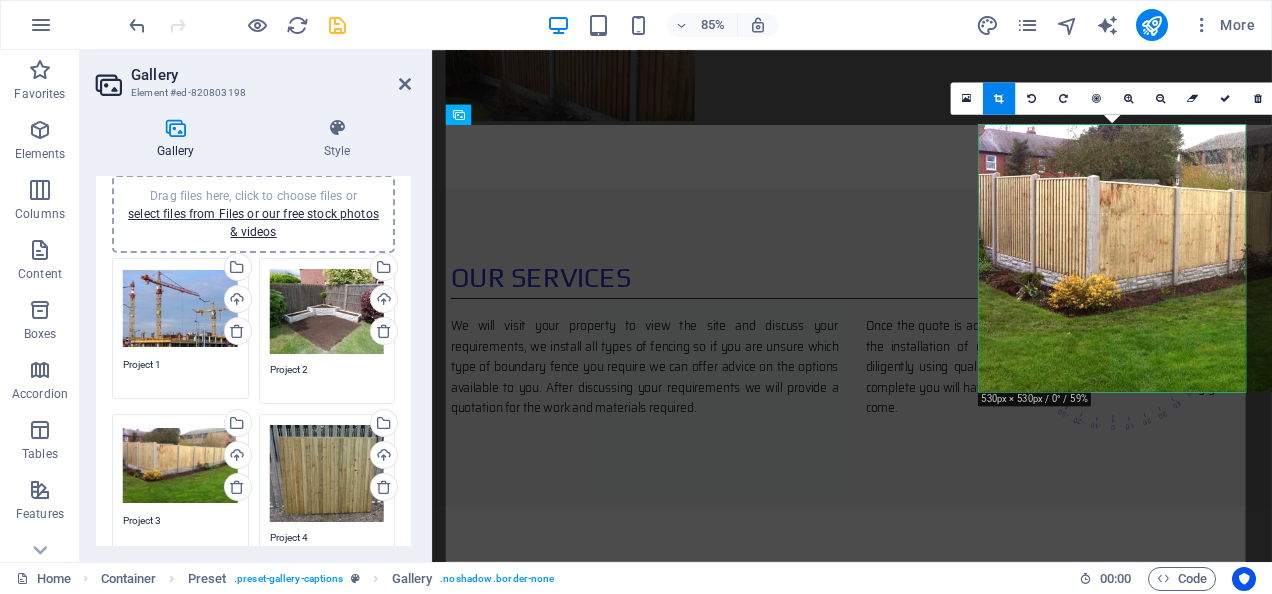 drag, startPoint x: 1028, startPoint y: 318, endPoint x: 1100, endPoint y: 320, distance: 72.02777 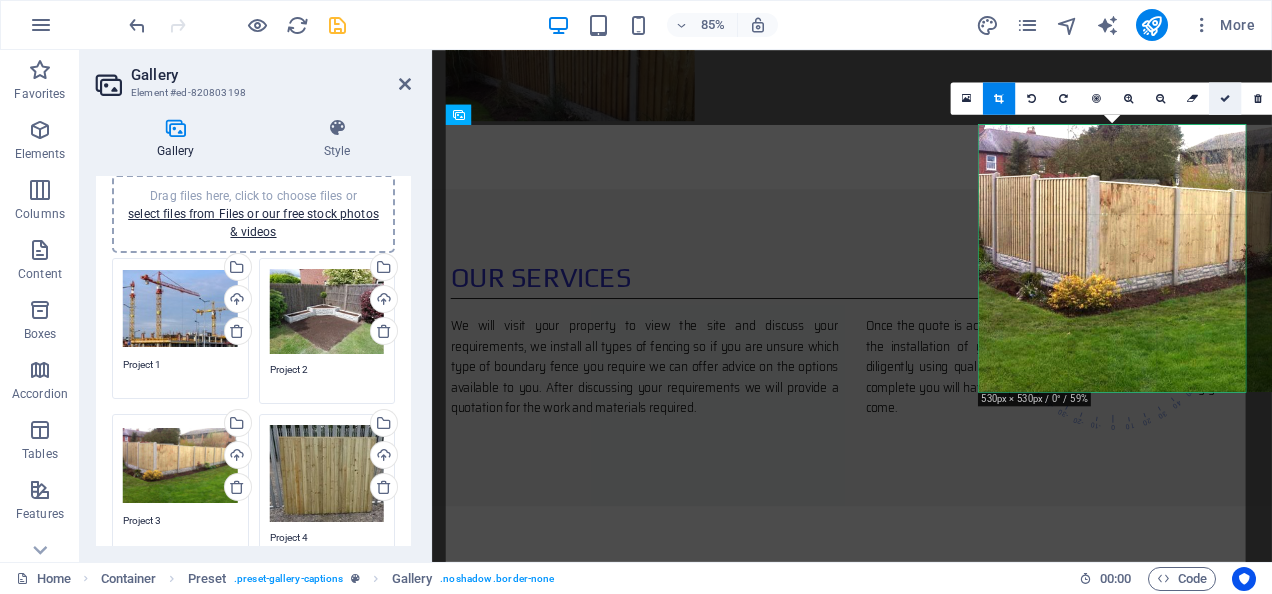 click at bounding box center (1225, 98) 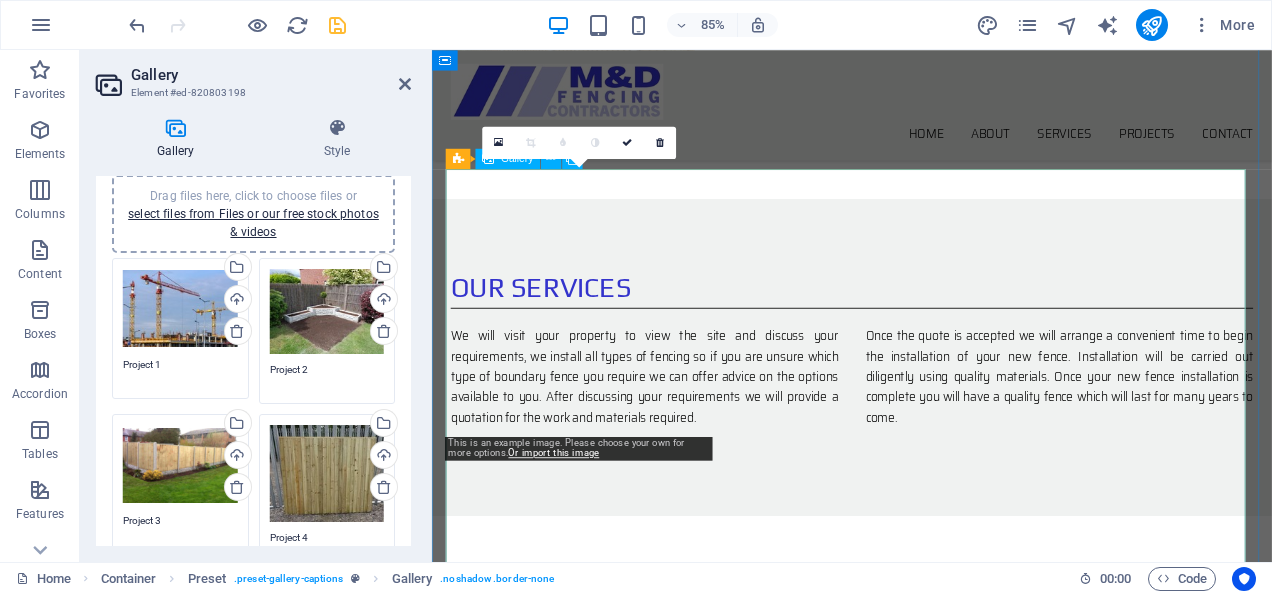scroll, scrollTop: 1475, scrollLeft: 0, axis: vertical 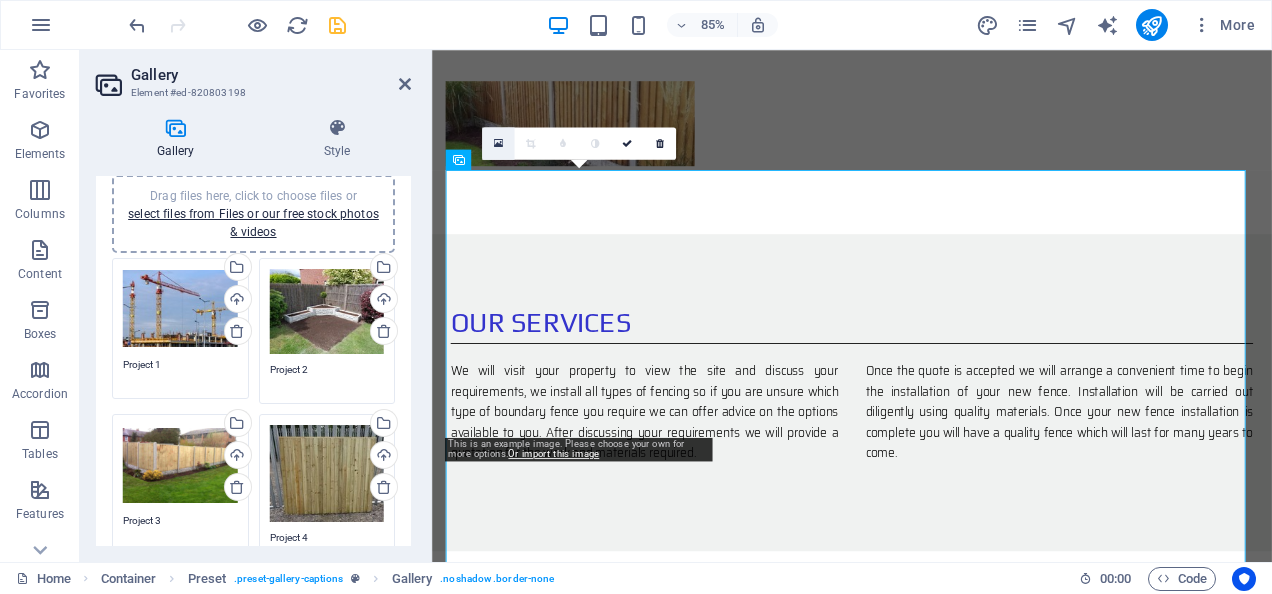 click at bounding box center [498, 144] 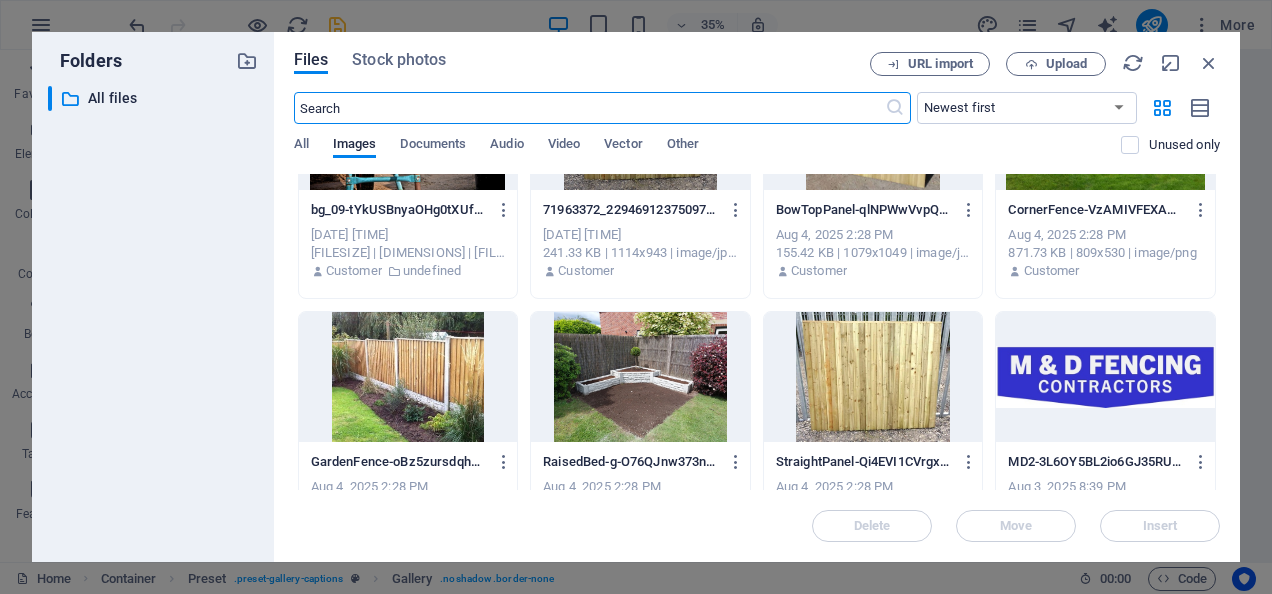 scroll, scrollTop: 150, scrollLeft: 0, axis: vertical 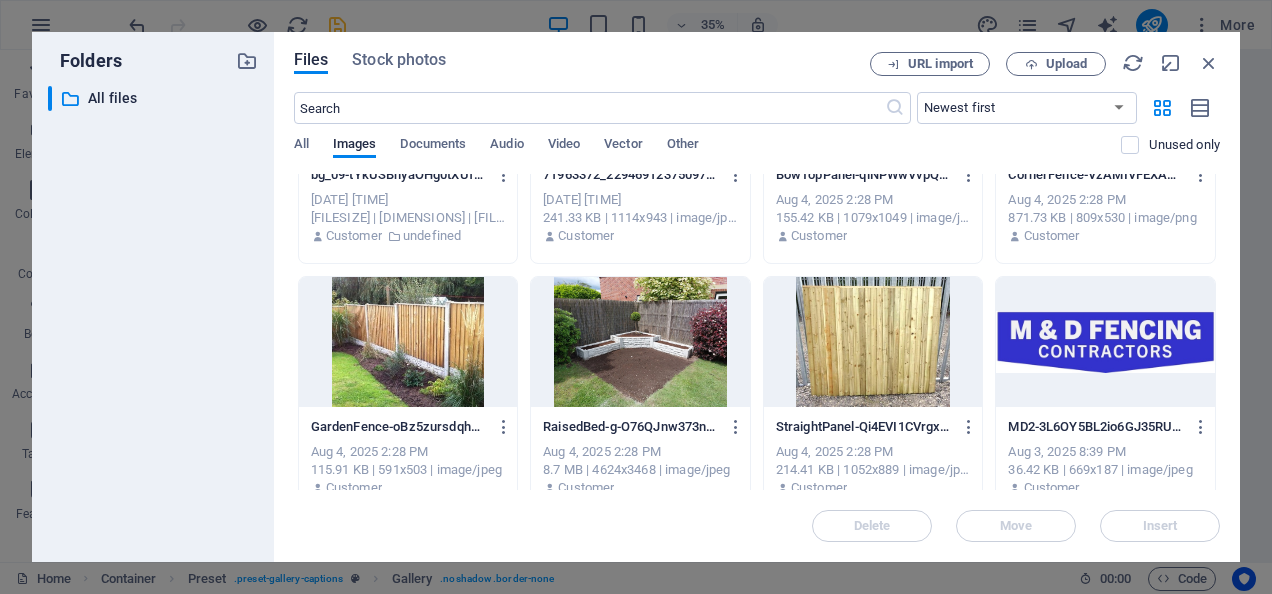 click at bounding box center [408, 342] 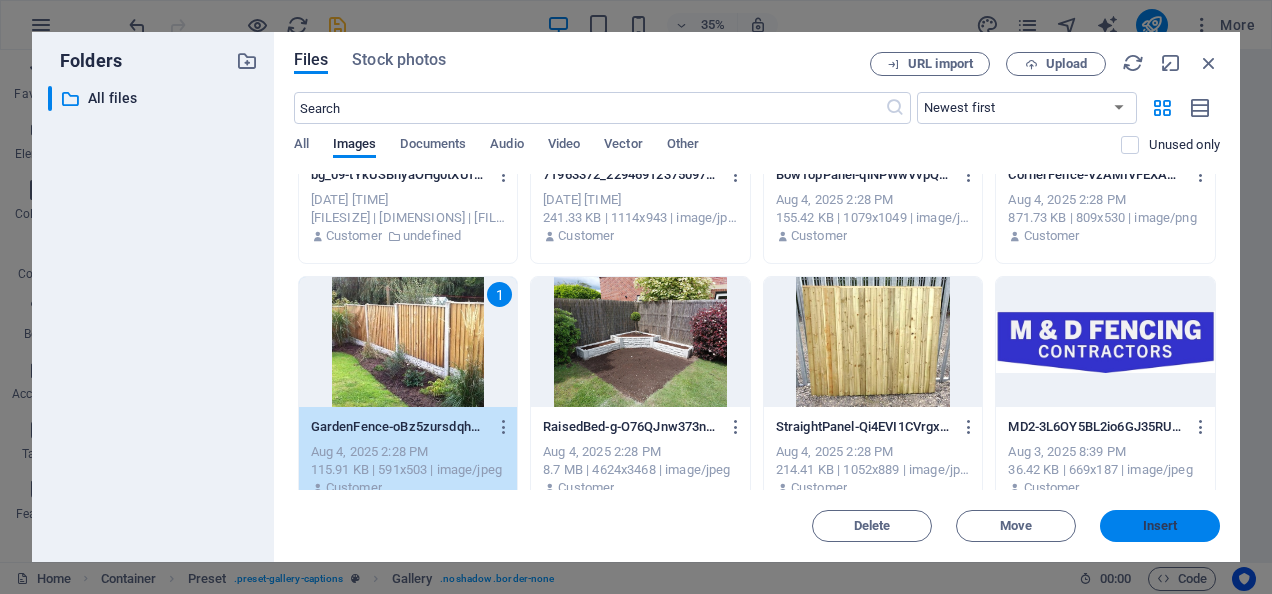 click on "Insert" at bounding box center (1160, 526) 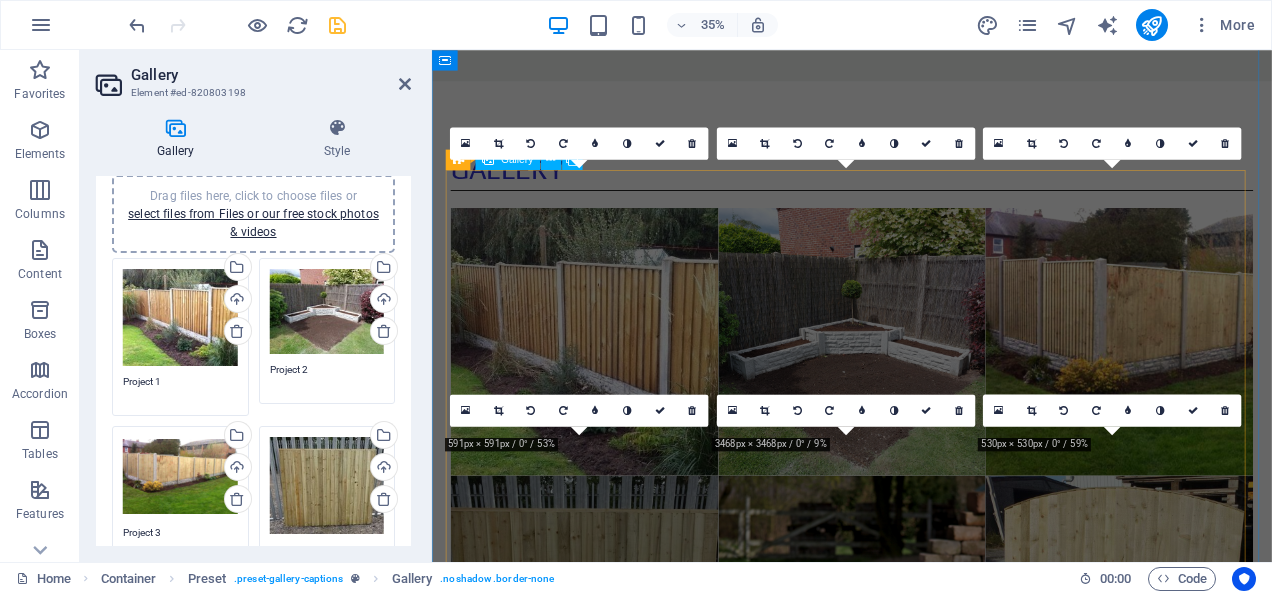 scroll, scrollTop: 1475, scrollLeft: 0, axis: vertical 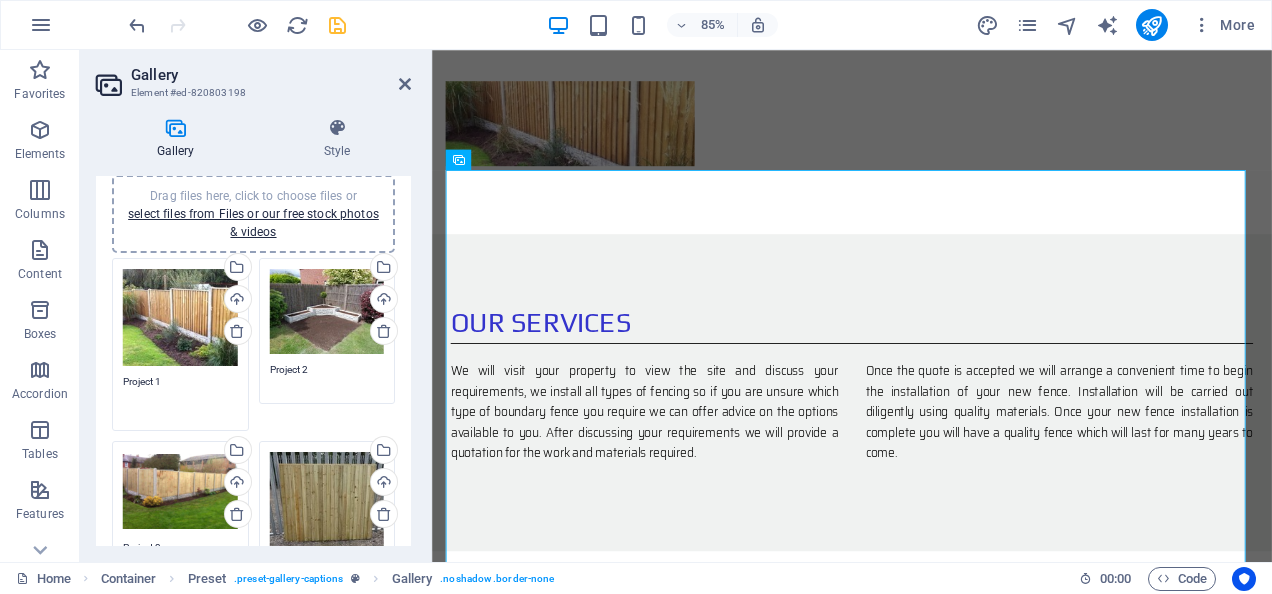 click on "Project 1" at bounding box center [180, 396] 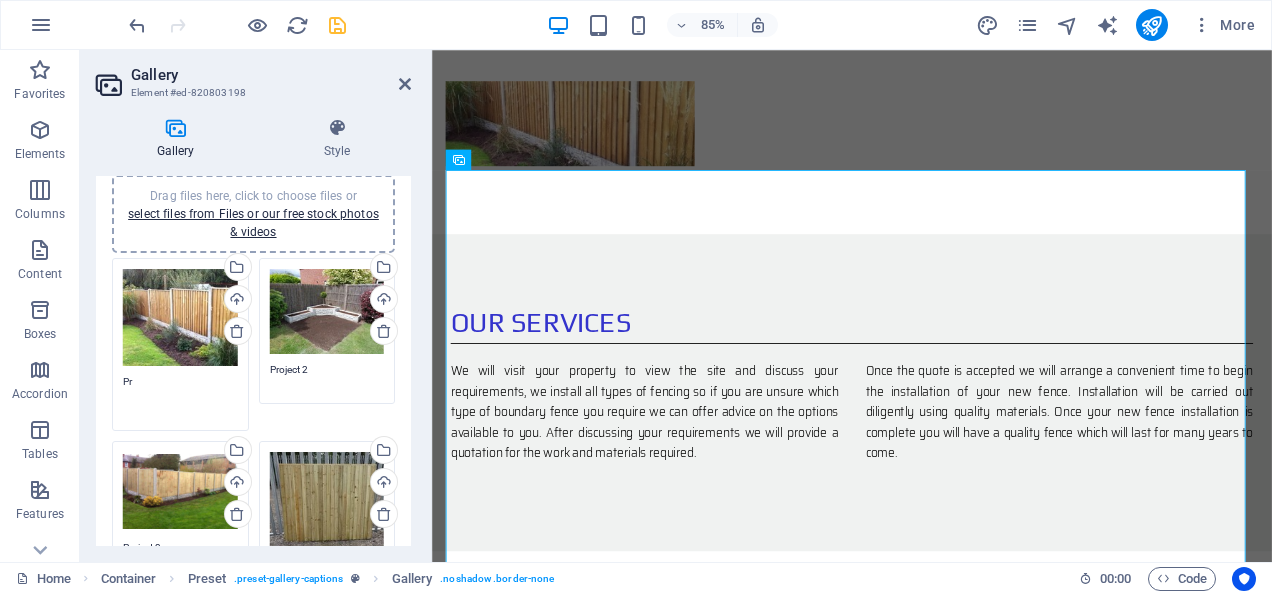 type on "P" 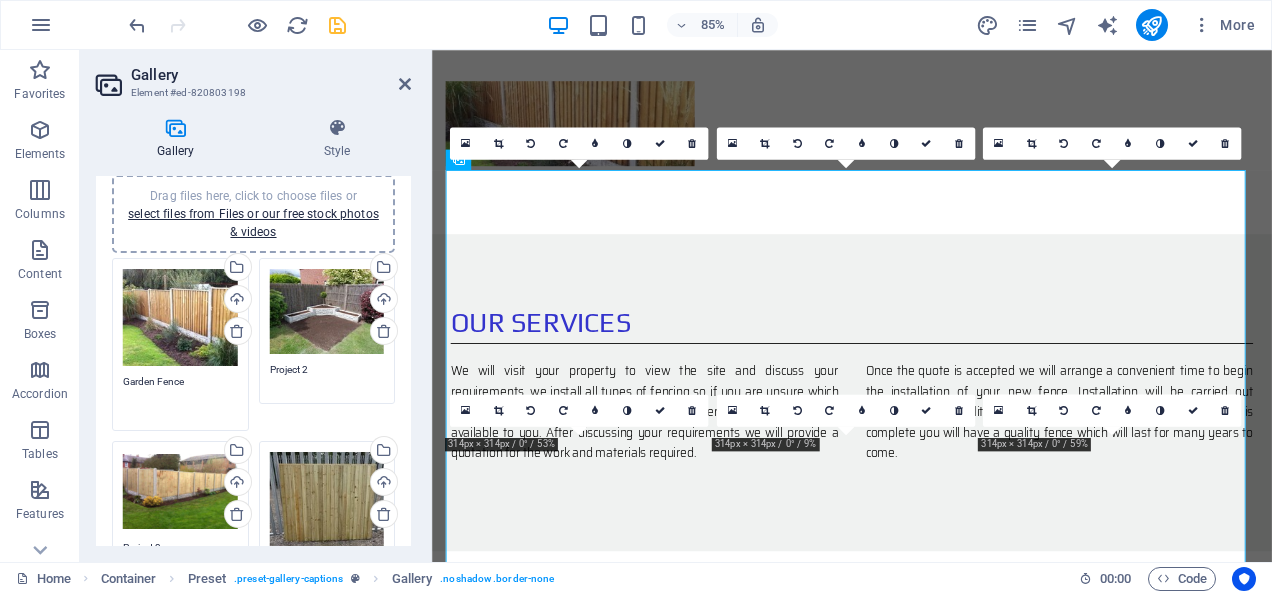 type on "Garden Fence" 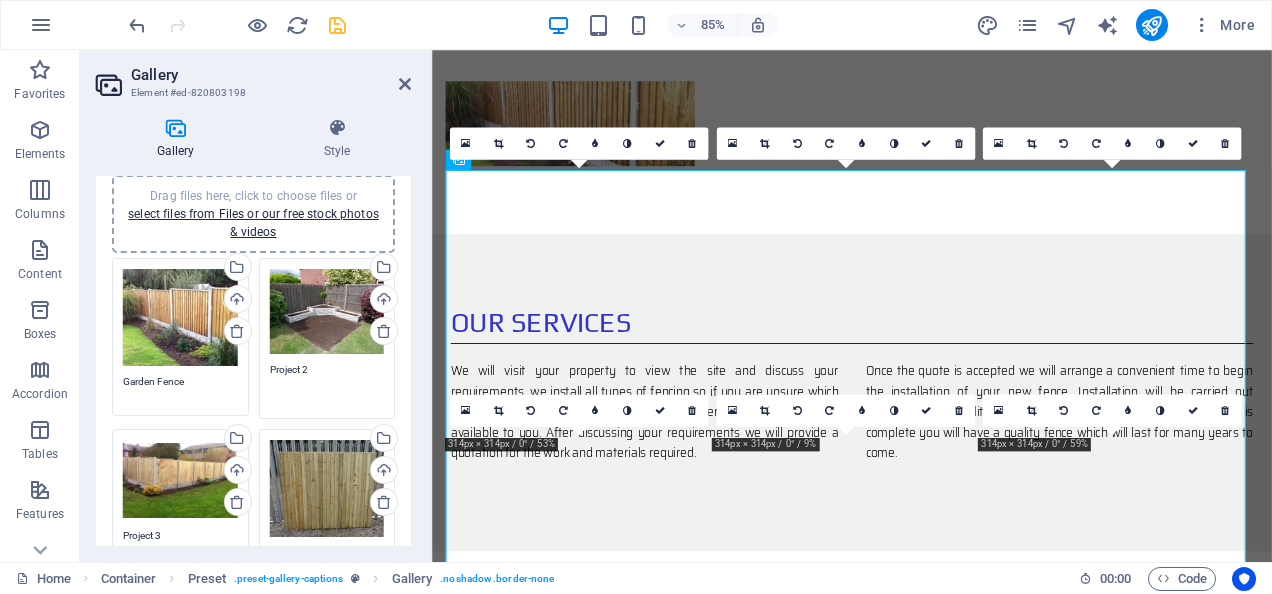 click on "Project 2" at bounding box center (327, 384) 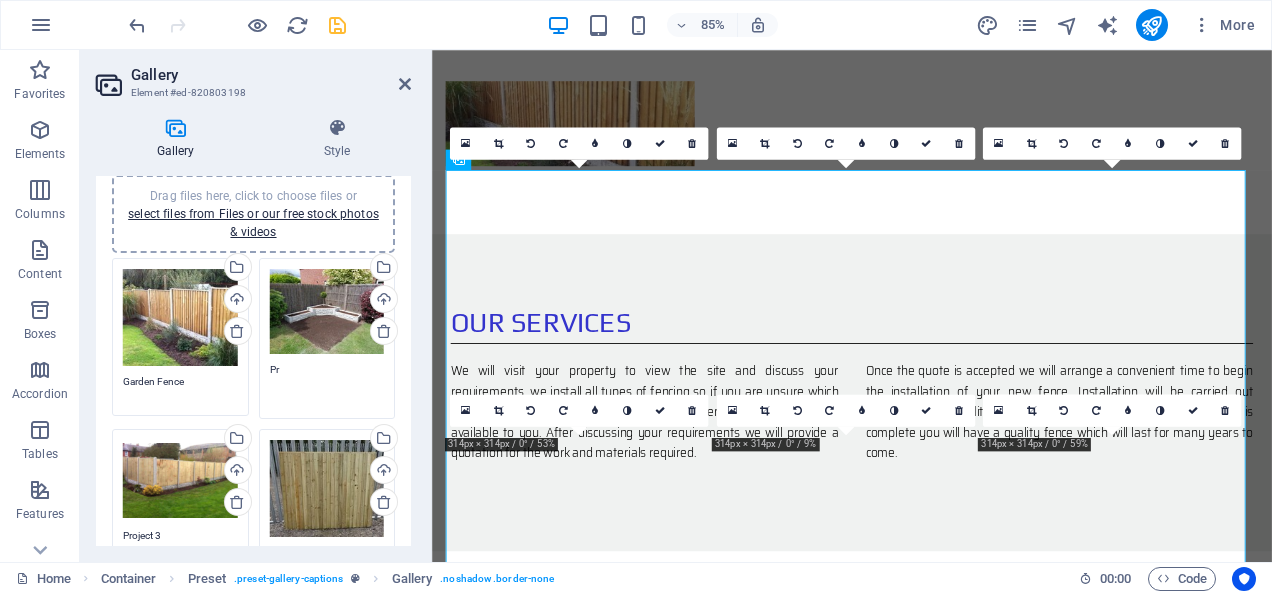 type on "P" 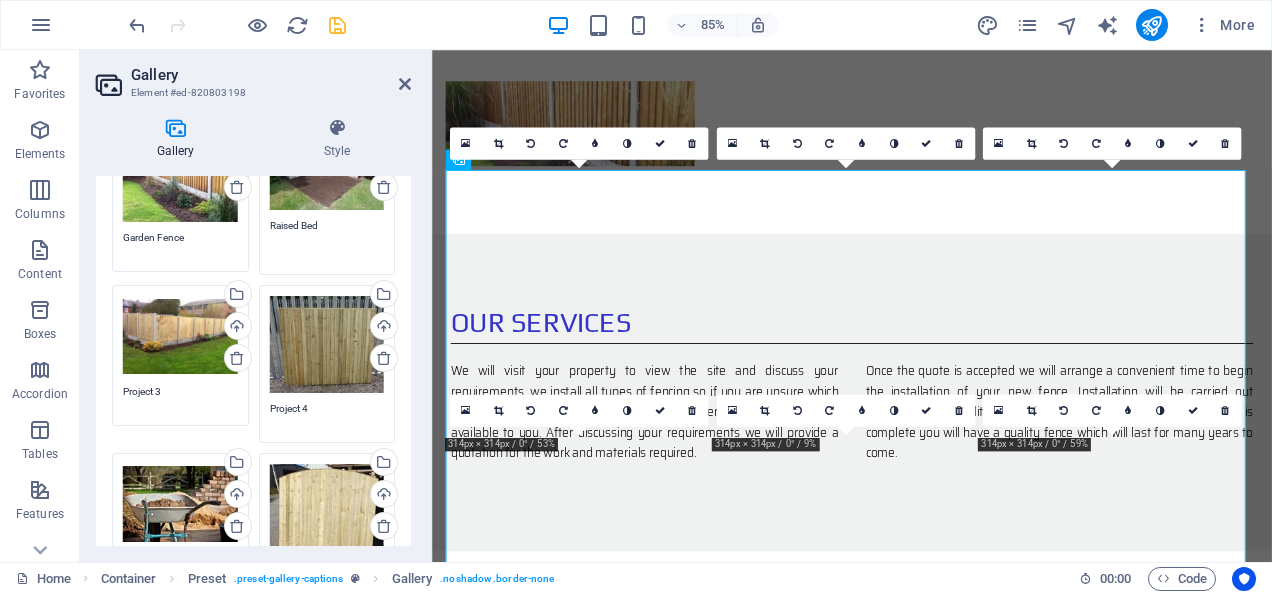 scroll, scrollTop: 198, scrollLeft: 0, axis: vertical 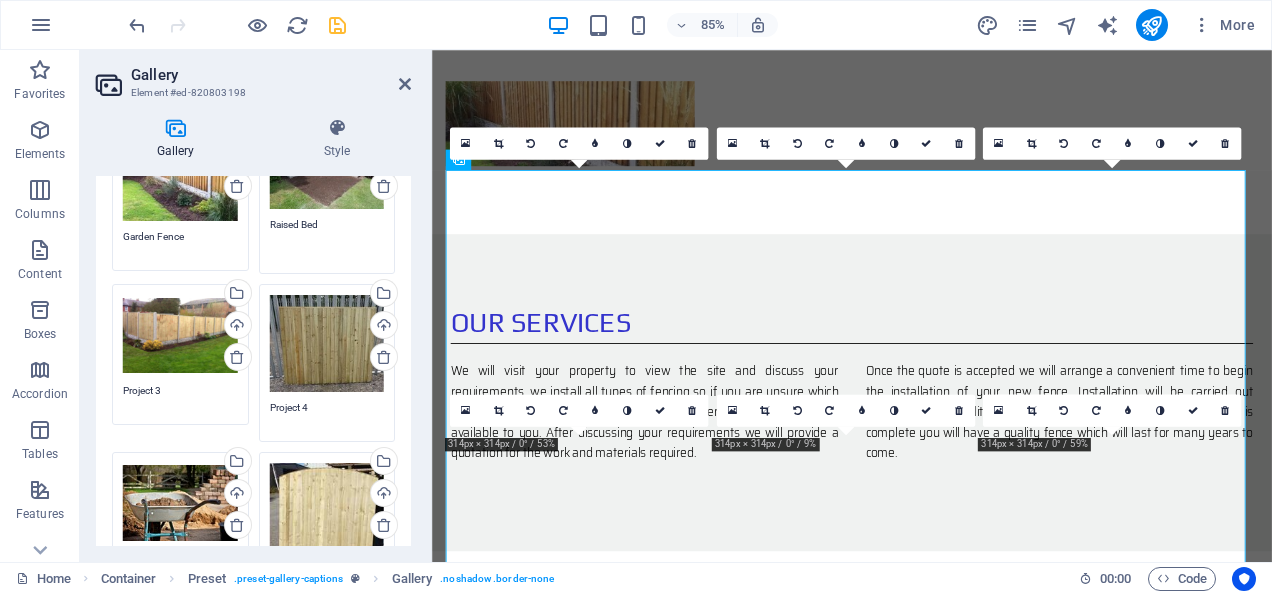 type on "Raised Bed" 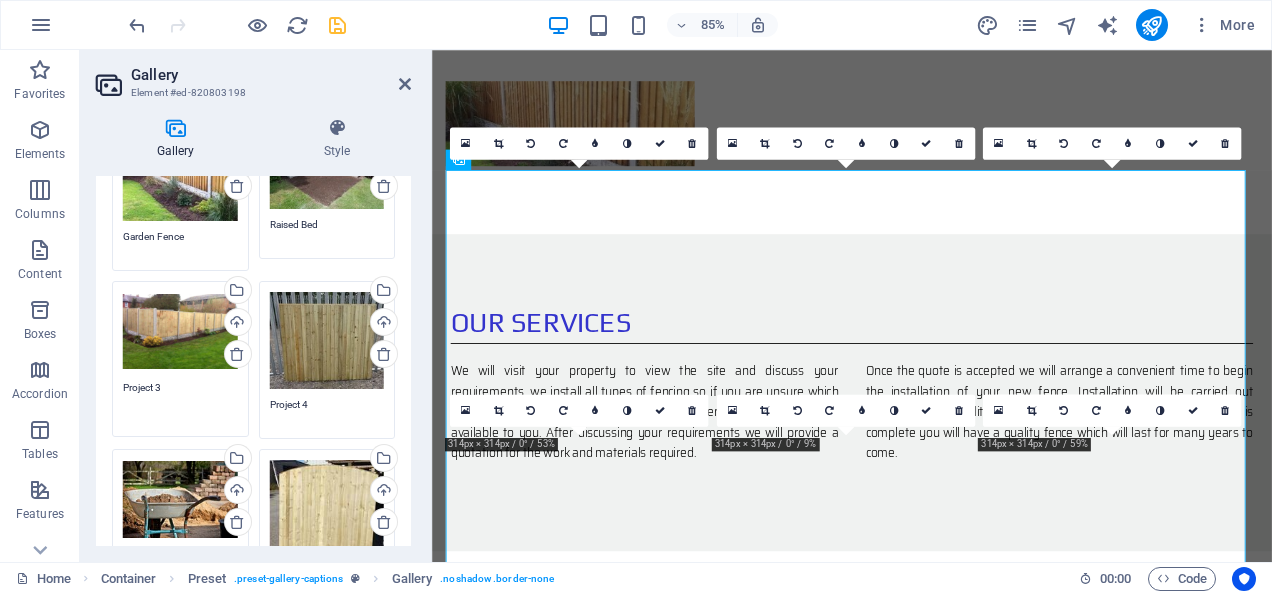 click on "Project 3" at bounding box center (180, 402) 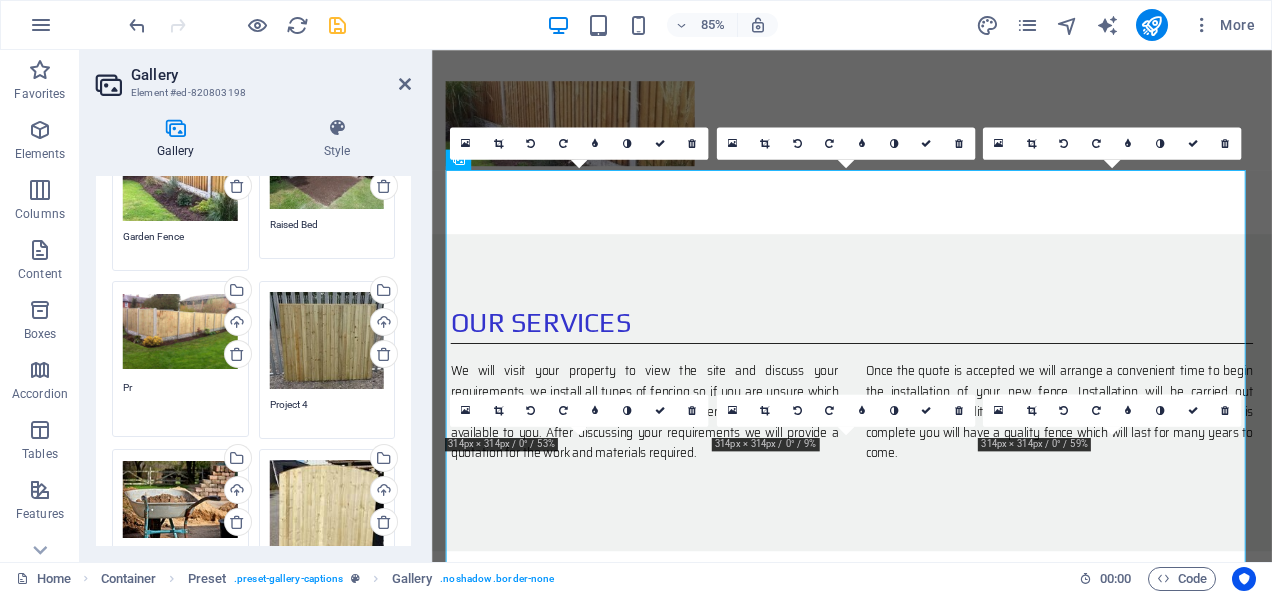 type on "P" 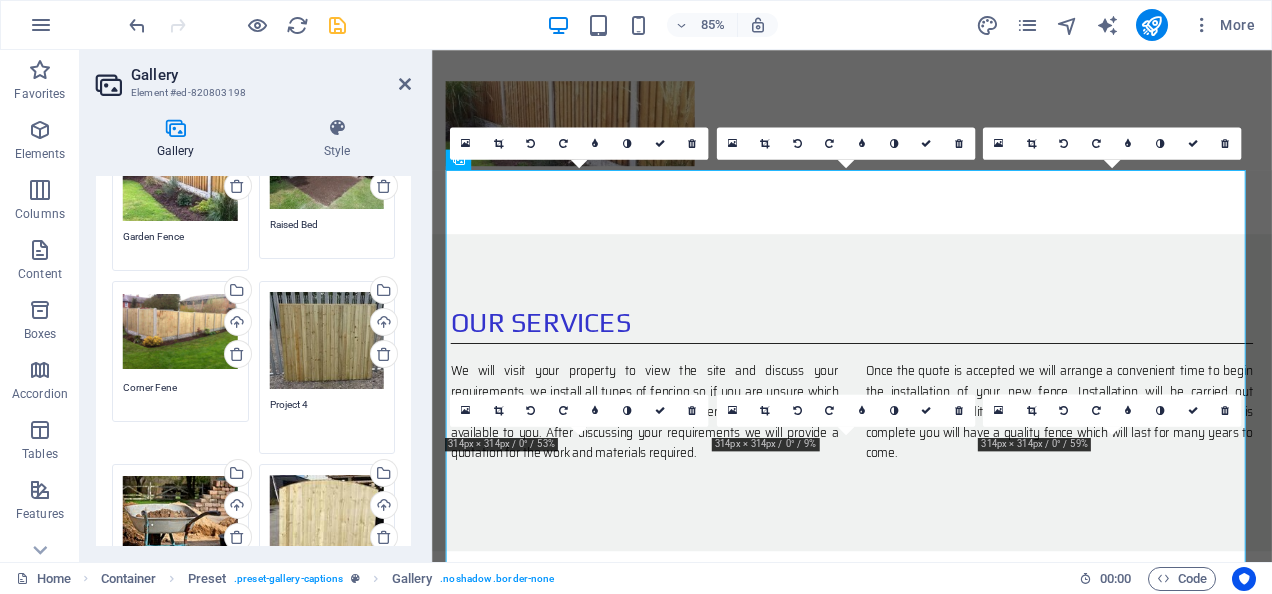 click on "Project 4" at bounding box center (327, 419) 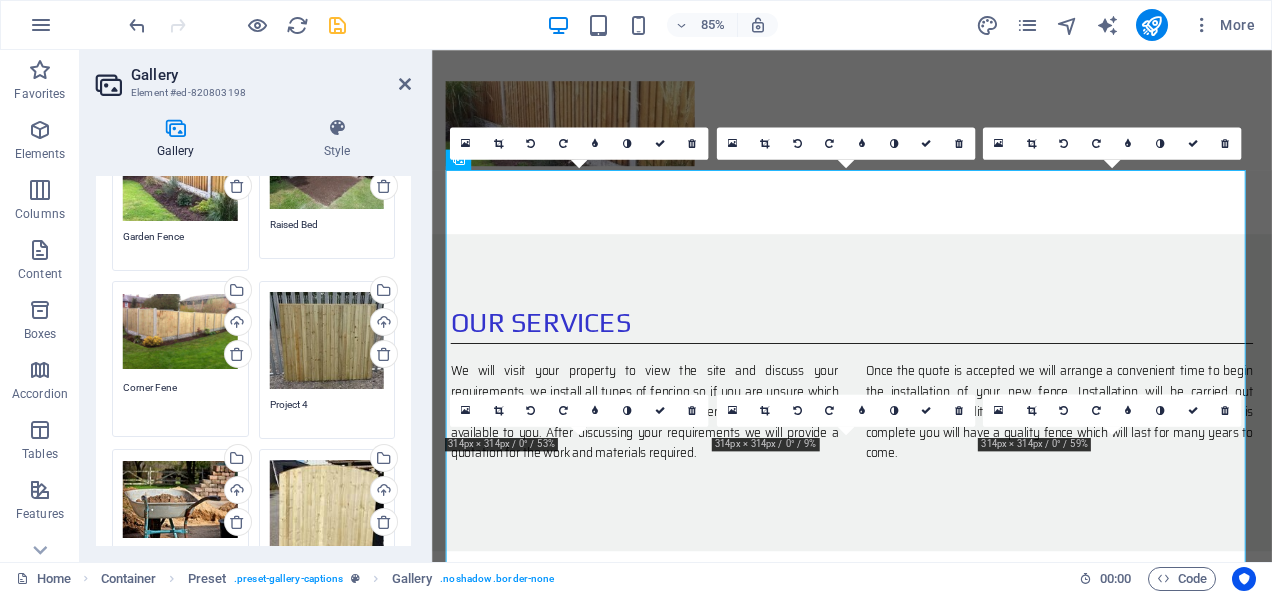 click on "Corner Fene" at bounding box center [180, 402] 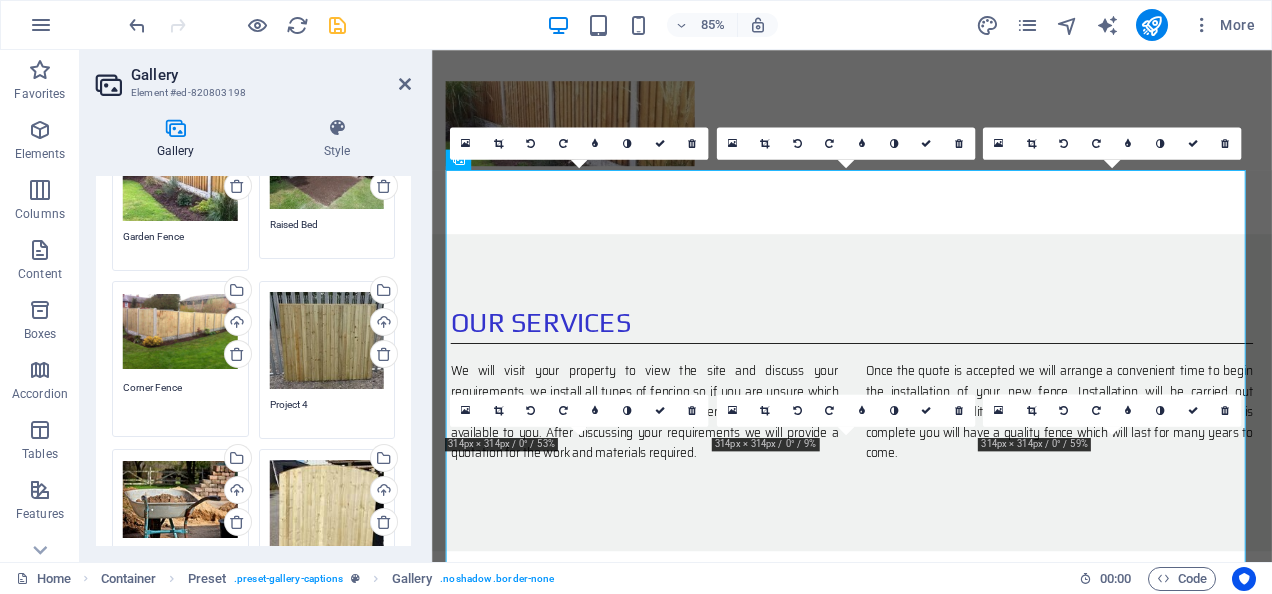 type on "Corner Fence" 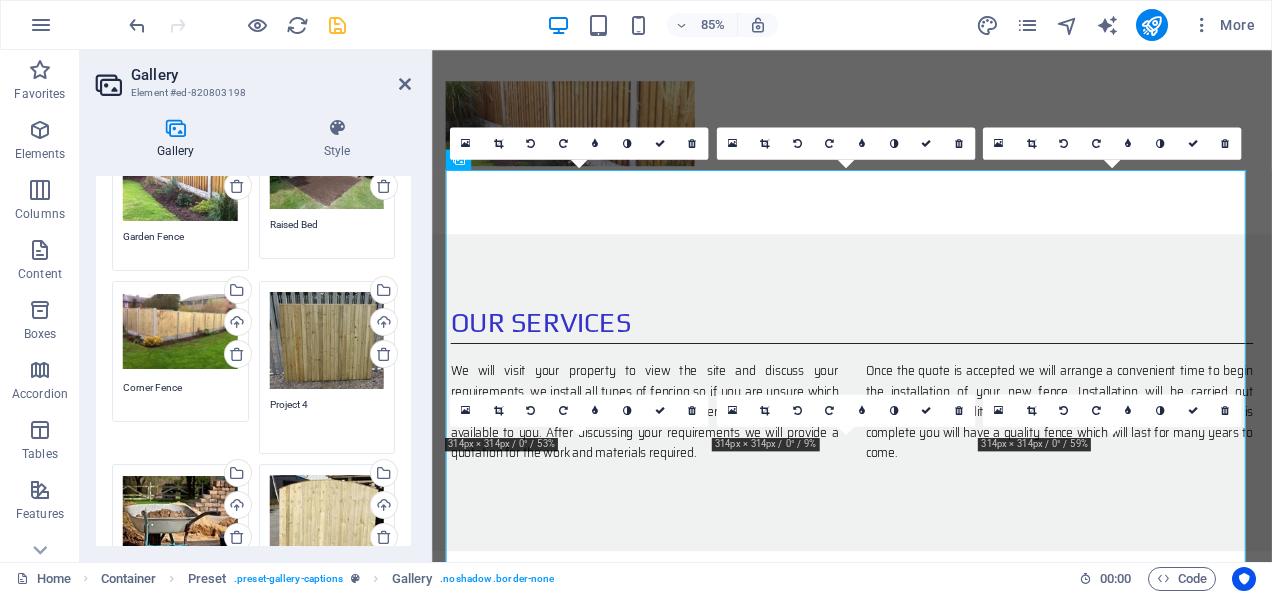 click on "Project 4" at bounding box center [327, 419] 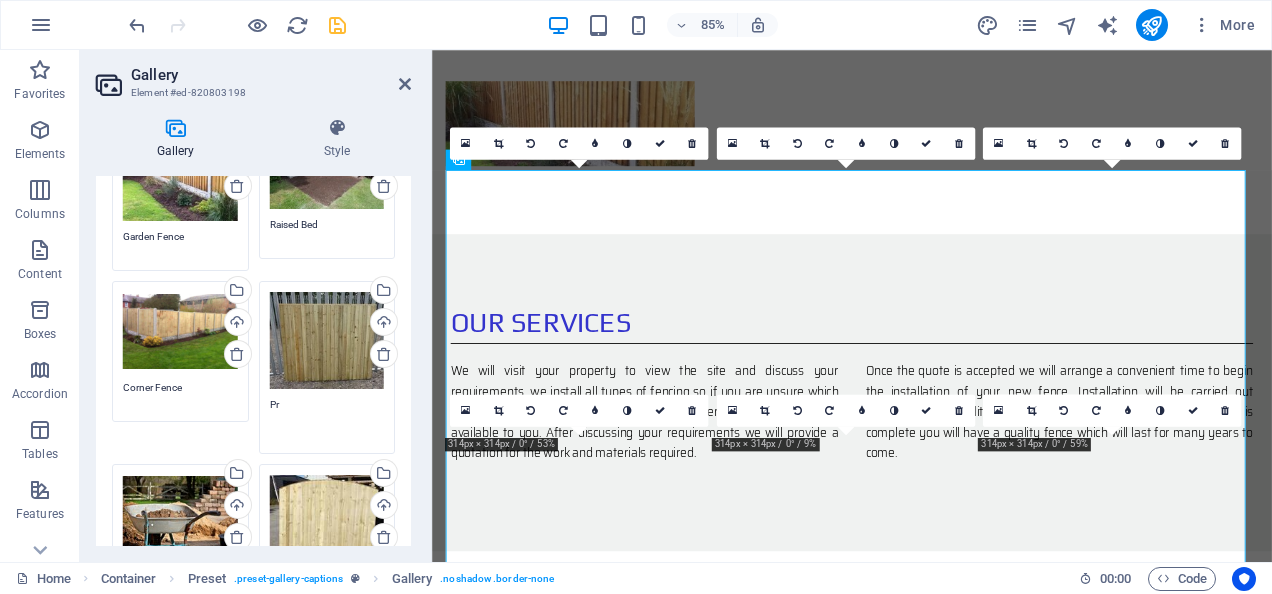 type on "P" 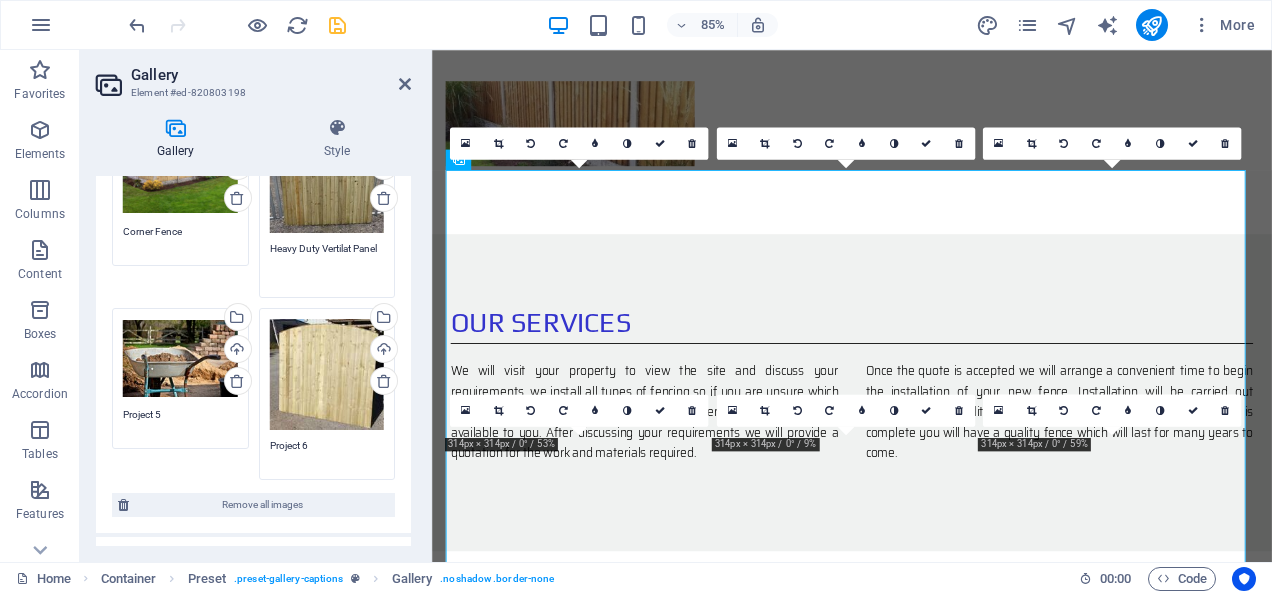scroll, scrollTop: 362, scrollLeft: 0, axis: vertical 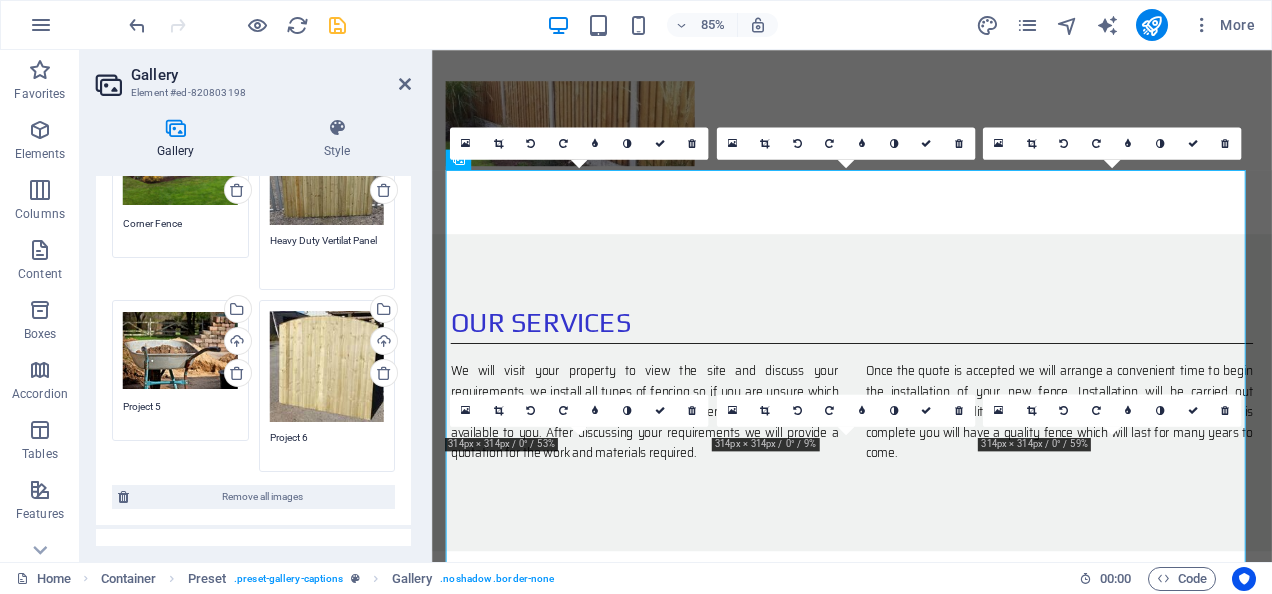click on "Drag files here, click to choose files or select files from Files or our free stock photos & videos" at bounding box center [180, 351] 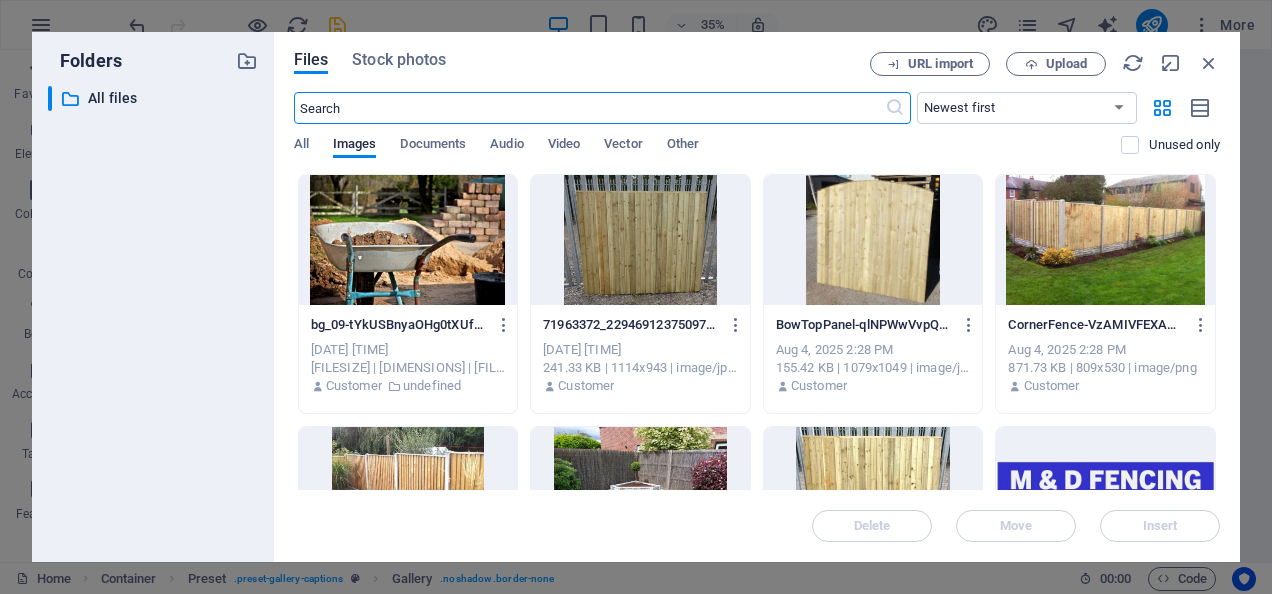 scroll, scrollTop: 2029, scrollLeft: 0, axis: vertical 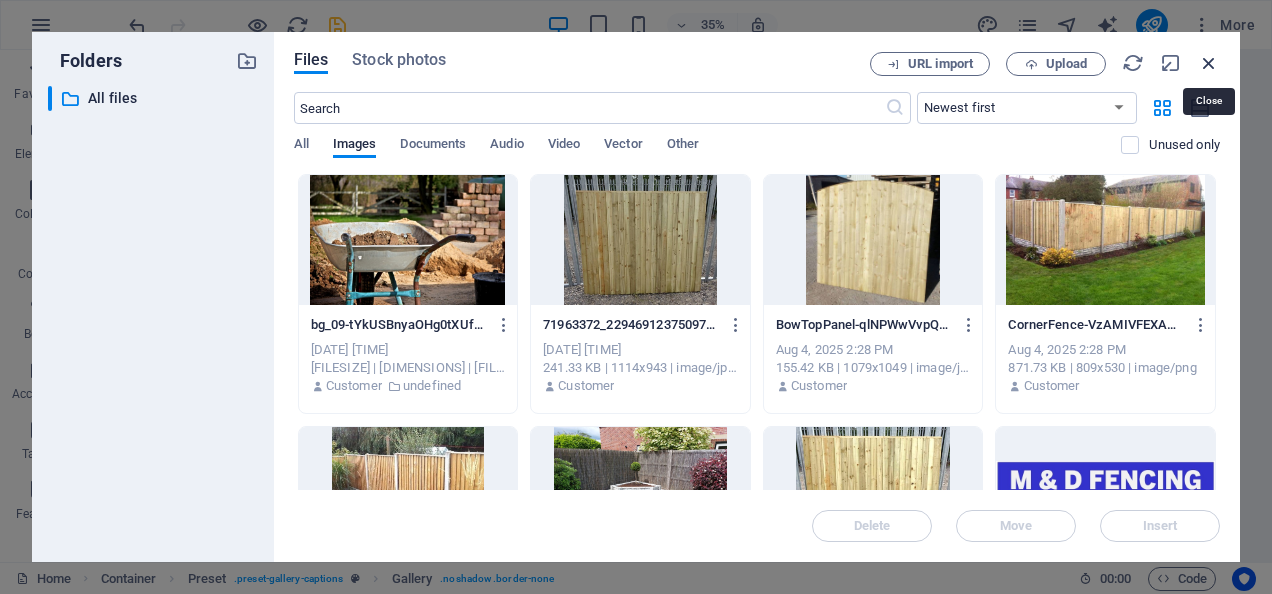 click at bounding box center [1209, 63] 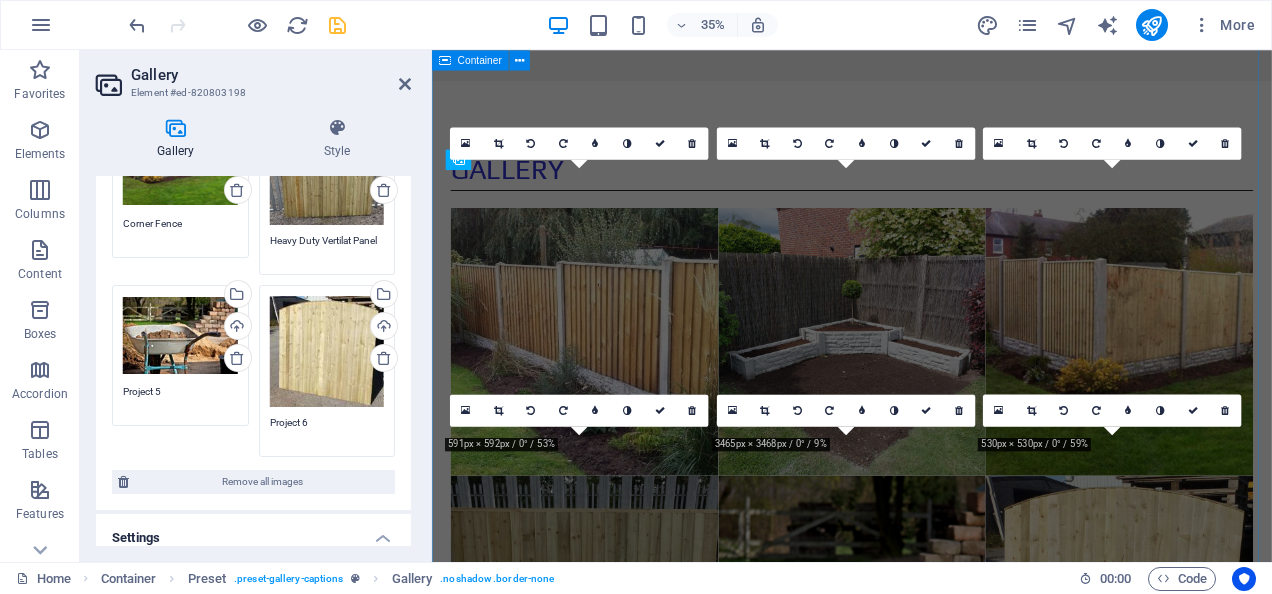 scroll, scrollTop: 1475, scrollLeft: 0, axis: vertical 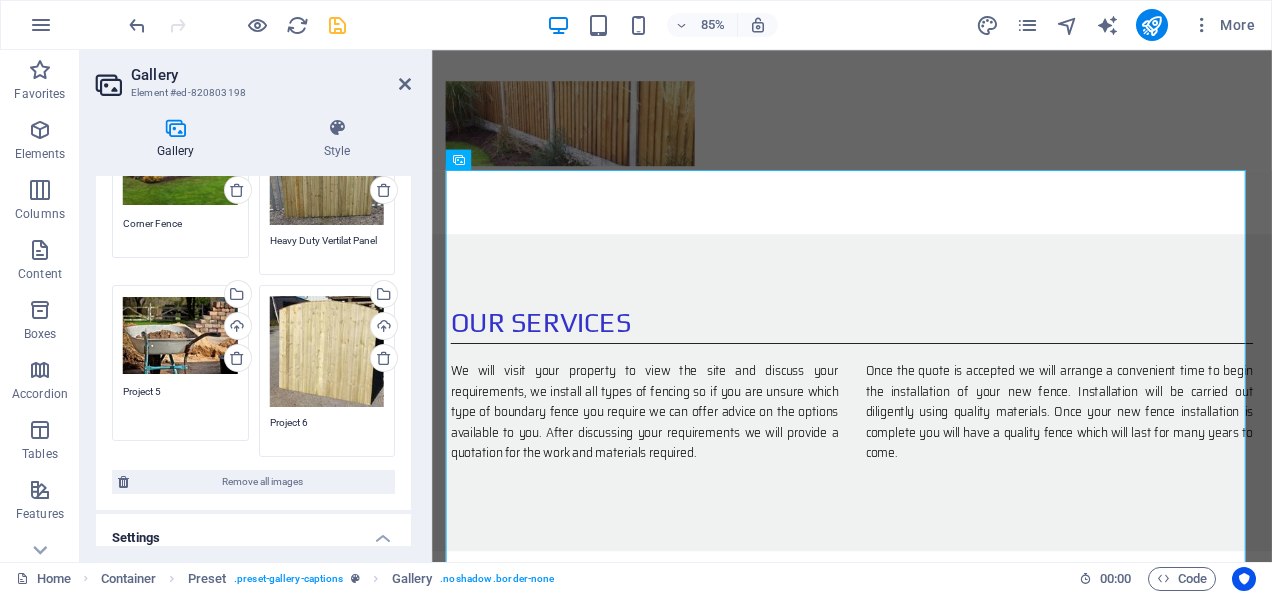 click on "Project 5" at bounding box center (180, 406) 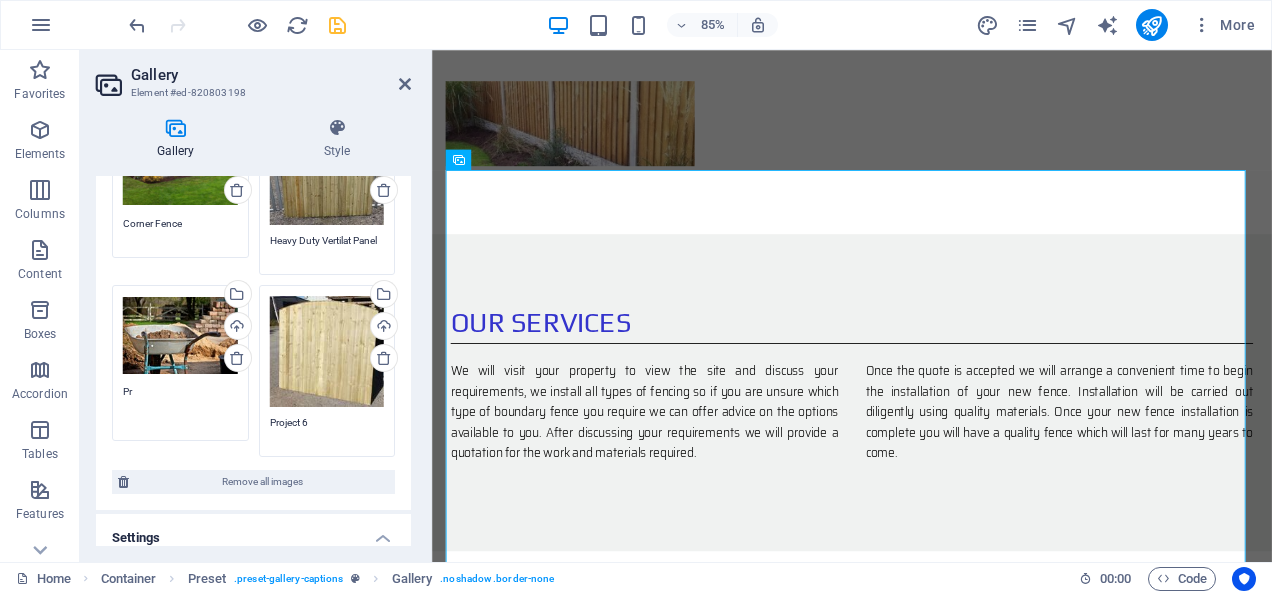 type on "P" 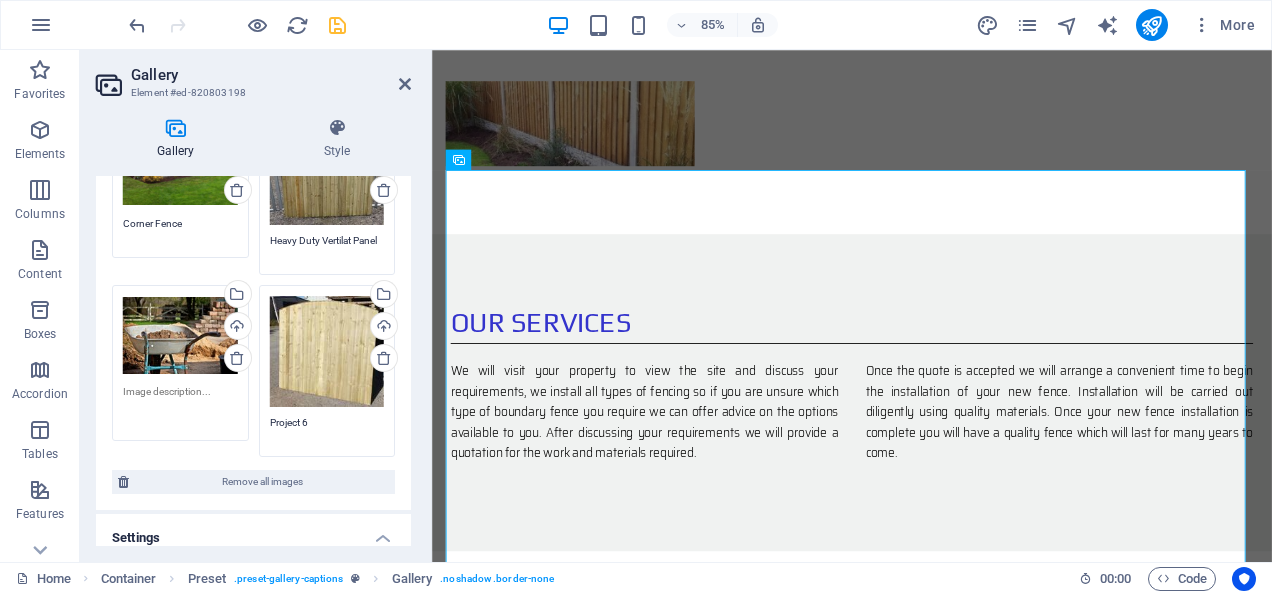 type on "F" 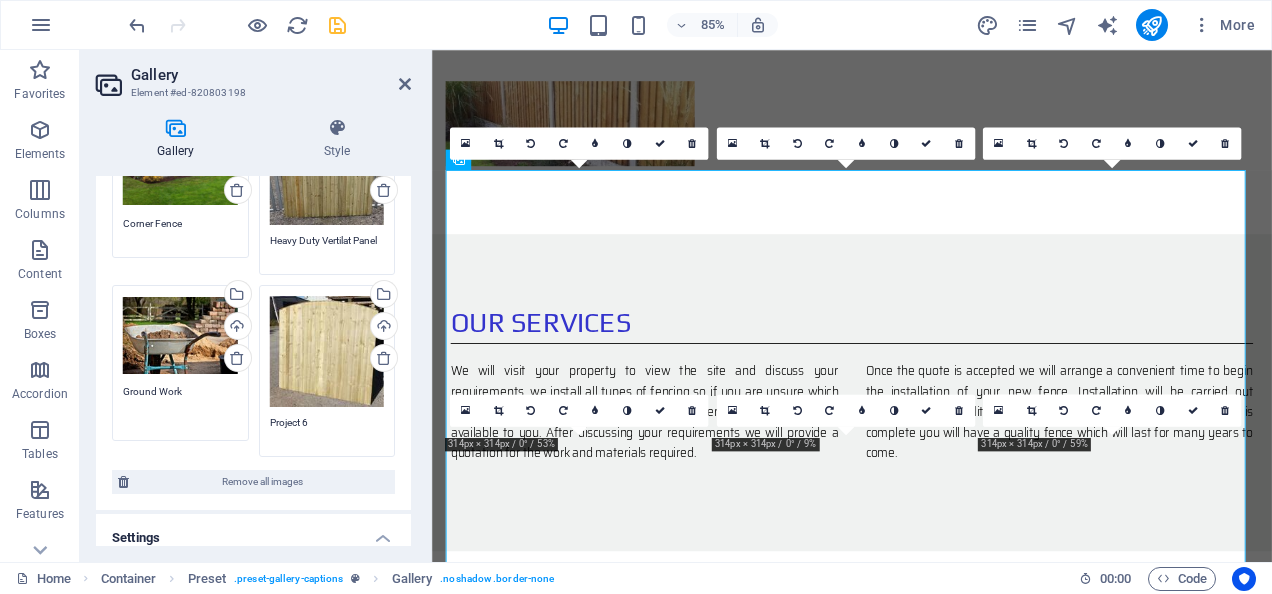 type on "Ground Work" 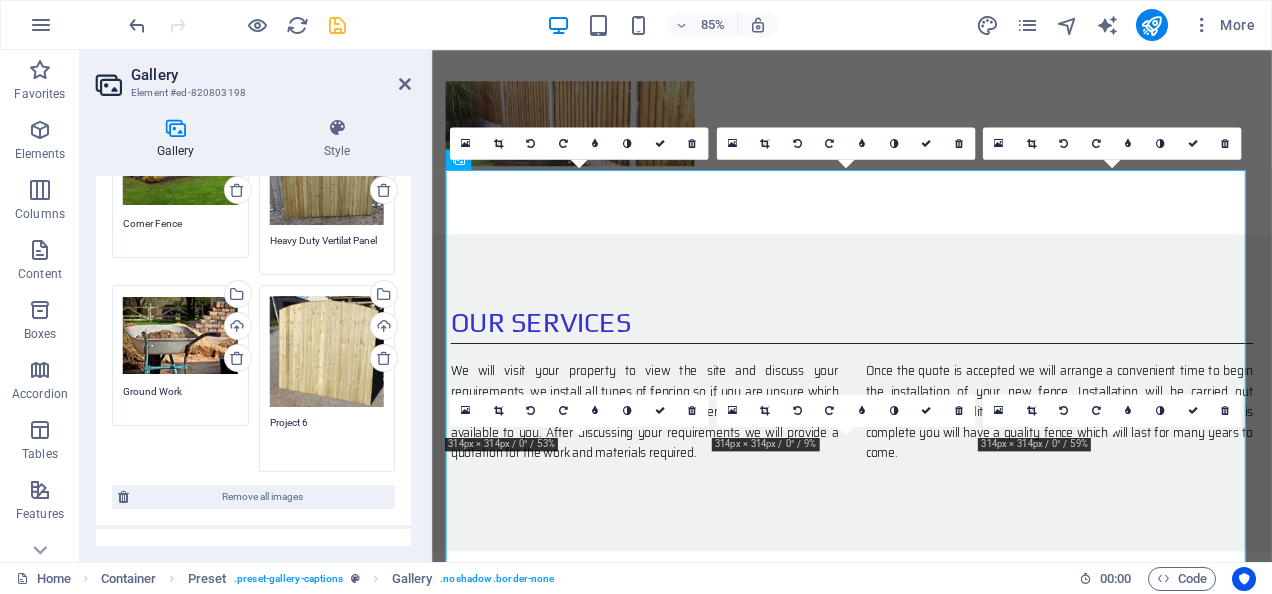 click on "Project 6" at bounding box center [327, 437] 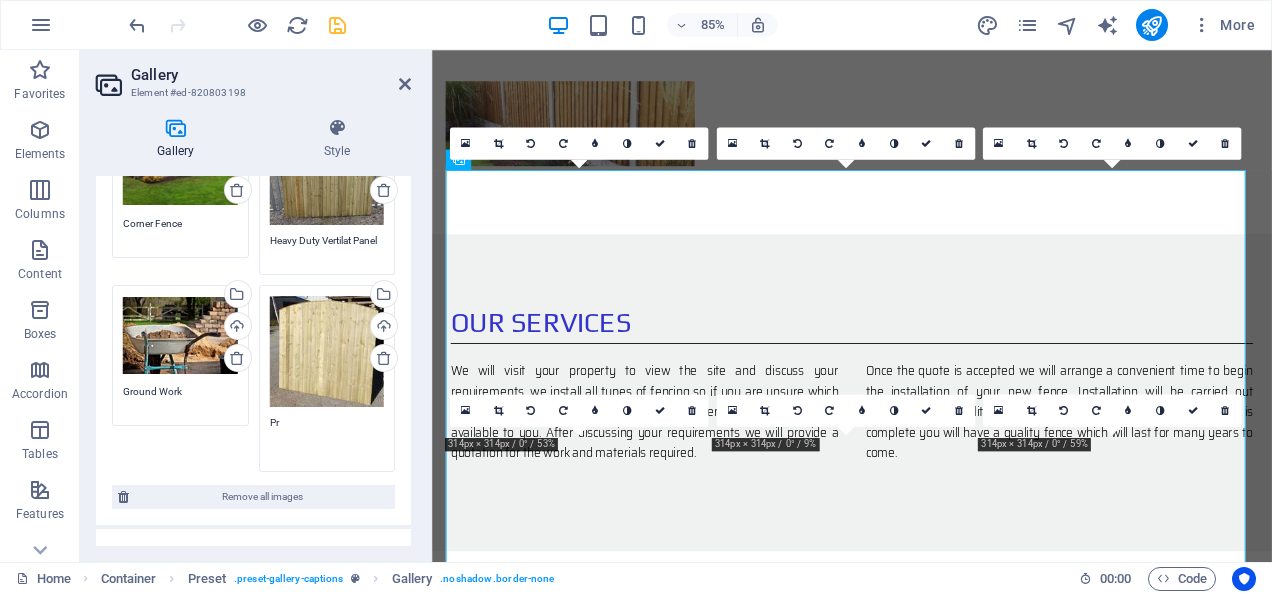 type on "P" 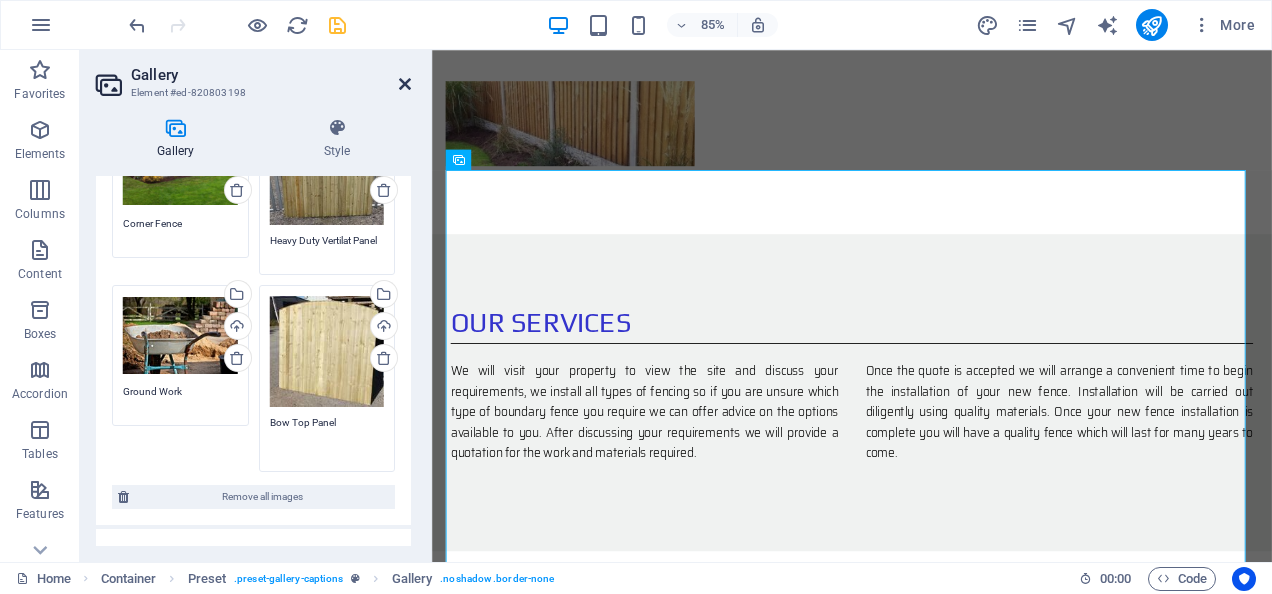 type on "Bow Top Panel" 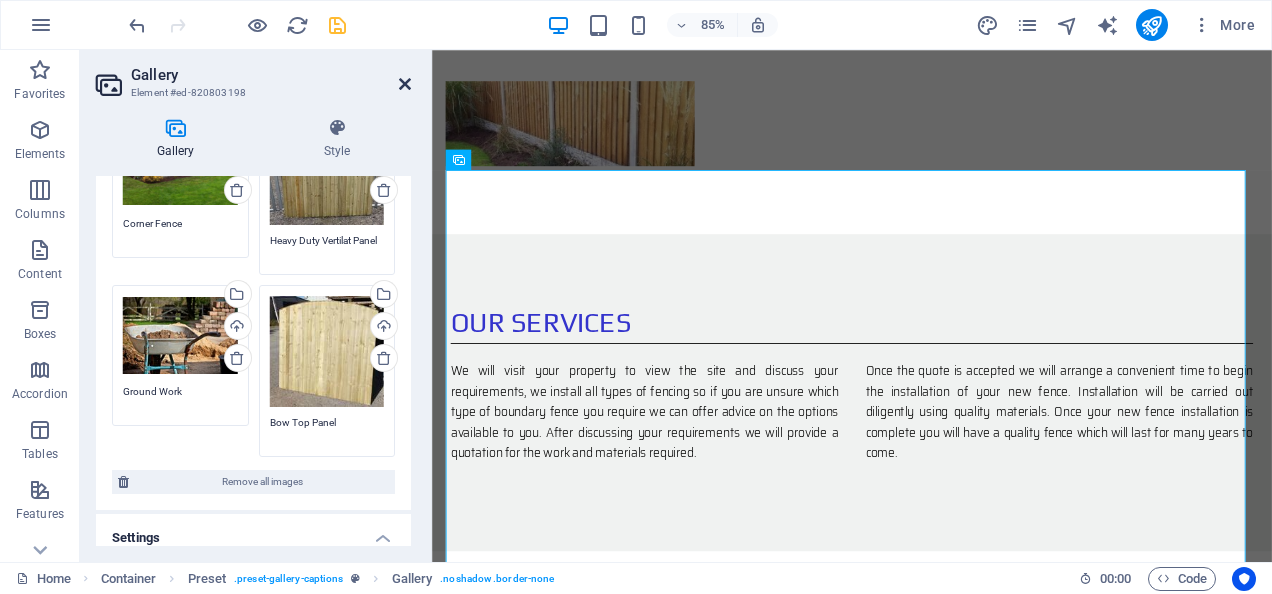 click at bounding box center (405, 84) 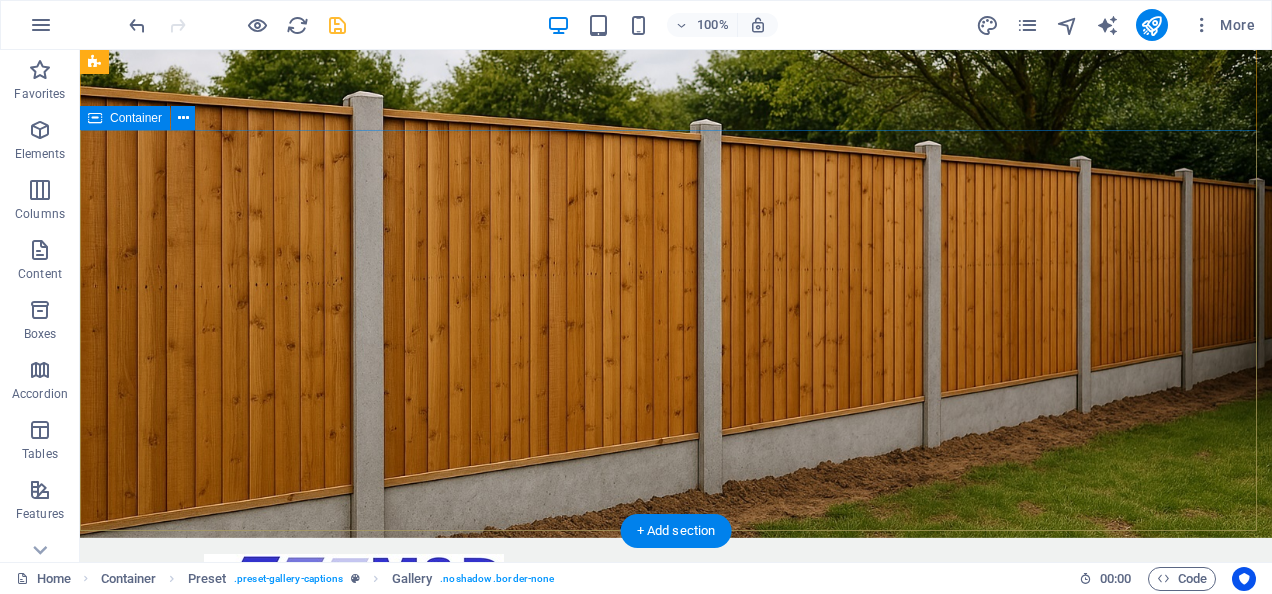 scroll, scrollTop: 8, scrollLeft: 0, axis: vertical 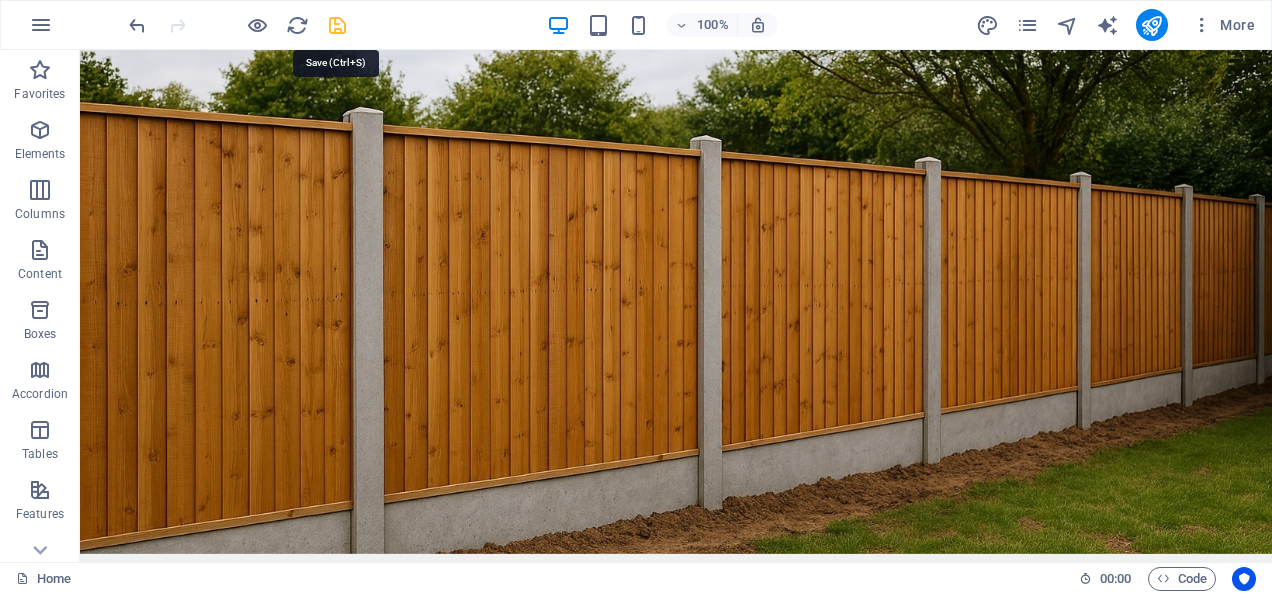 click at bounding box center [337, 25] 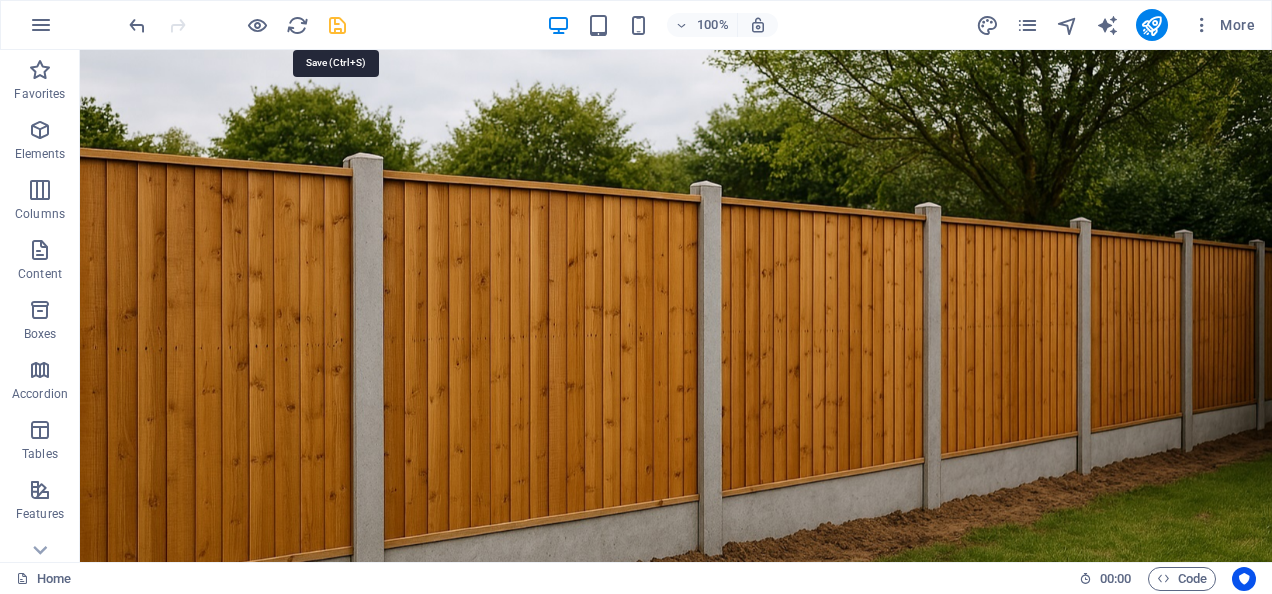 select 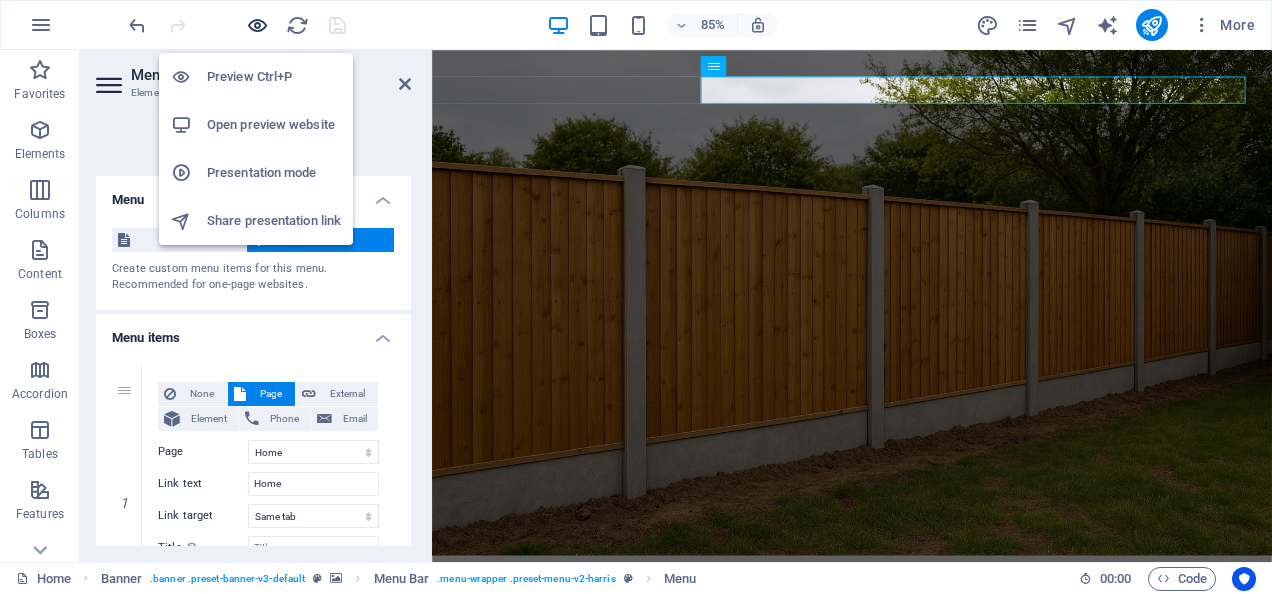 click at bounding box center [257, 25] 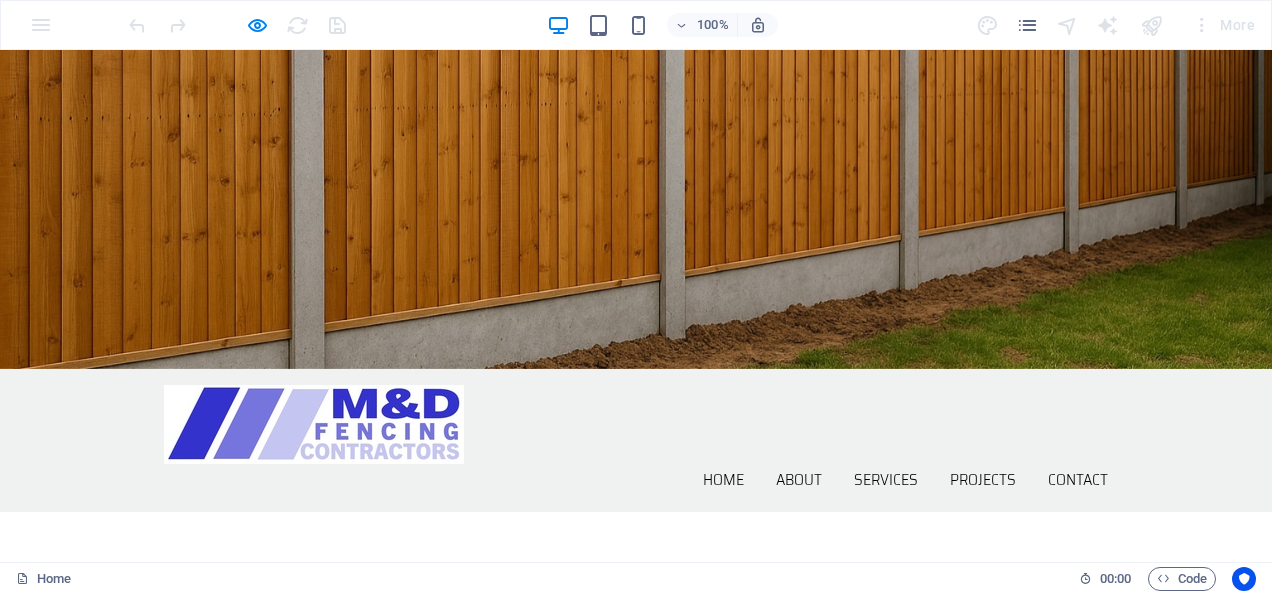 scroll, scrollTop: 0, scrollLeft: 0, axis: both 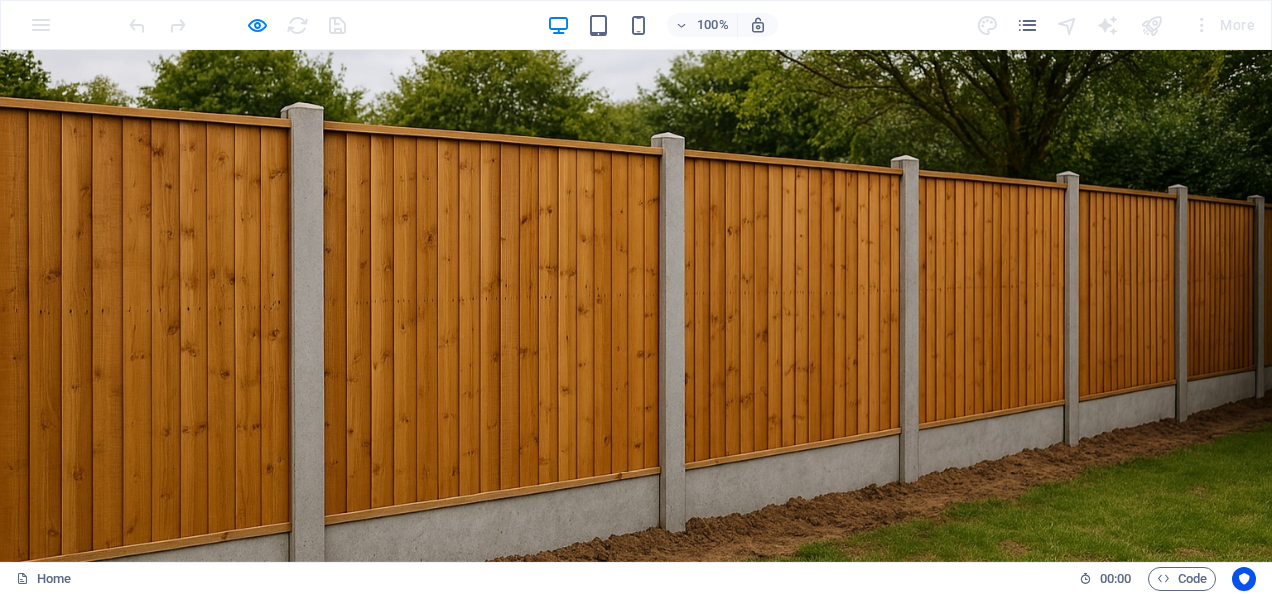 click on "Contact" at bounding box center (1078, 673) 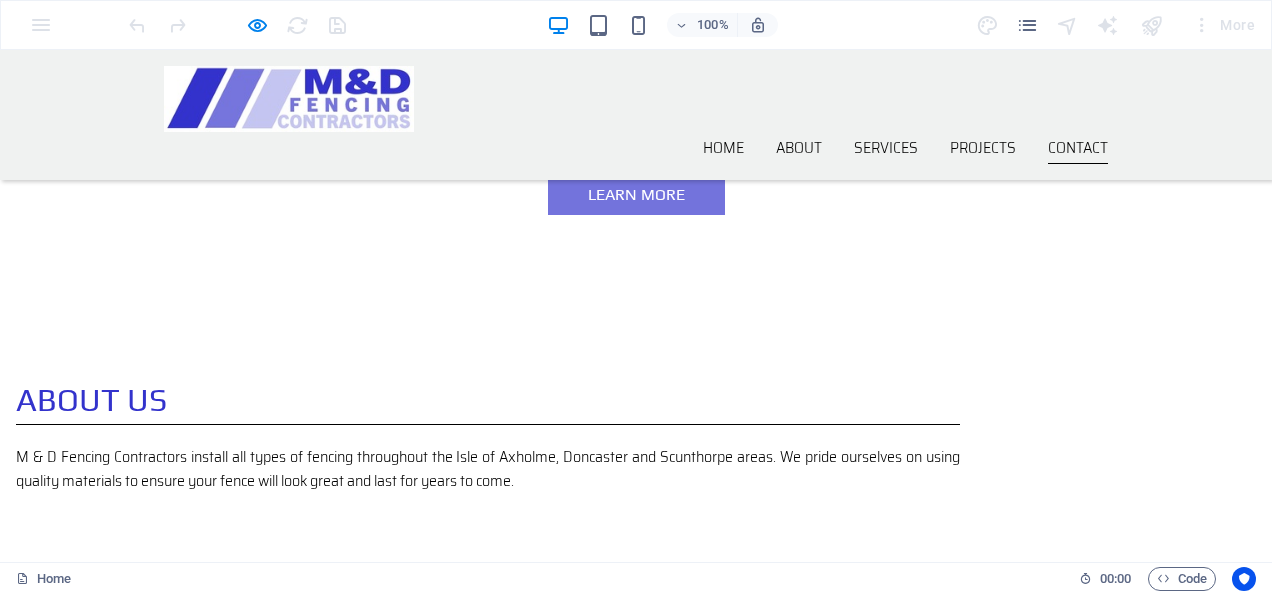 scroll, scrollTop: 0, scrollLeft: 0, axis: both 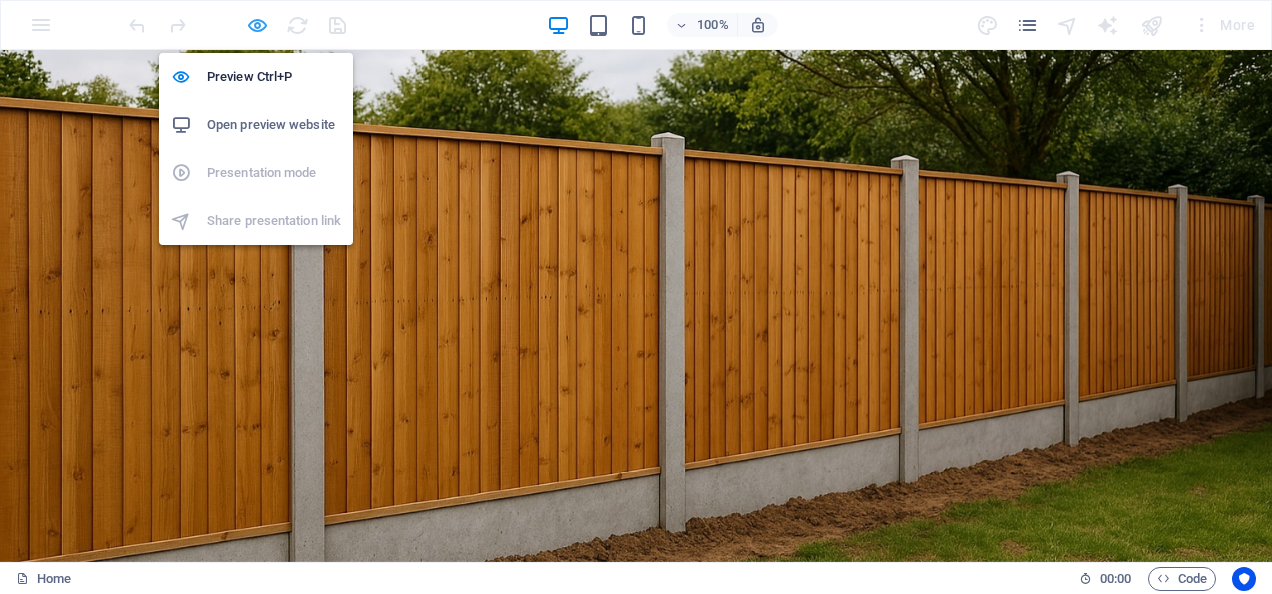 click at bounding box center (257, 25) 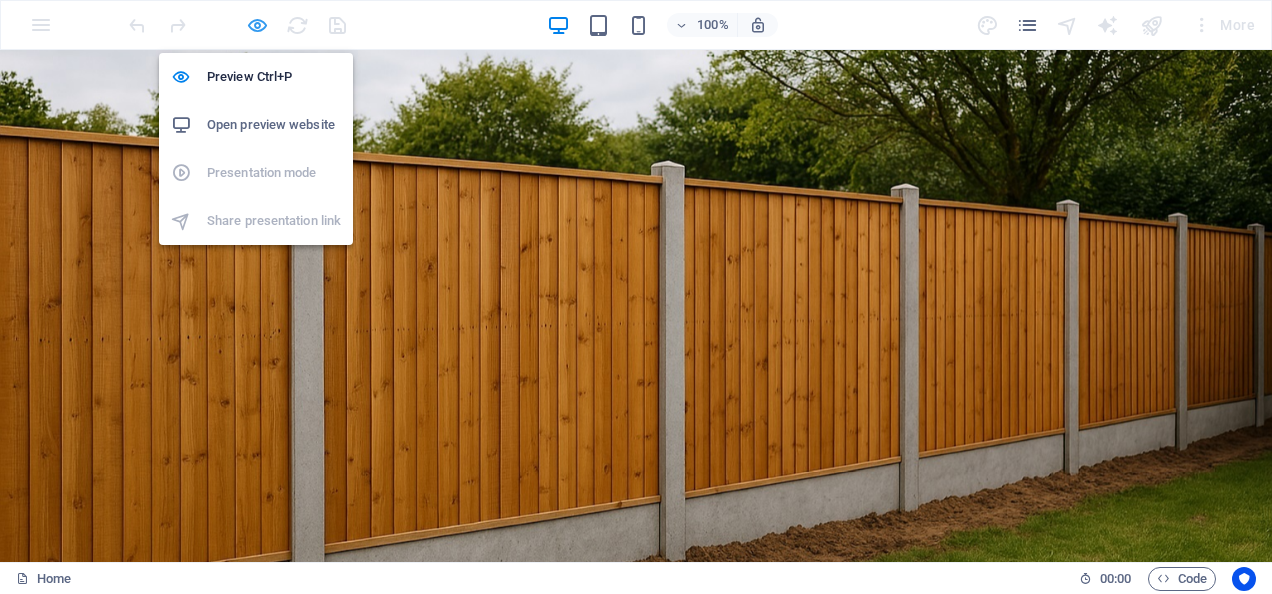 select 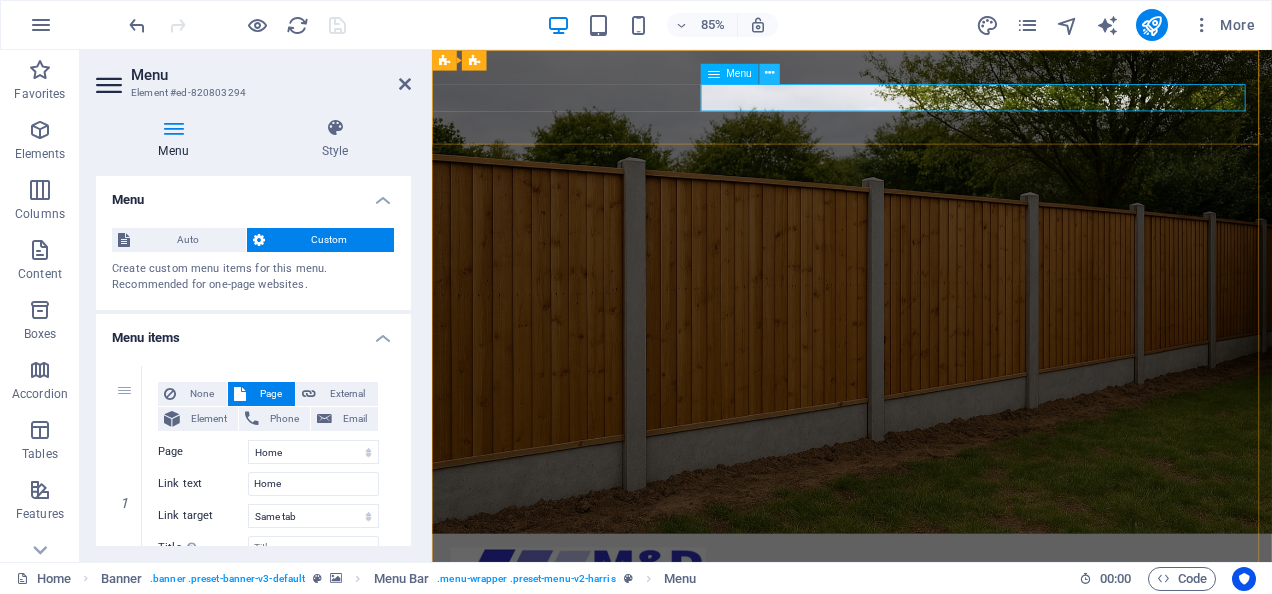 click at bounding box center (769, 73) 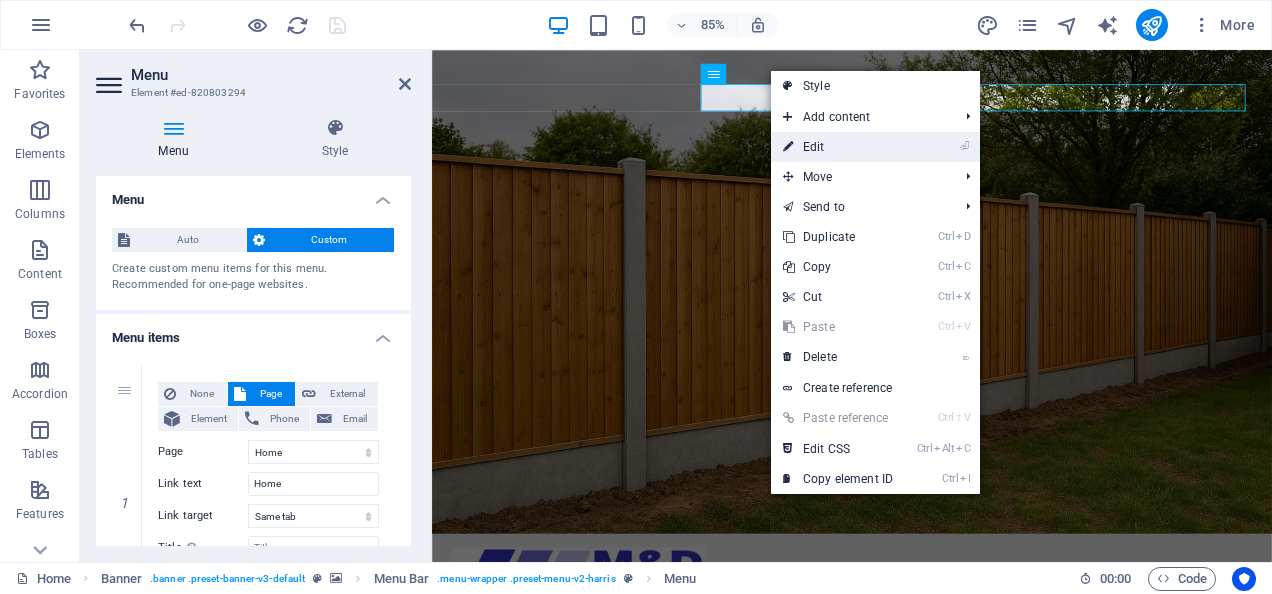 click on "⏎  Edit" at bounding box center (838, 147) 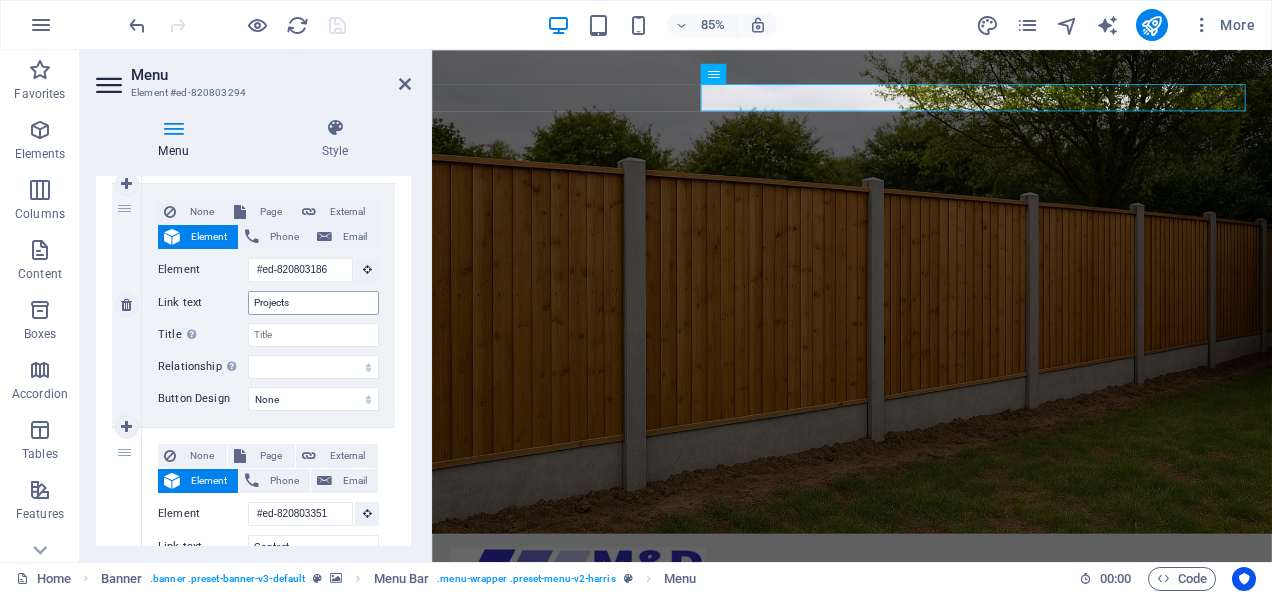 scroll, scrollTop: 946, scrollLeft: 0, axis: vertical 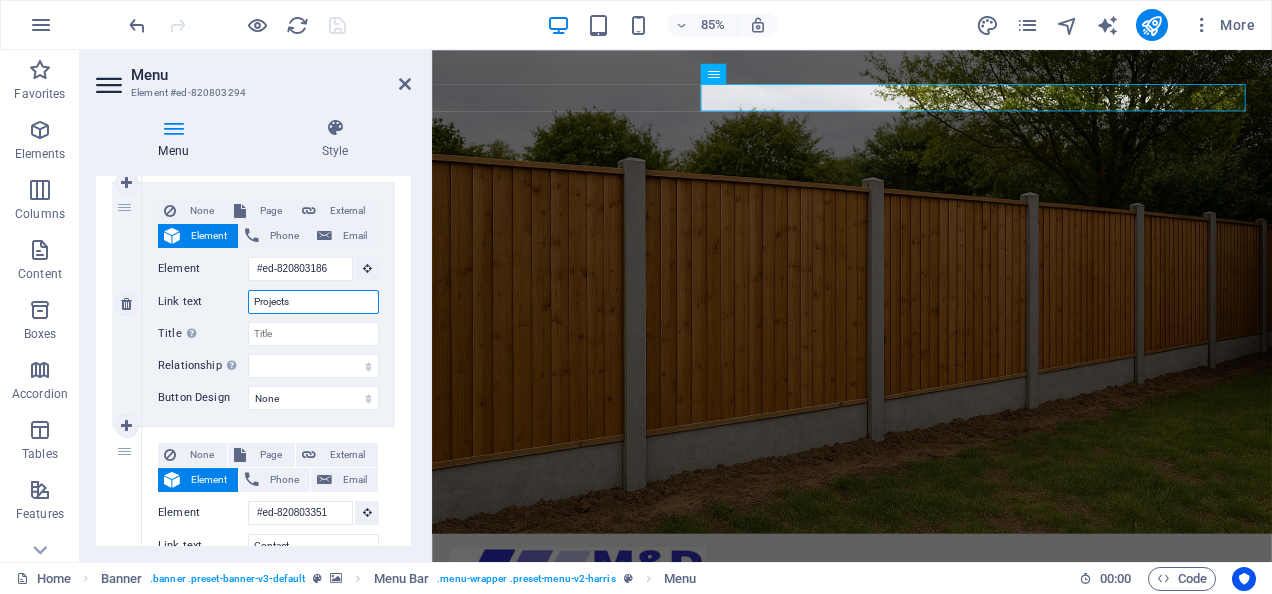click on "Projects" at bounding box center (313, 302) 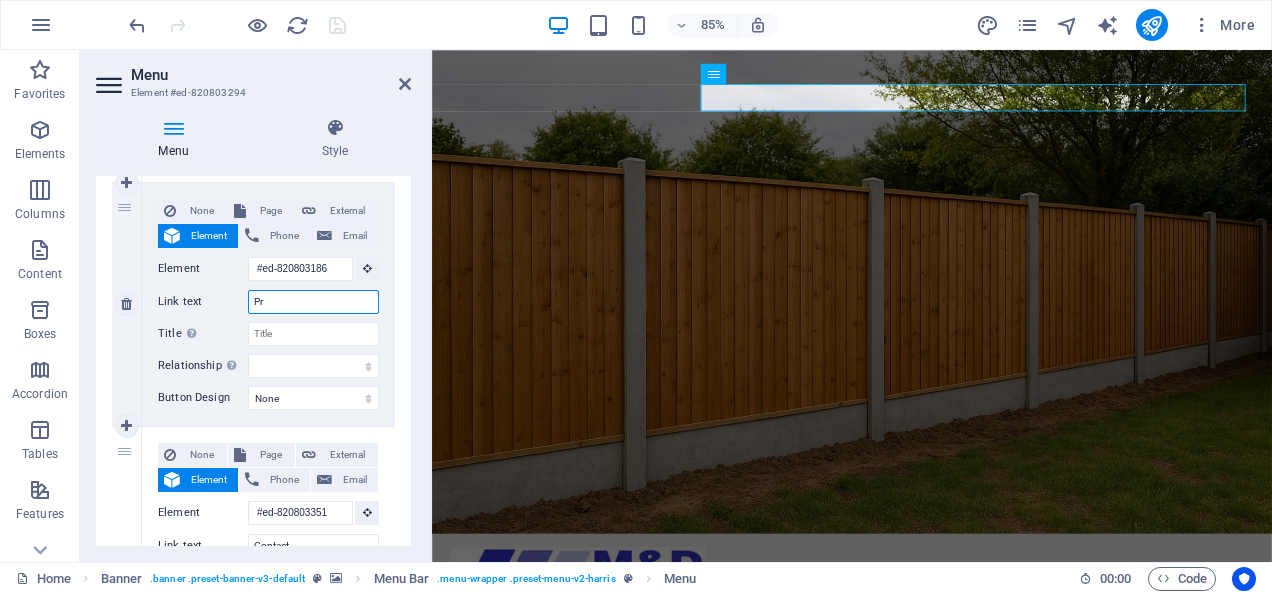 type on "P" 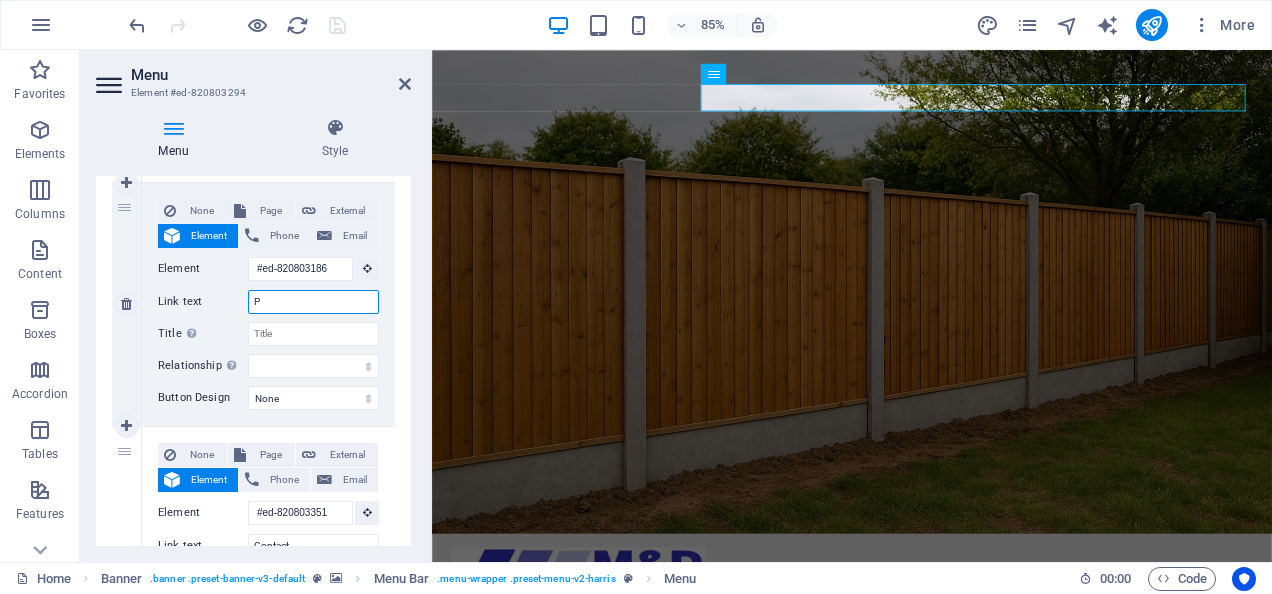 type 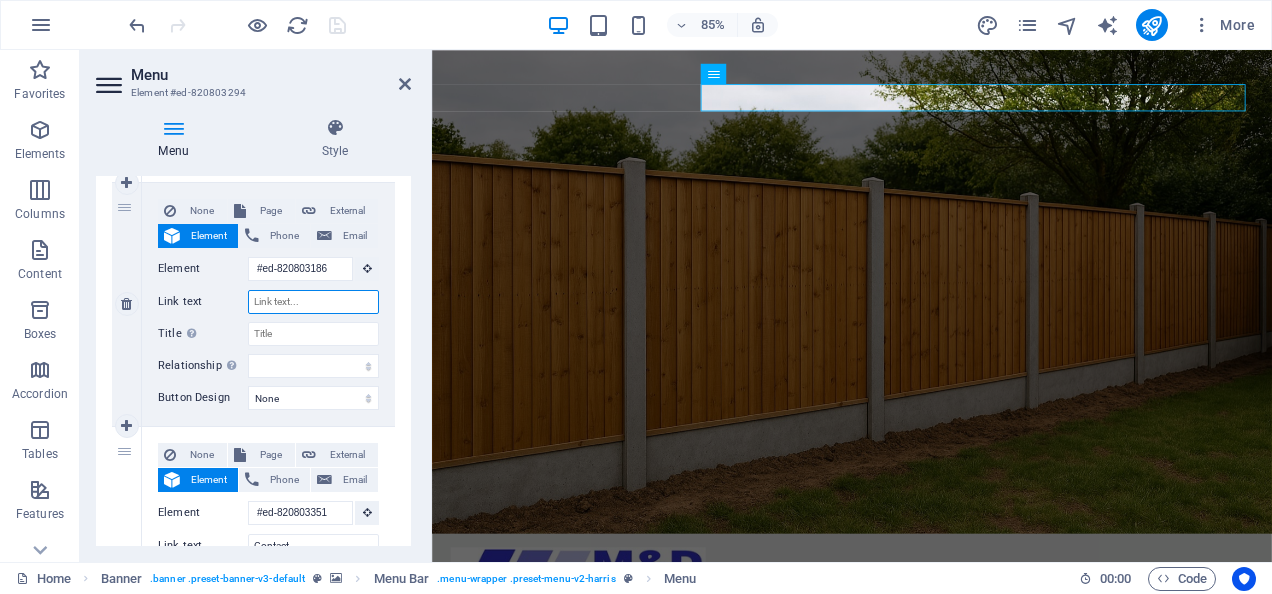 select 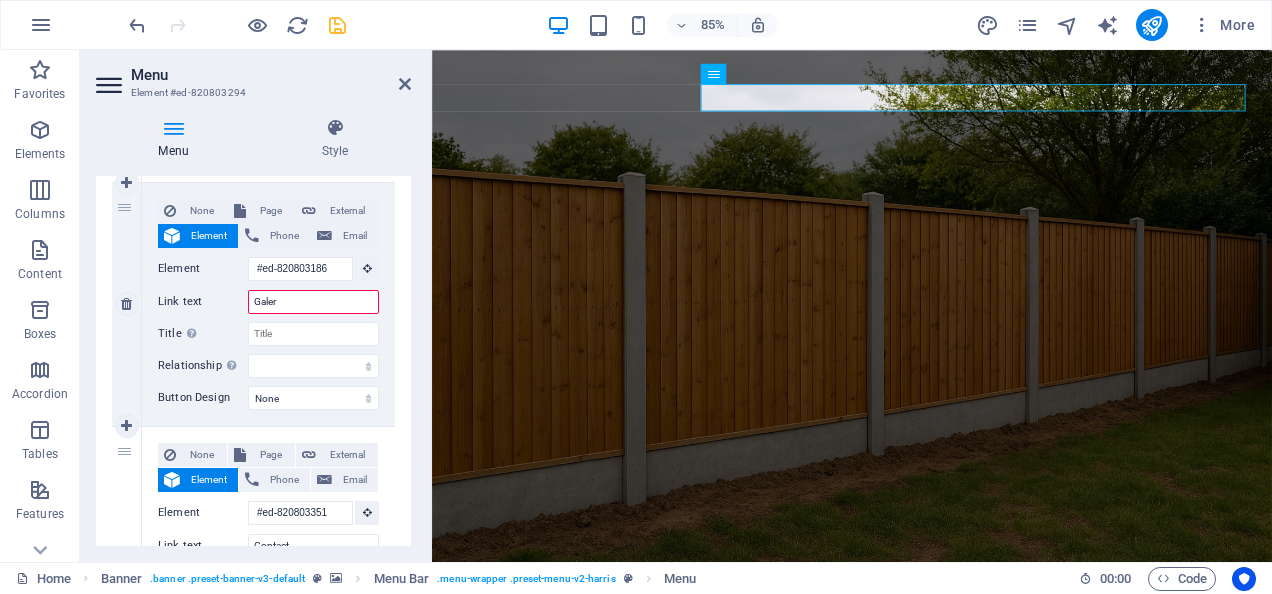 type on "Galery" 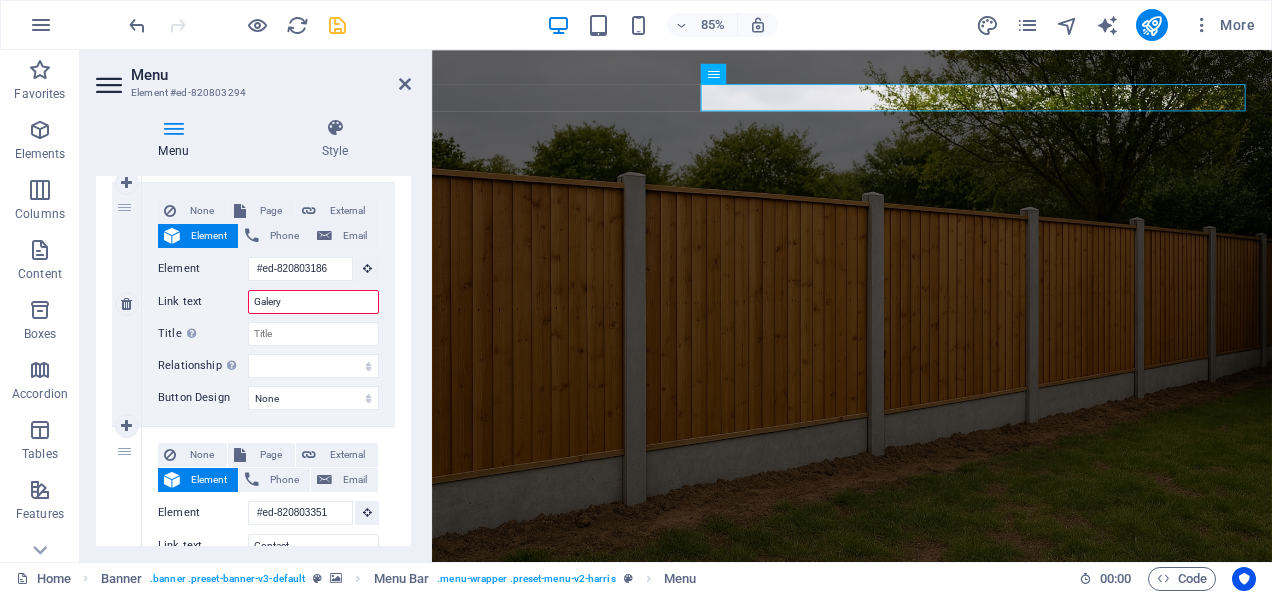 select 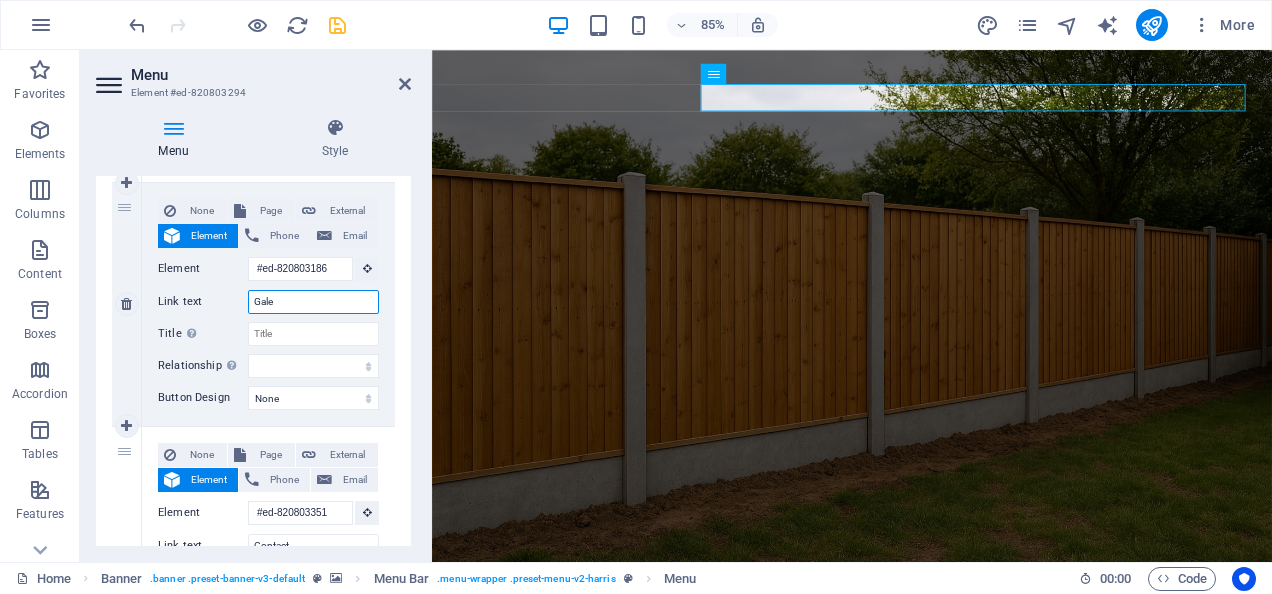 type on "Gal" 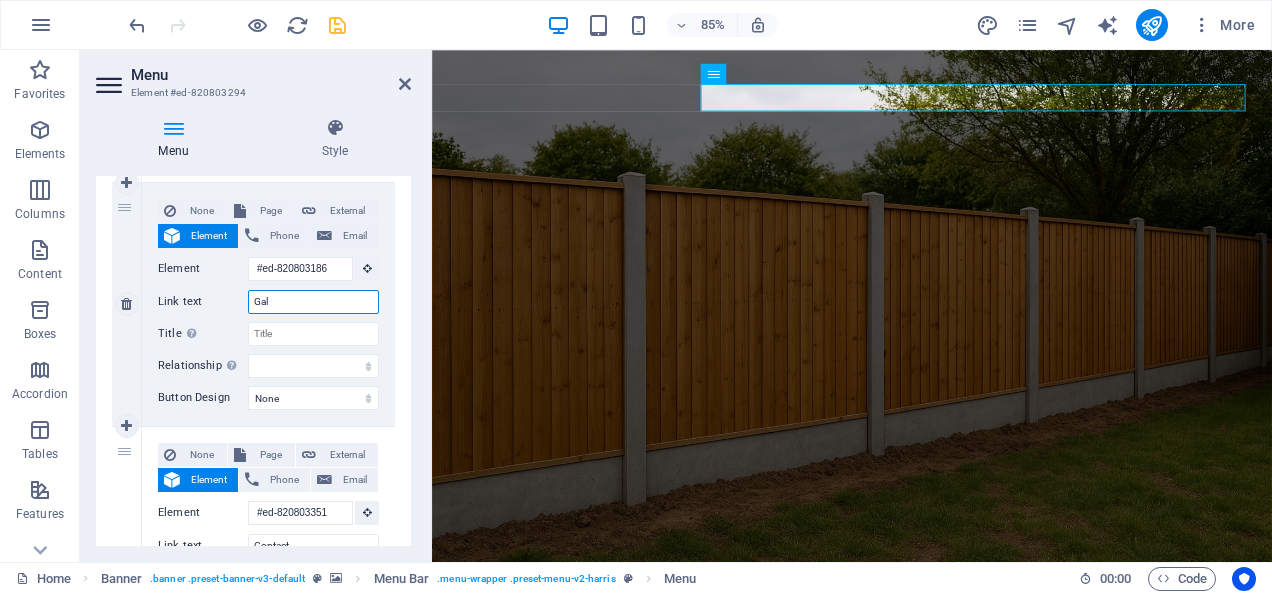 select 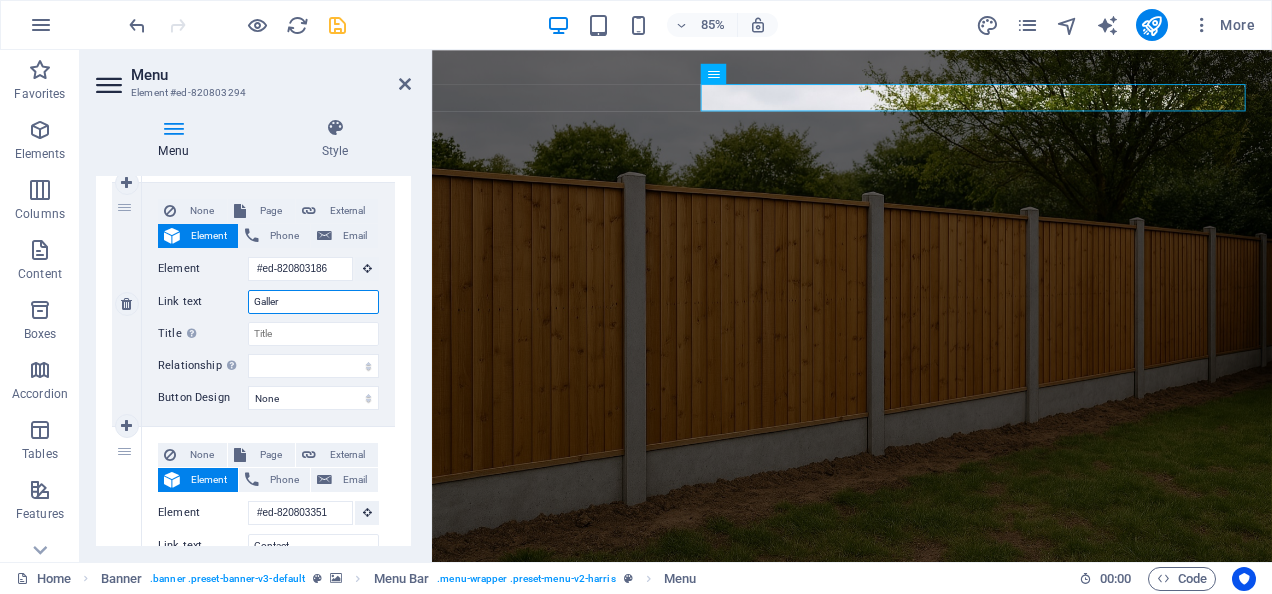 type on "Gallery" 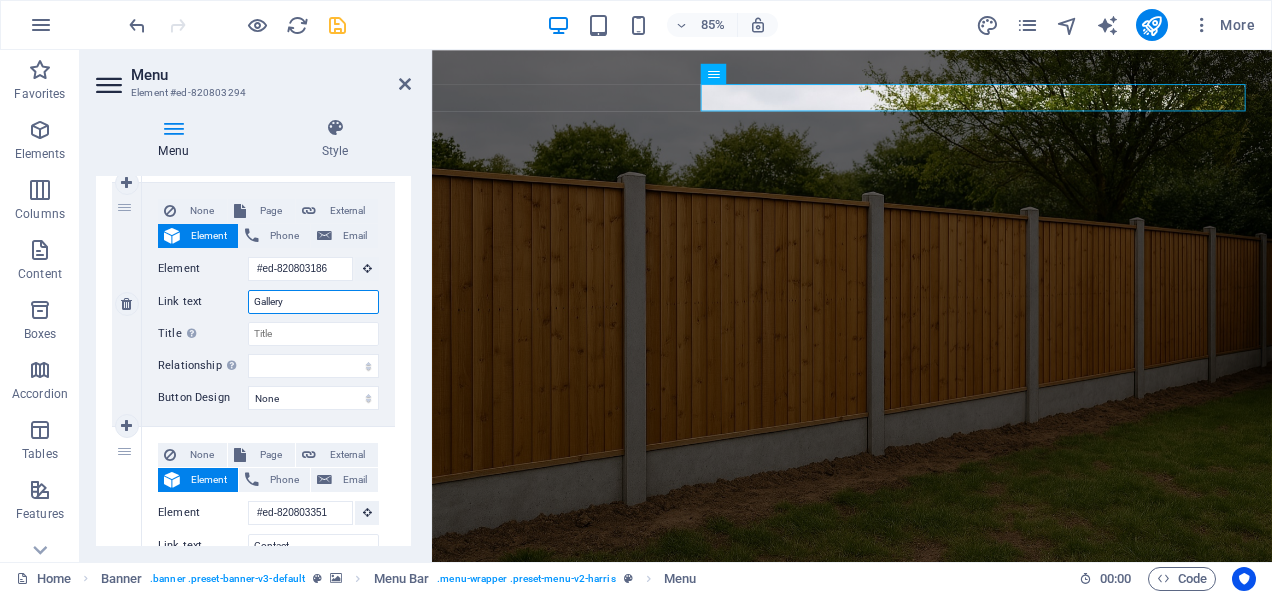 select 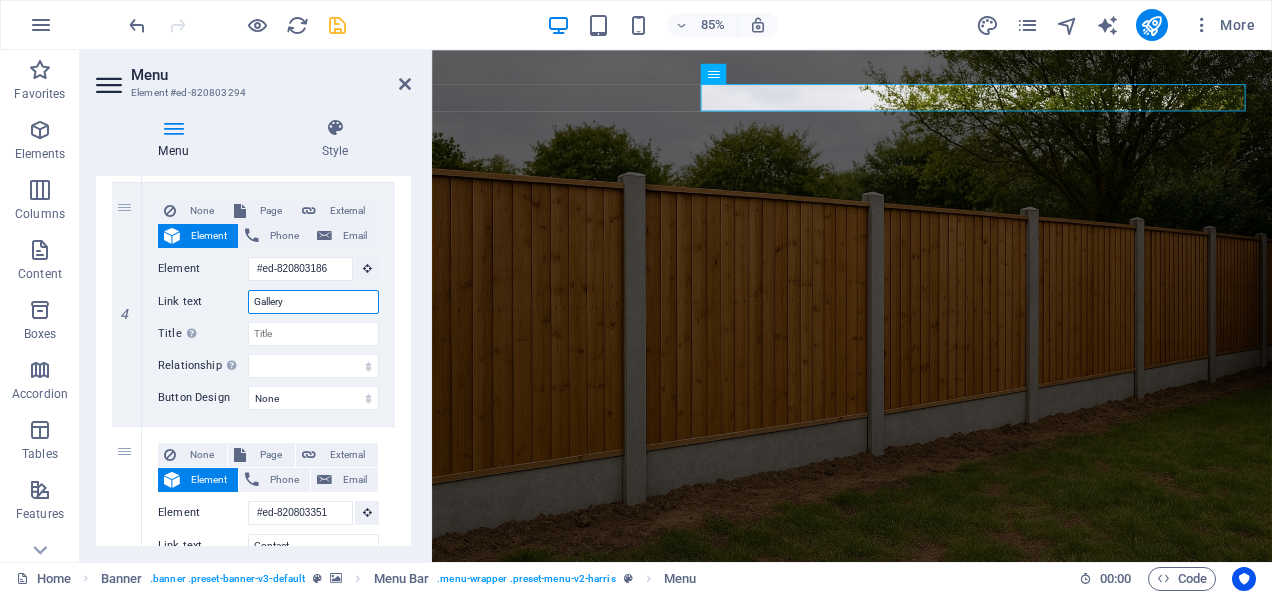 scroll, scrollTop: 0, scrollLeft: 0, axis: both 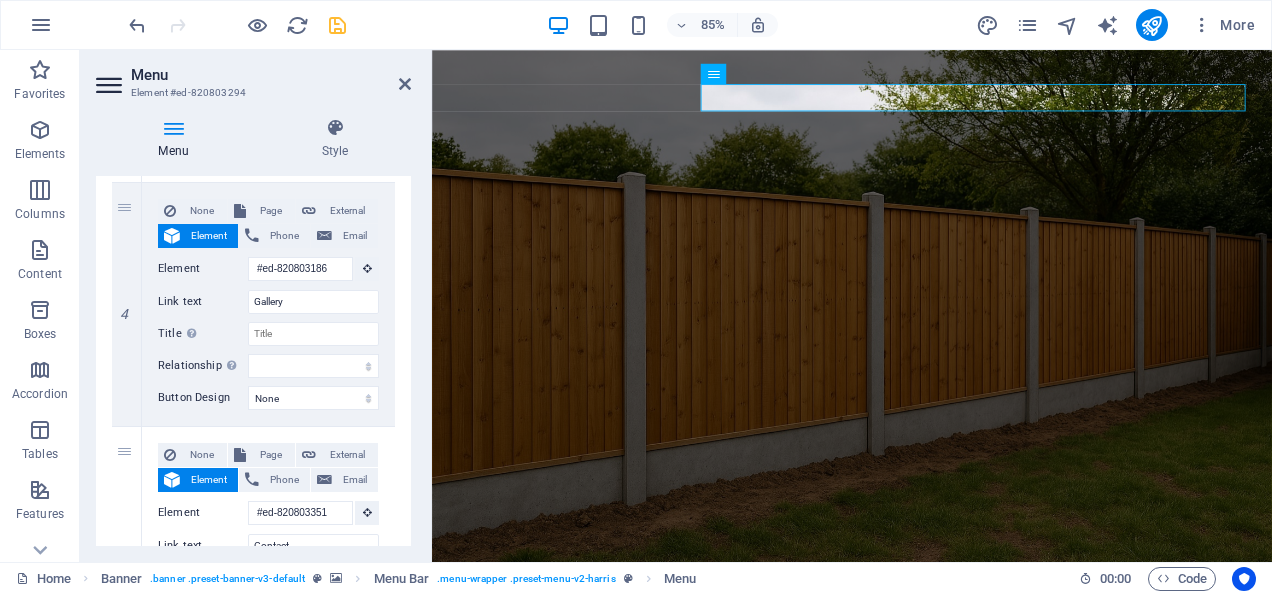 click on "None Page External Element Phone Email Page Home Subpage Legal Notice Privacy Element
URL /15802488 Phone Email Link text Home Link target New tab Same tab Overlay Title Additional link description, should not be the same as the link text. The title is most often shown as a tooltip text when the mouse moves over the element. Leave empty if uncertain. Relationship Sets the  relationship of this link to the link target . For example, the value "nofollow" instructs search engines not to follow the link. Can be left empty. alternate author bookmark external help license next nofollow noreferrer noopener prev search tag Button Design None Default Primary Secondary 2 None Page External Element Phone Email Page Home Subpage Legal Notice Privacy Element #ed-820803213
URL Phone Email Link text About Link target New tab Same tab Overlay Title Relationship Sets the  relationship of this link to the link target alternate author bookmark external help license next nofollow" at bounding box center (253, 45) 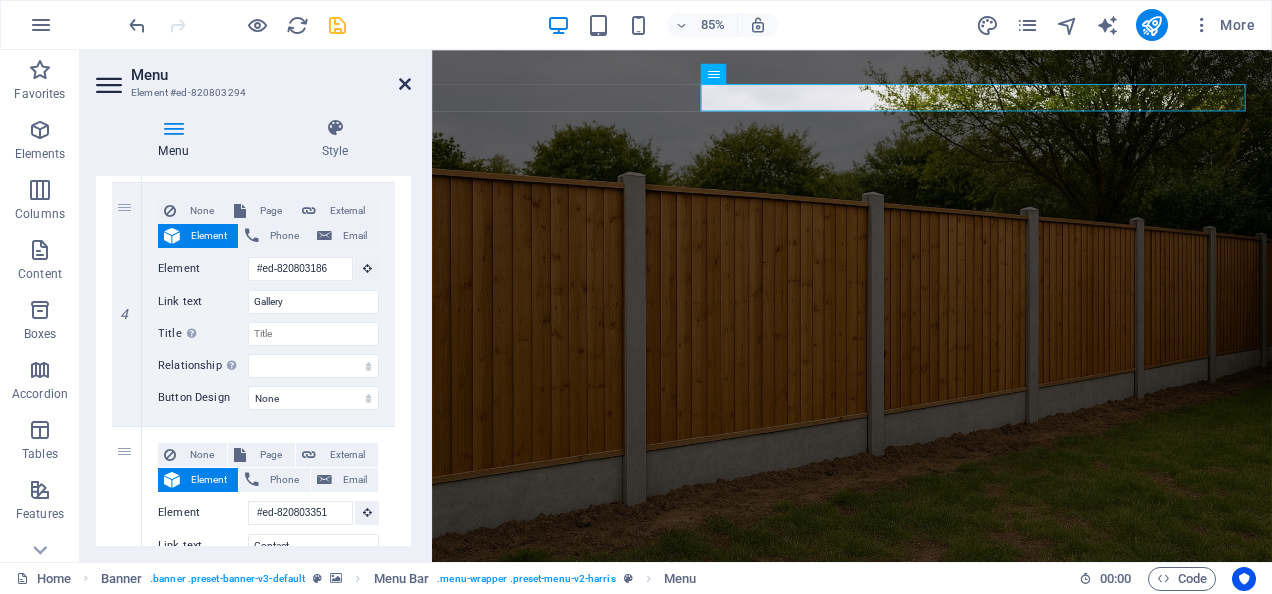 click at bounding box center [405, 84] 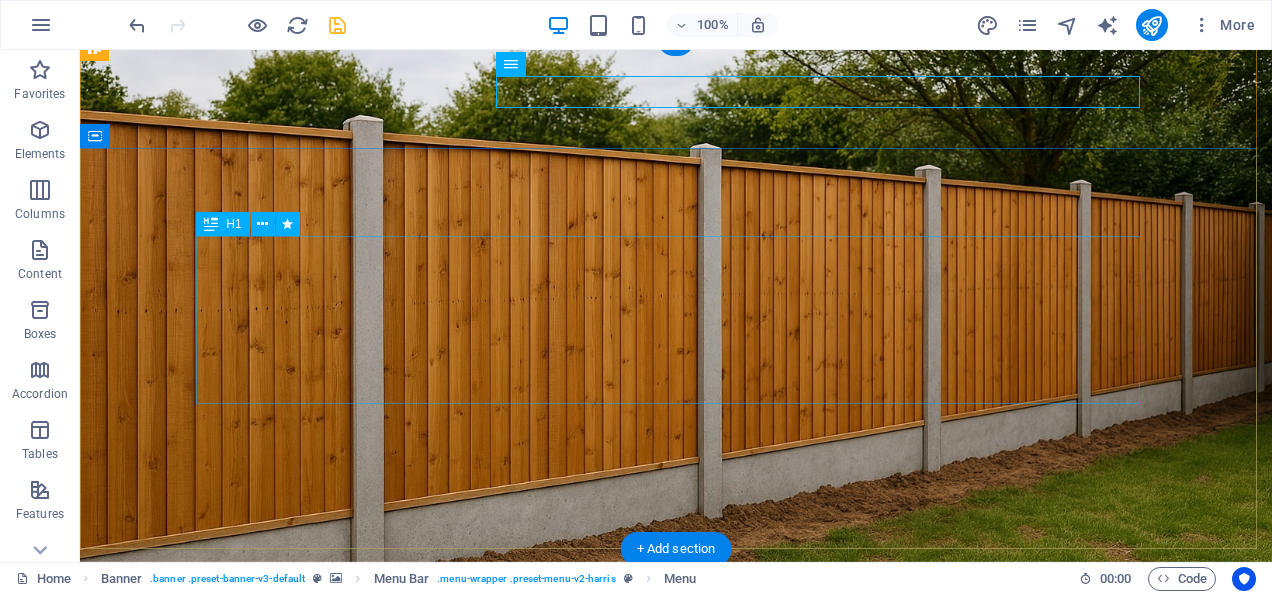 scroll, scrollTop: 30, scrollLeft: 0, axis: vertical 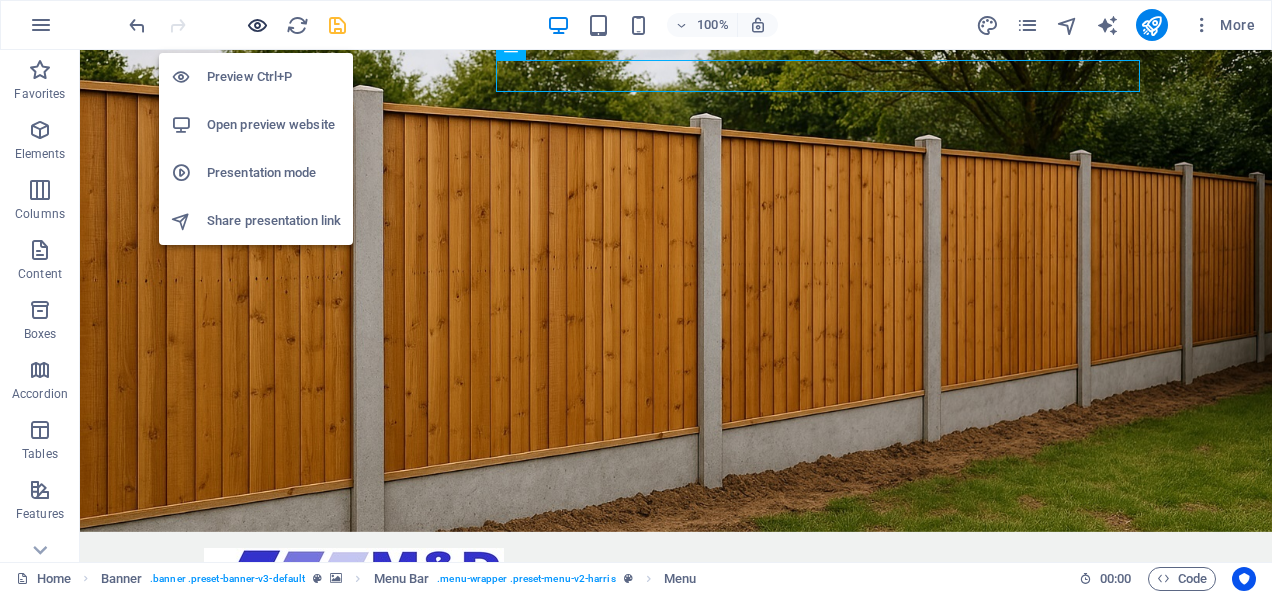 click at bounding box center (257, 25) 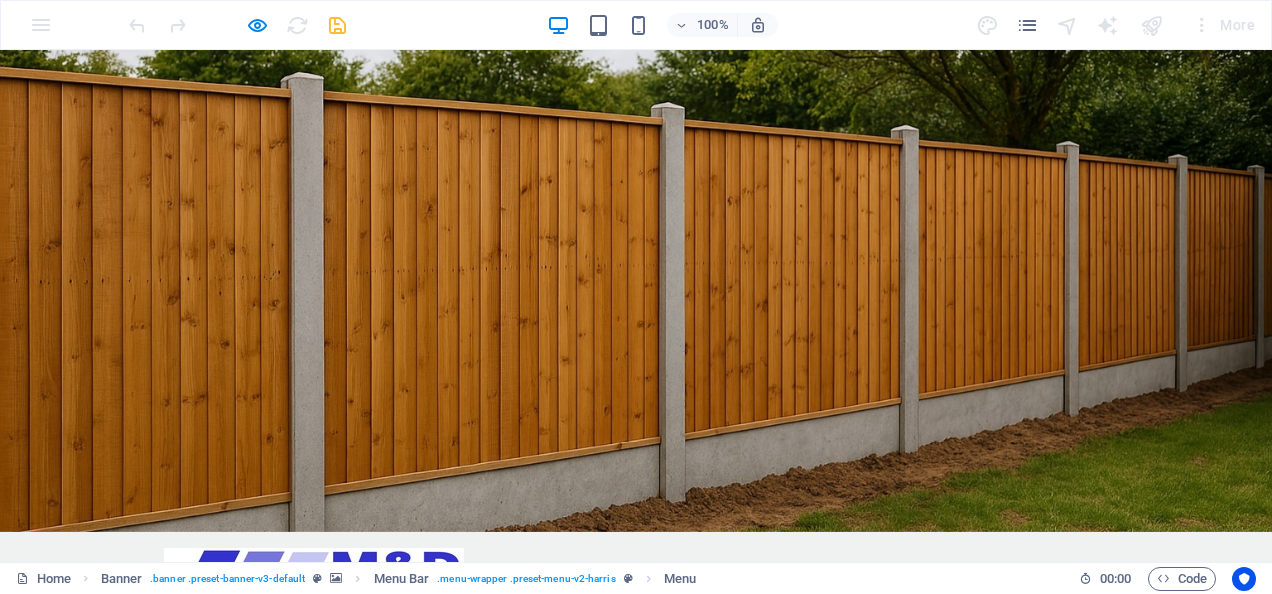 click on "Gallery" at bounding box center [987, 643] 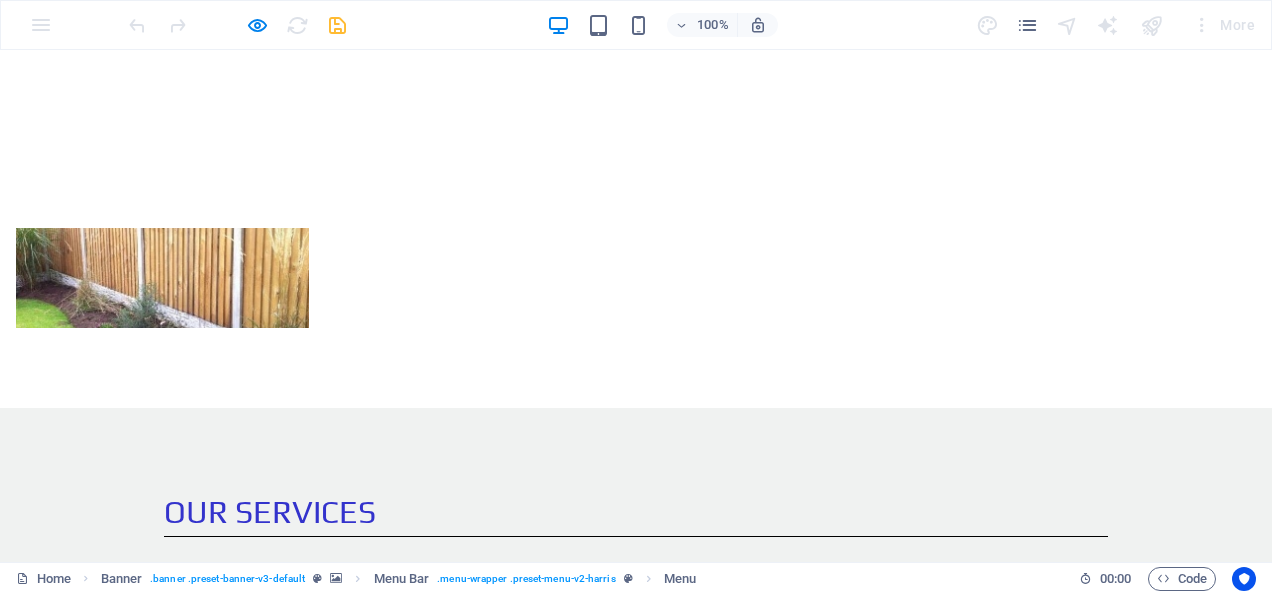 scroll, scrollTop: 1377, scrollLeft: 0, axis: vertical 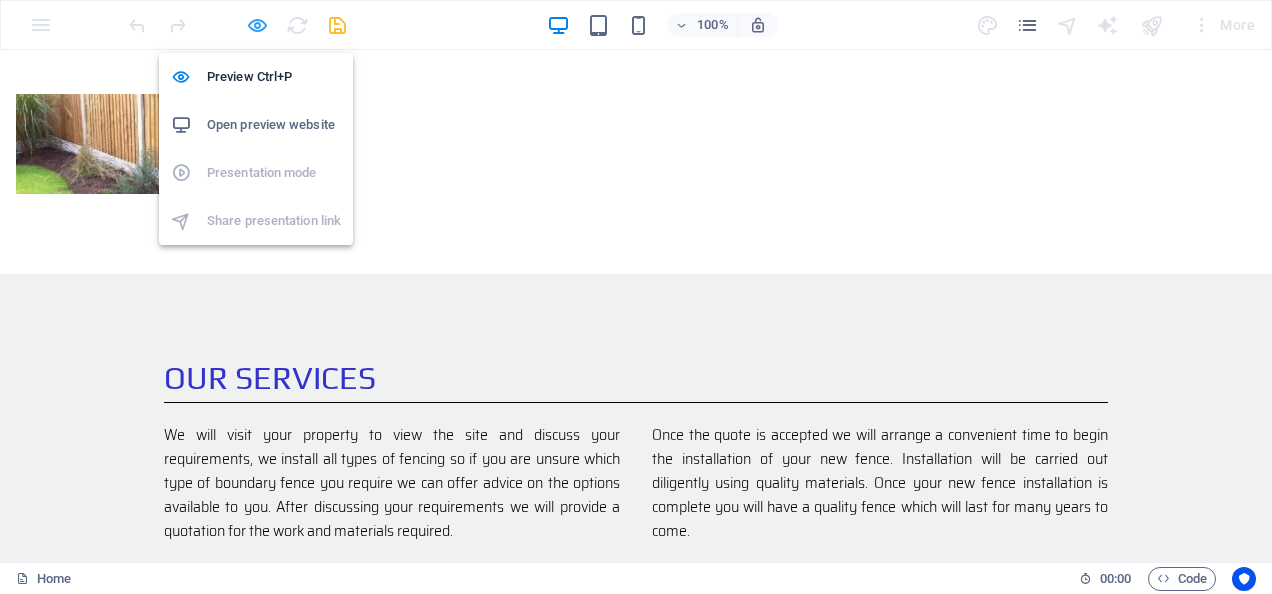 click at bounding box center (257, 25) 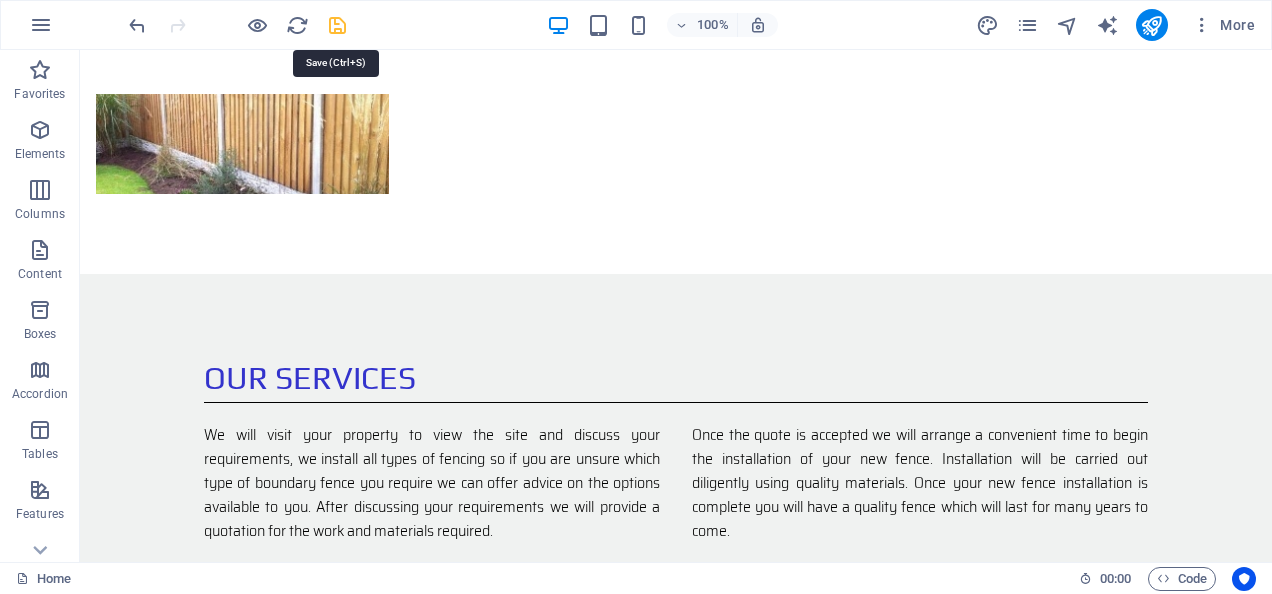 click at bounding box center [337, 25] 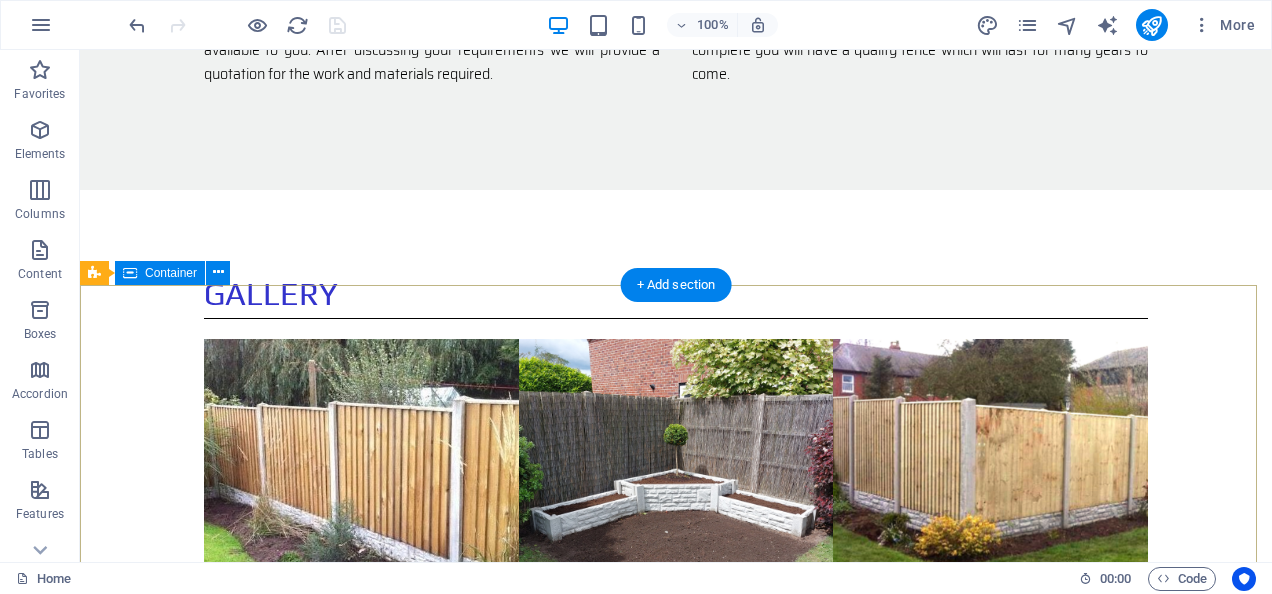 scroll, scrollTop: 2029, scrollLeft: 0, axis: vertical 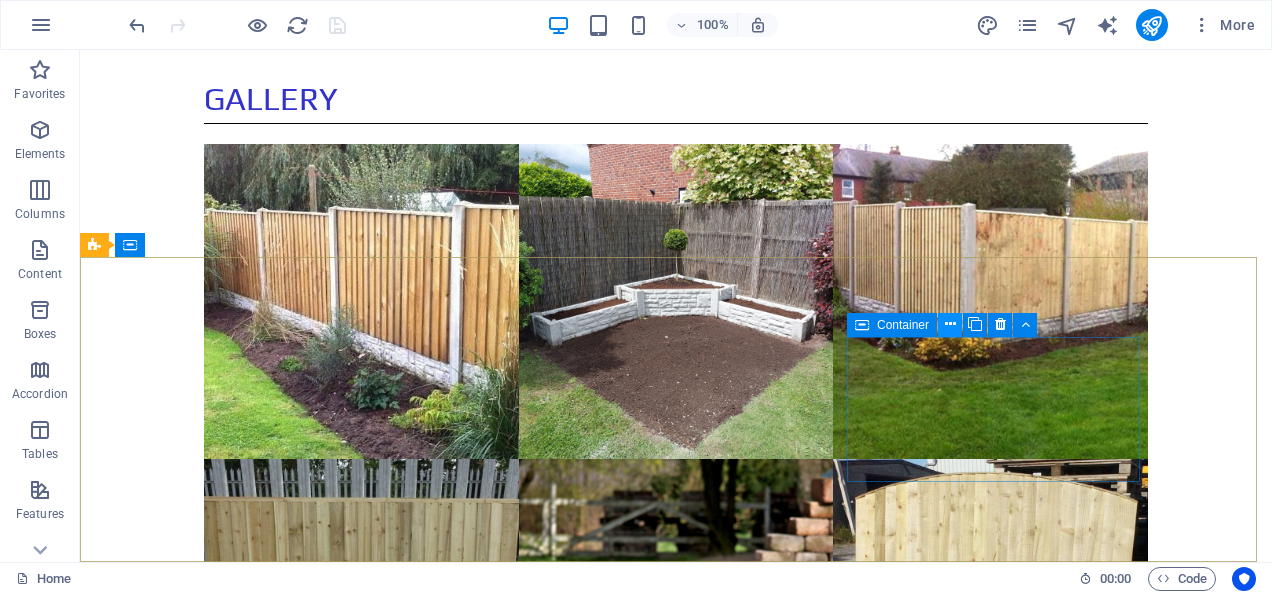 click at bounding box center (950, 324) 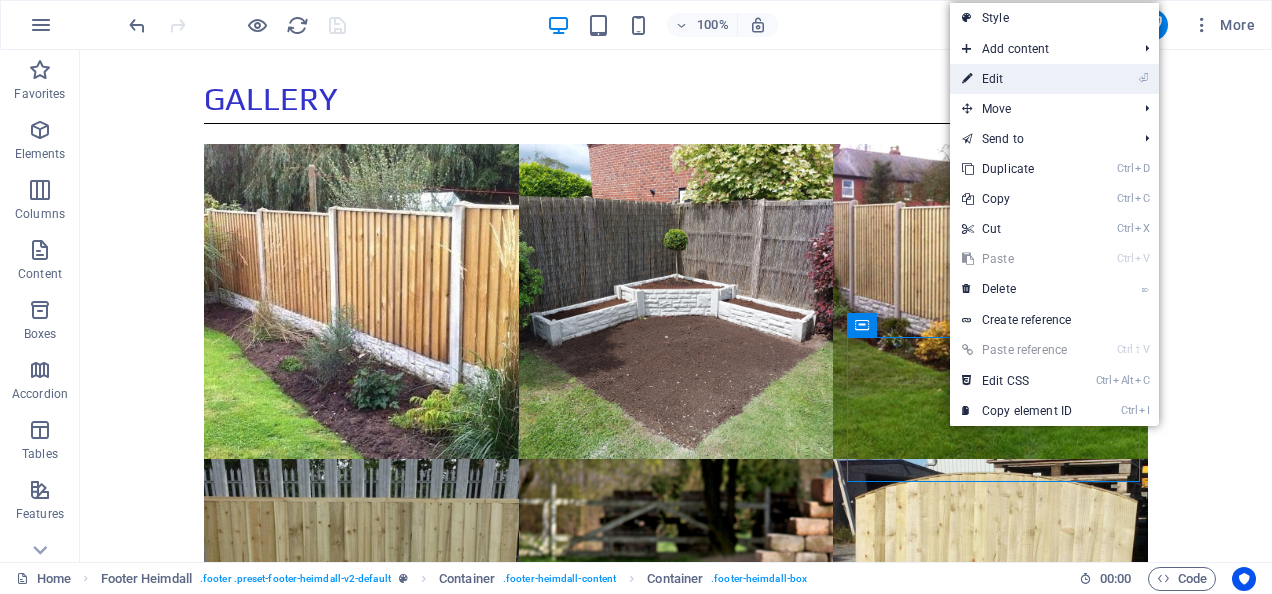 drag, startPoint x: 1013, startPoint y: 77, endPoint x: 39, endPoint y: 265, distance: 991.97784 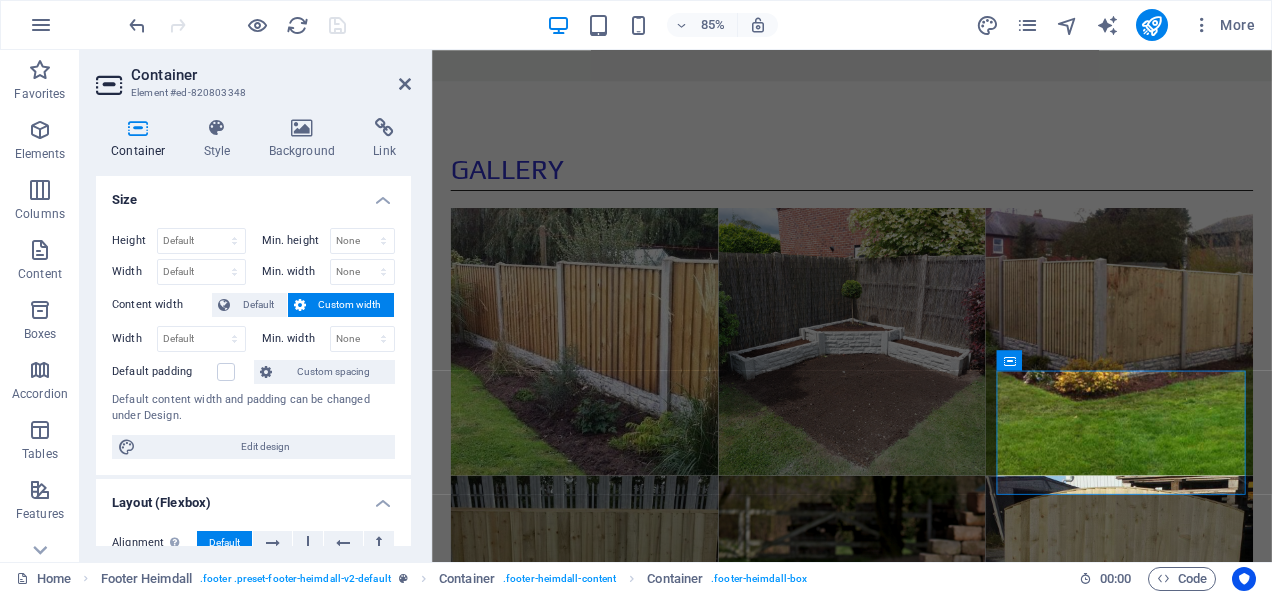 scroll, scrollTop: 2027, scrollLeft: 0, axis: vertical 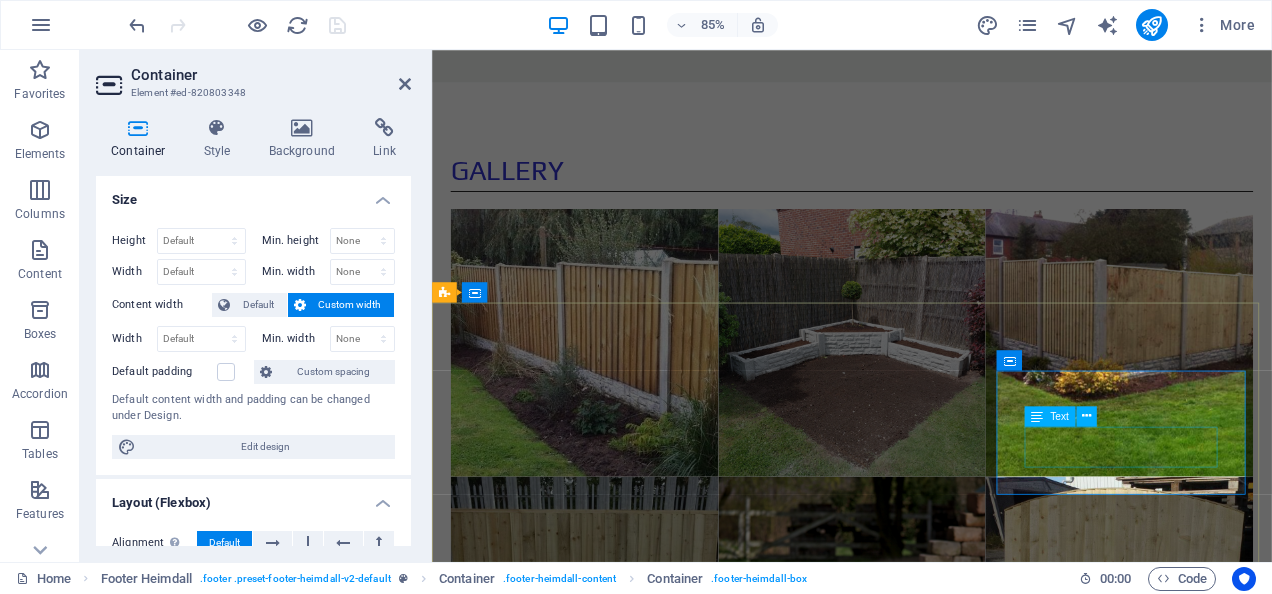 click on "[EMAIL] Legal Notice | Privacy" at bounding box center [594, 1416] 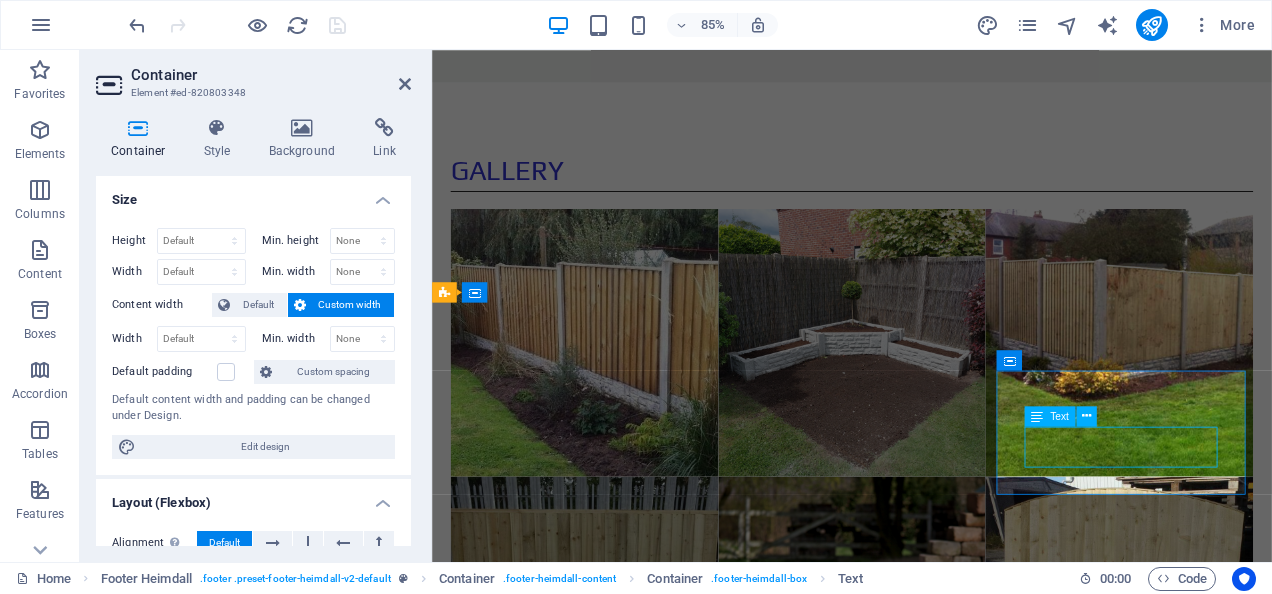 click on "[EMAIL] Legal Notice | Privacy" at bounding box center [594, 1416] 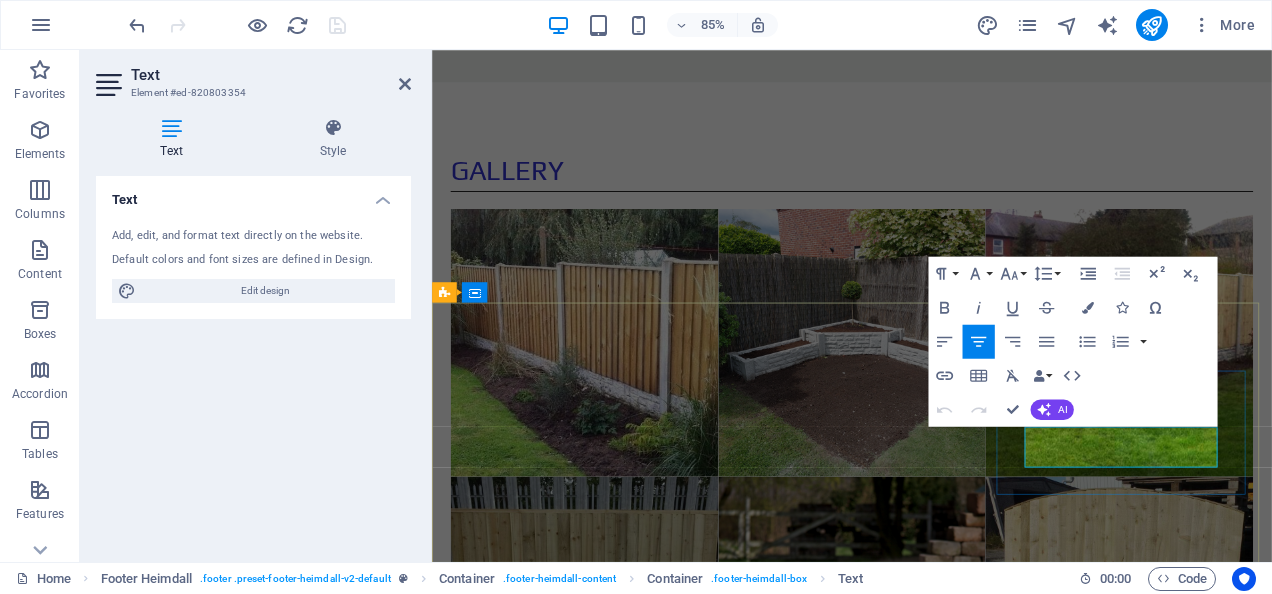 click on "info@example.com" at bounding box center [594, 1403] 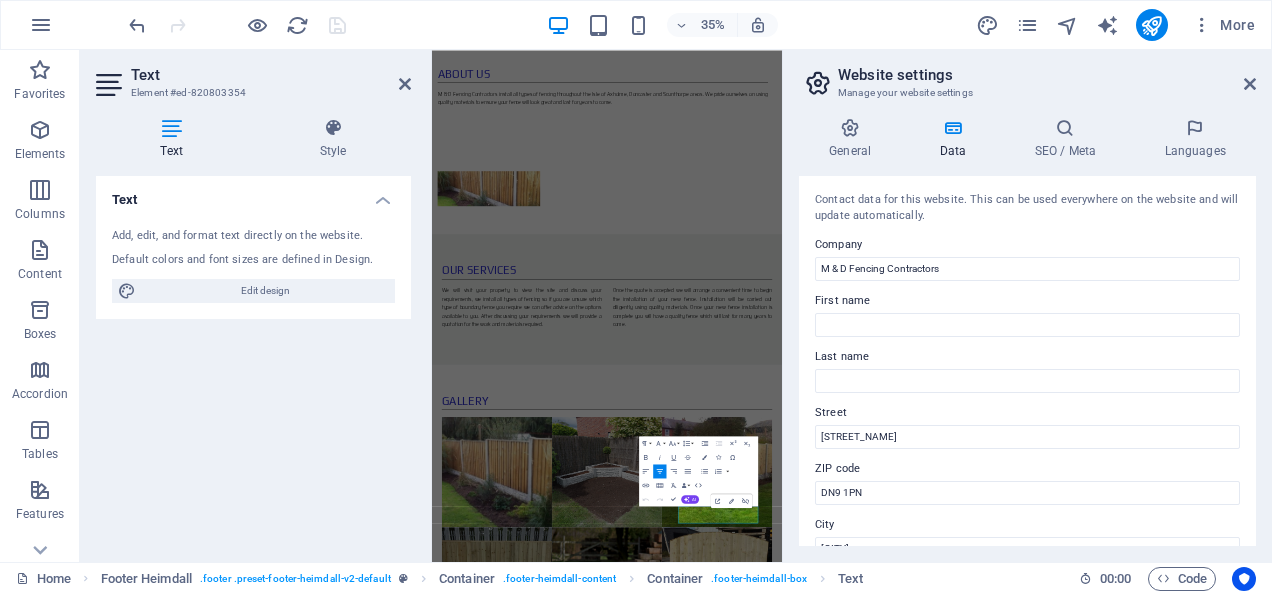 scroll, scrollTop: 2029, scrollLeft: 0, axis: vertical 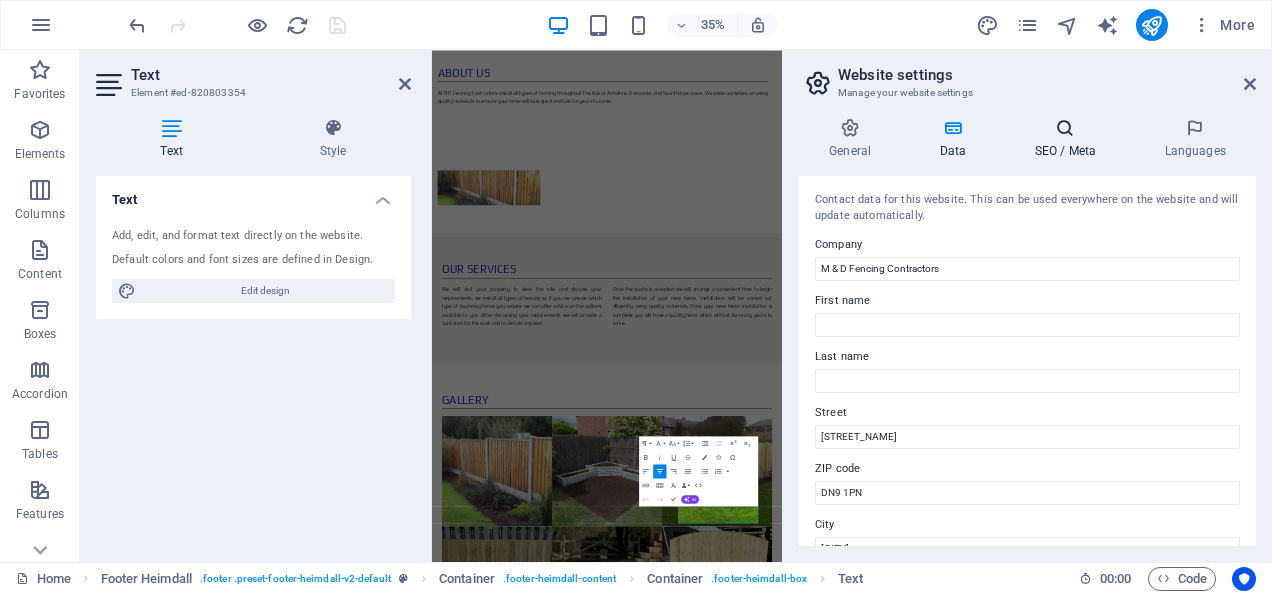 click at bounding box center [1065, 128] 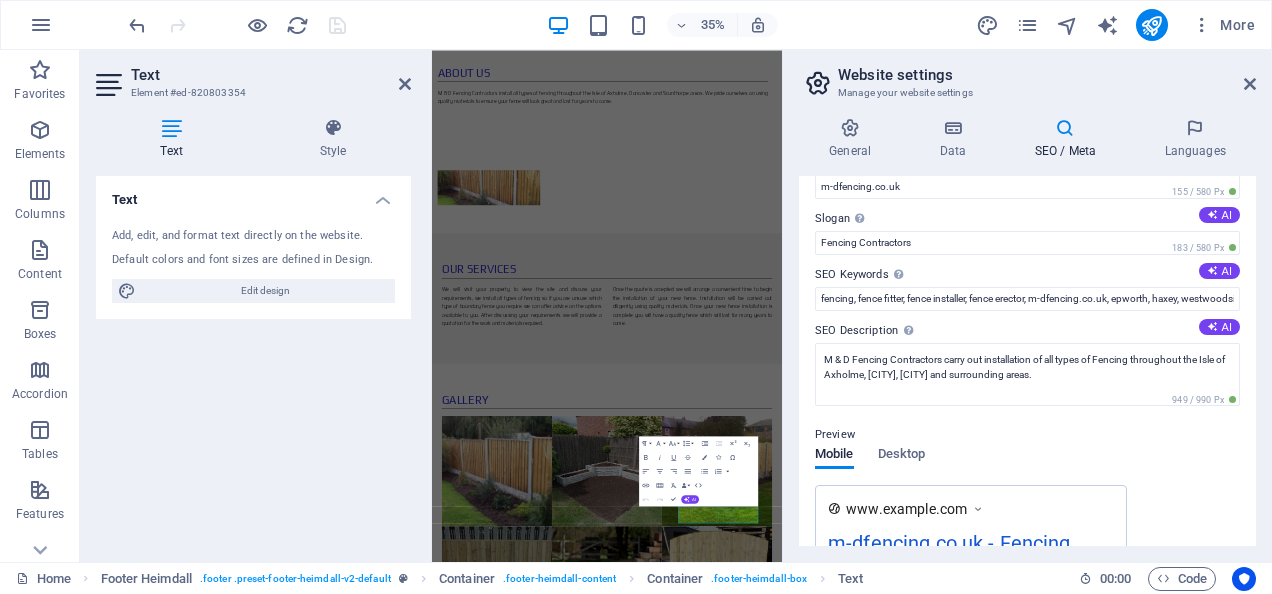 scroll, scrollTop: 0, scrollLeft: 0, axis: both 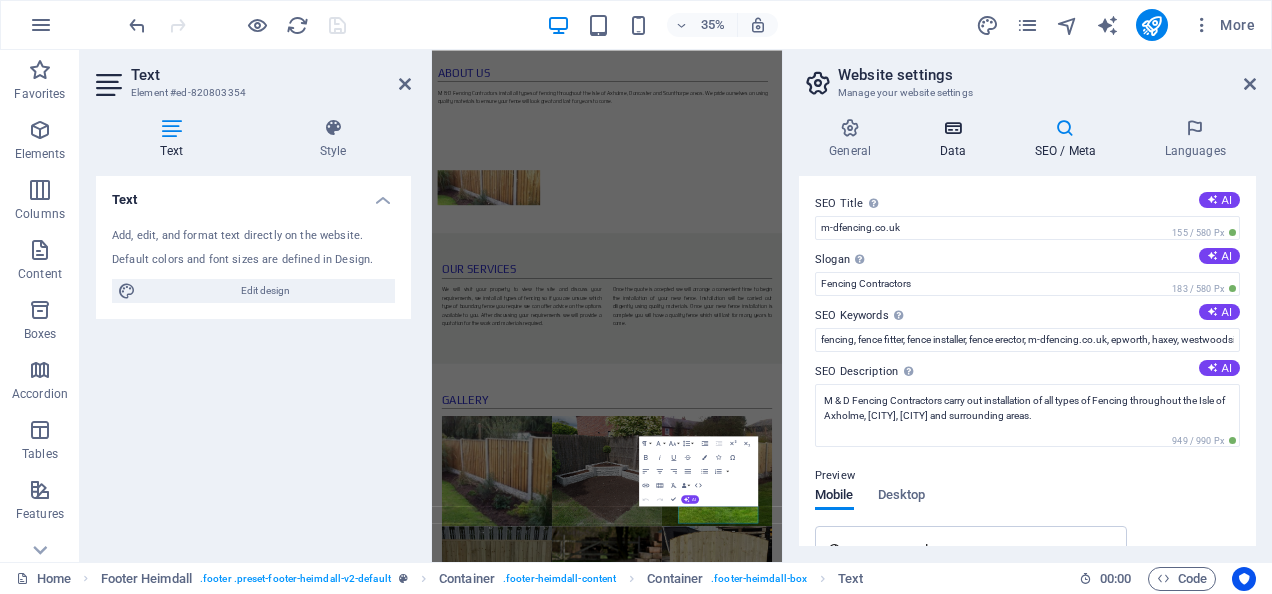 click on "Data" at bounding box center [956, 139] 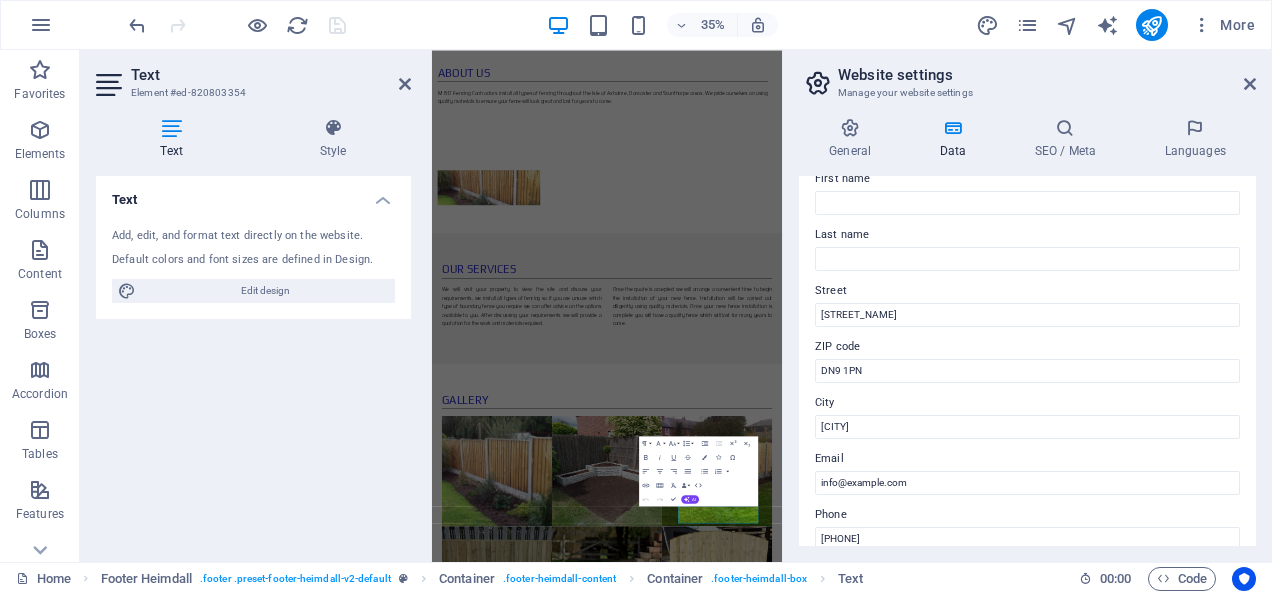 scroll, scrollTop: 0, scrollLeft: 0, axis: both 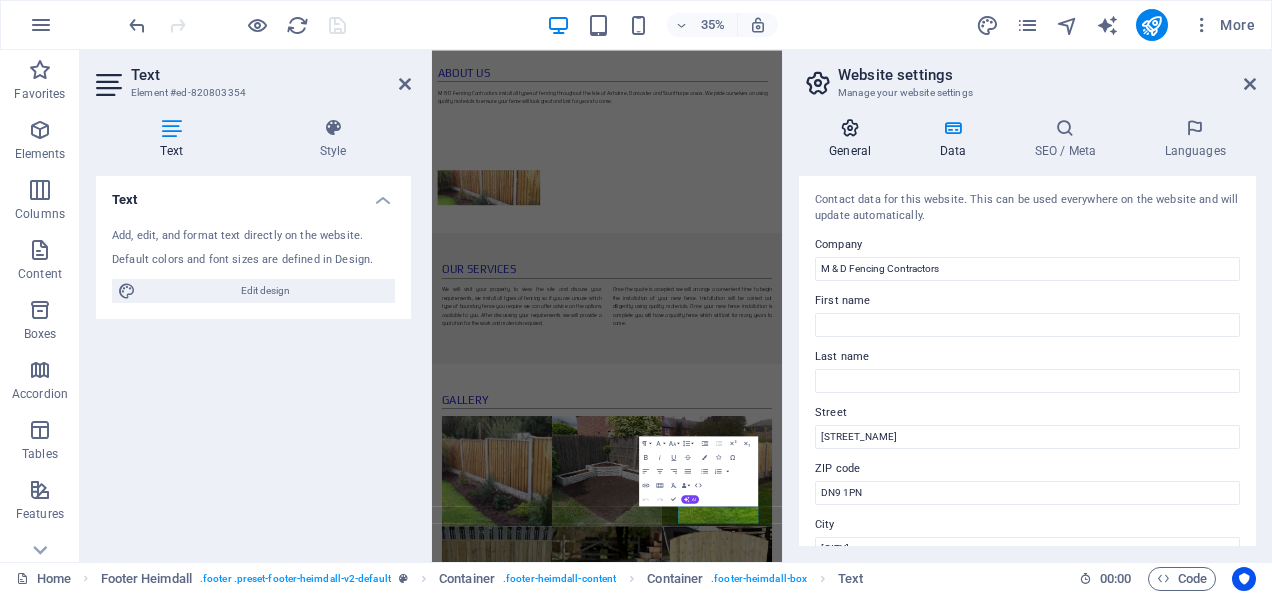 click on "General" at bounding box center (854, 139) 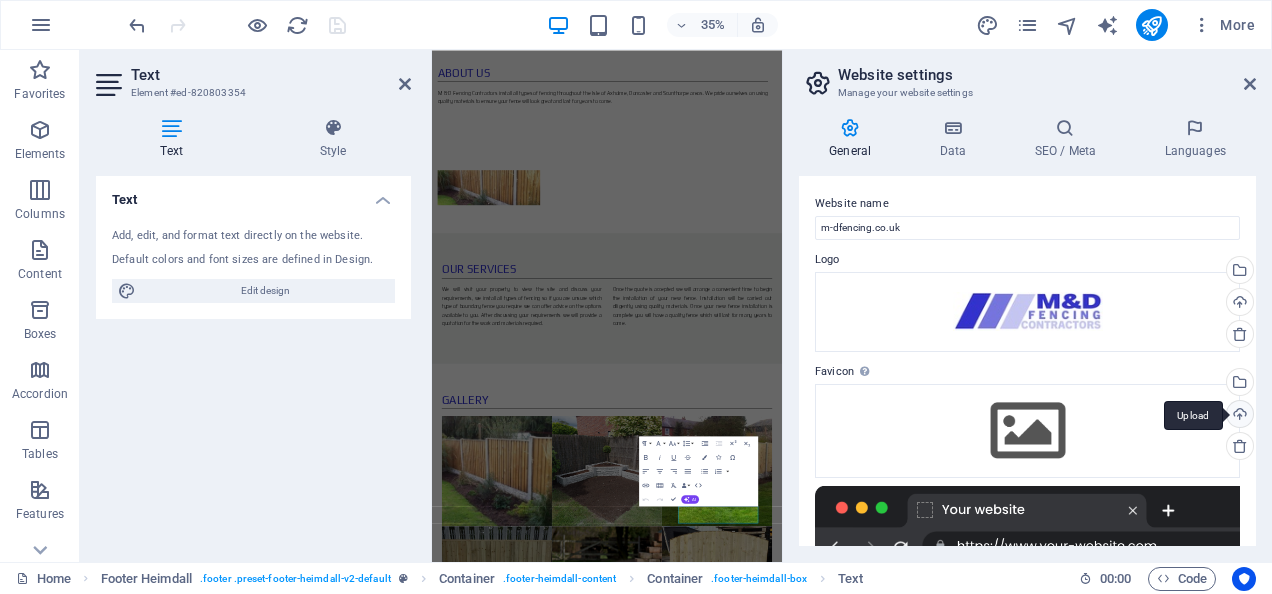 click on "Upload" at bounding box center [1238, 416] 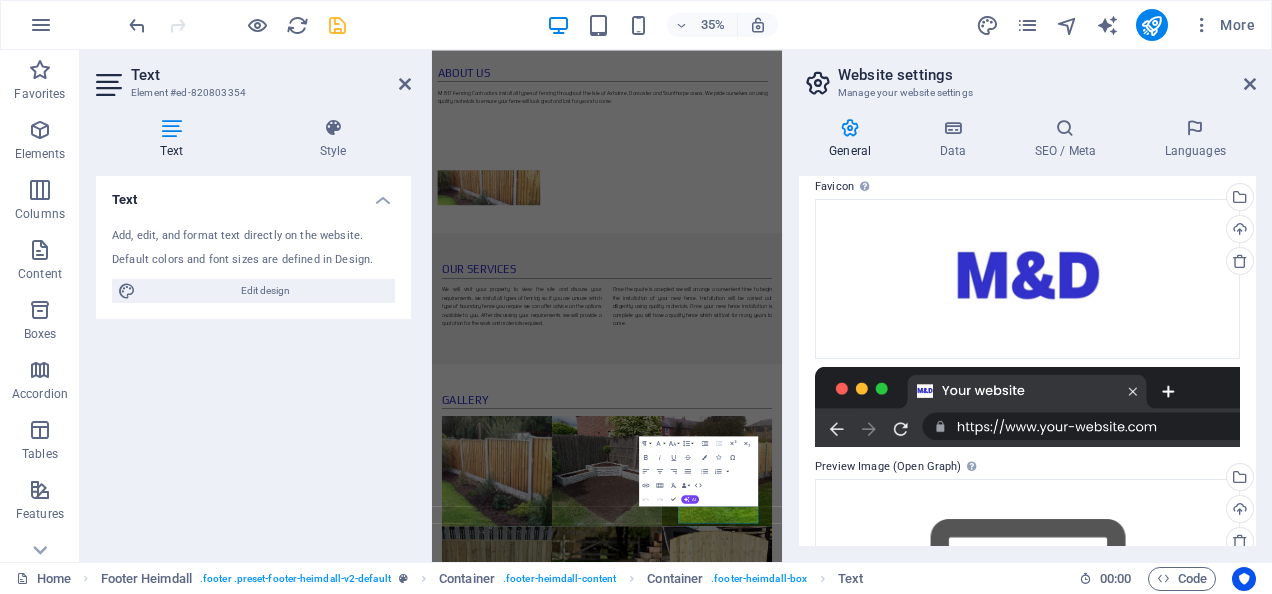 scroll, scrollTop: 213, scrollLeft: 0, axis: vertical 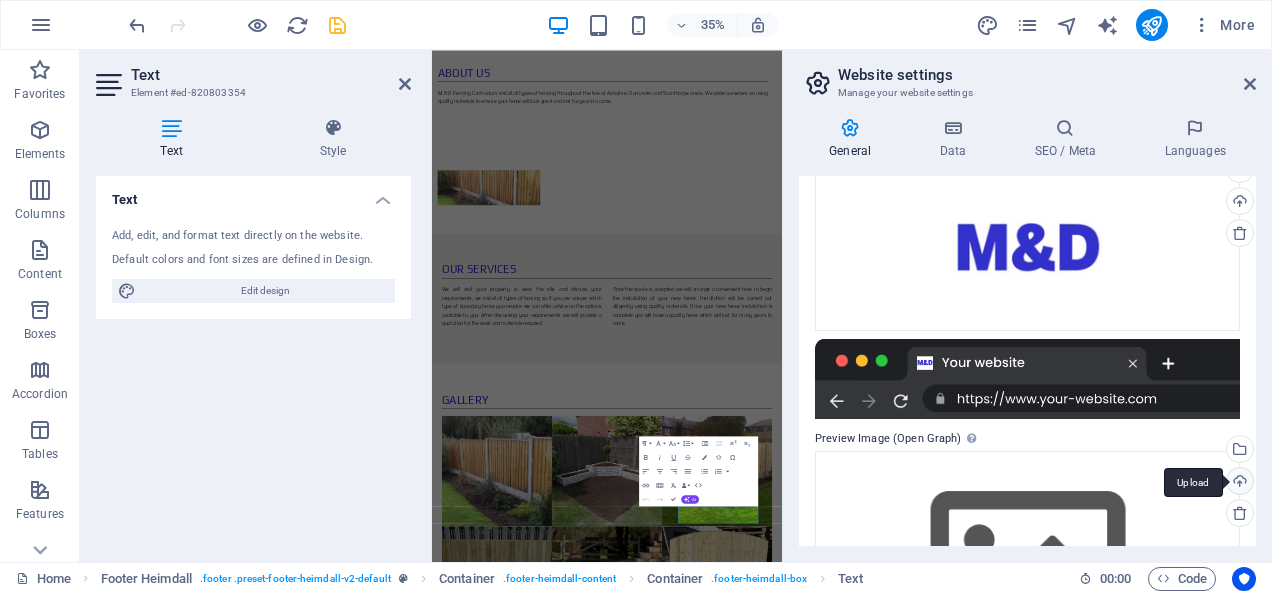 click on "Upload" at bounding box center [1238, 483] 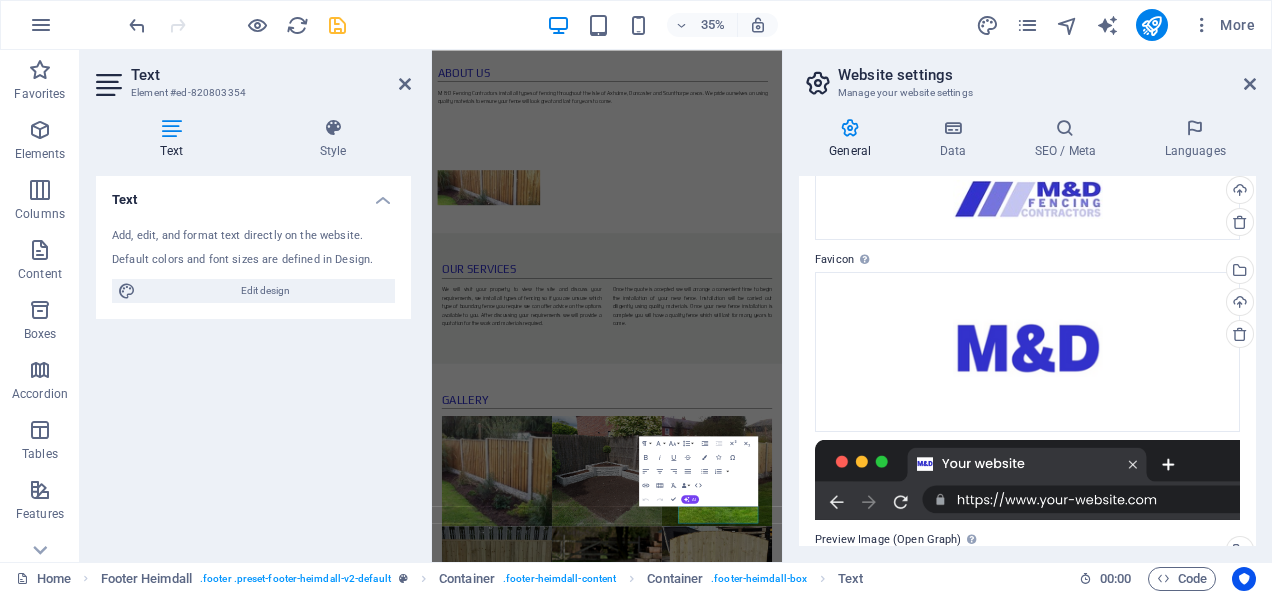 scroll, scrollTop: 0, scrollLeft: 0, axis: both 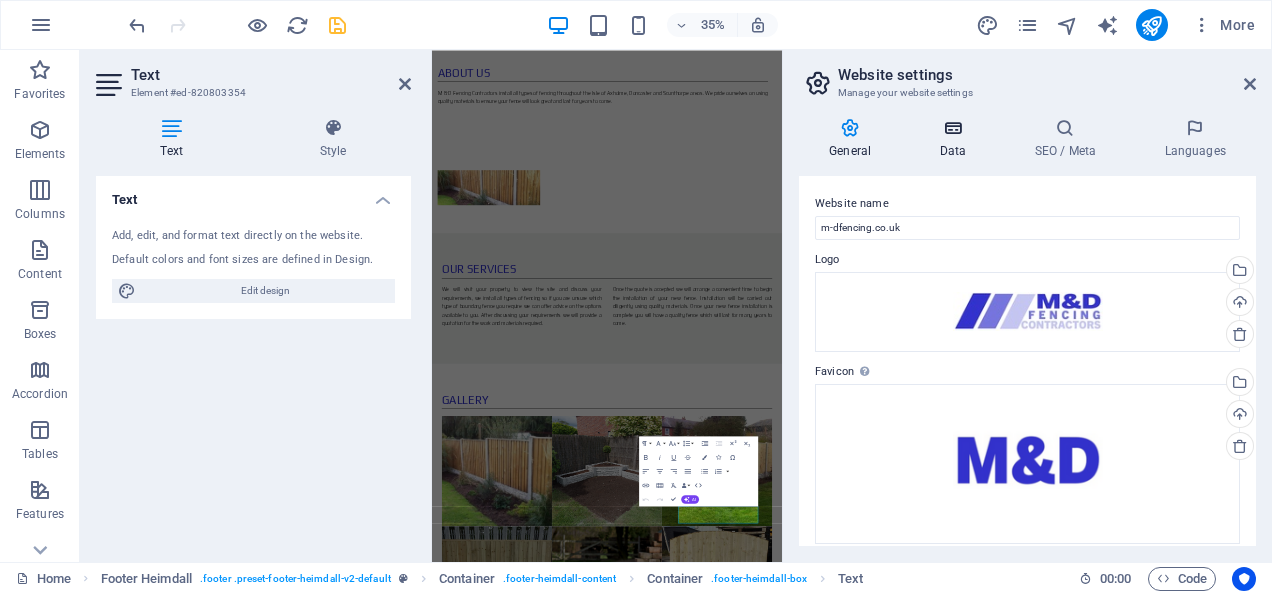 click at bounding box center (952, 128) 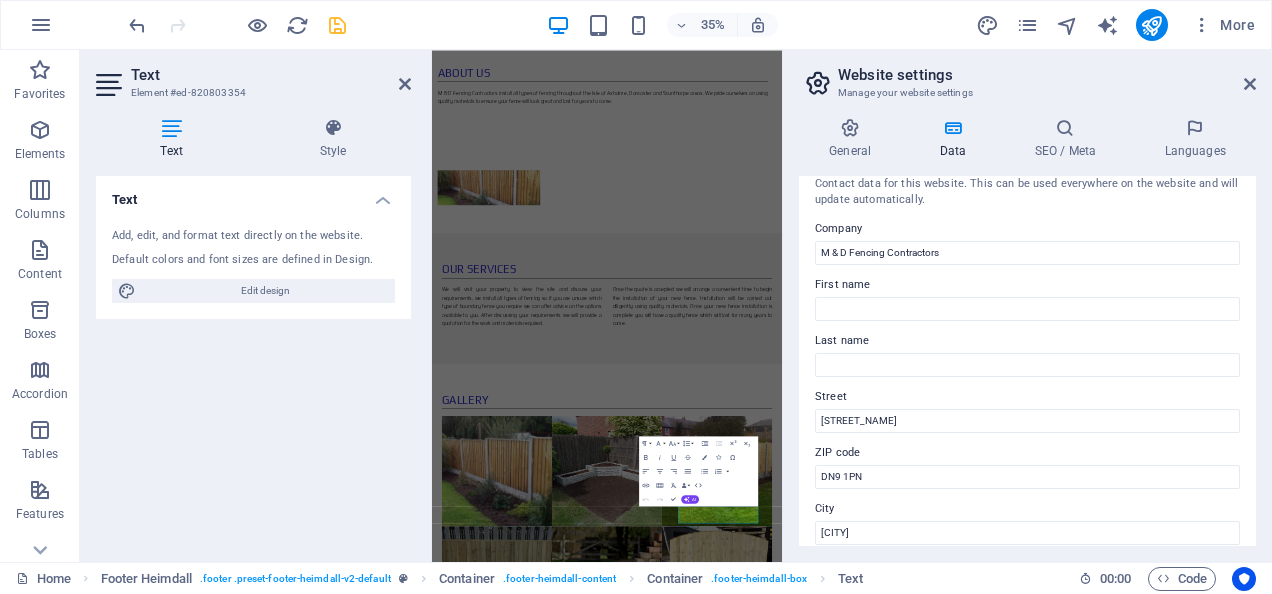 scroll, scrollTop: 0, scrollLeft: 0, axis: both 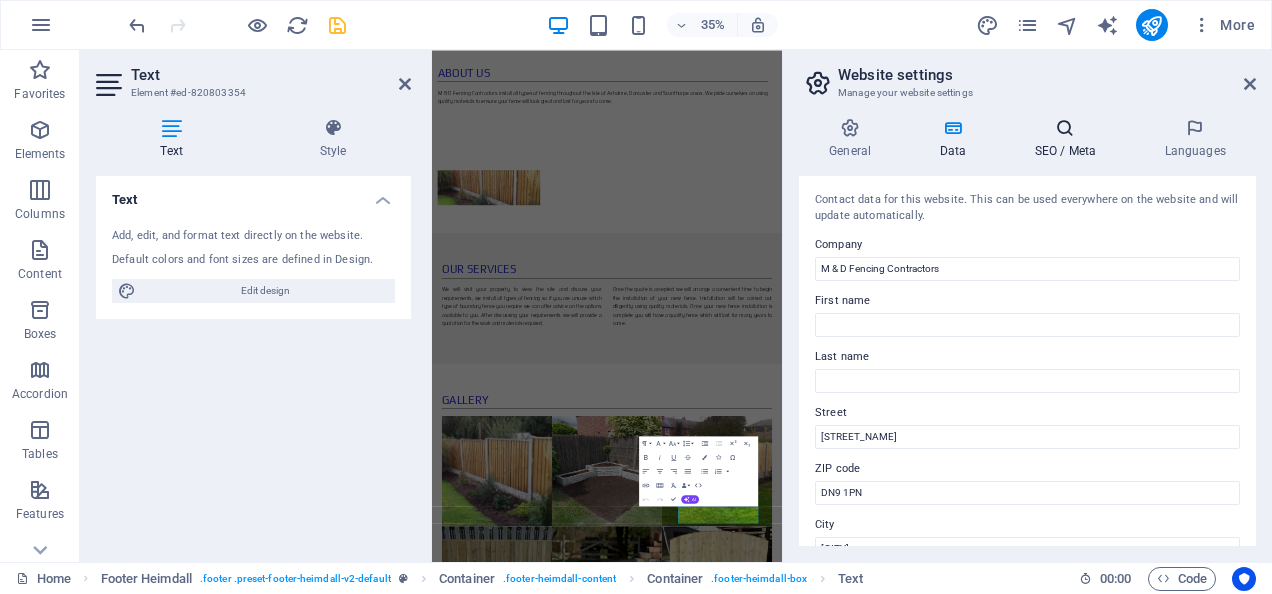 click on "SEO / Meta" at bounding box center [1069, 139] 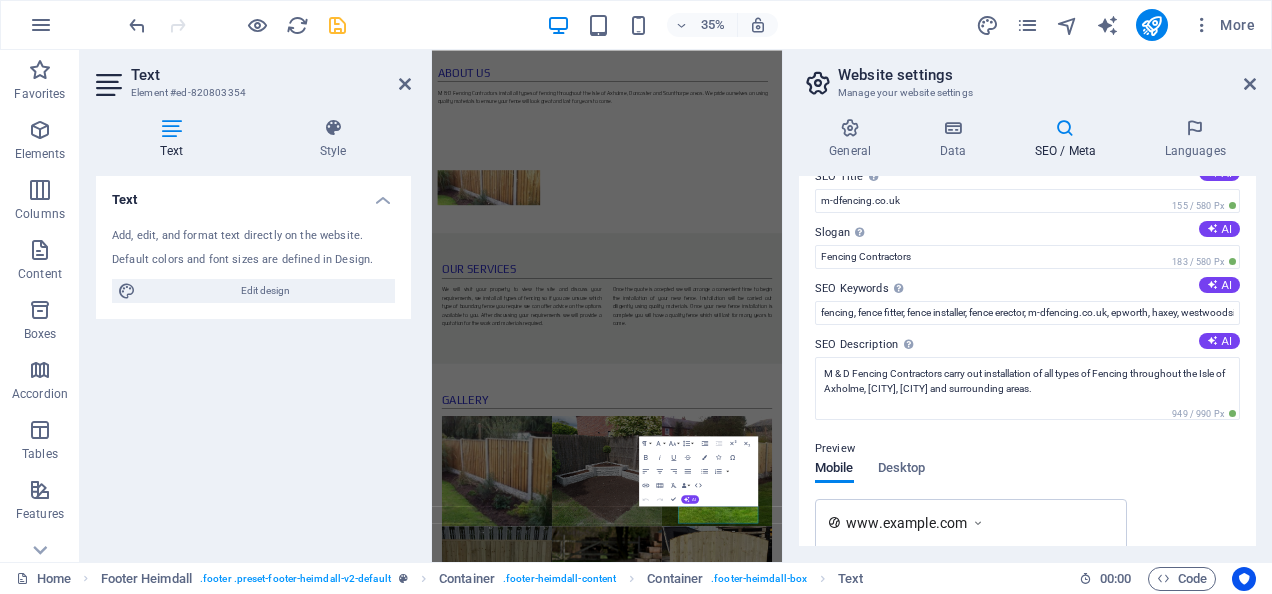 scroll, scrollTop: 0, scrollLeft: 0, axis: both 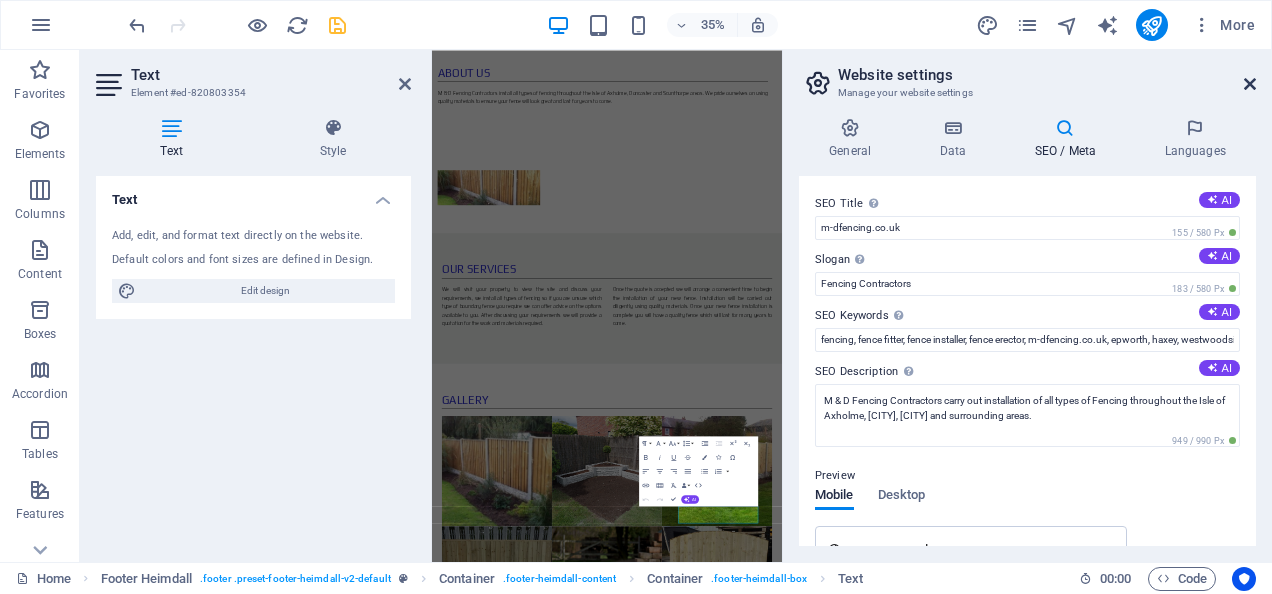 click at bounding box center [1250, 84] 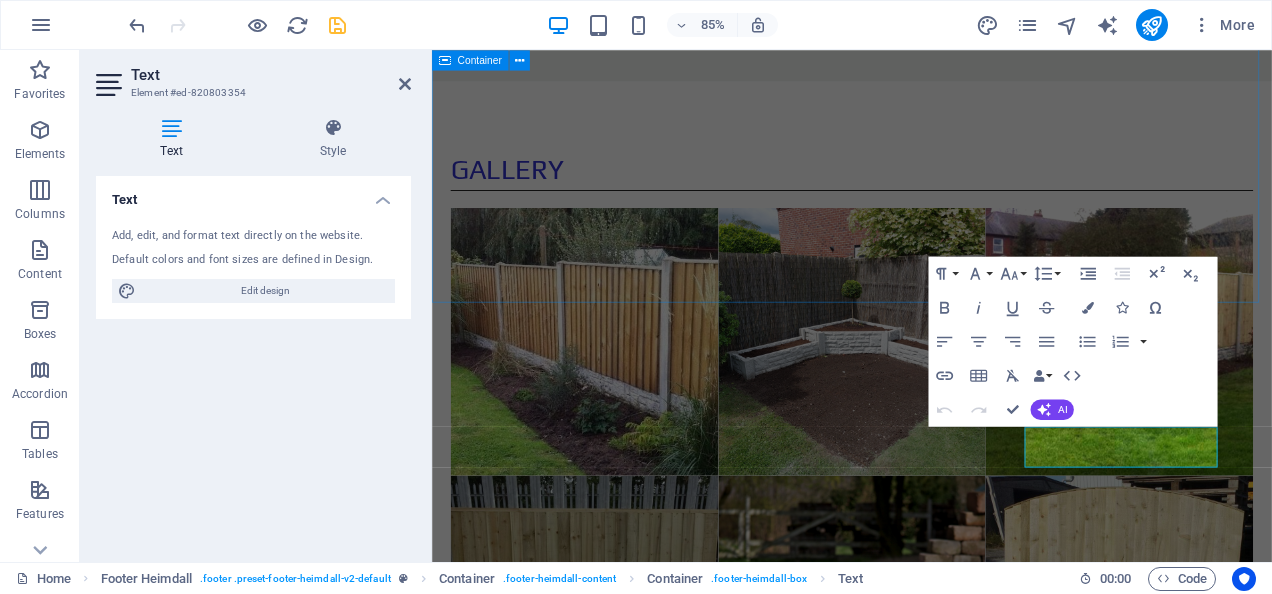 scroll, scrollTop: 2027, scrollLeft: 0, axis: vertical 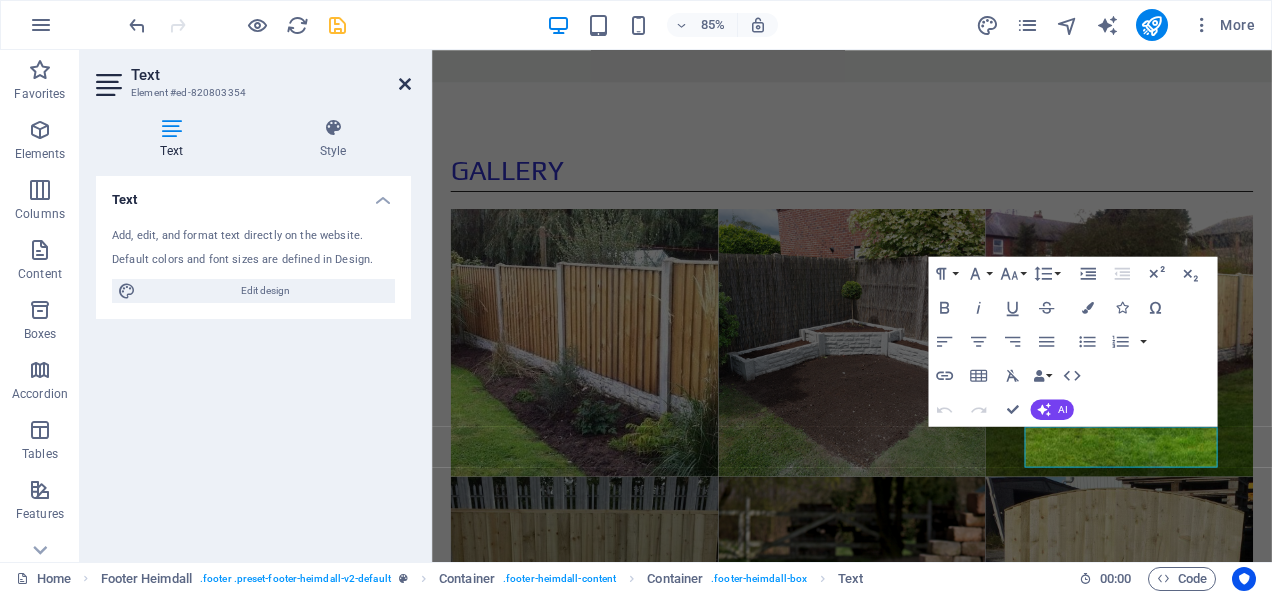 click at bounding box center [405, 84] 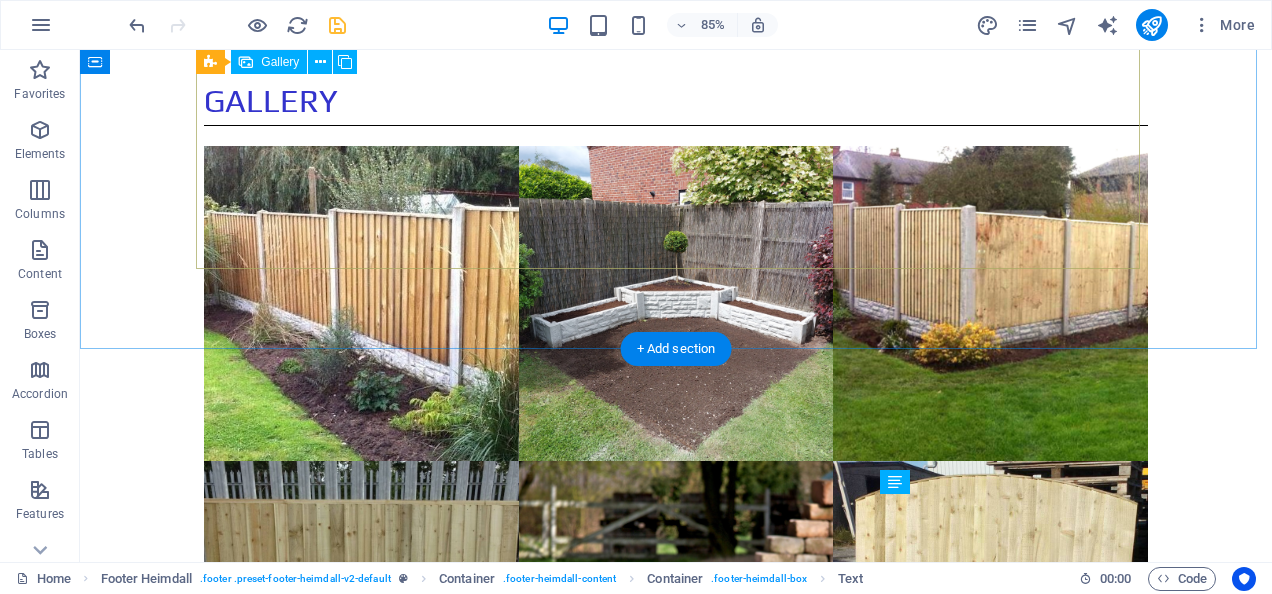 scroll, scrollTop: 1937, scrollLeft: 0, axis: vertical 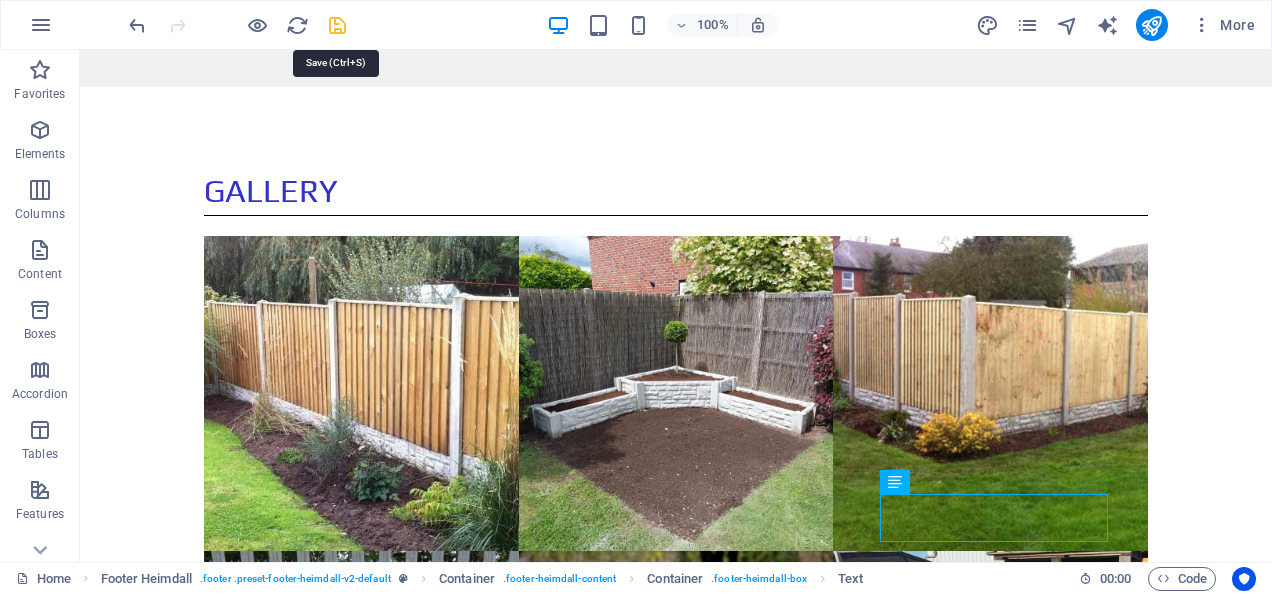 click at bounding box center [337, 25] 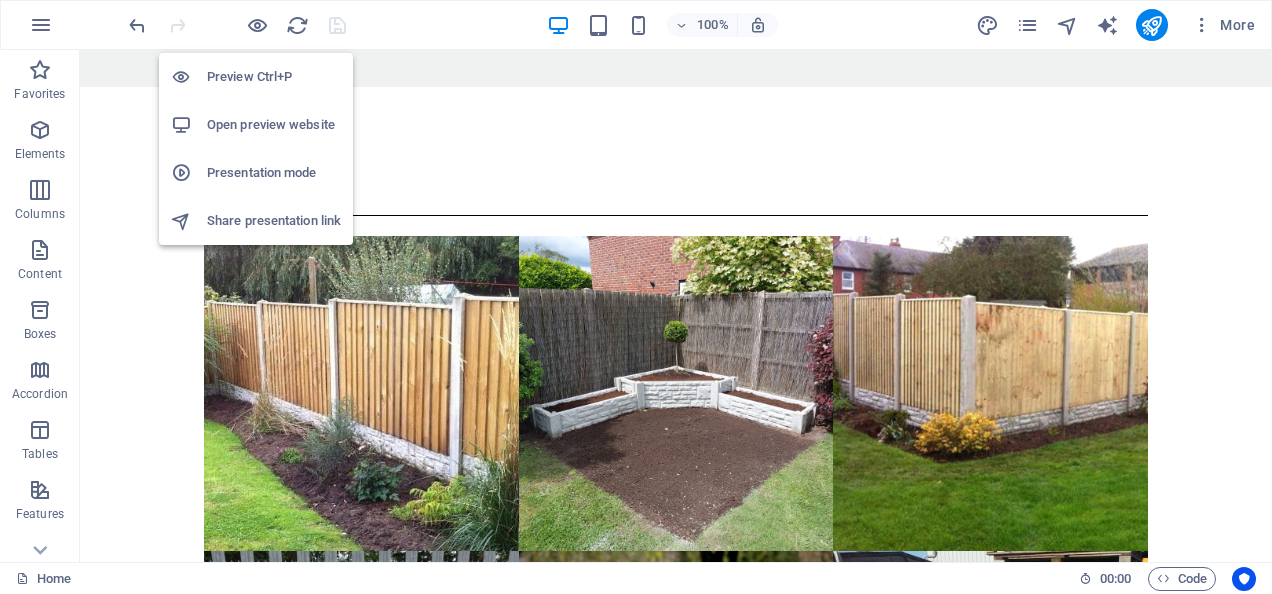 click on "Open preview website" at bounding box center (274, 125) 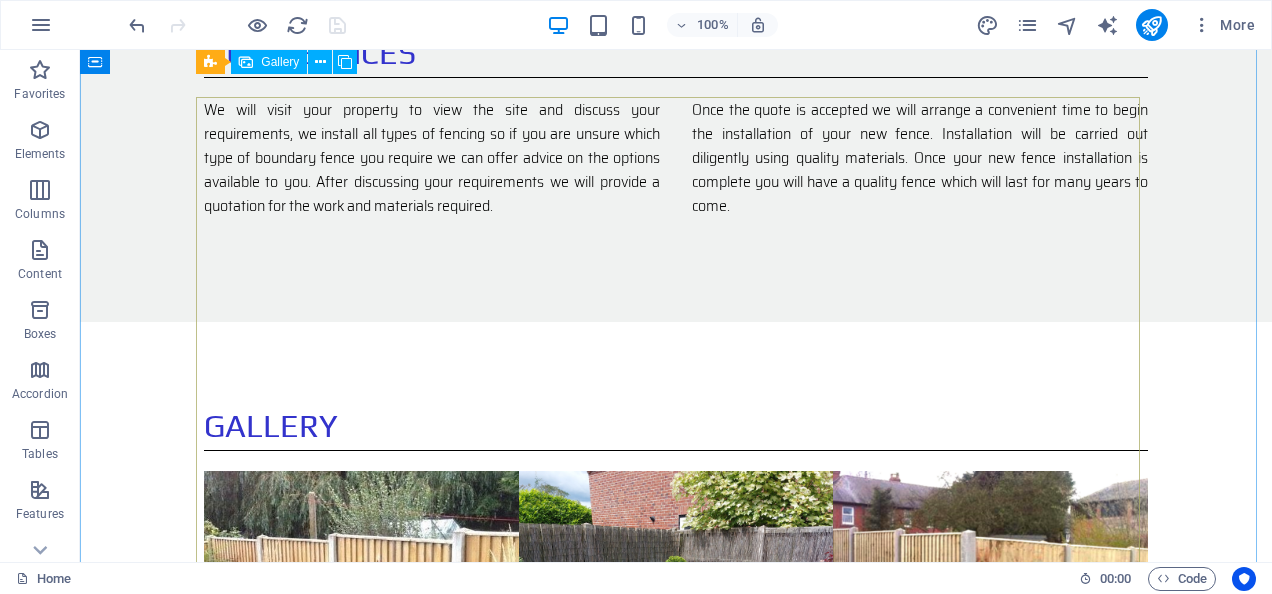 scroll, scrollTop: 1470, scrollLeft: 0, axis: vertical 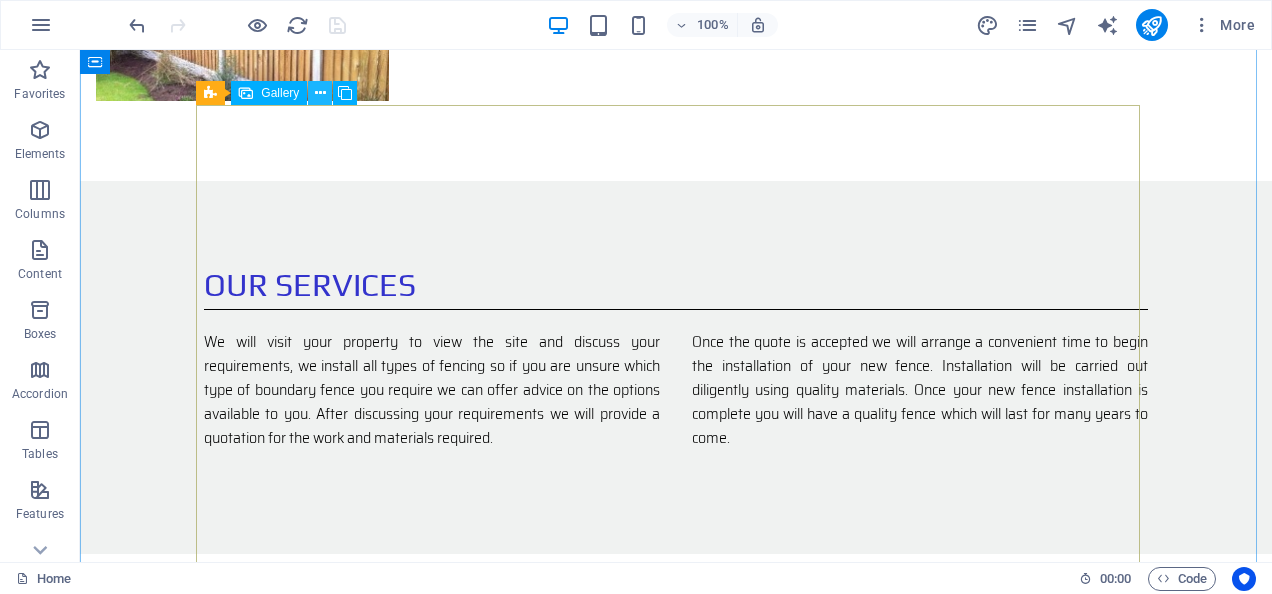 click at bounding box center (320, 93) 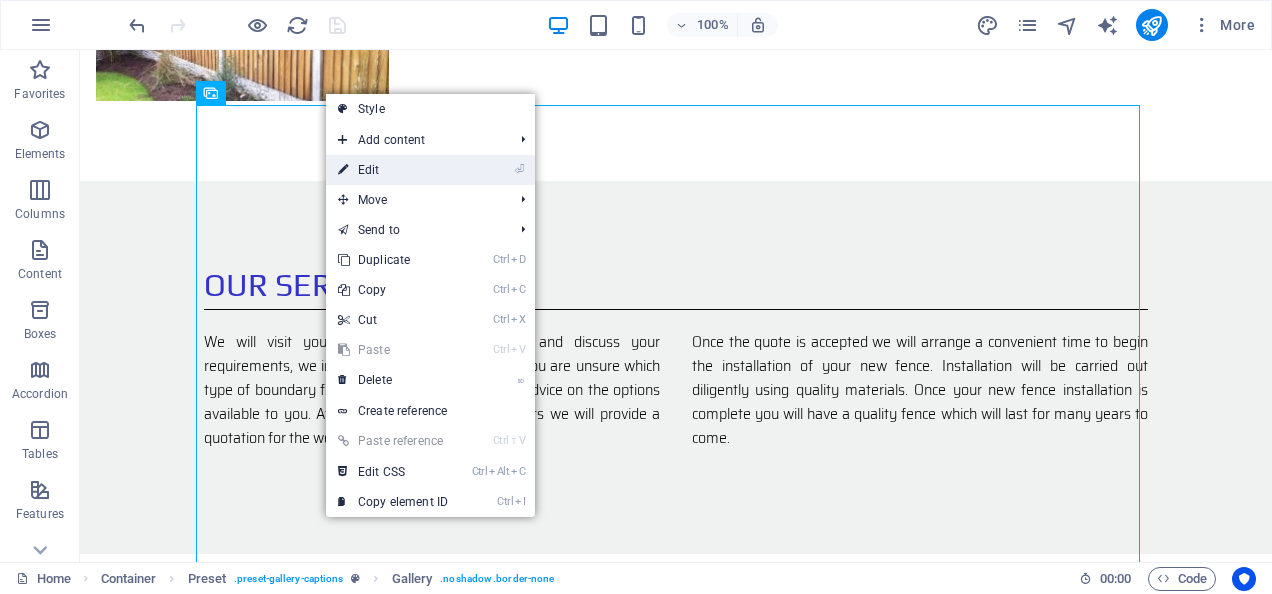 click on "⏎  Edit" at bounding box center (393, 170) 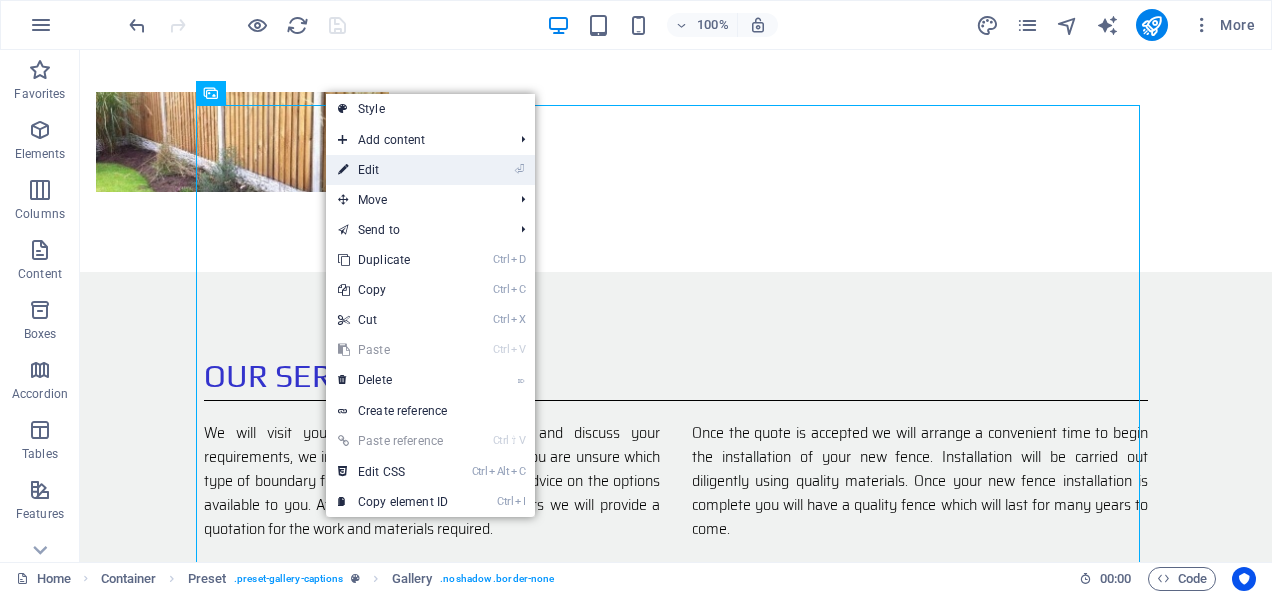 select on "4" 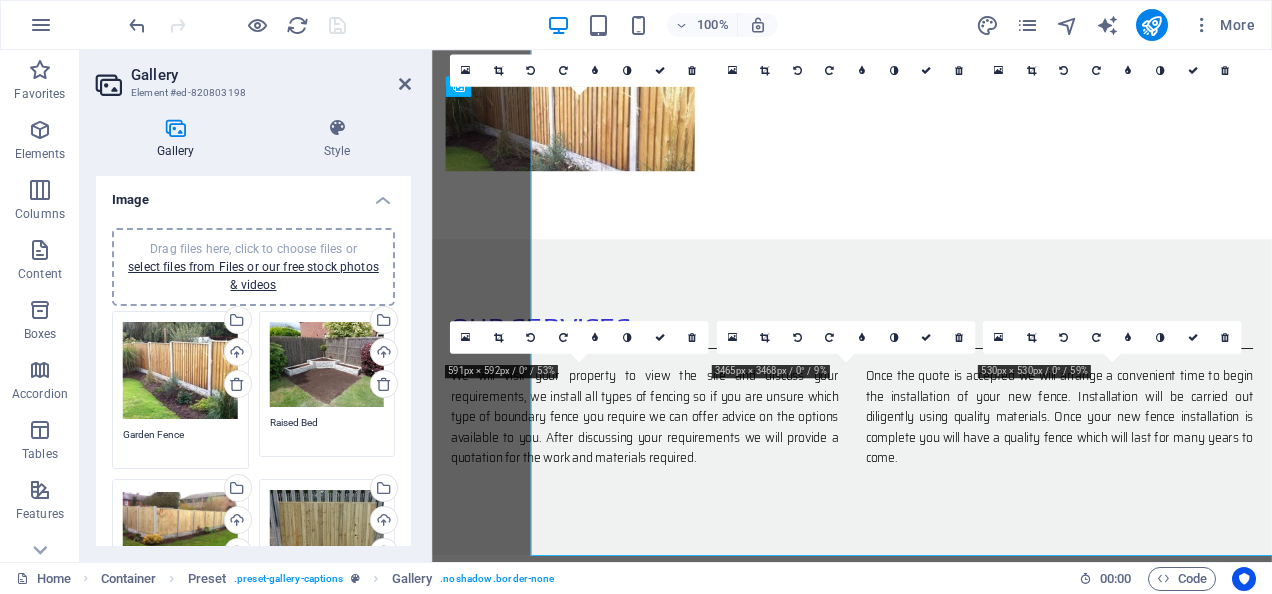 scroll, scrollTop: 1561, scrollLeft: 0, axis: vertical 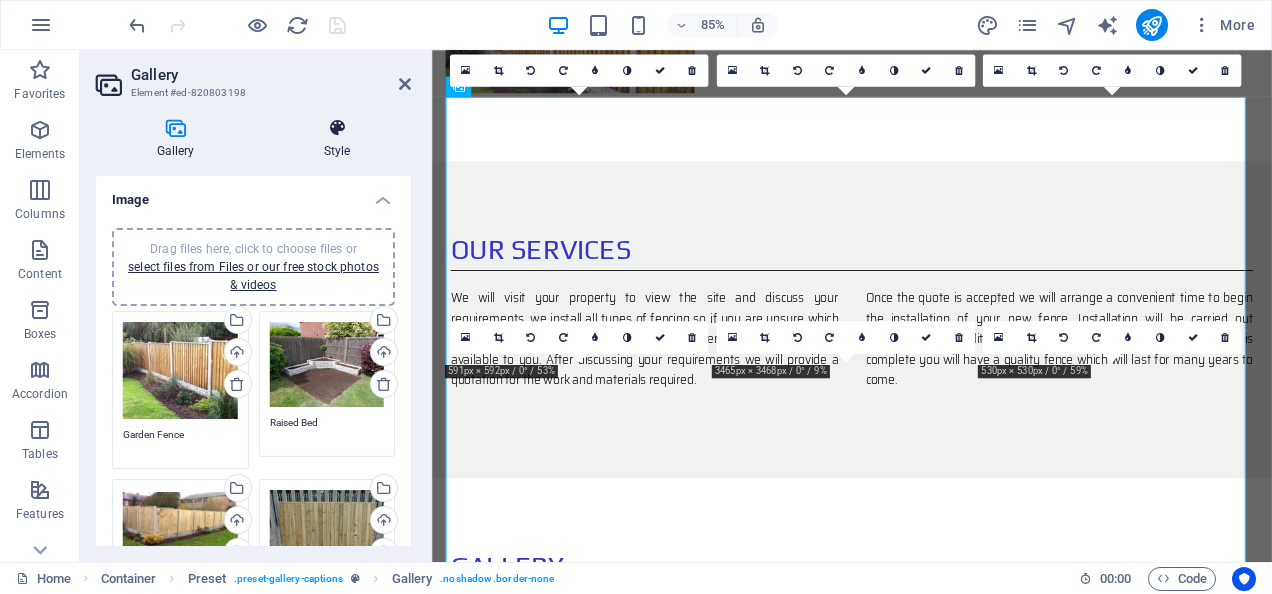 click at bounding box center [337, 128] 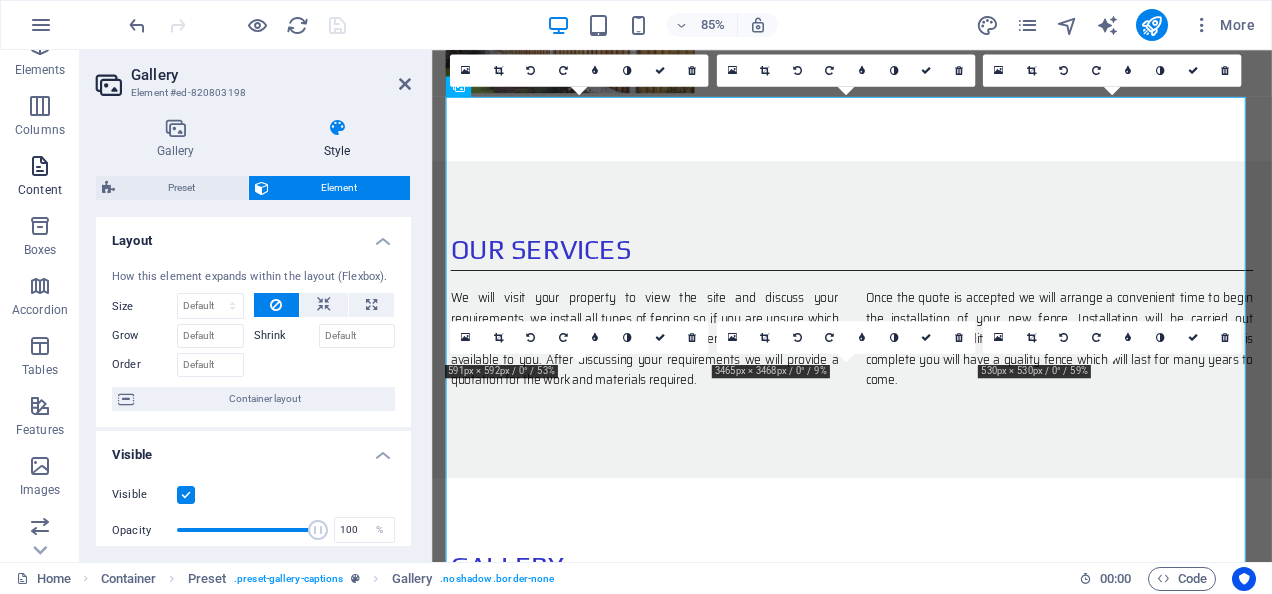 scroll, scrollTop: 99, scrollLeft: 0, axis: vertical 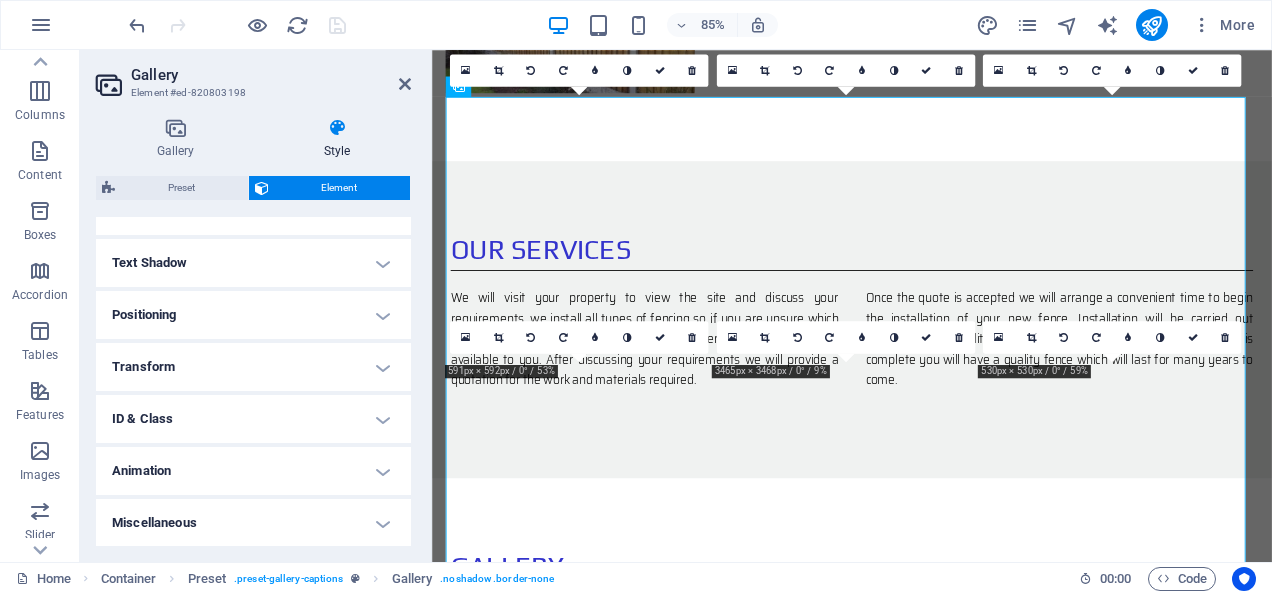 click on "Animation" at bounding box center [253, 471] 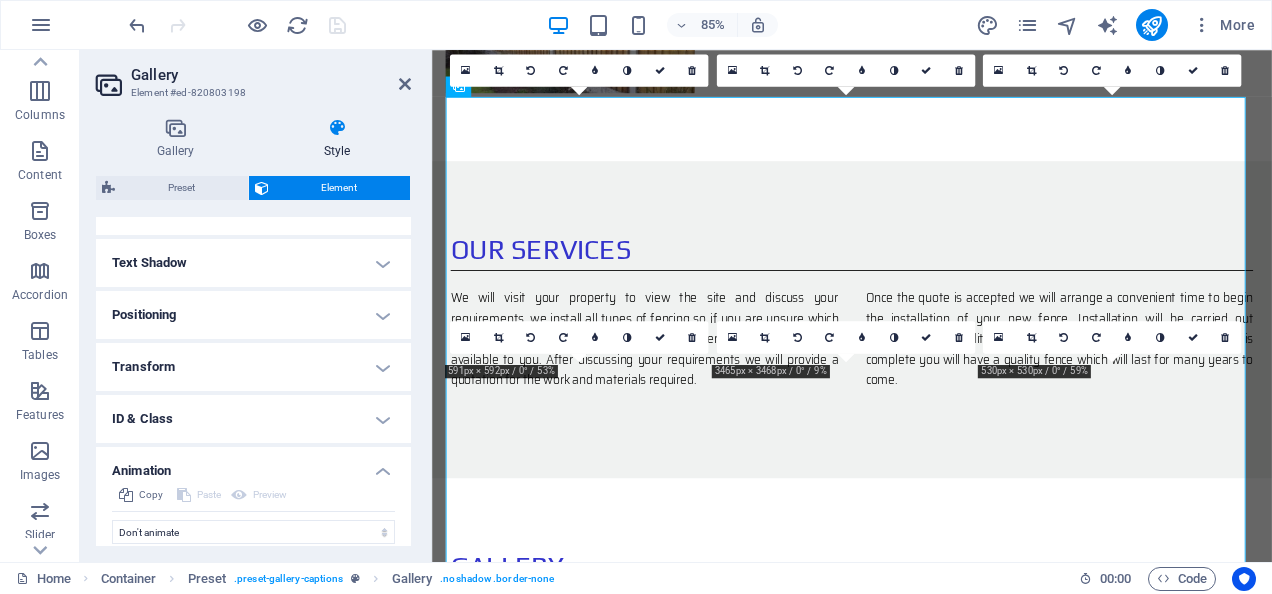 scroll, scrollTop: 580, scrollLeft: 0, axis: vertical 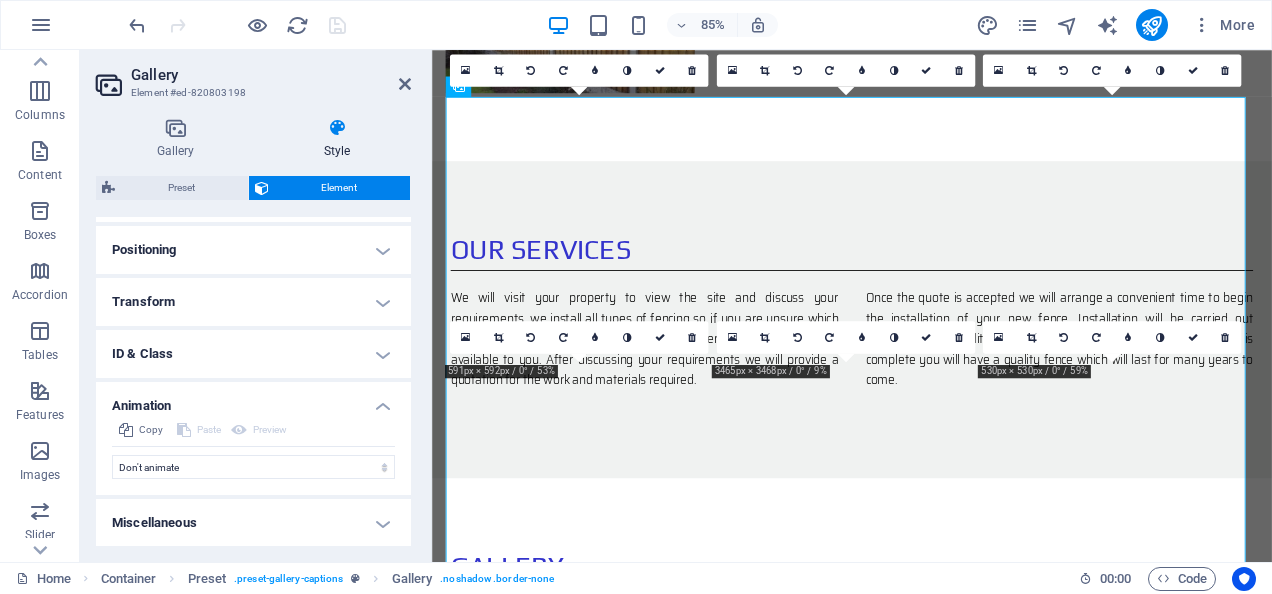 click on "Miscellaneous" at bounding box center [253, 523] 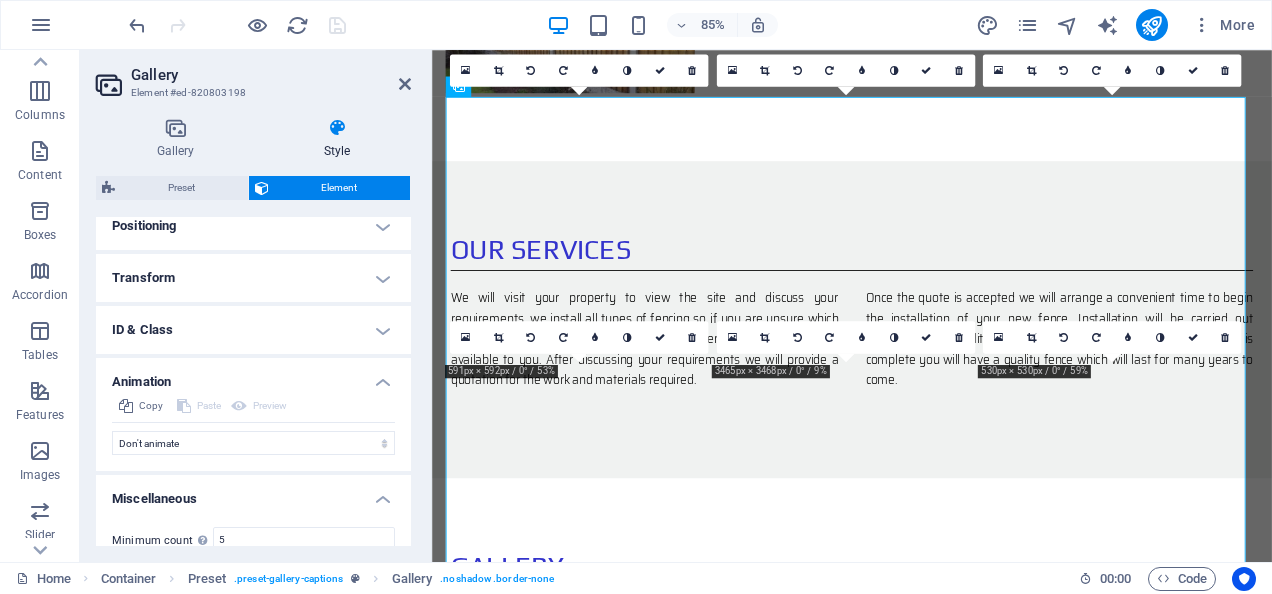 scroll, scrollTop: 590, scrollLeft: 0, axis: vertical 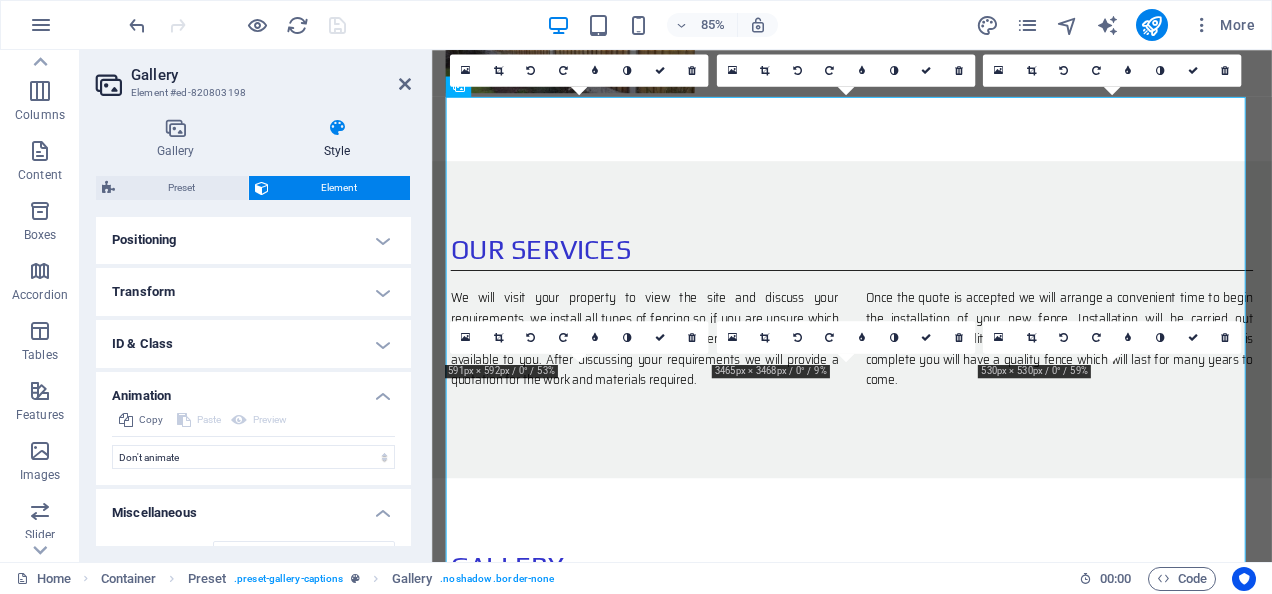 click on "Transform" at bounding box center (253, 292) 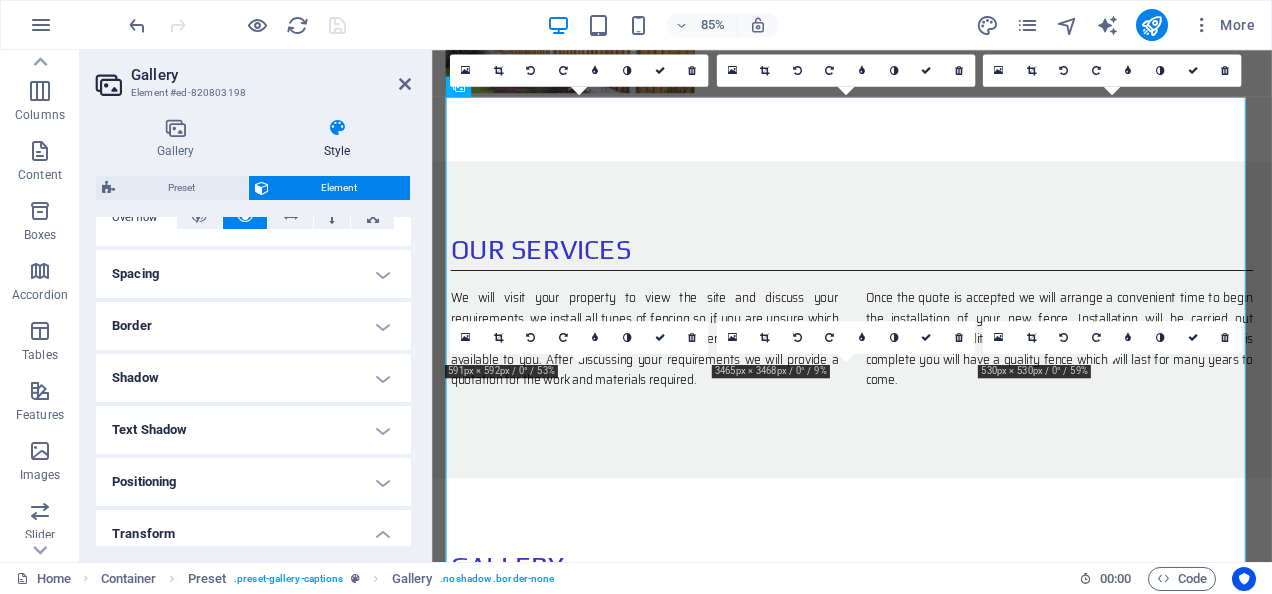 scroll, scrollTop: 334, scrollLeft: 0, axis: vertical 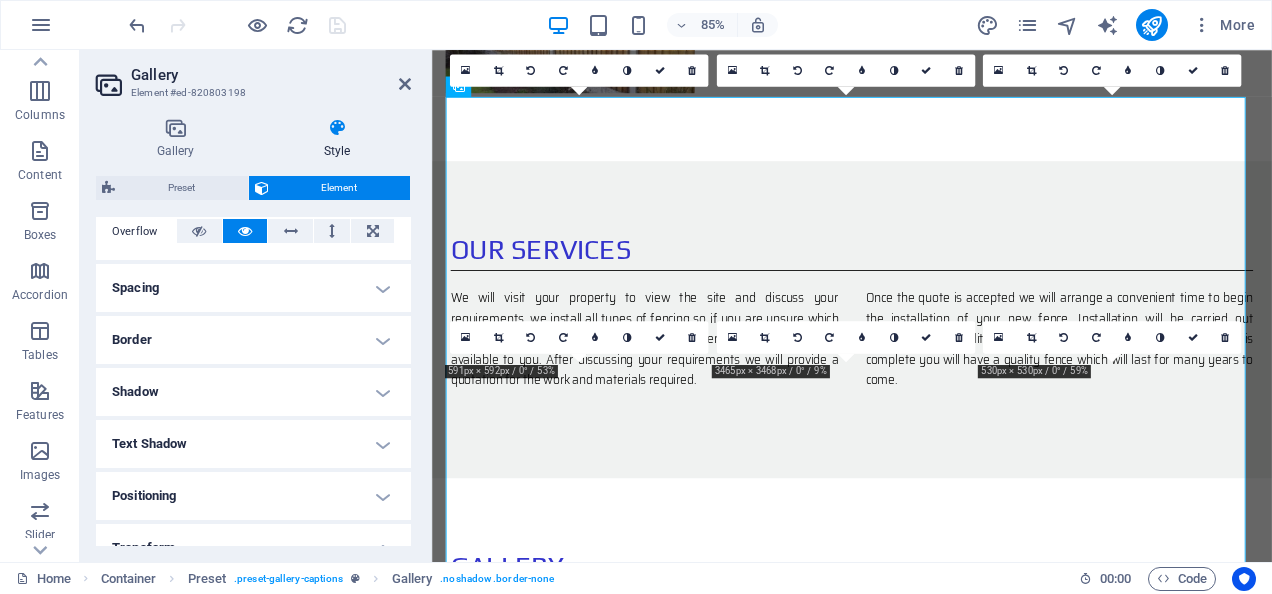 click on "Shadow" at bounding box center [253, 392] 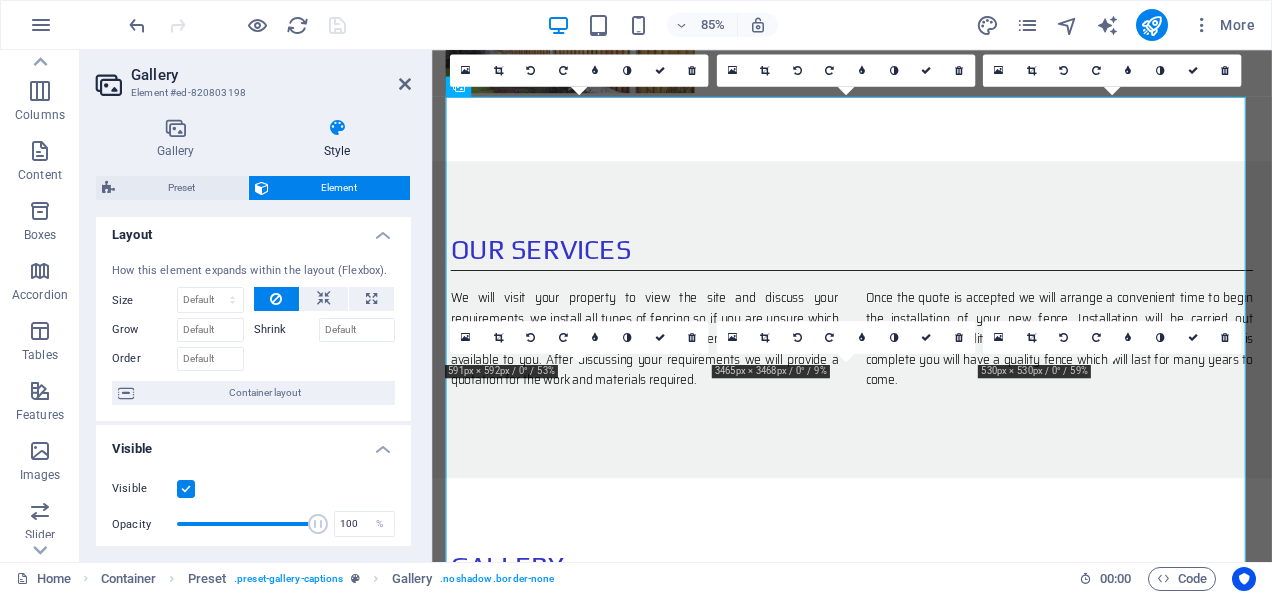 scroll, scrollTop: 0, scrollLeft: 0, axis: both 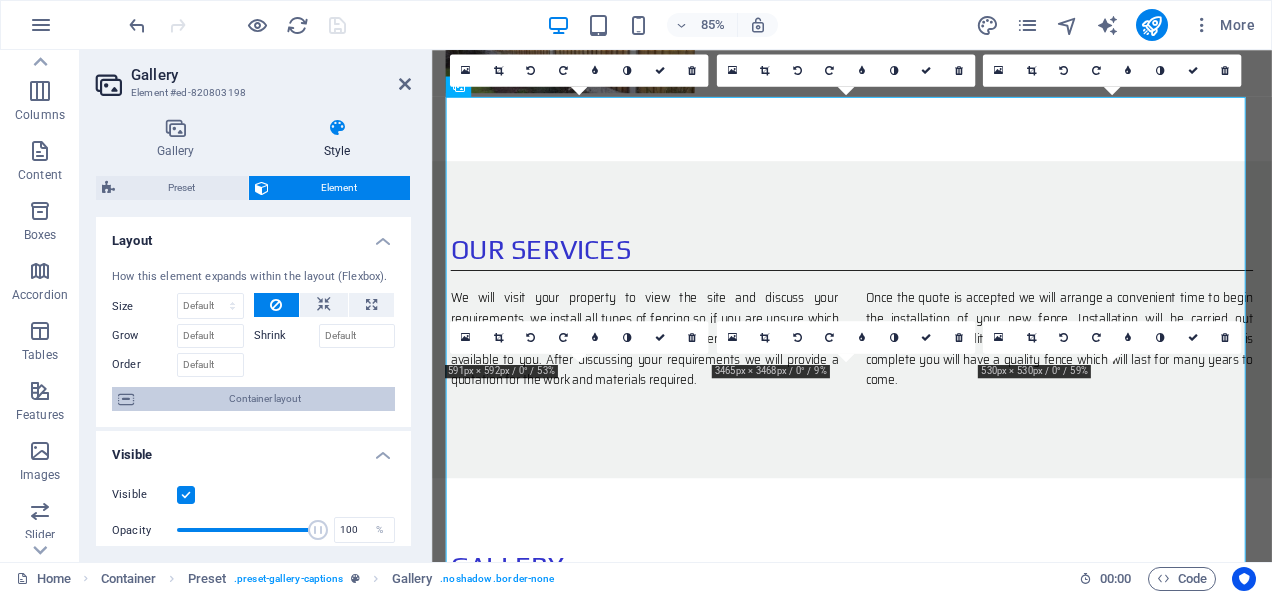 click on "Container layout" at bounding box center (264, 399) 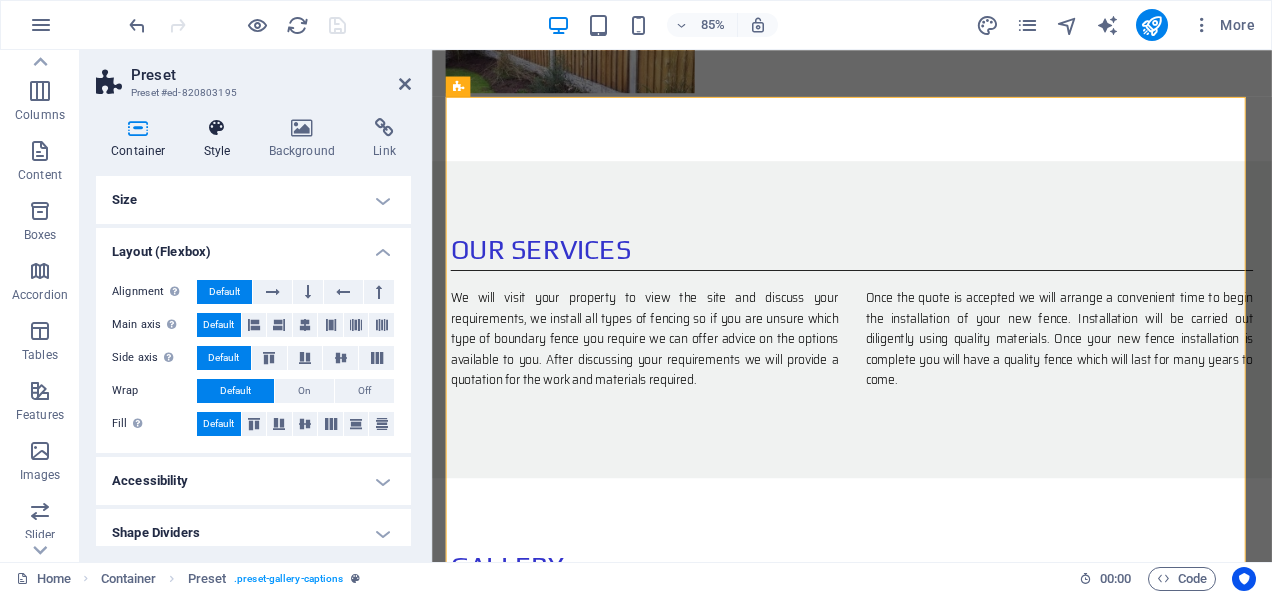 click at bounding box center (217, 128) 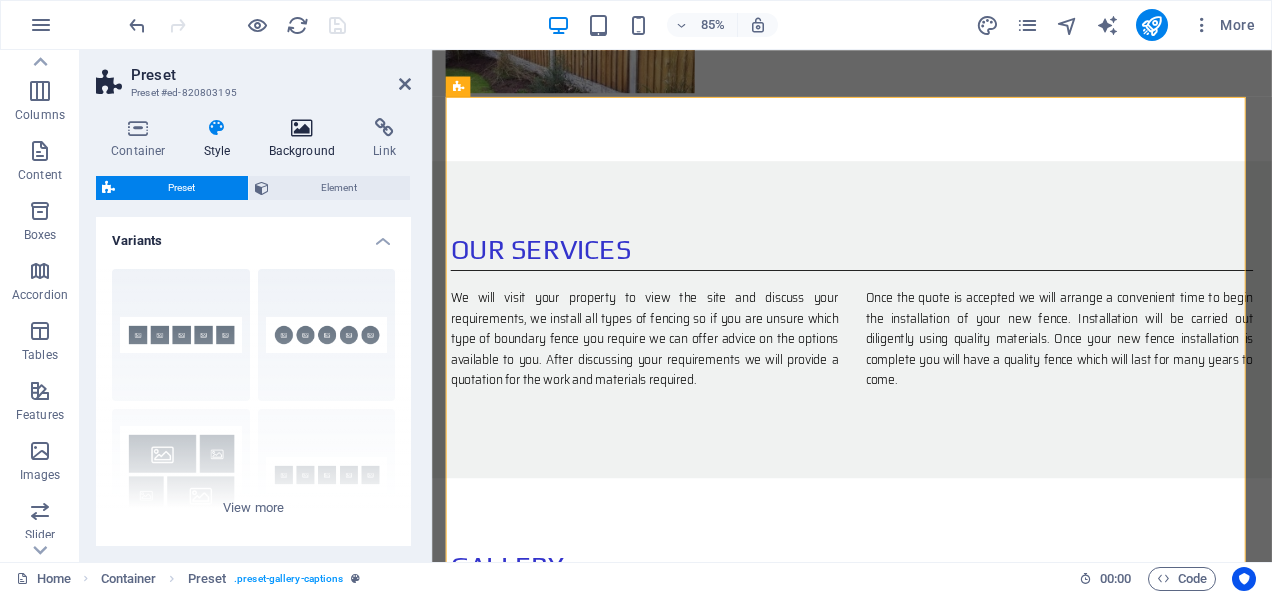 click at bounding box center [302, 128] 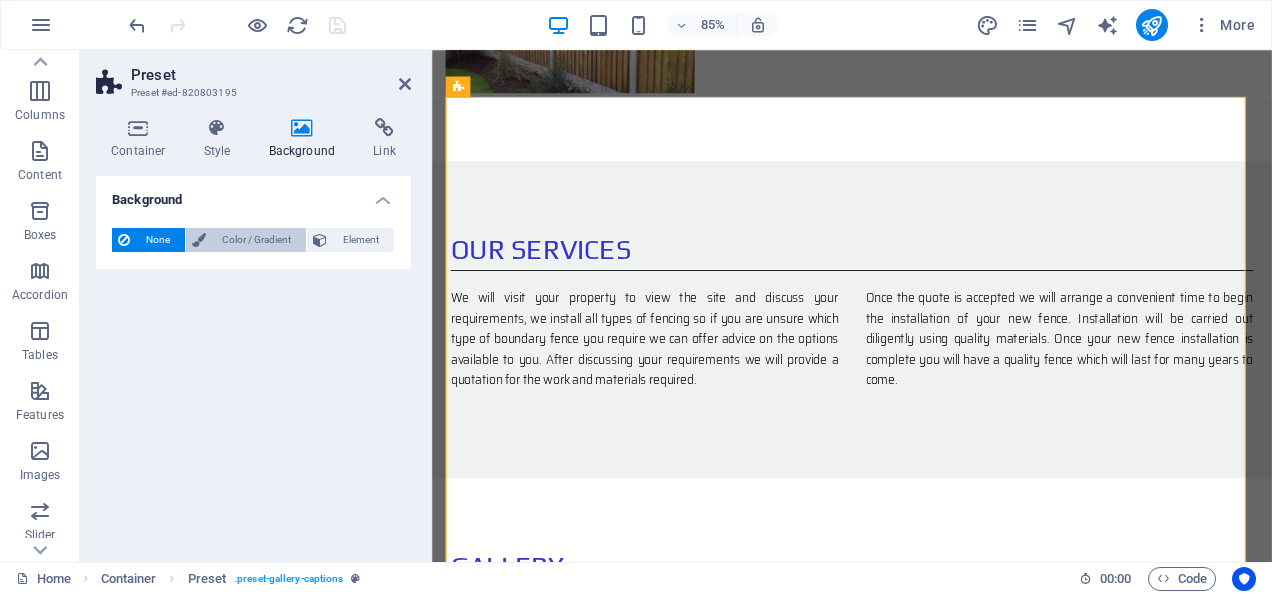 click on "Color / Gradient" at bounding box center (256, 240) 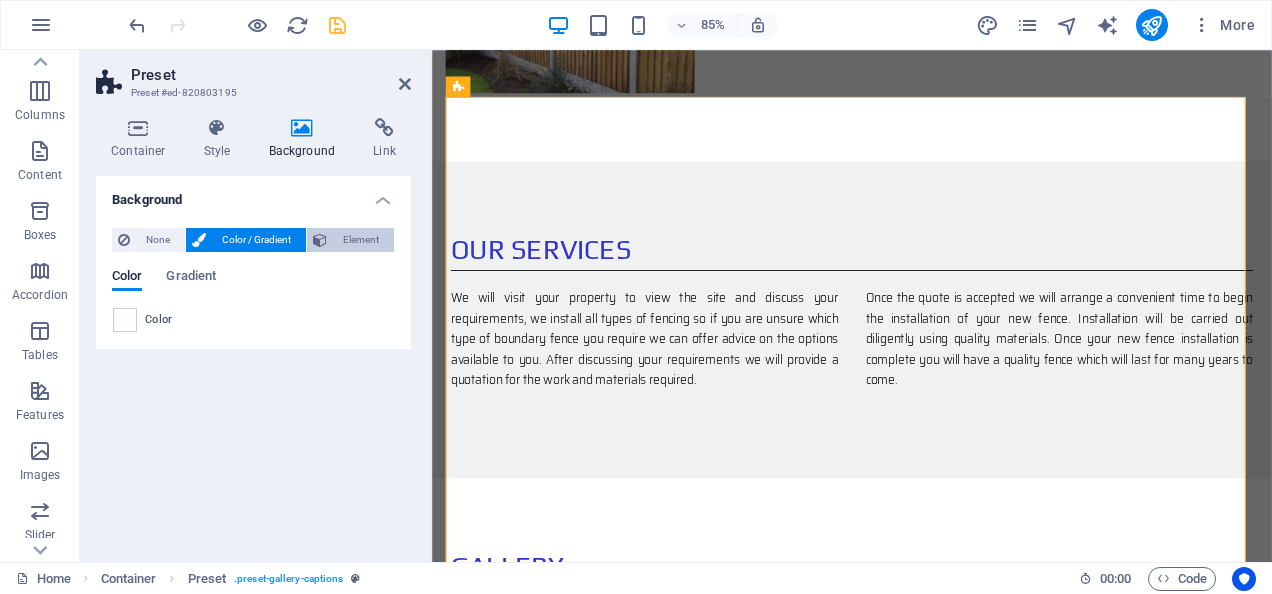 click on "Element" at bounding box center [360, 240] 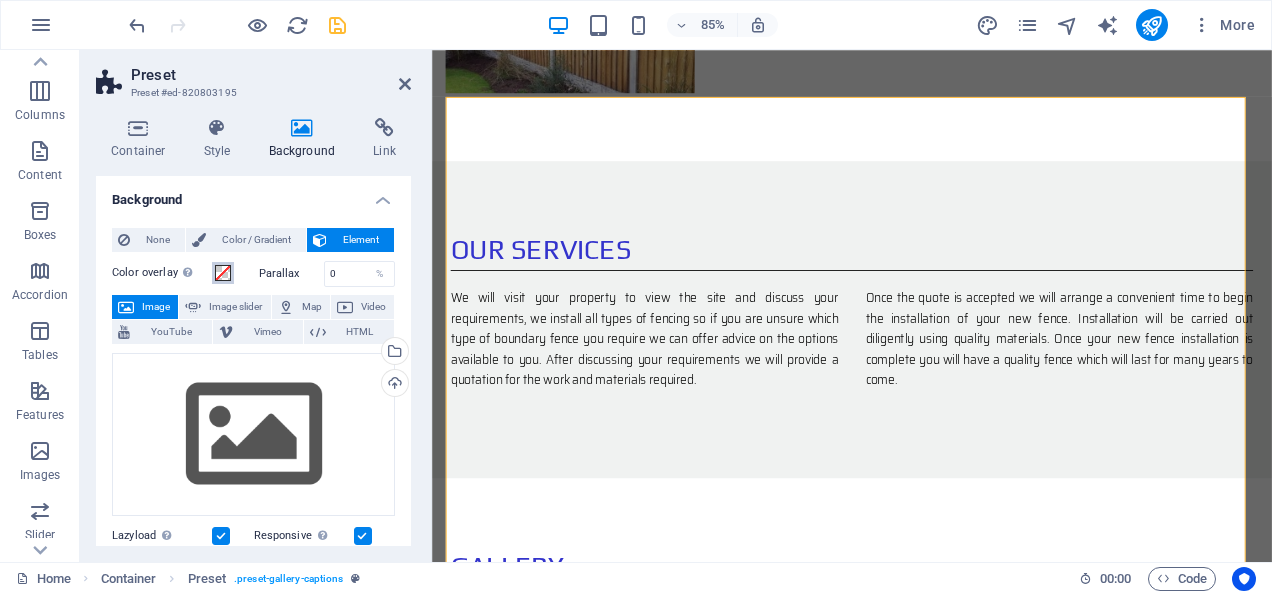 click at bounding box center [223, 273] 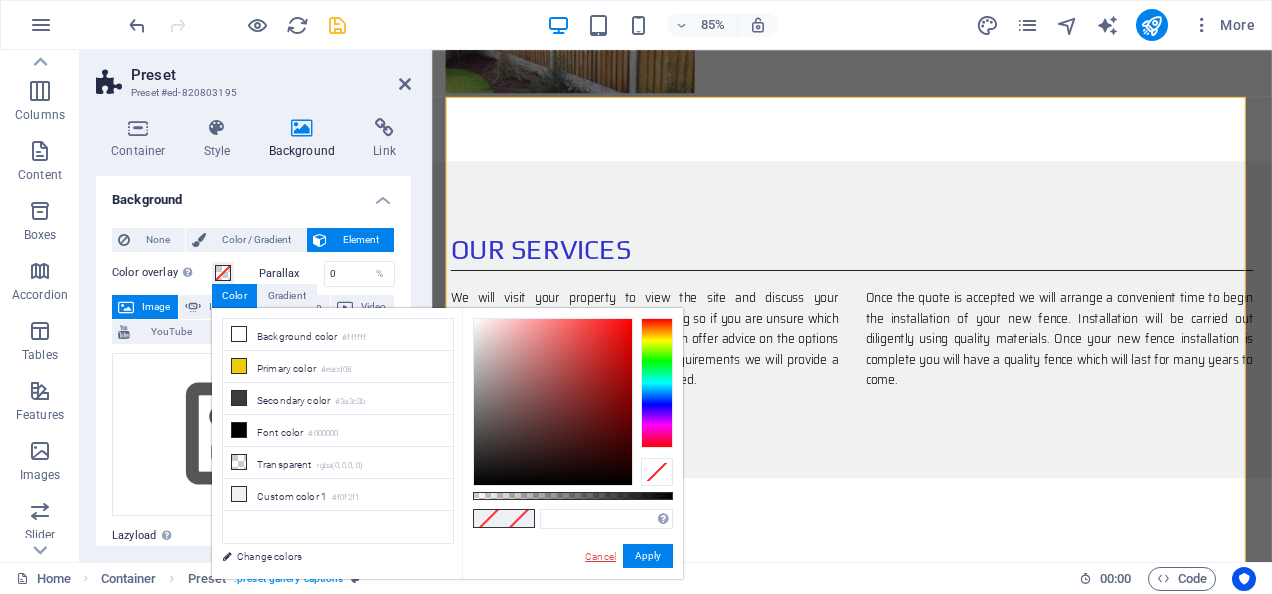 click on "Cancel" at bounding box center (600, 556) 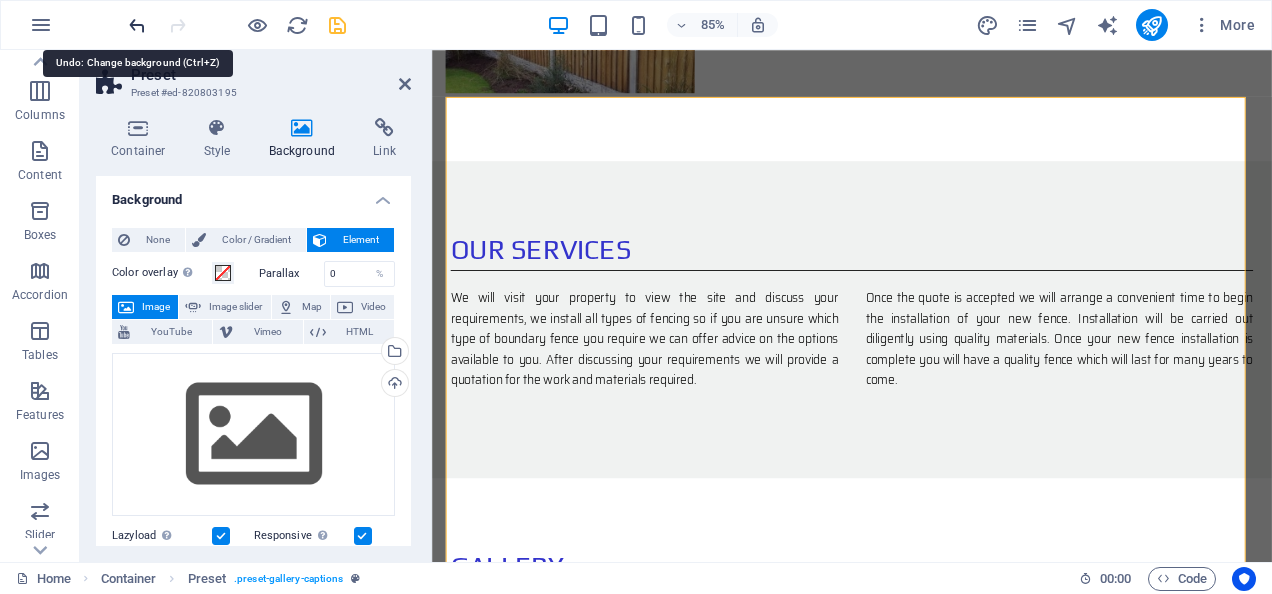 click at bounding box center [137, 25] 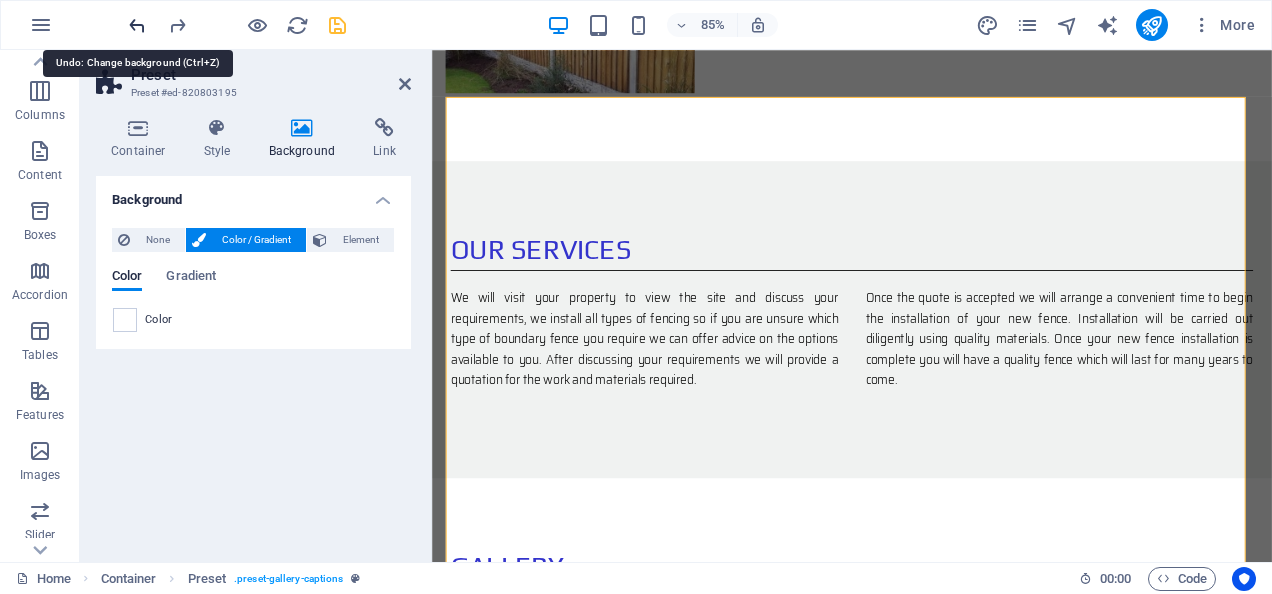 click at bounding box center (137, 25) 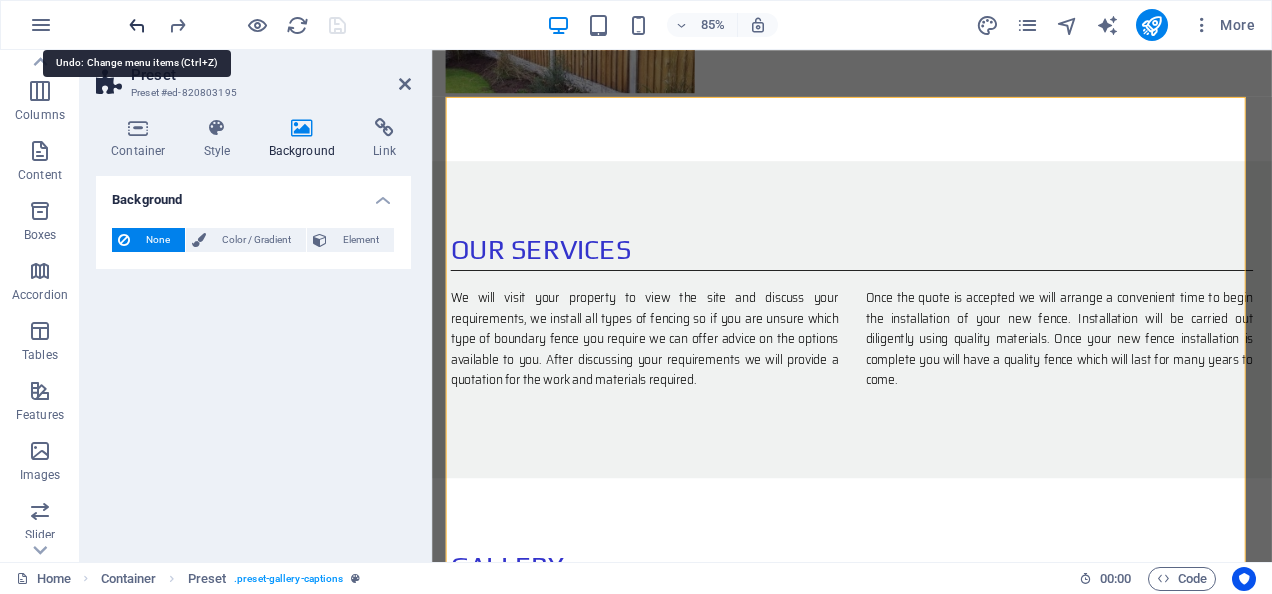 click at bounding box center [137, 25] 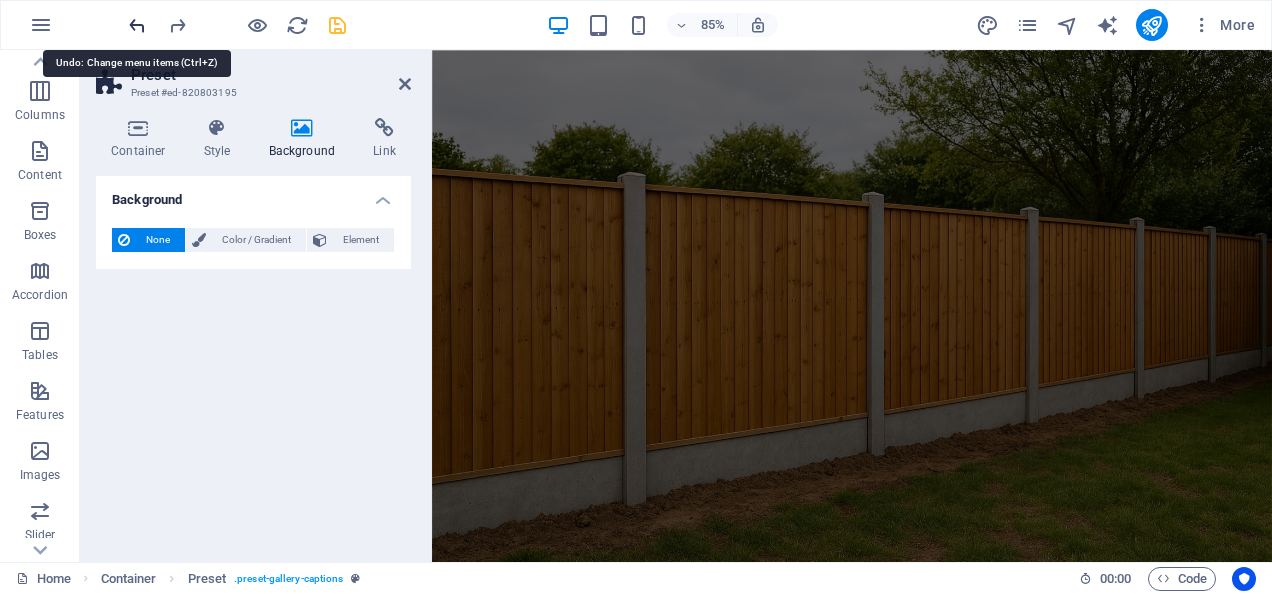 scroll, scrollTop: 0, scrollLeft: 0, axis: both 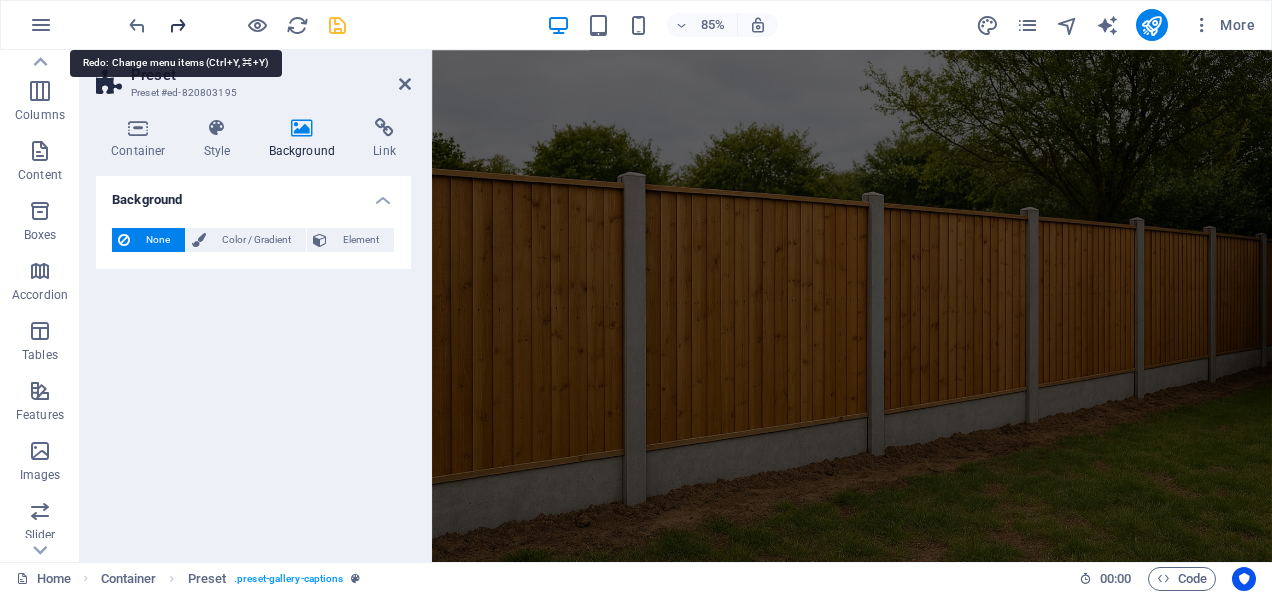 click at bounding box center (177, 25) 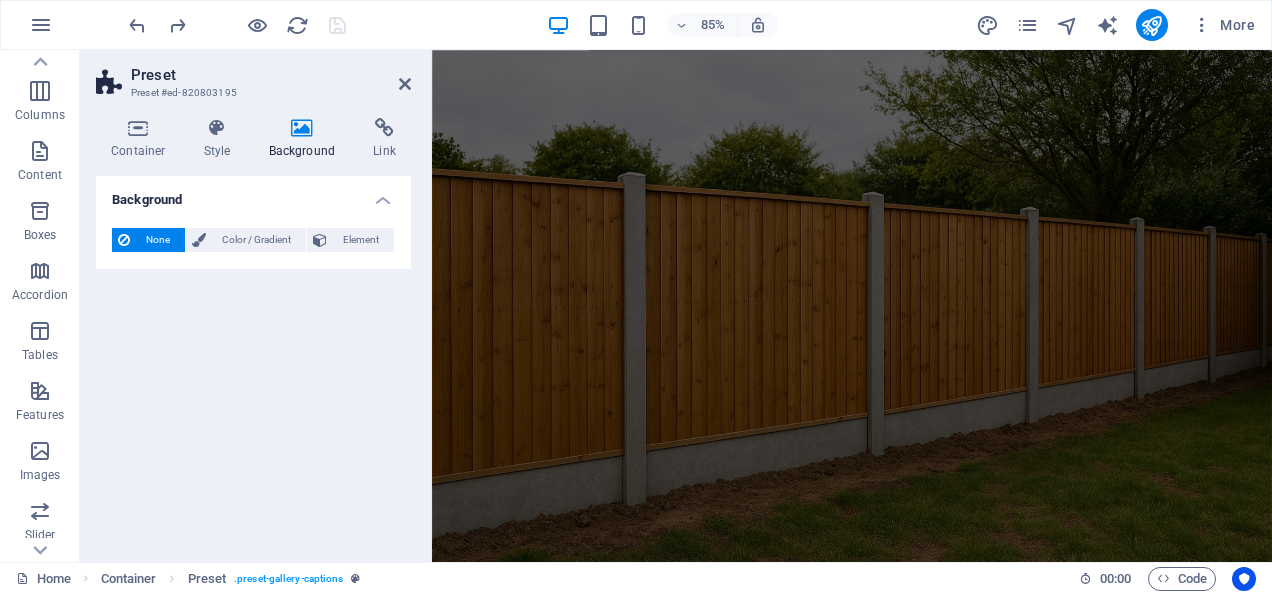 click at bounding box center [237, 25] 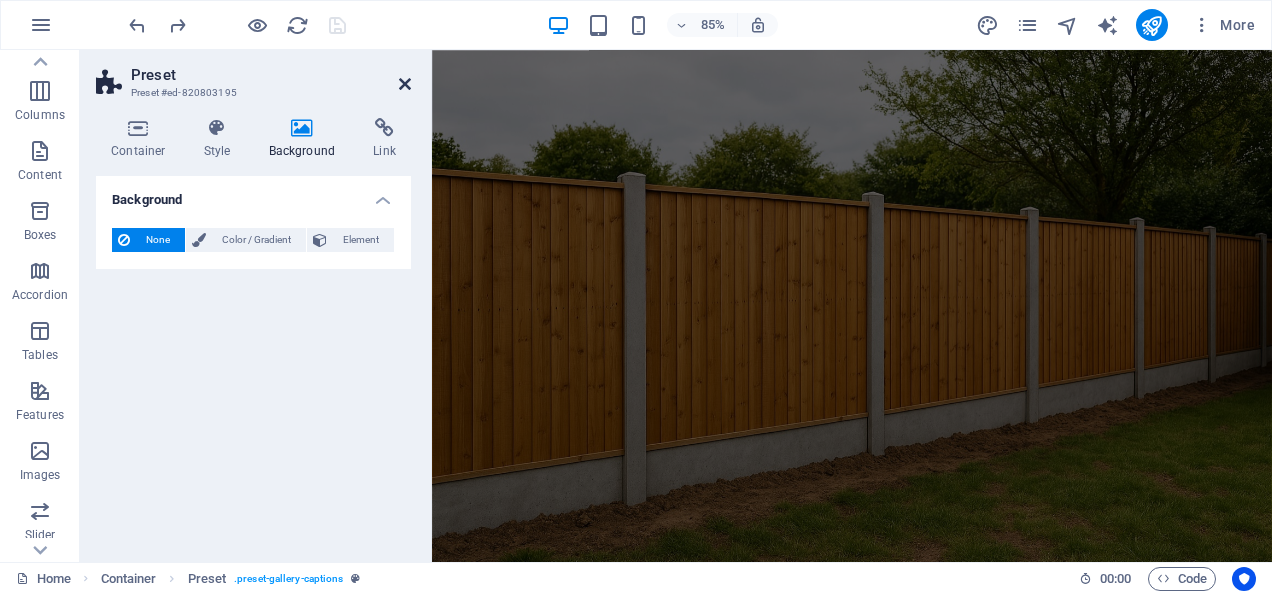 click at bounding box center (405, 84) 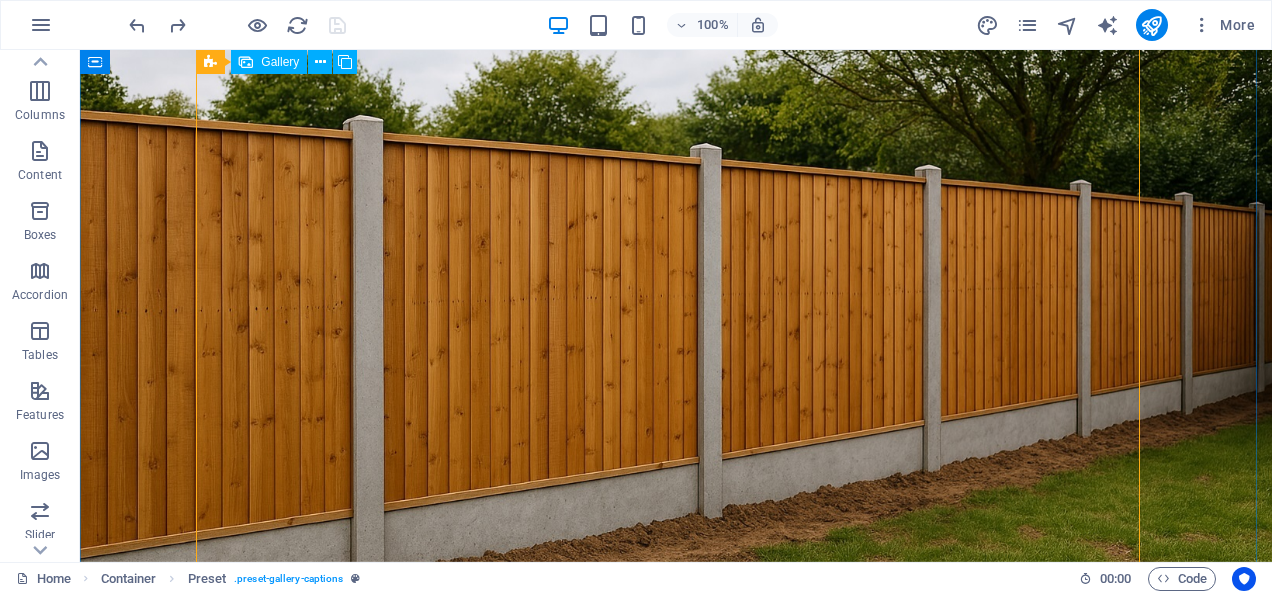 scroll, scrollTop: 1585, scrollLeft: 0, axis: vertical 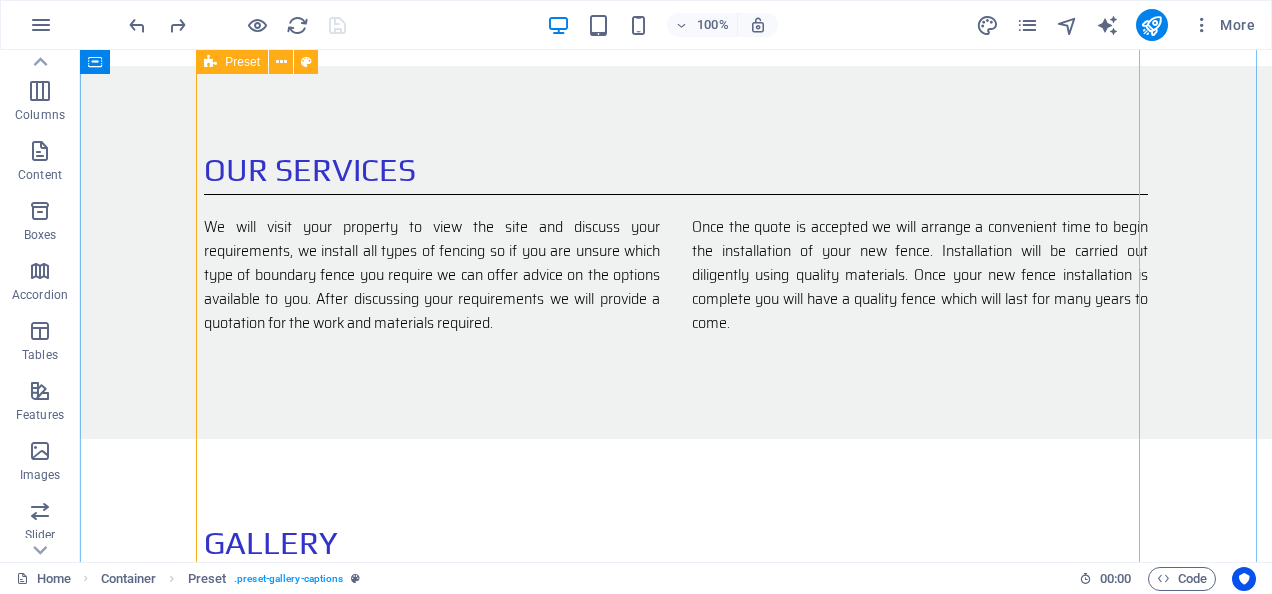 click on "Preset" at bounding box center (242, 62) 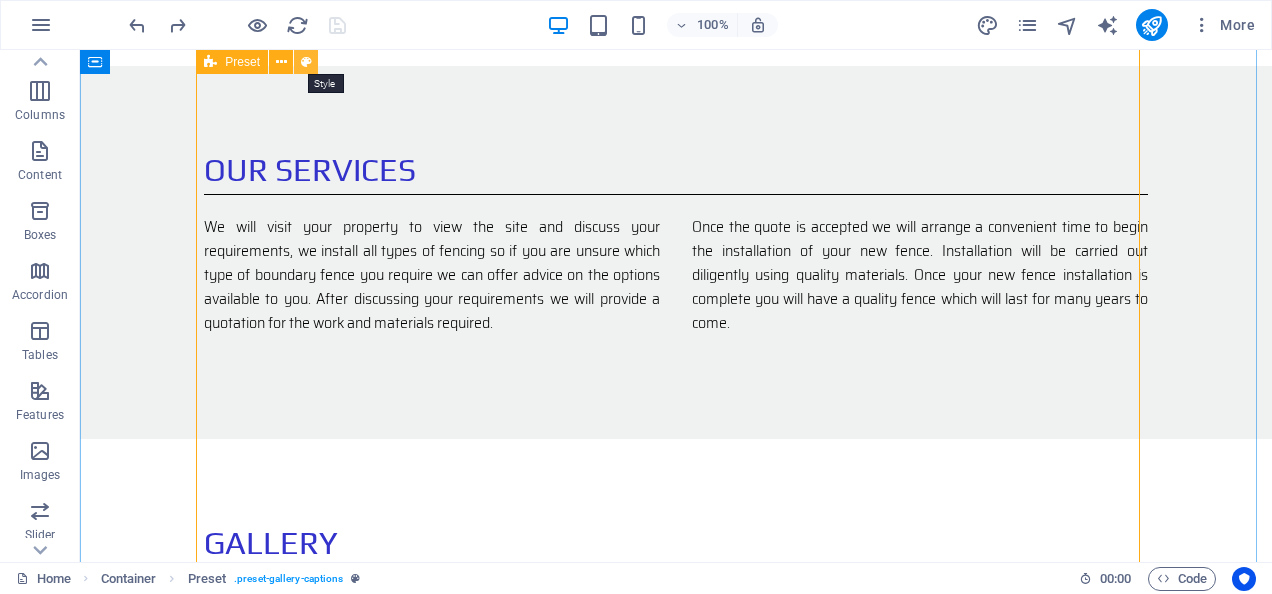 click at bounding box center (306, 62) 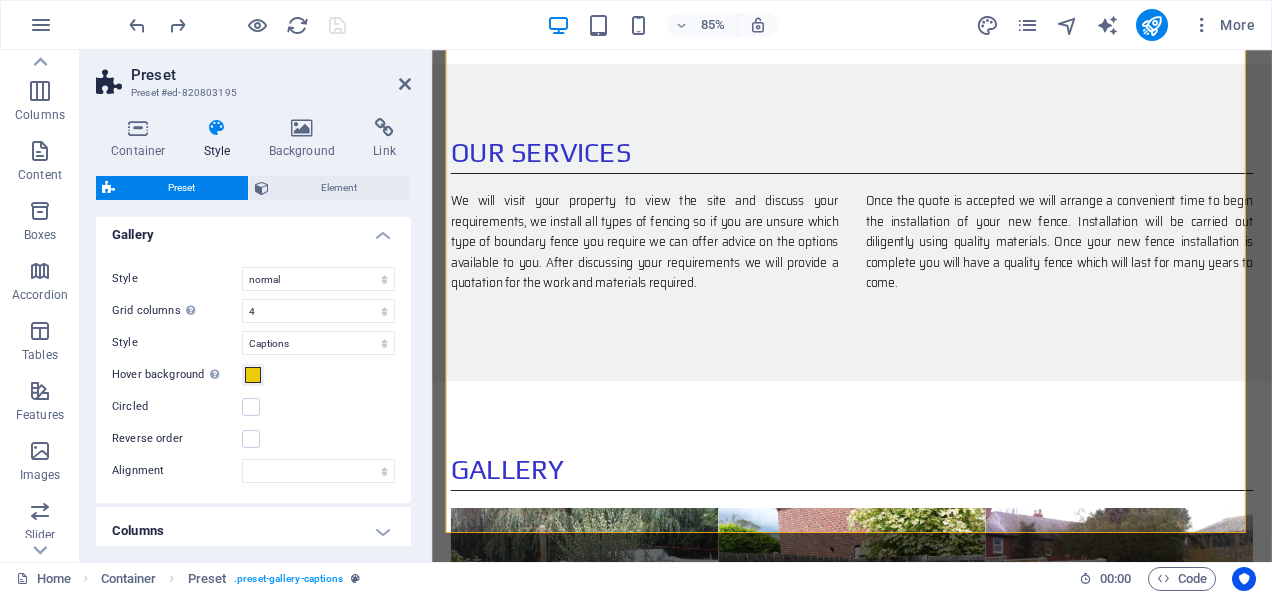 scroll, scrollTop: 344, scrollLeft: 0, axis: vertical 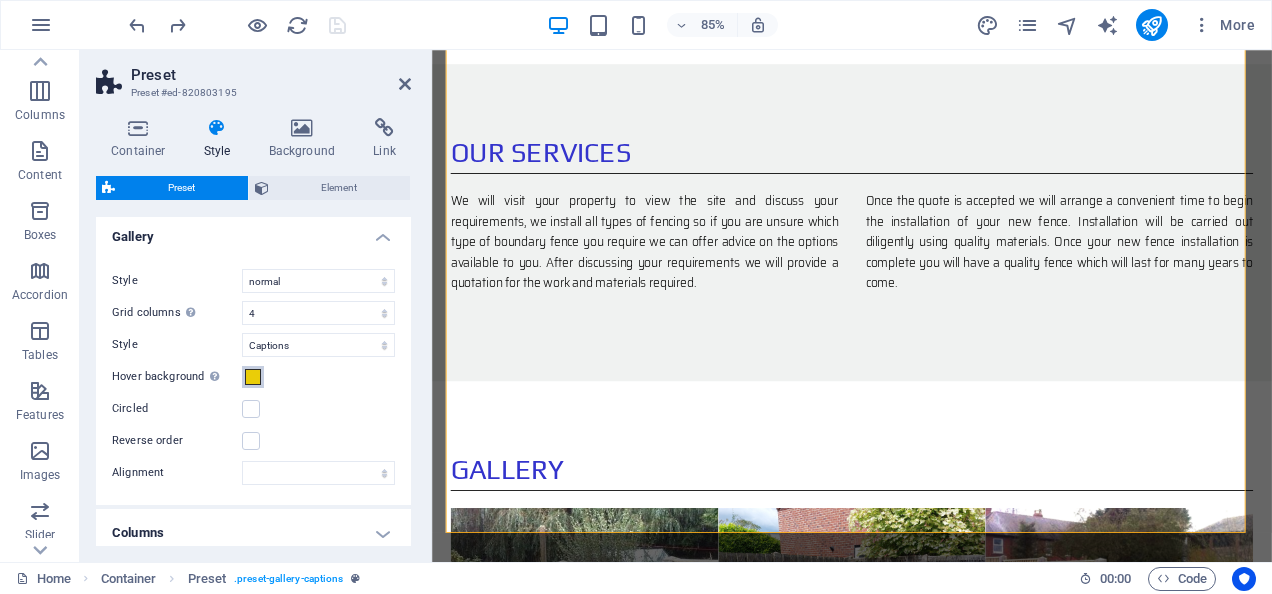 click at bounding box center (253, 377) 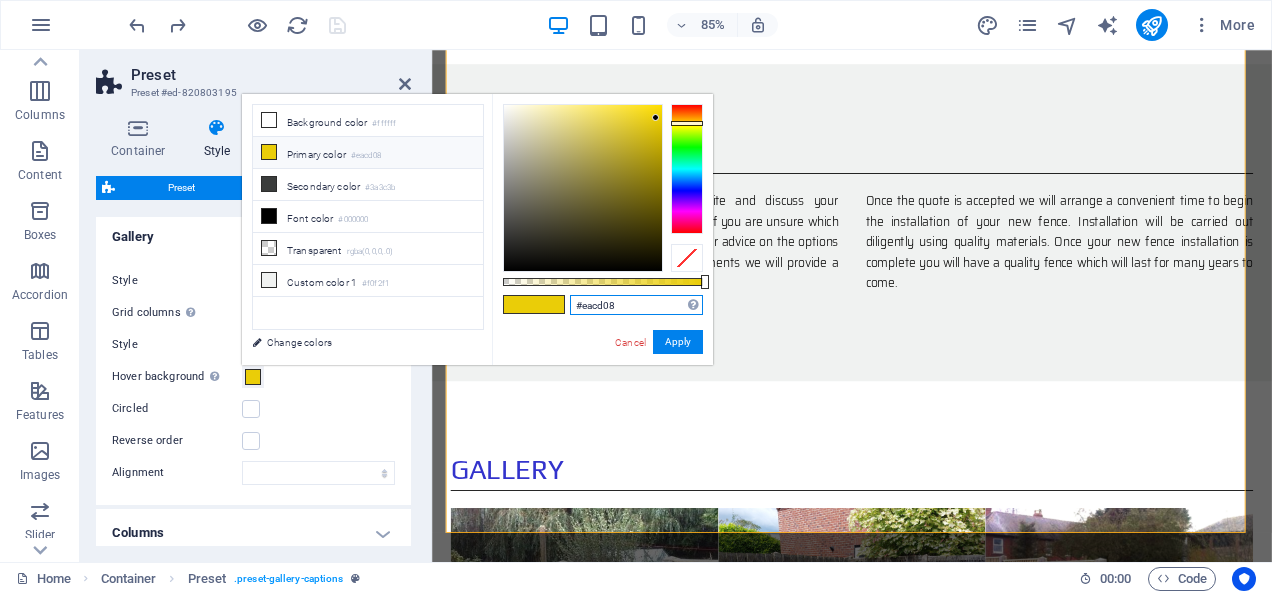 click on "#eacd08" at bounding box center [636, 305] 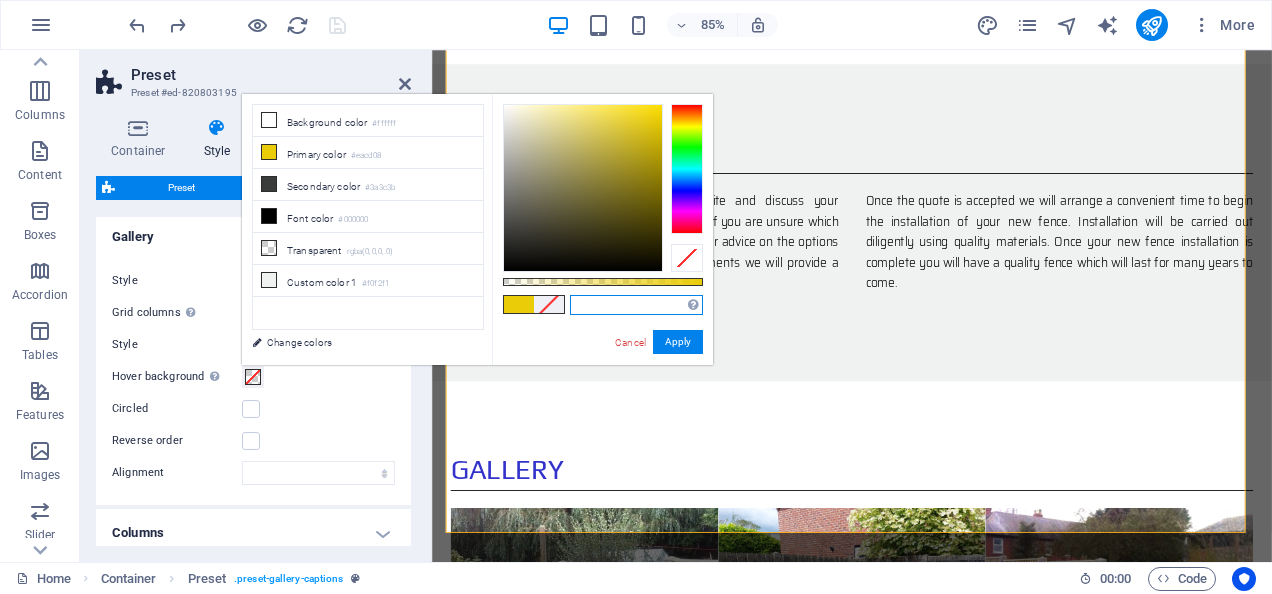 type 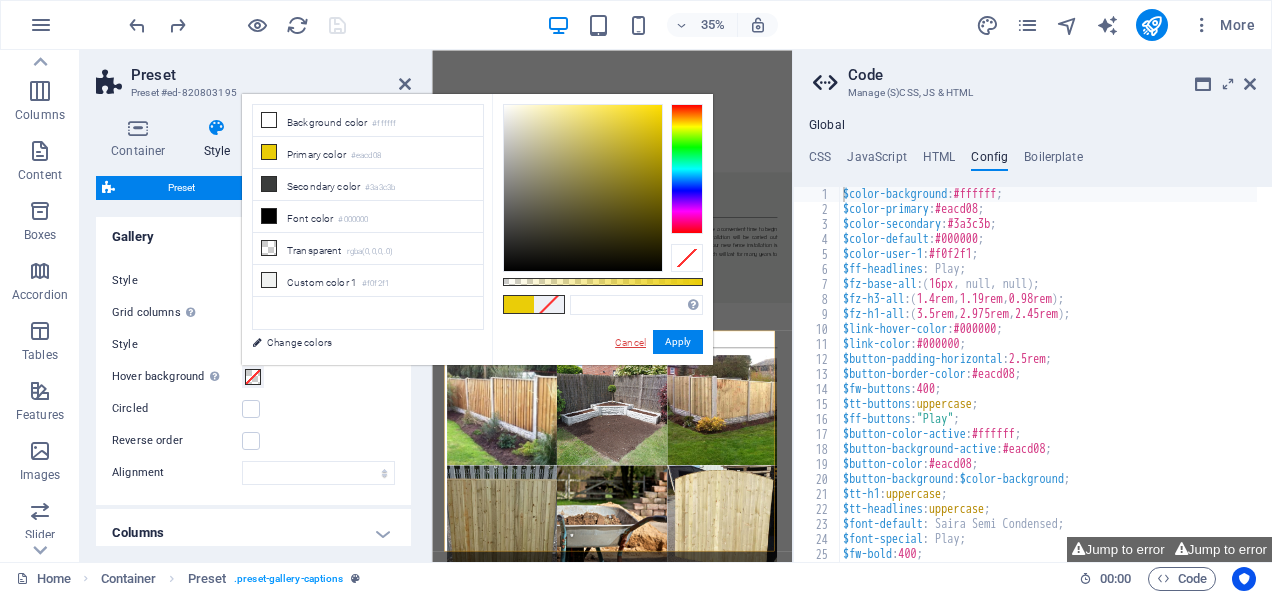 click on "Cancel" at bounding box center (630, 342) 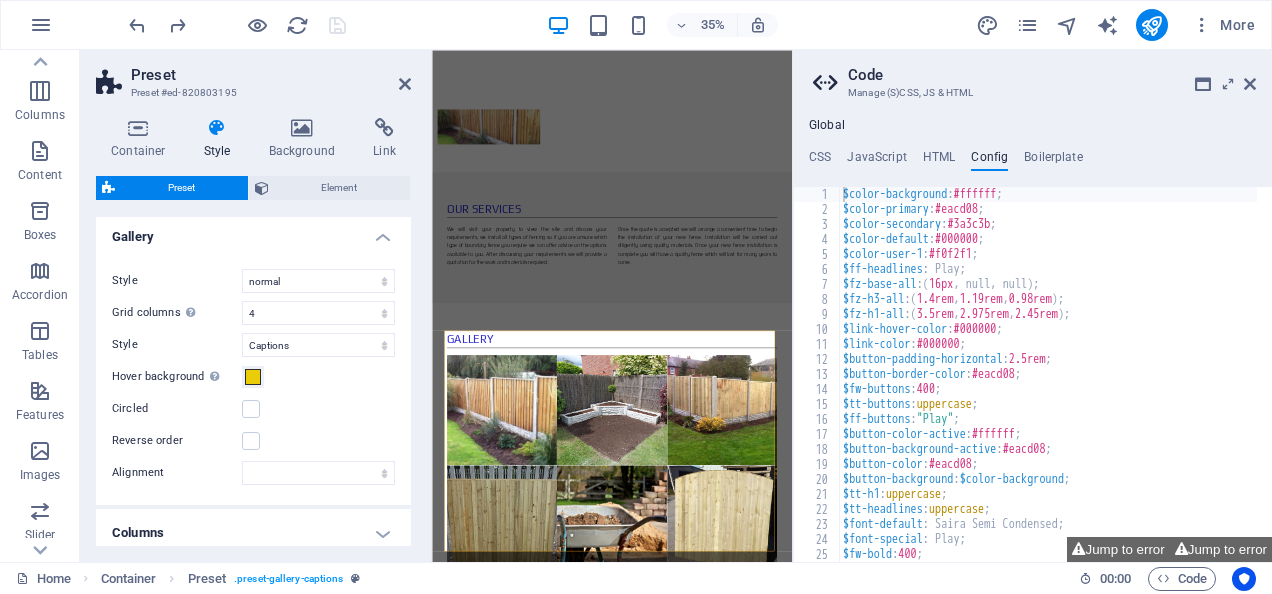 select 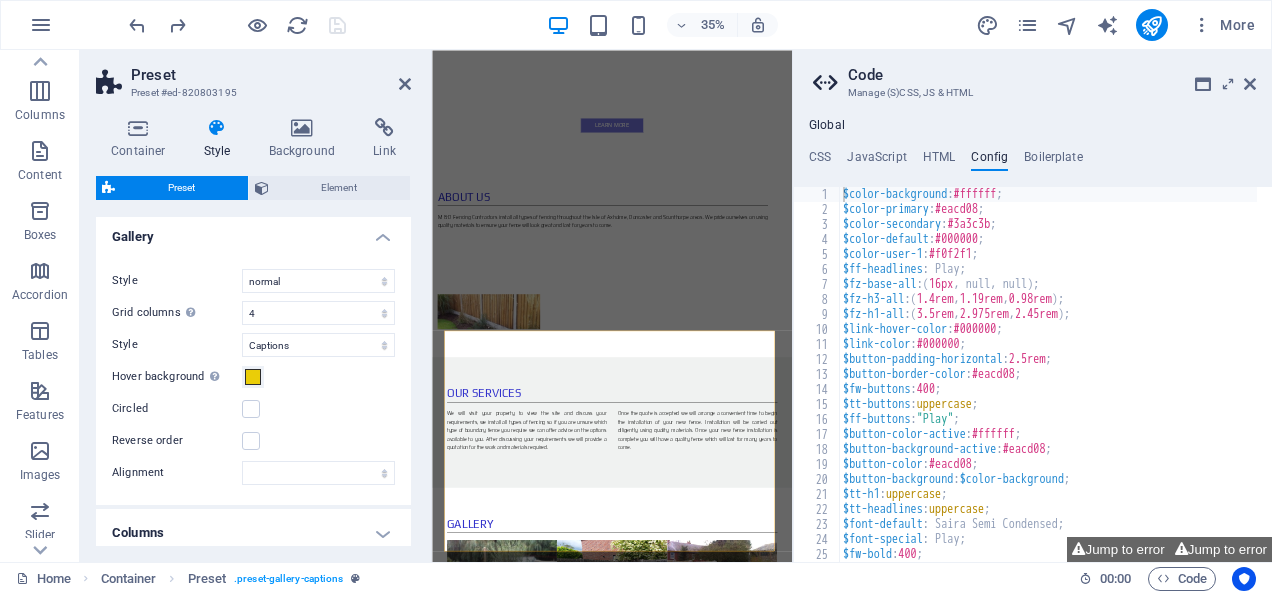 click at bounding box center [405, 84] 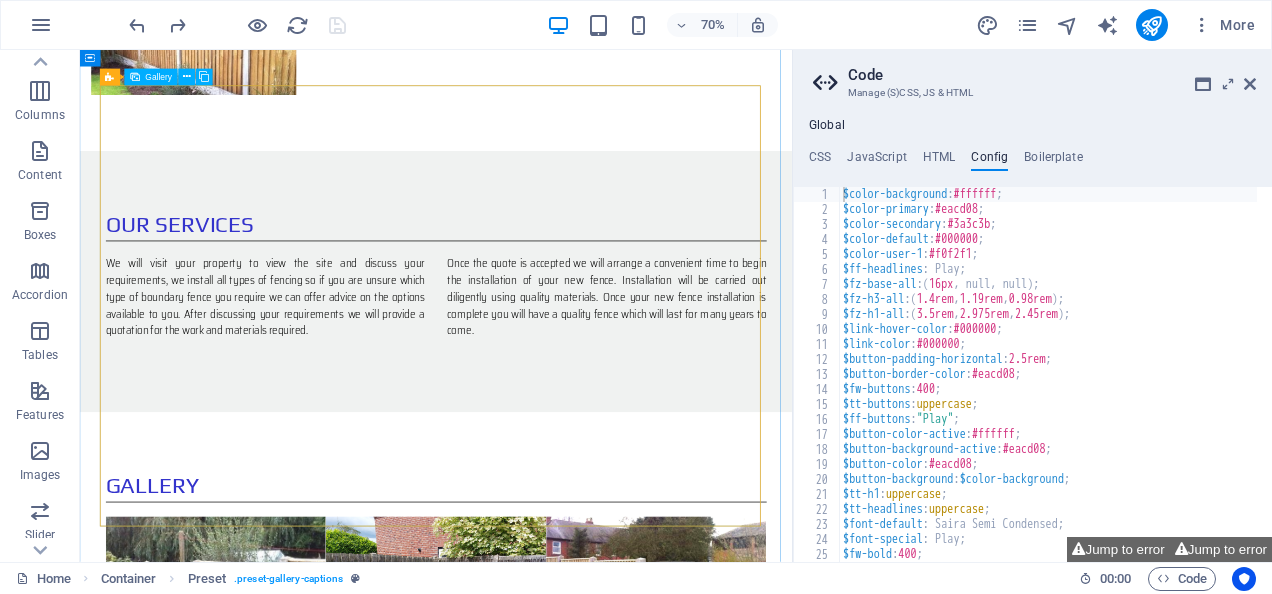 scroll, scrollTop: 1694, scrollLeft: 0, axis: vertical 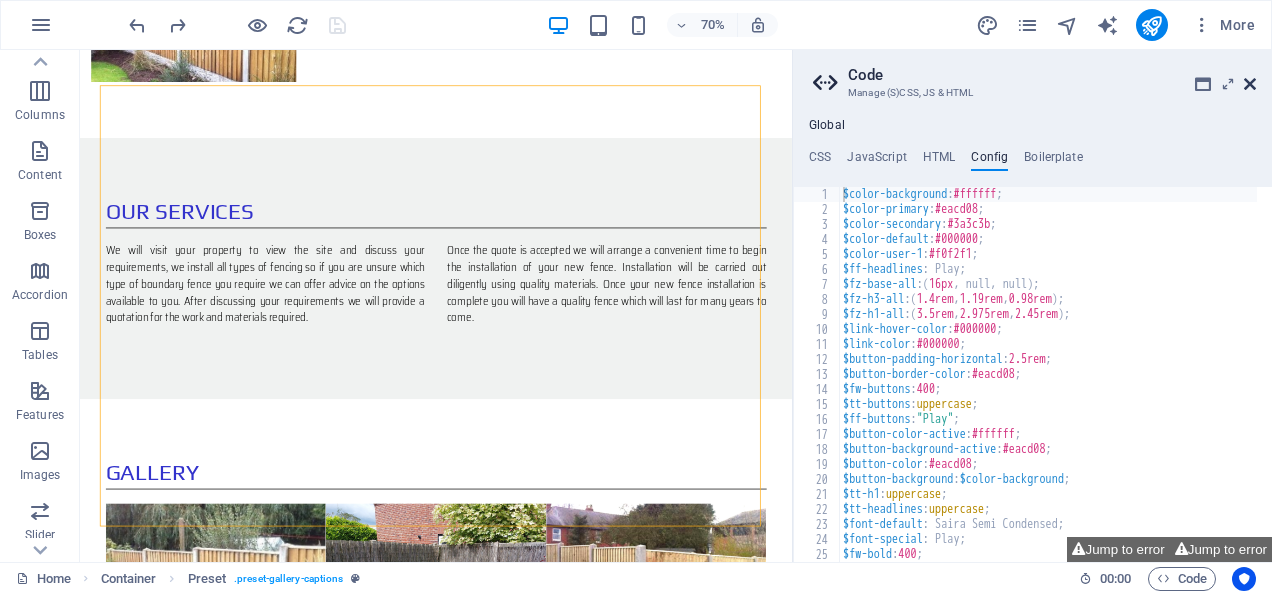 click at bounding box center (1250, 84) 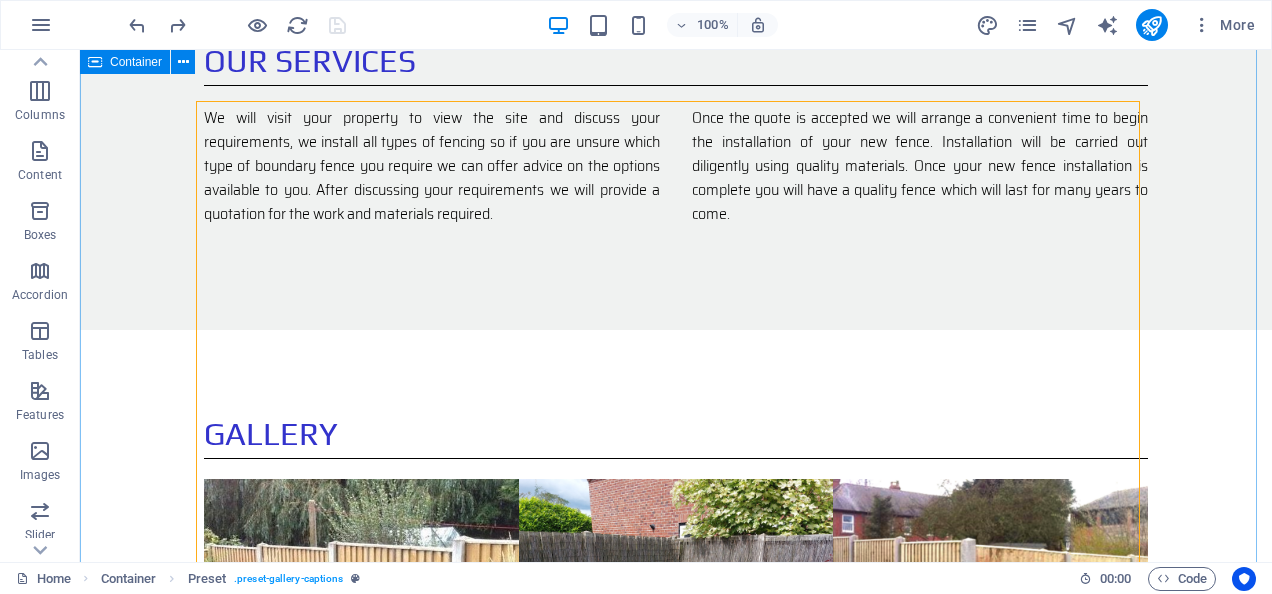 scroll, scrollTop: 1475, scrollLeft: 0, axis: vertical 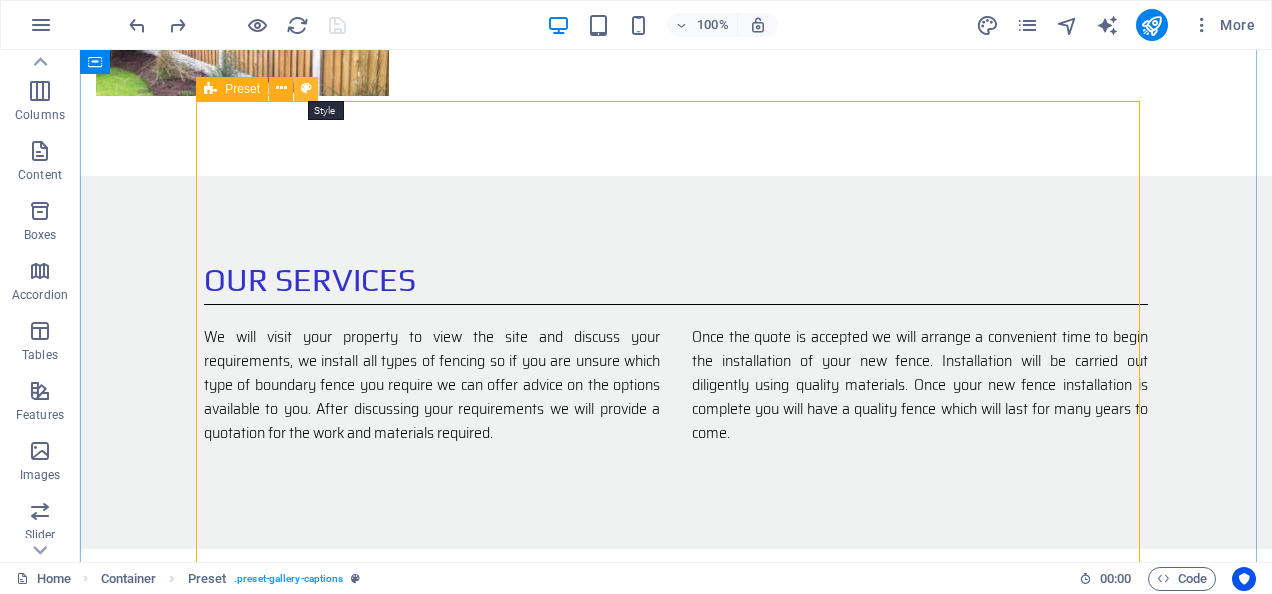 click at bounding box center (306, 88) 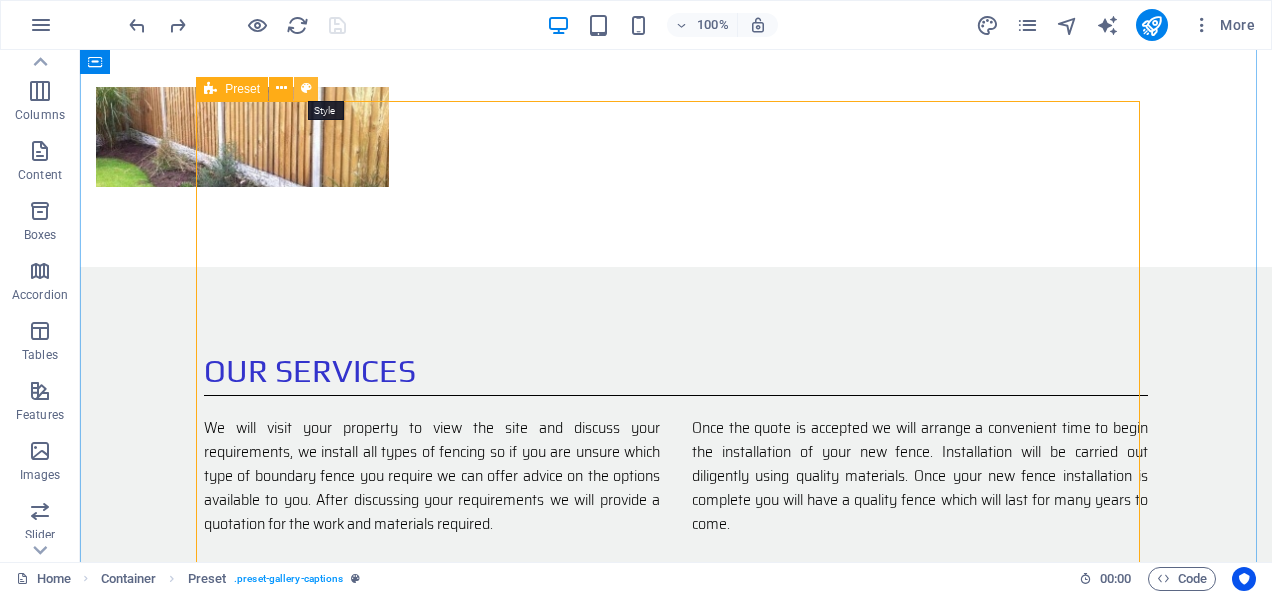 select on "4" 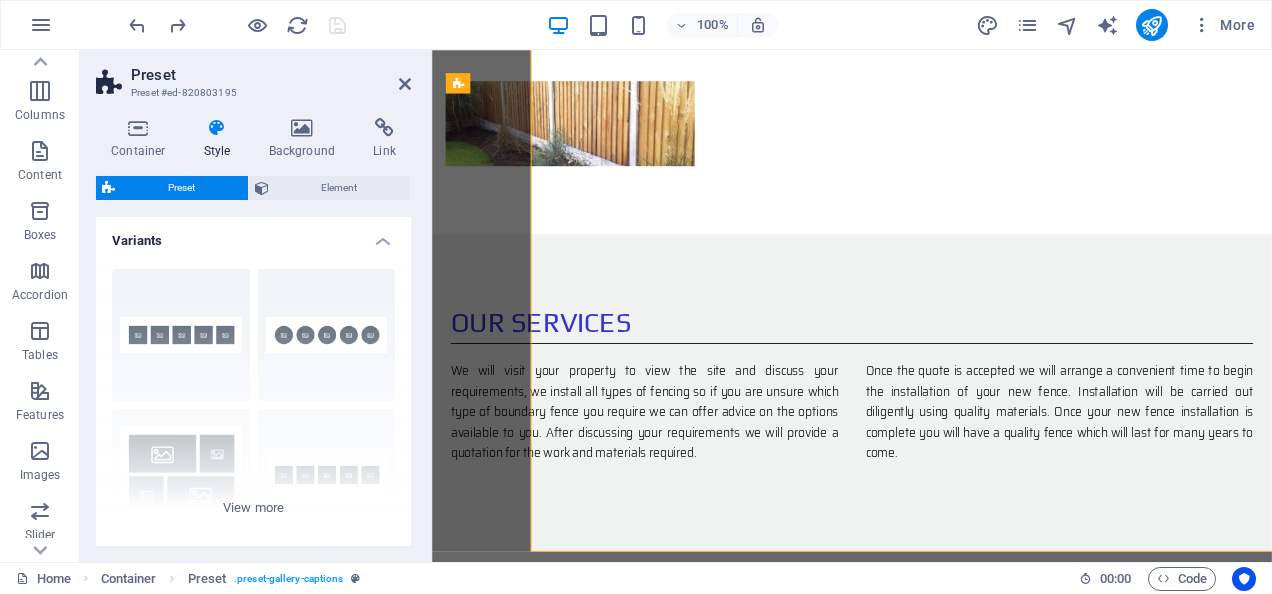 scroll, scrollTop: 1566, scrollLeft: 0, axis: vertical 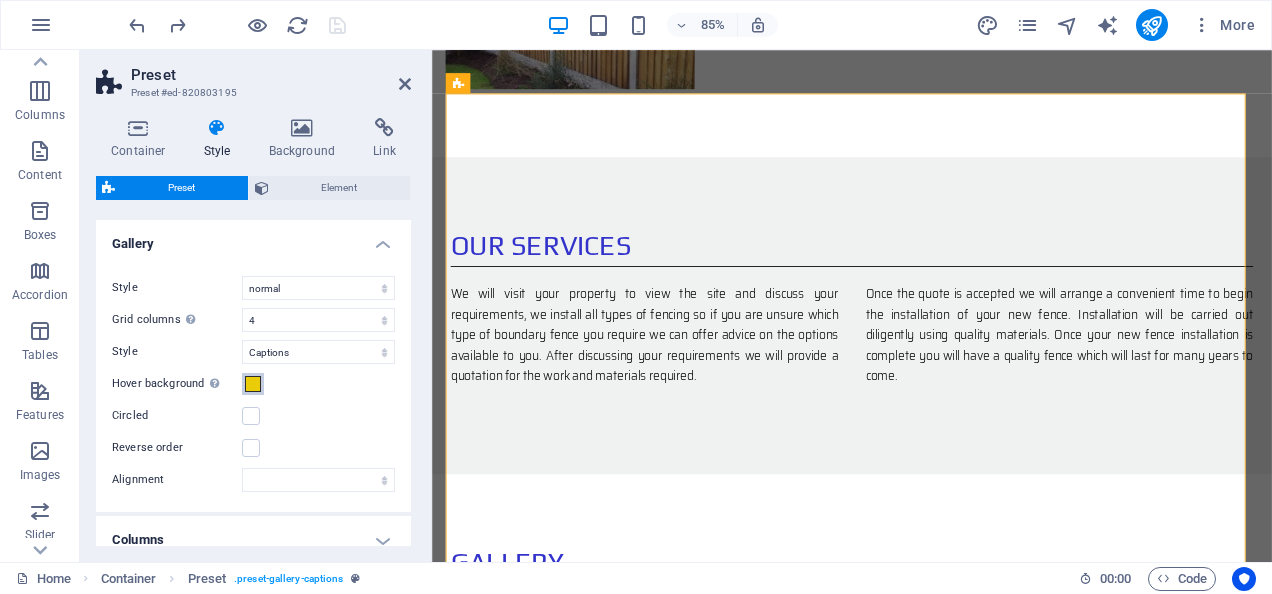 click at bounding box center [253, 384] 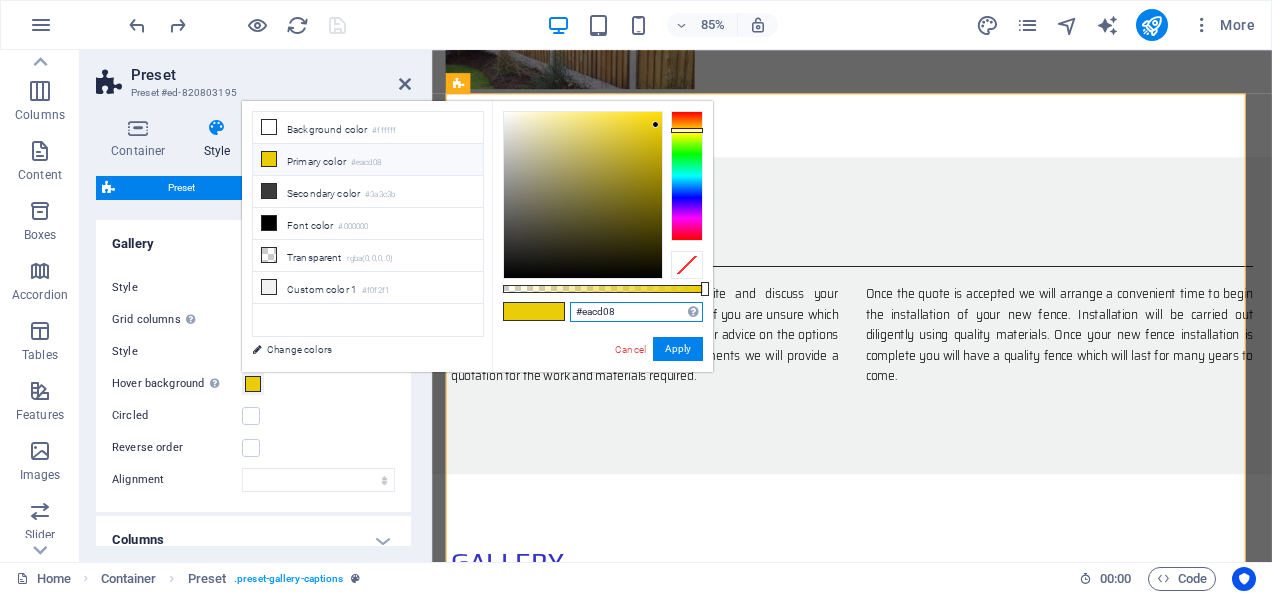click on "#eacd08" at bounding box center [636, 312] 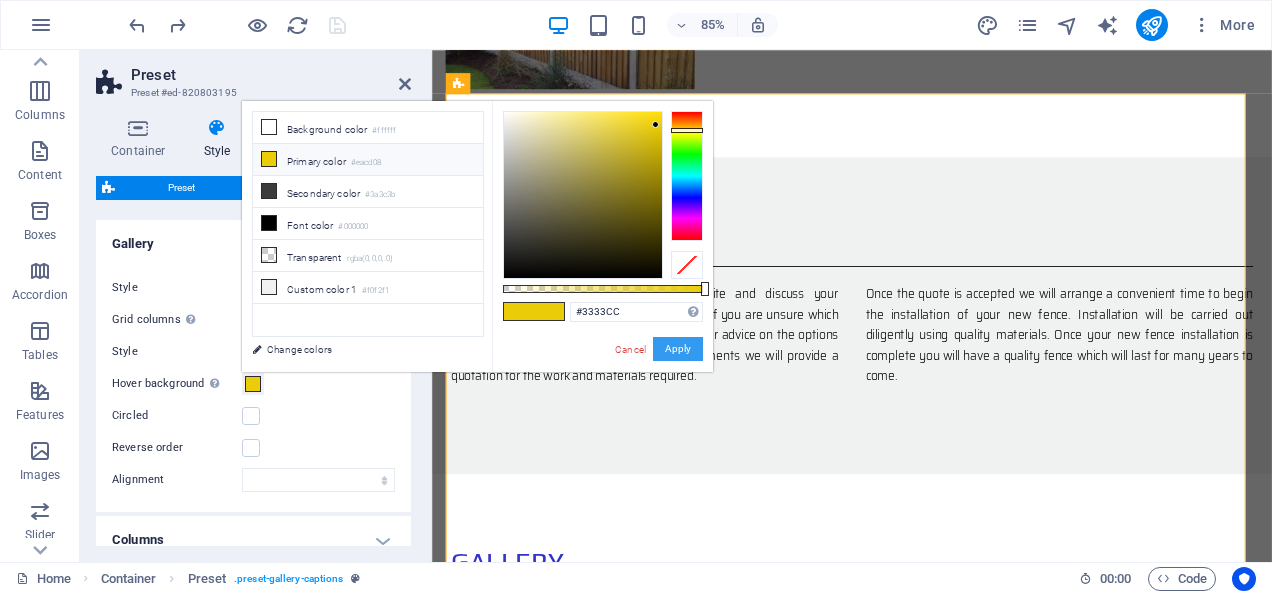 type on "#3333cc" 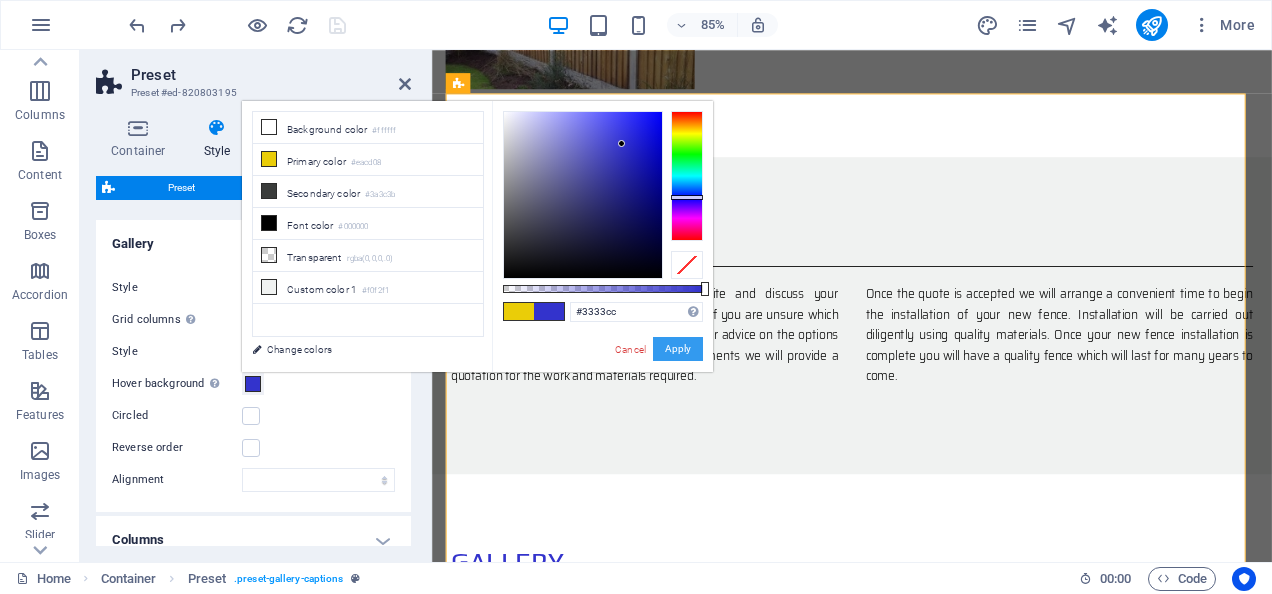 click on "Apply" at bounding box center (678, 349) 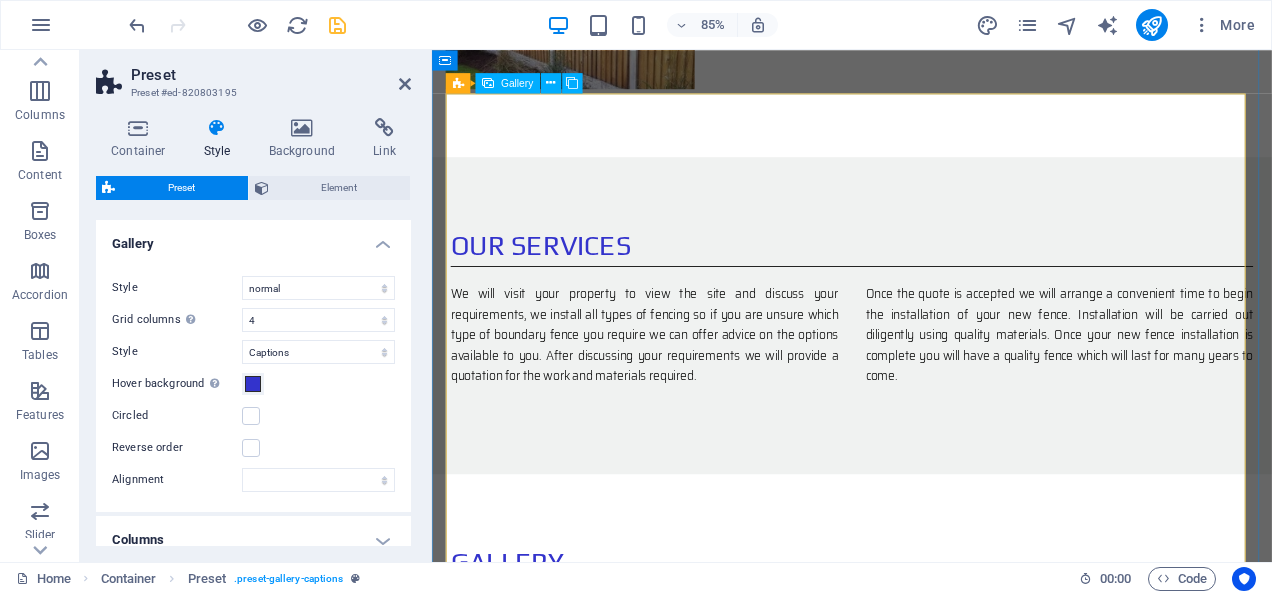 select 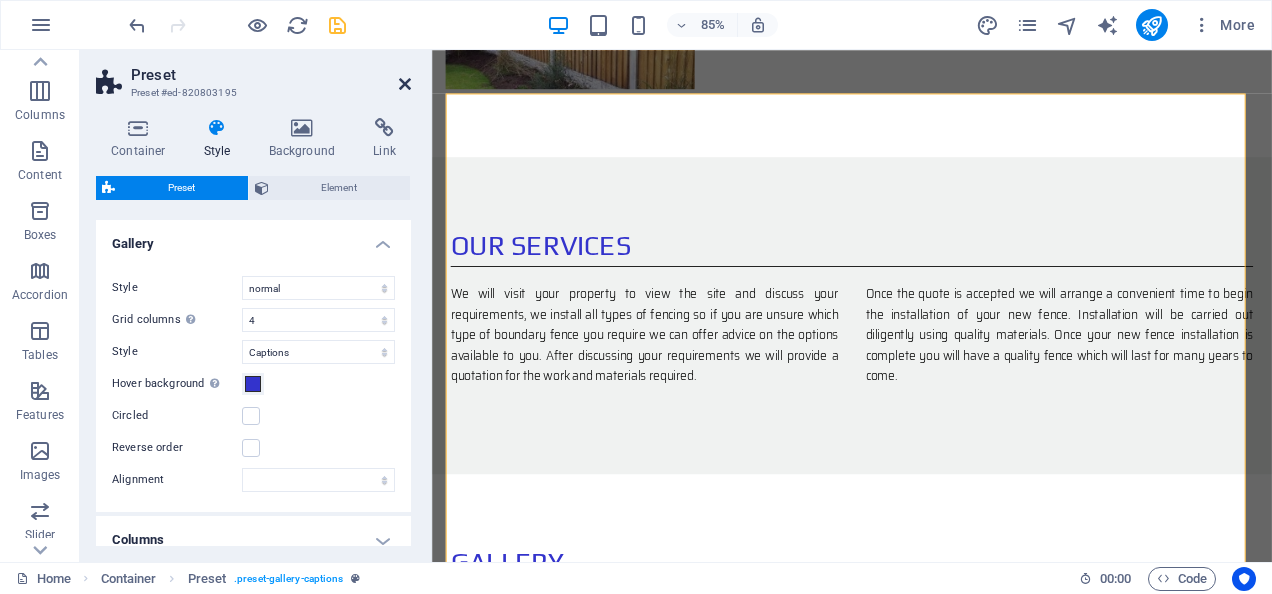 click at bounding box center [405, 84] 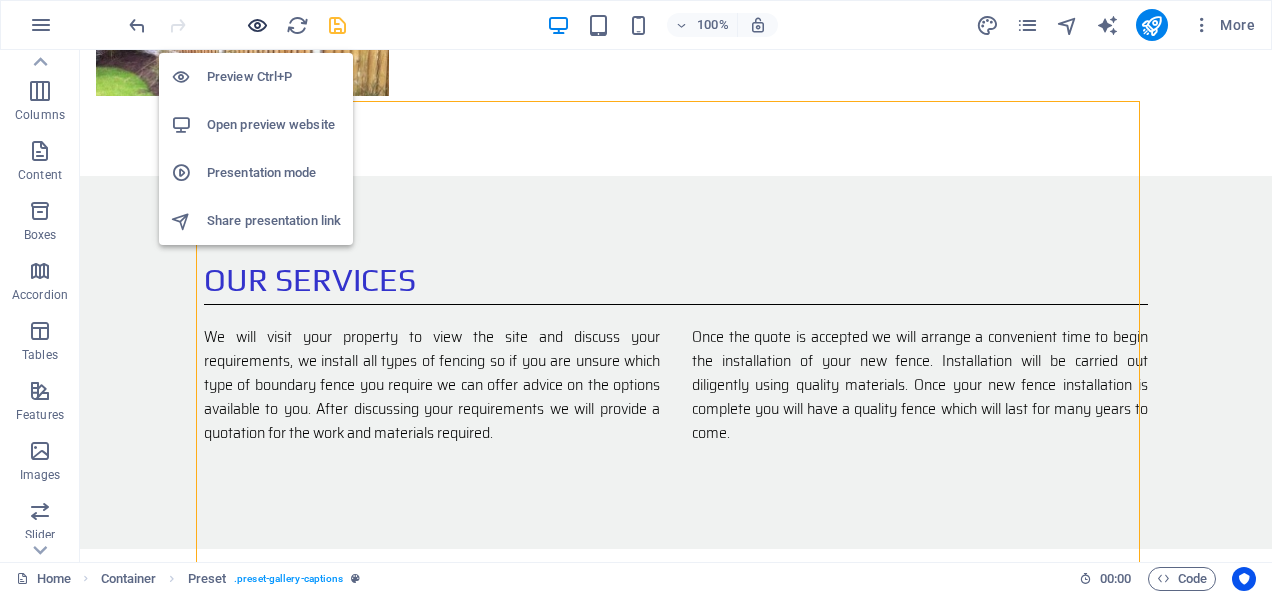 click at bounding box center (257, 25) 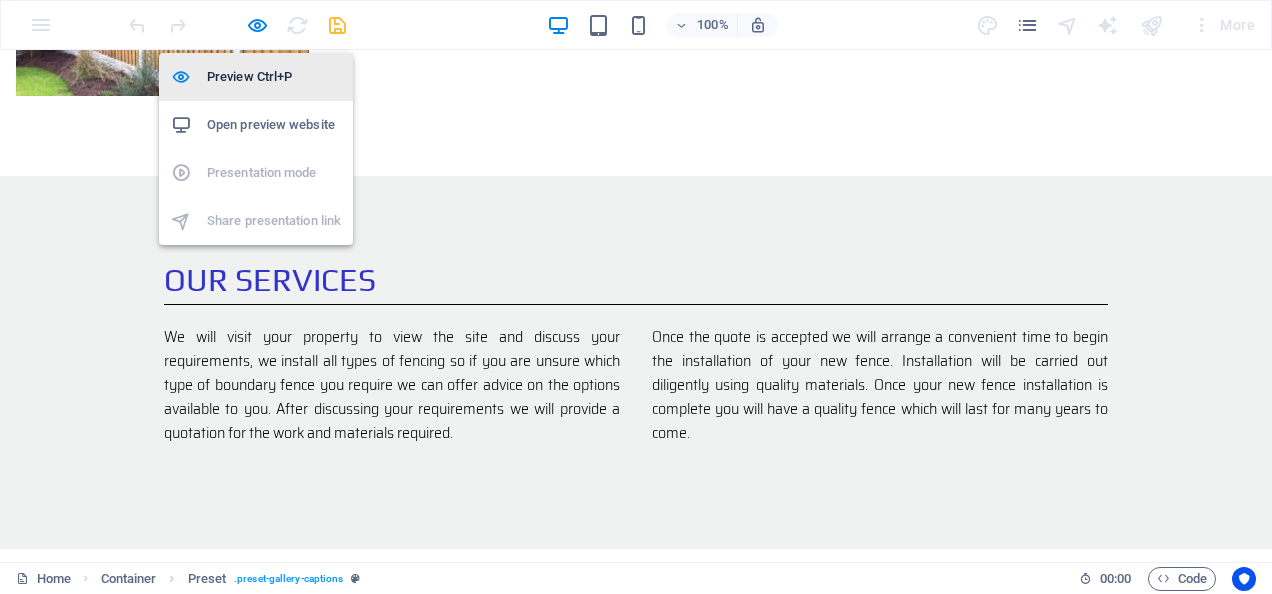 click on "Preview Ctrl+P" at bounding box center [274, 77] 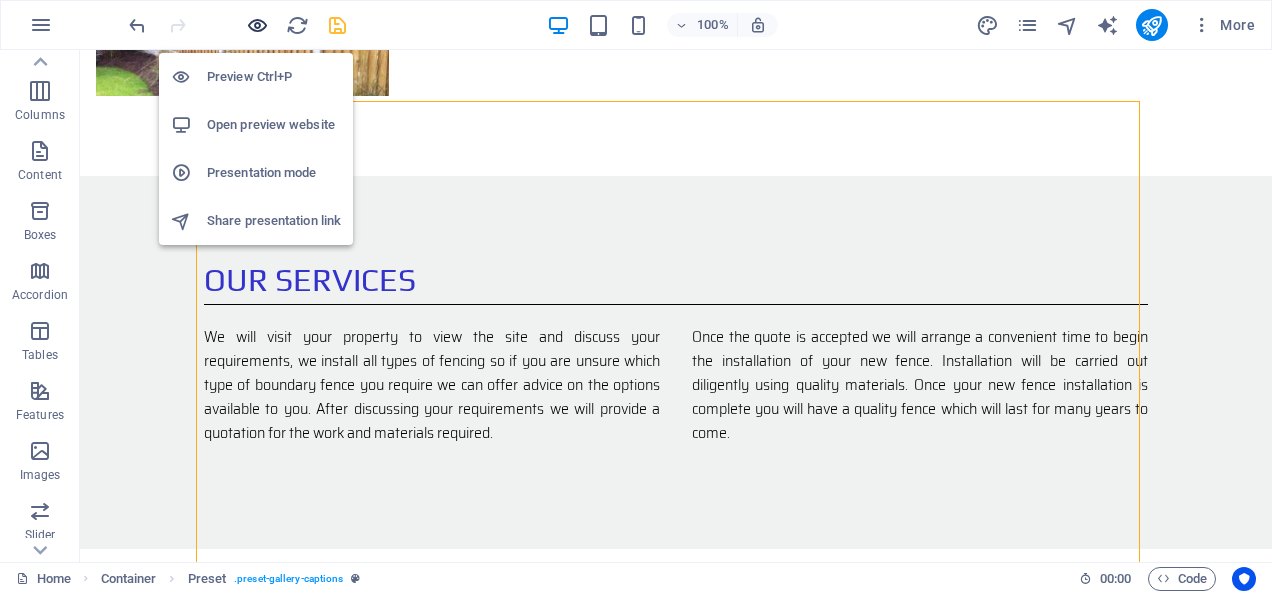 click at bounding box center [257, 25] 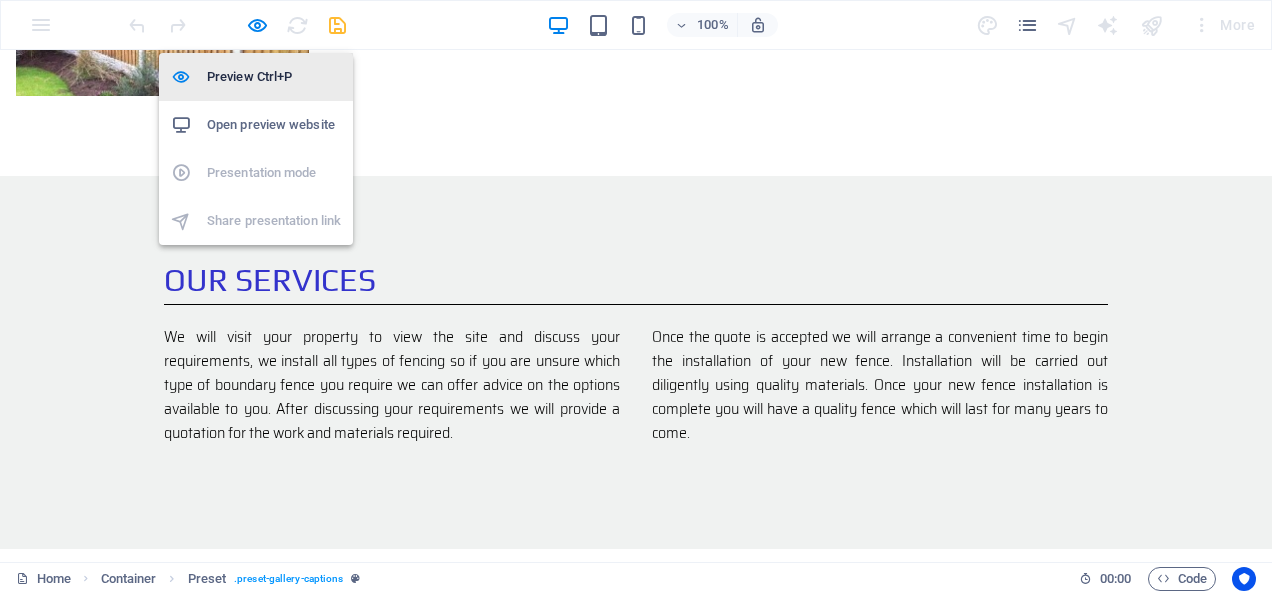 click on "Preview Ctrl+P" at bounding box center (274, 77) 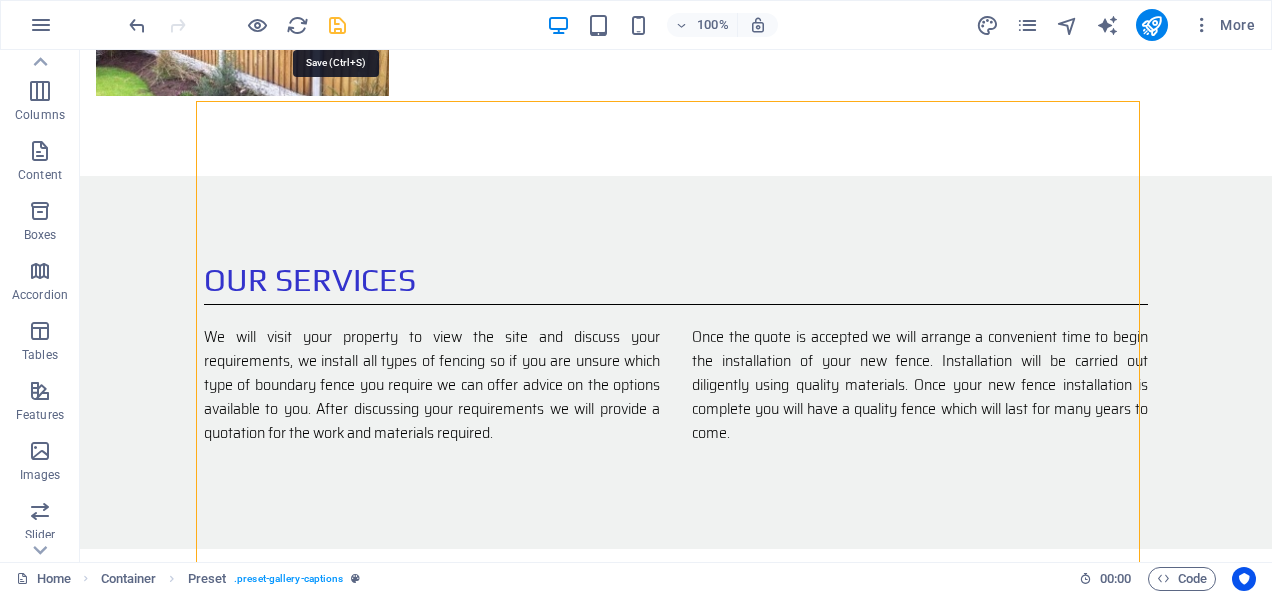 click at bounding box center [337, 25] 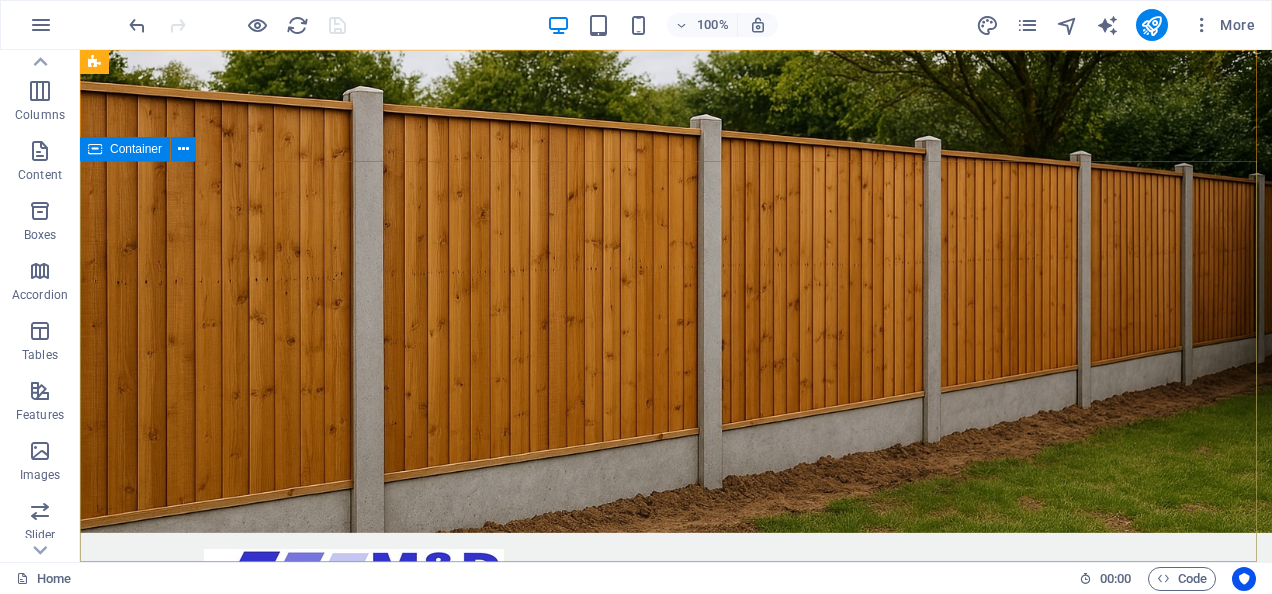 scroll, scrollTop: 0, scrollLeft: 0, axis: both 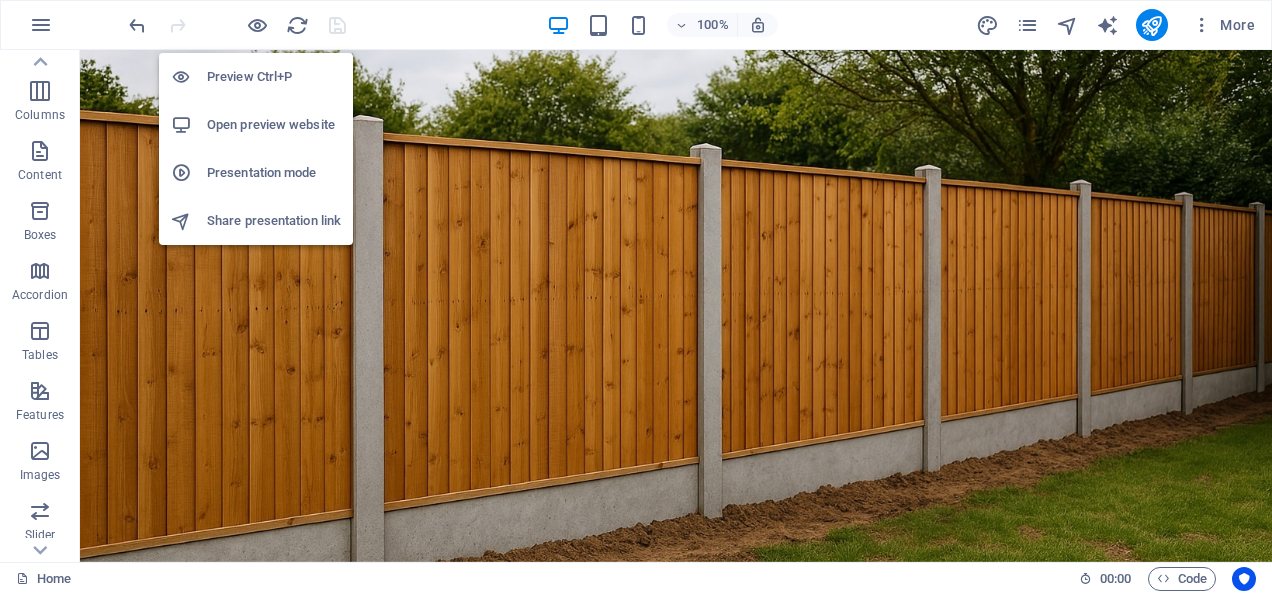click on "Open preview website" at bounding box center (274, 125) 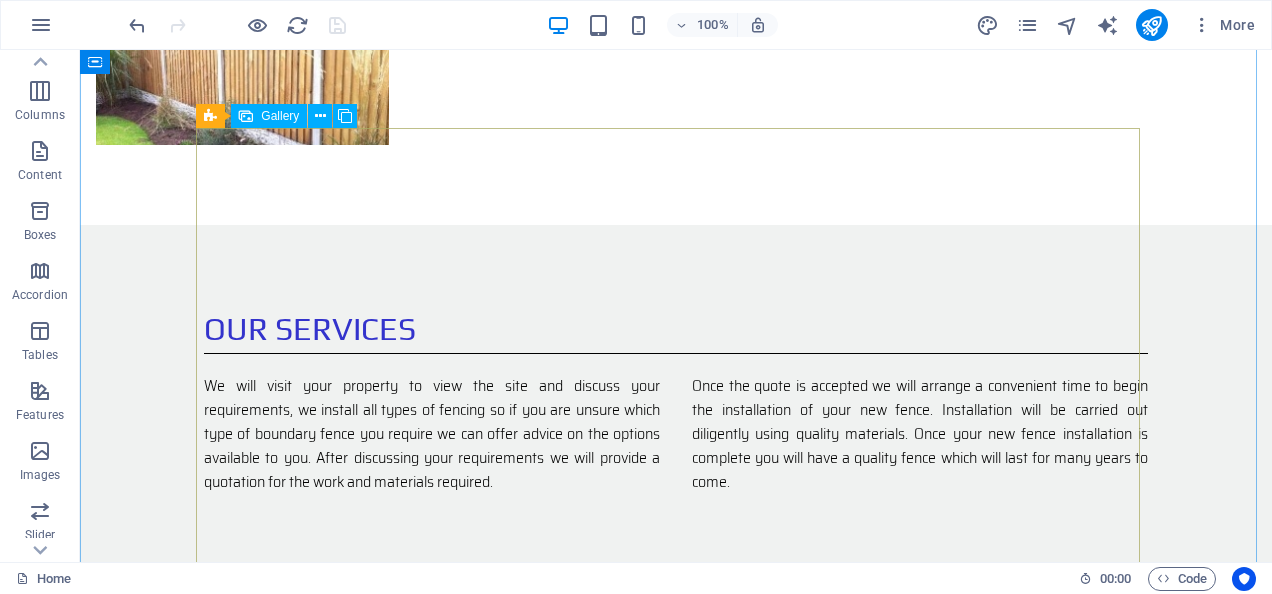 scroll, scrollTop: 2029, scrollLeft: 0, axis: vertical 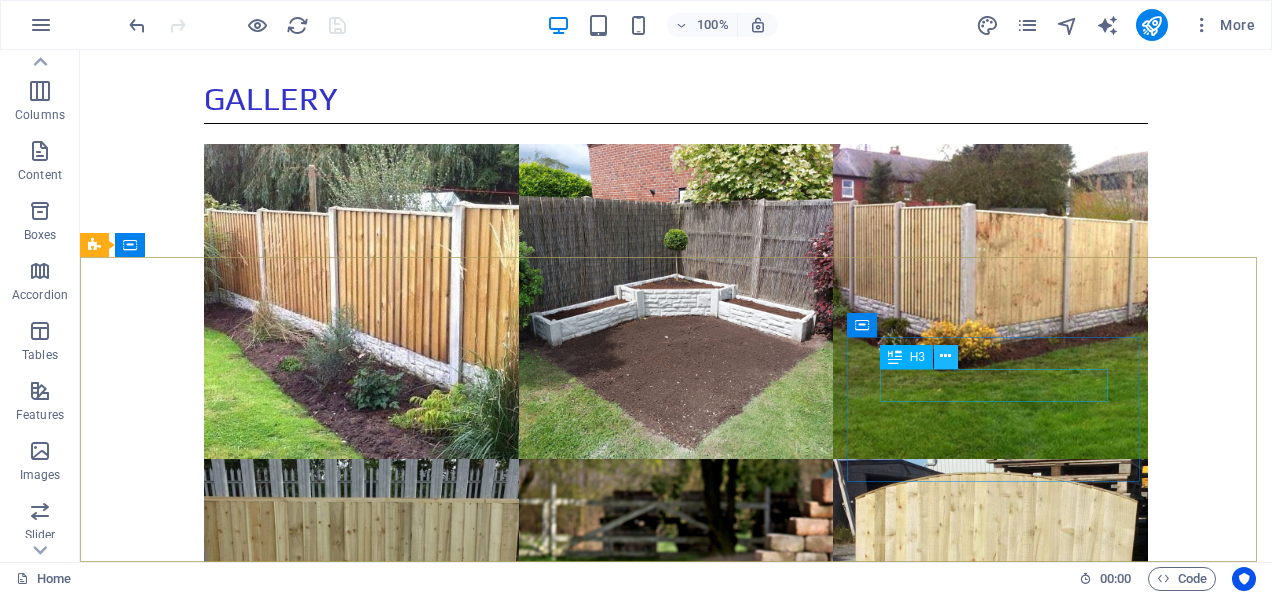 click at bounding box center (945, 356) 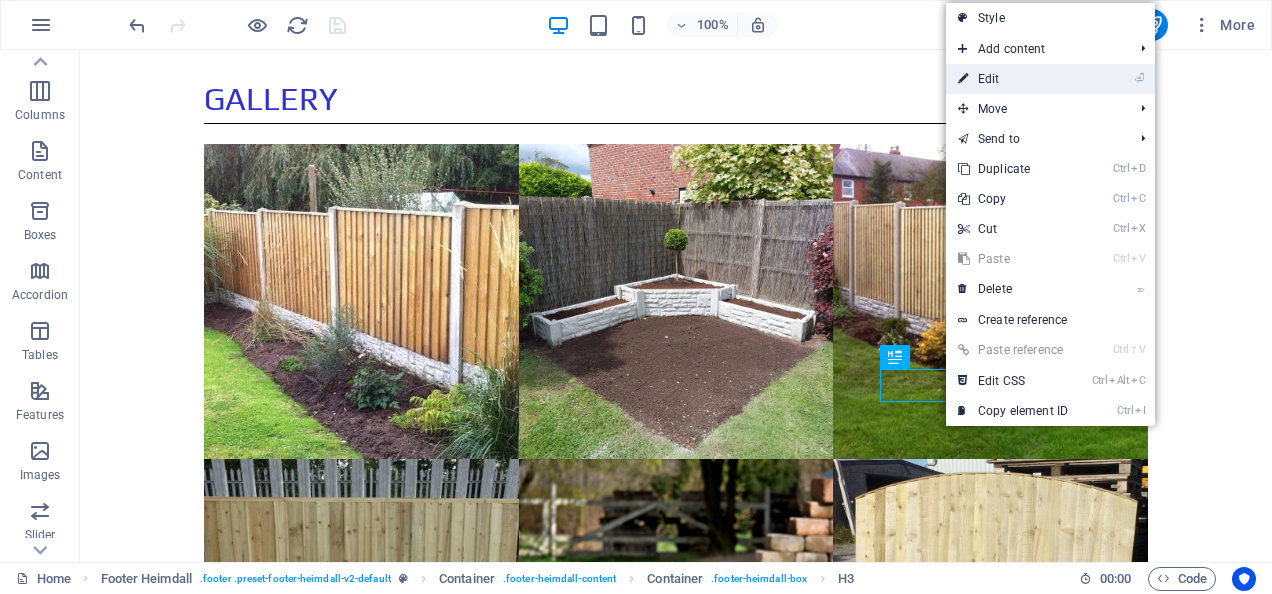 click on "⏎  Edit" at bounding box center (1013, 79) 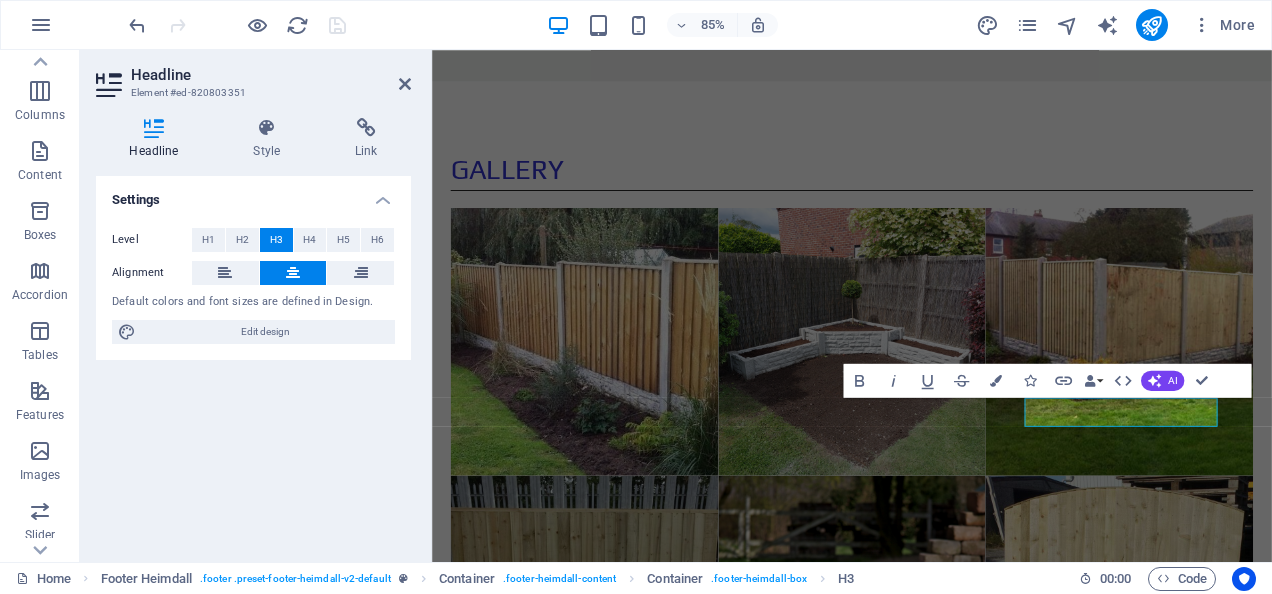 scroll, scrollTop: 2027, scrollLeft: 0, axis: vertical 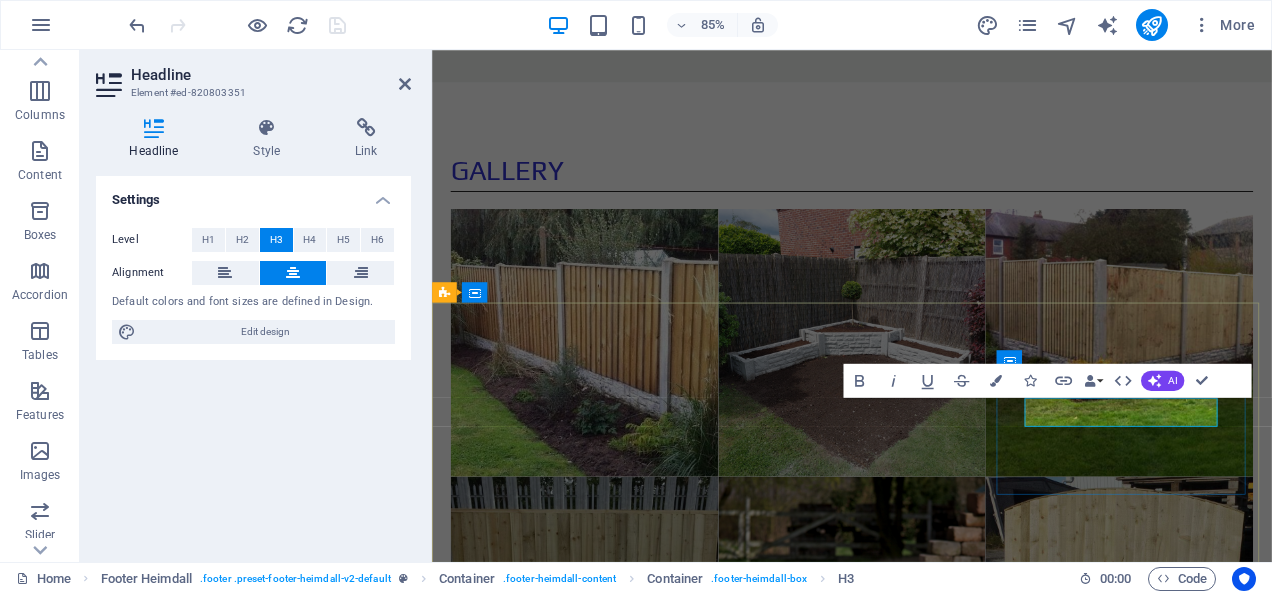 click on "Contact" at bounding box center (595, 1374) 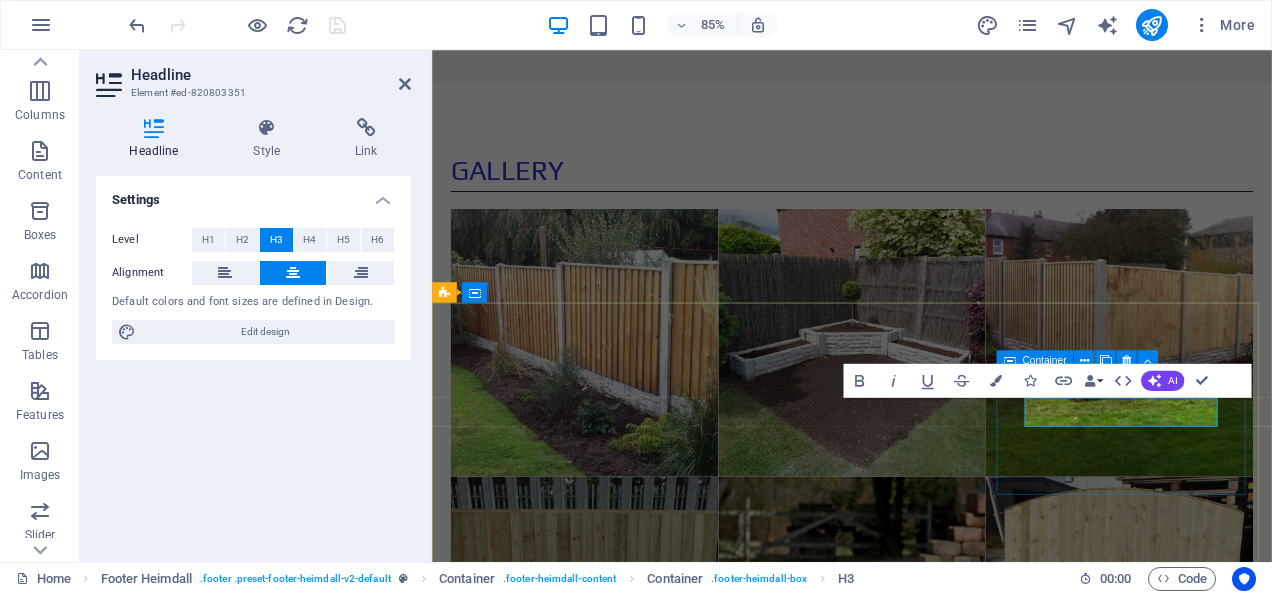 type 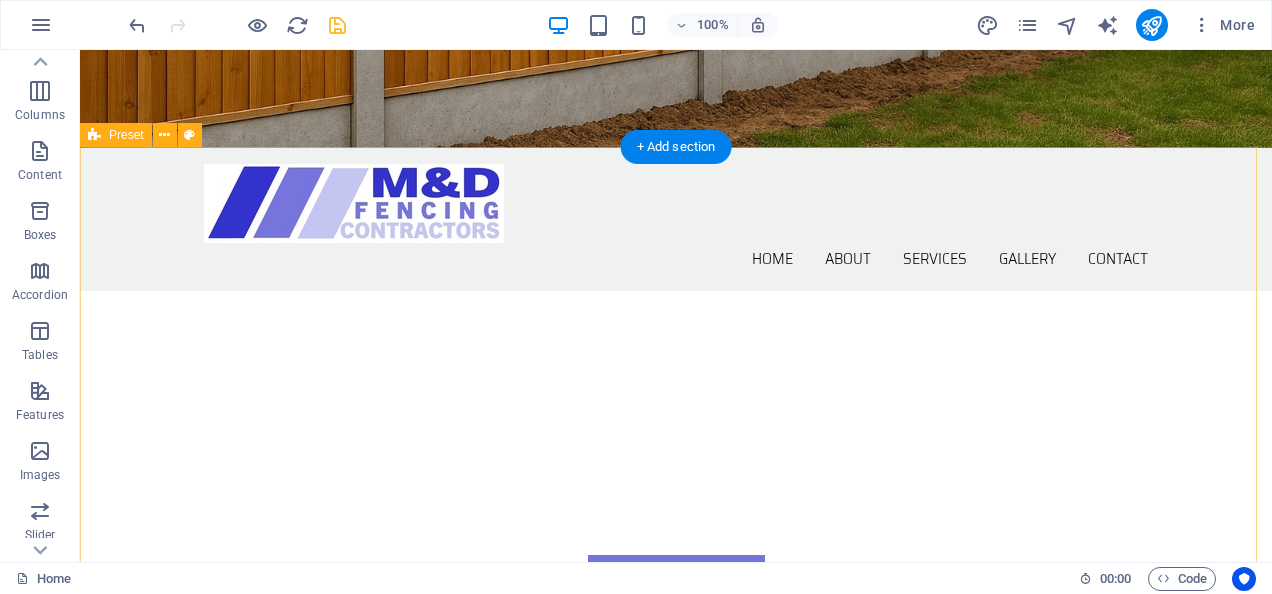 scroll, scrollTop: 412, scrollLeft: 0, axis: vertical 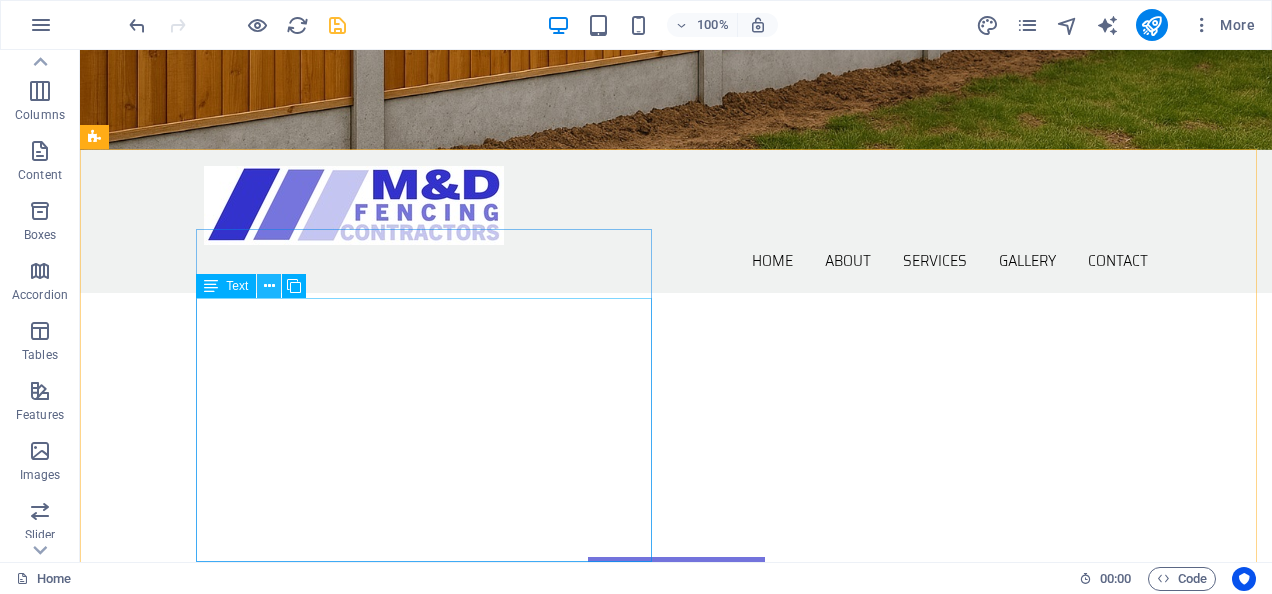 click at bounding box center (269, 286) 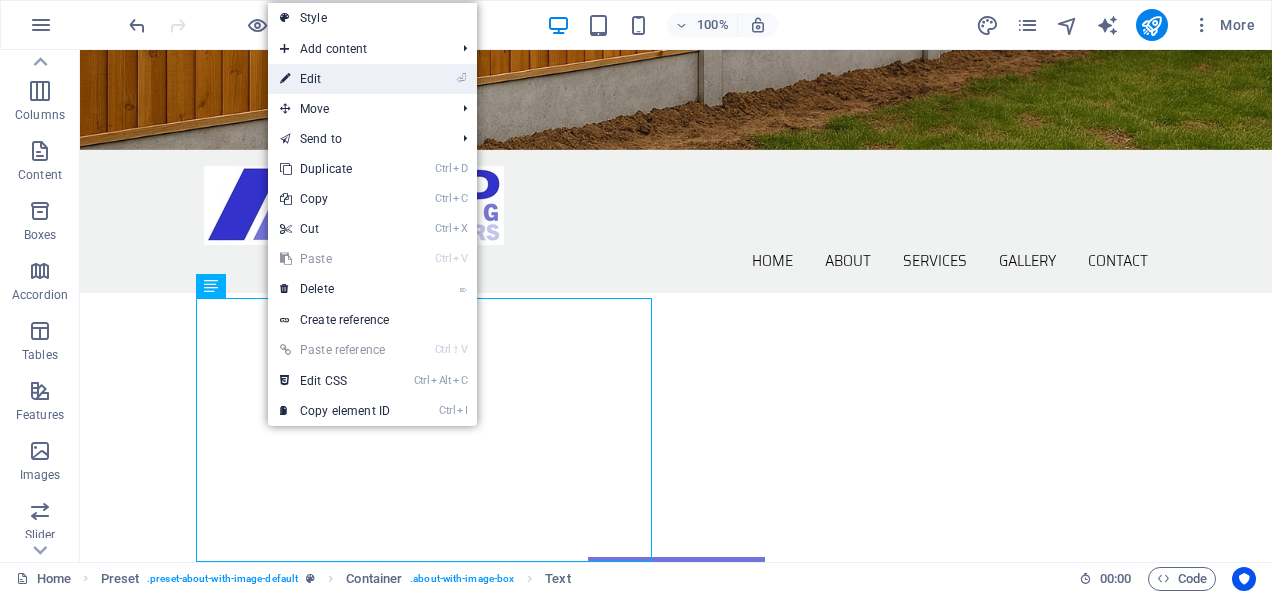 click on "⏎  Edit" at bounding box center (335, 79) 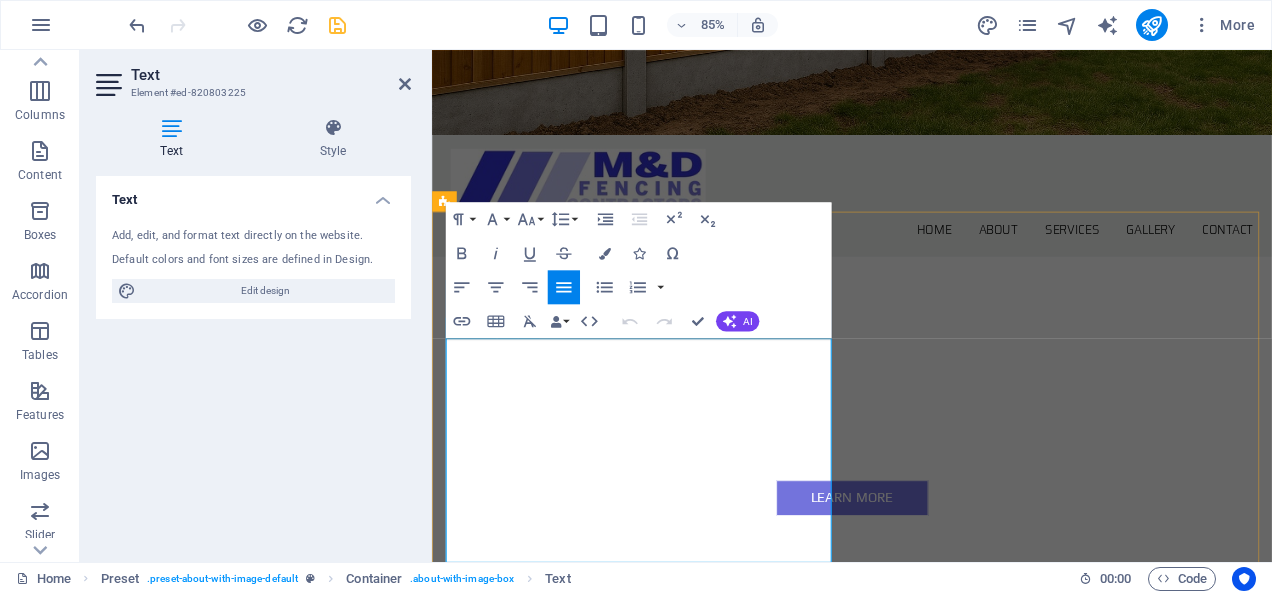 click on "M & D Fencing Contractors install all types of fencing throughout the Isle of Axholme, Doncaster and Scunthorpe areas. We pride ourselves on using quality materials to ensure your fence will look great and last for years to come." at bounding box center (920, 851) 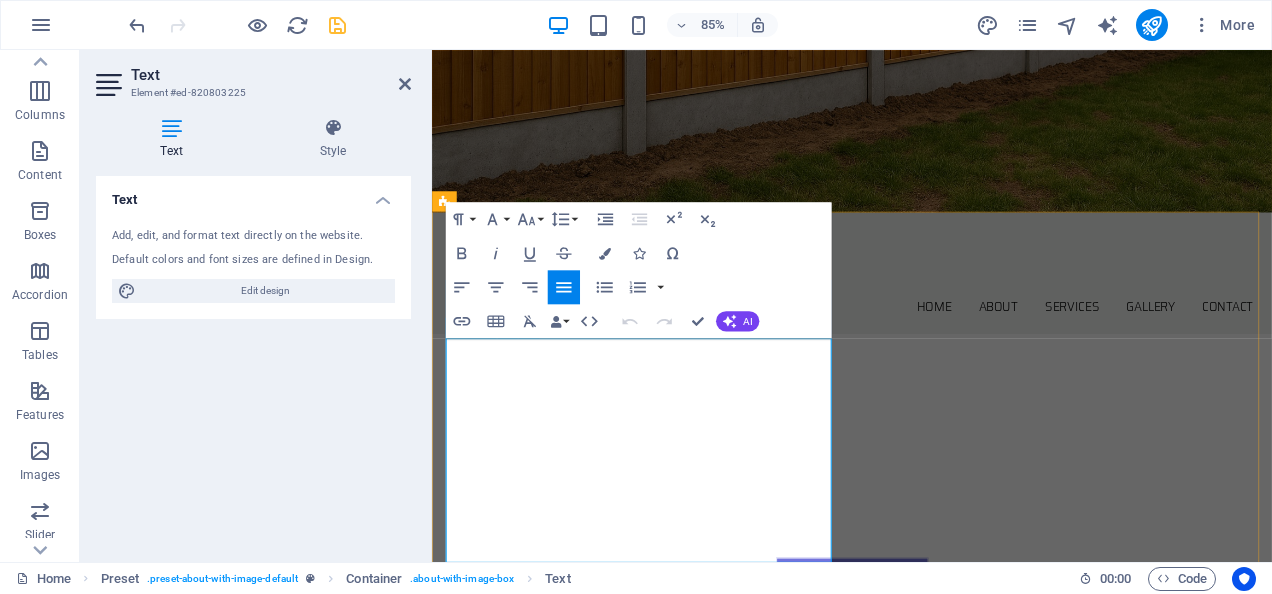 type 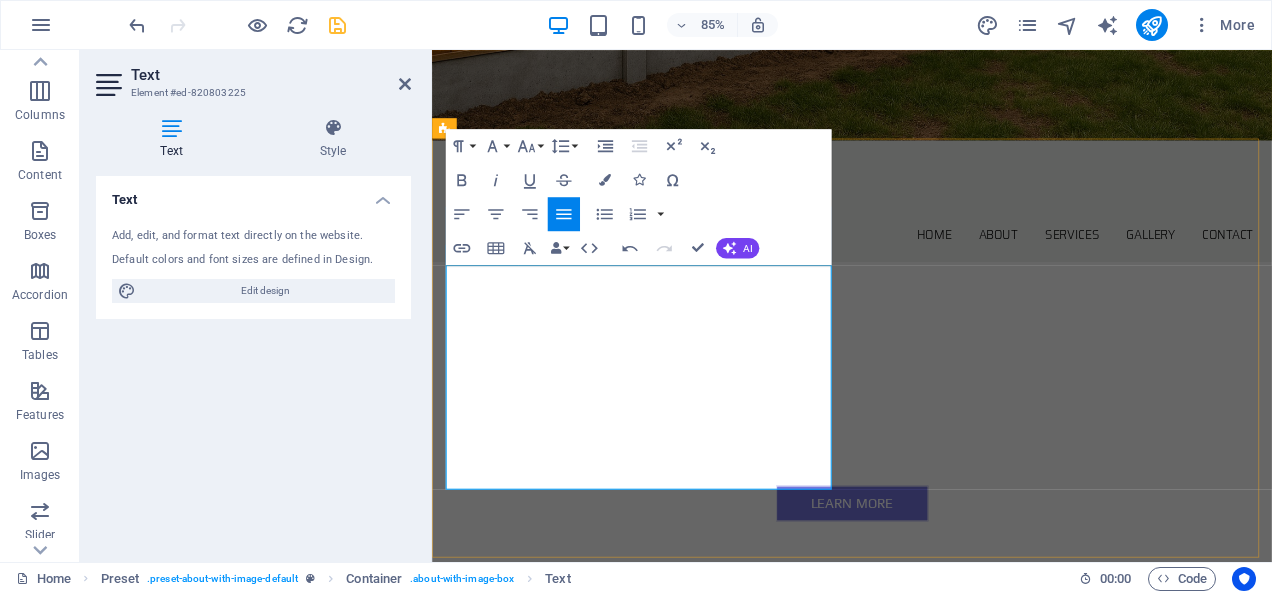 scroll, scrollTop: 498, scrollLeft: 0, axis: vertical 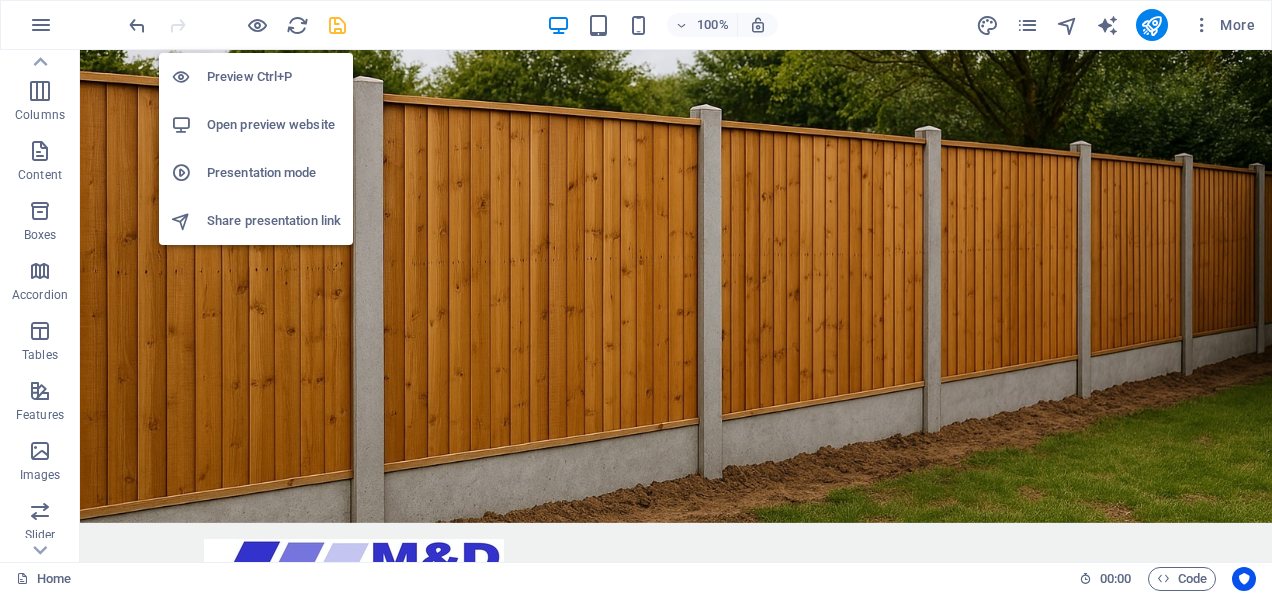 click on "Presentation mode" at bounding box center (274, 173) 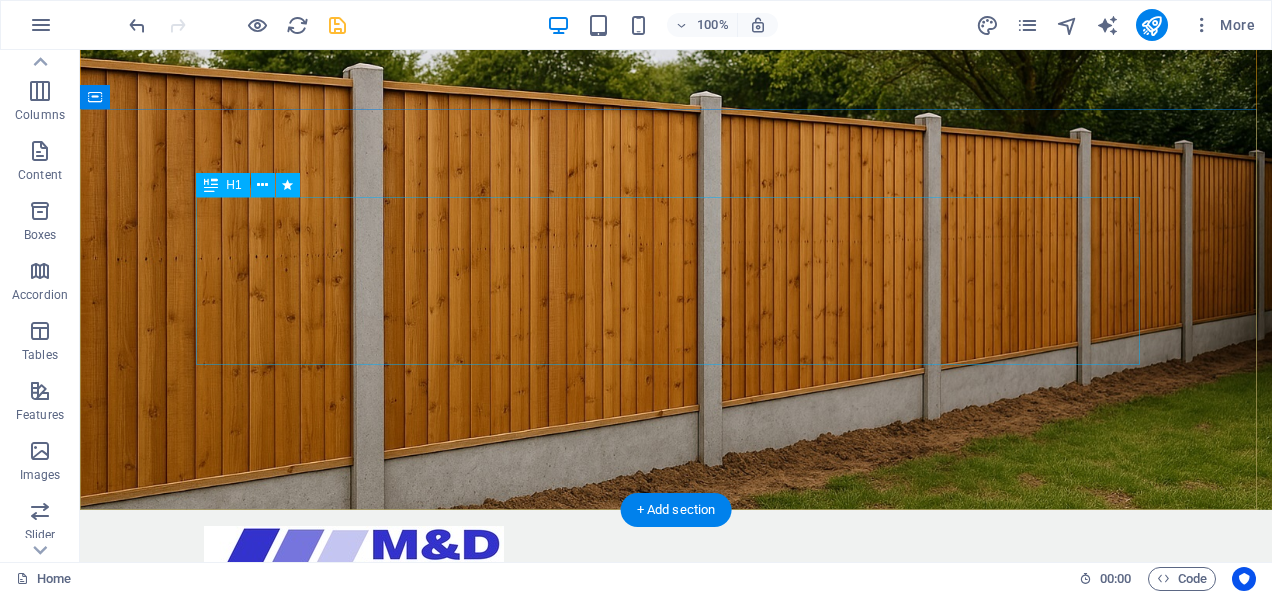 scroll, scrollTop: 0, scrollLeft: 0, axis: both 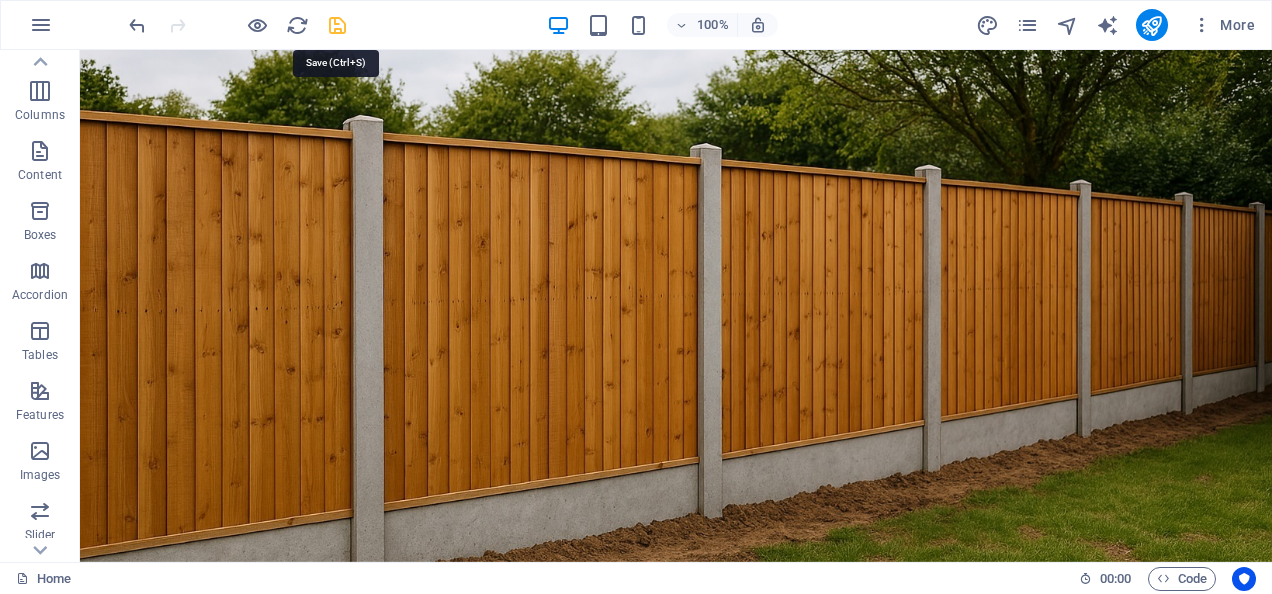 click at bounding box center [337, 25] 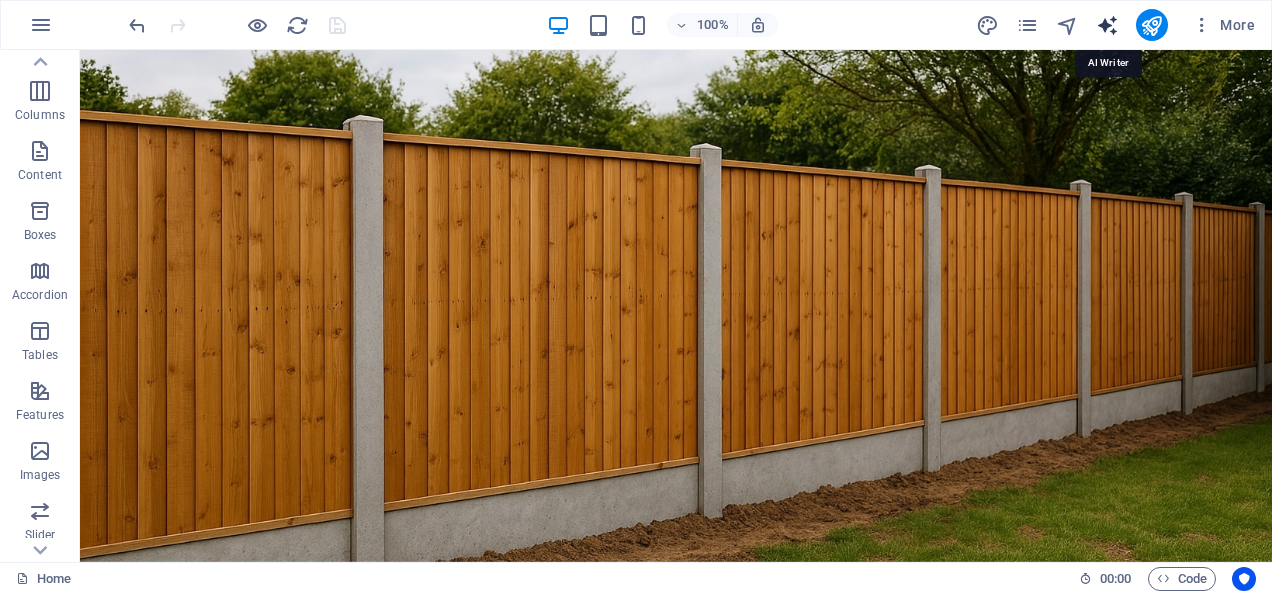 click at bounding box center (1107, 25) 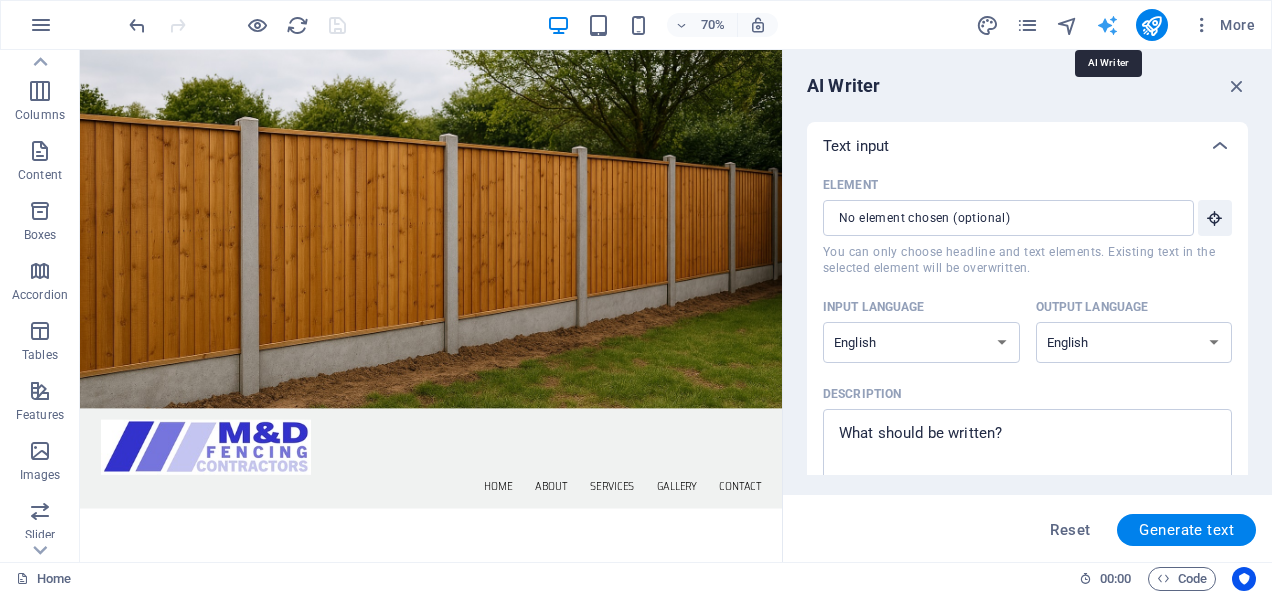 scroll, scrollTop: 0, scrollLeft: 0, axis: both 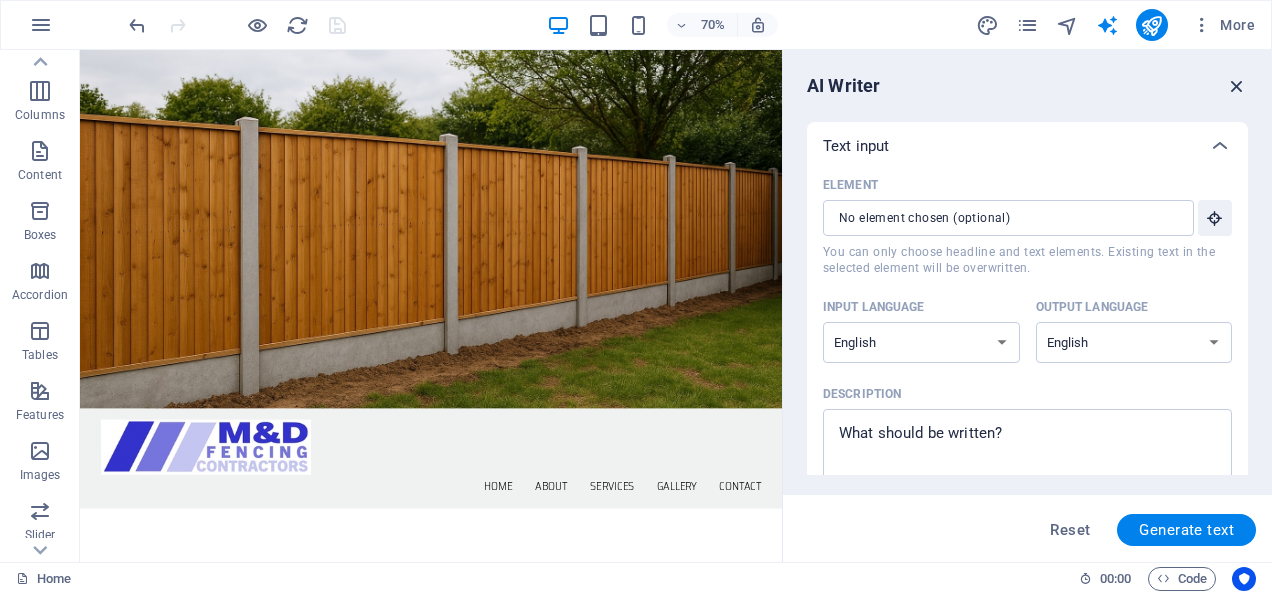 click at bounding box center (1237, 86) 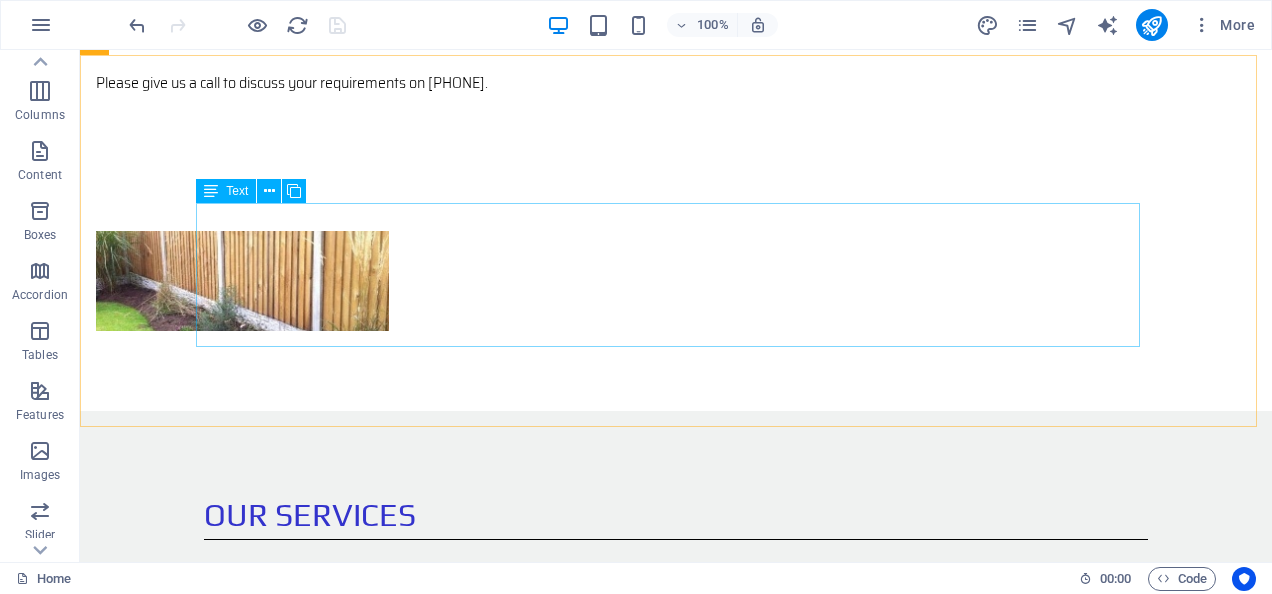 scroll, scrollTop: 964, scrollLeft: 0, axis: vertical 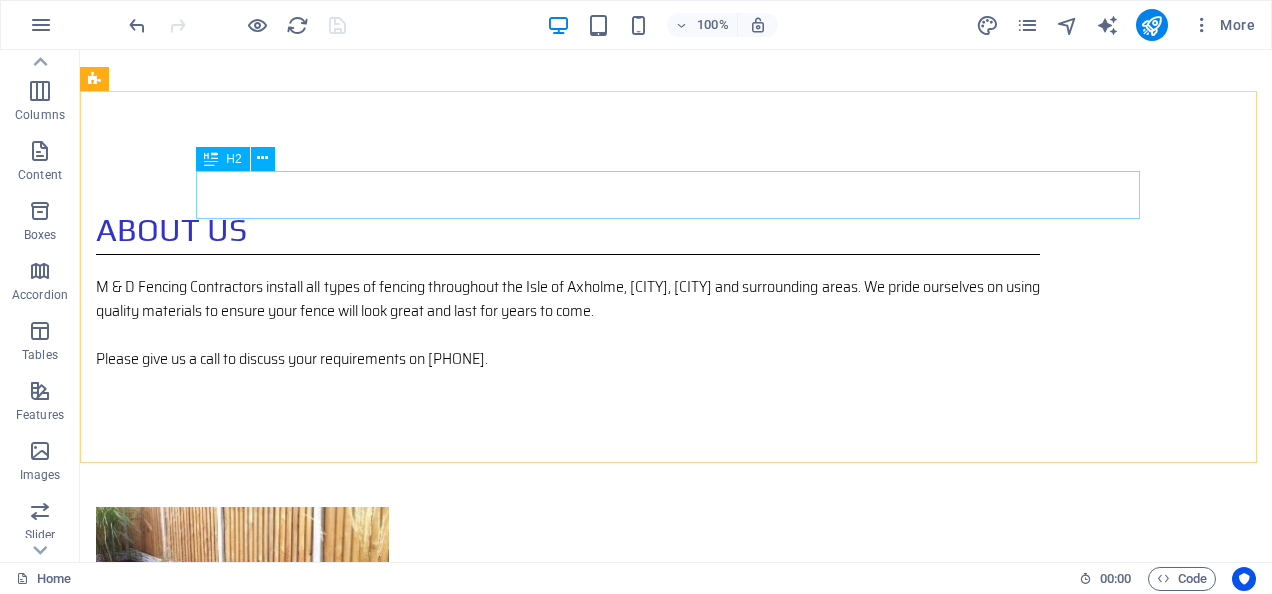 click on "Our Services" at bounding box center (676, 791) 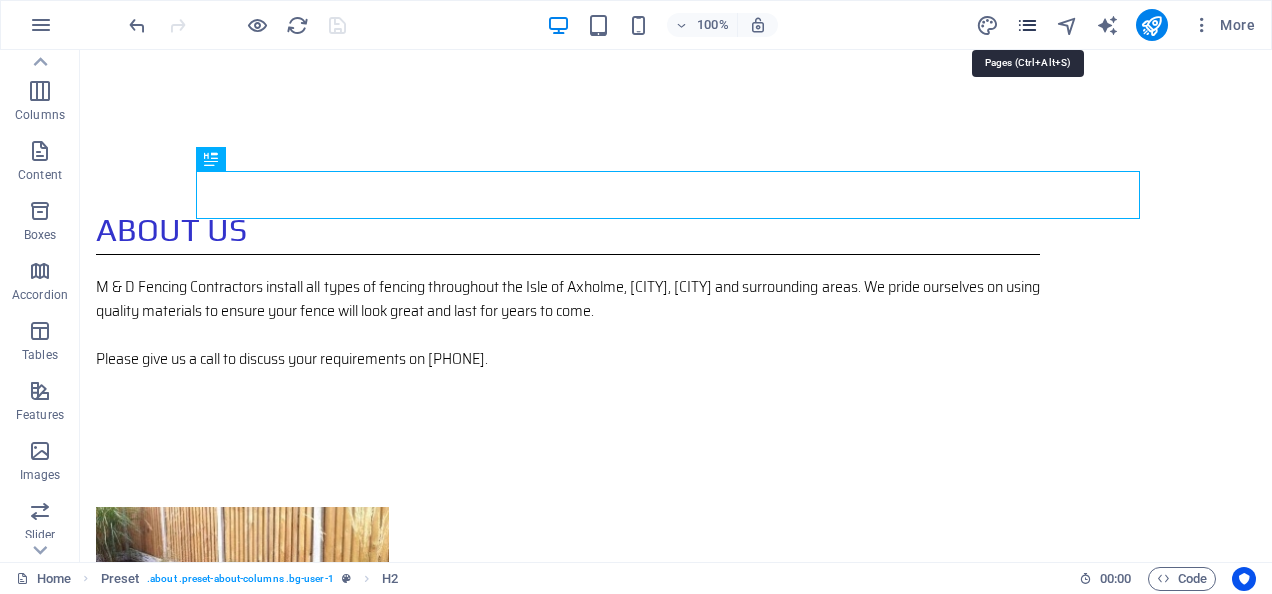 click at bounding box center (1027, 25) 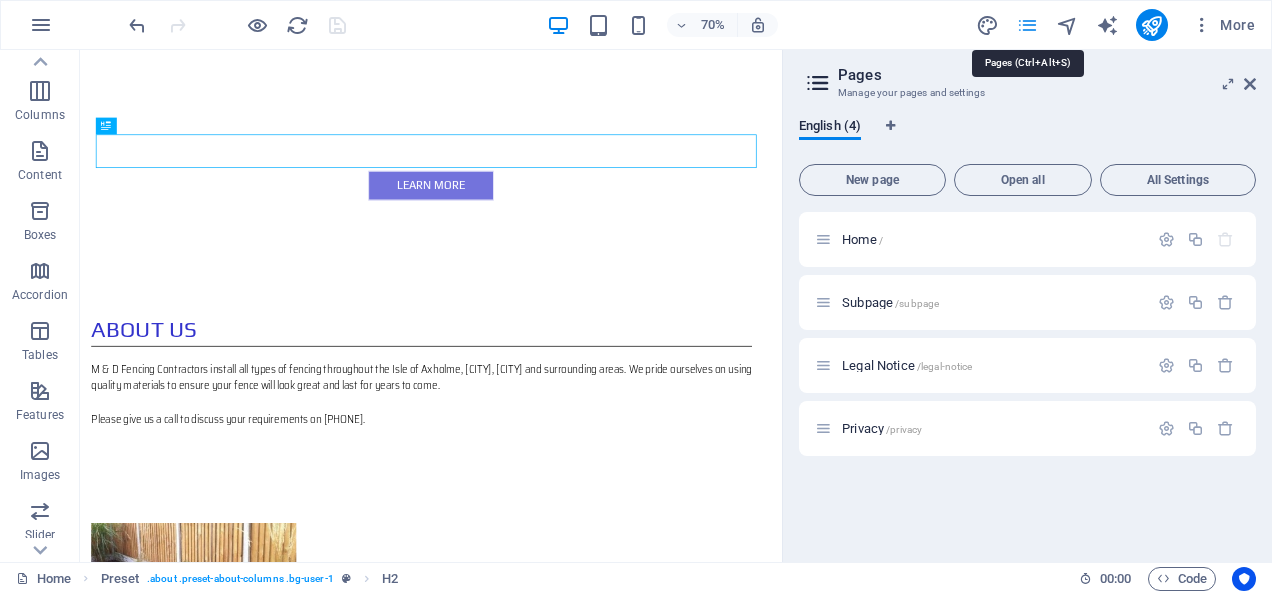 scroll, scrollTop: 1183, scrollLeft: 0, axis: vertical 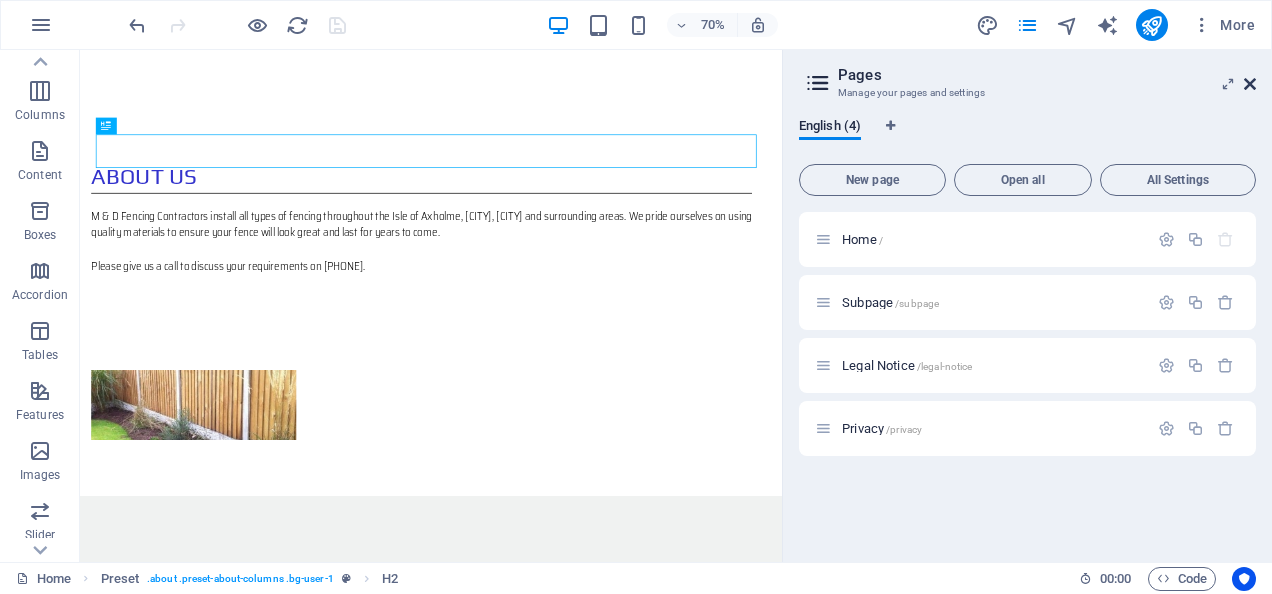 click at bounding box center [1250, 84] 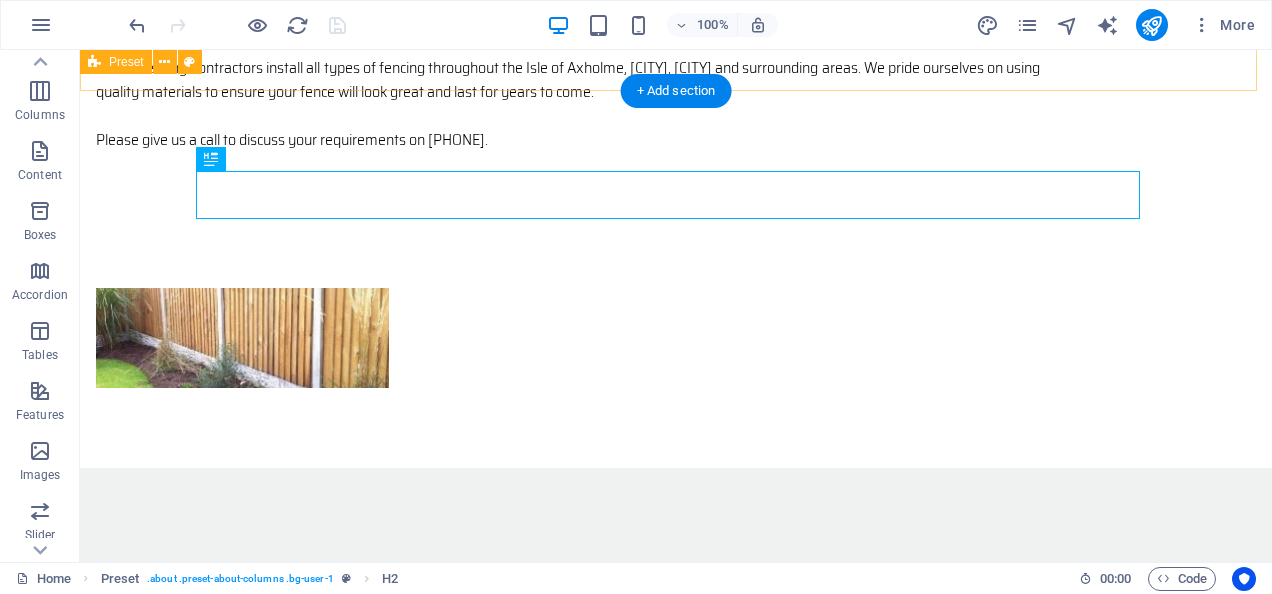 scroll, scrollTop: 964, scrollLeft: 0, axis: vertical 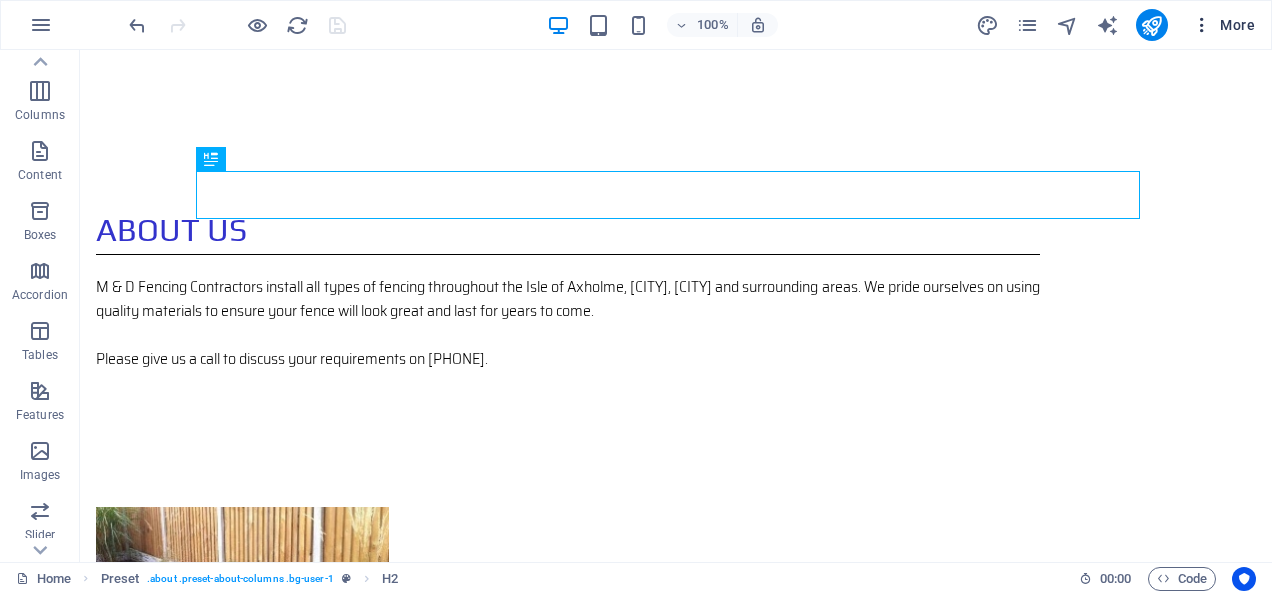 click at bounding box center (1202, 25) 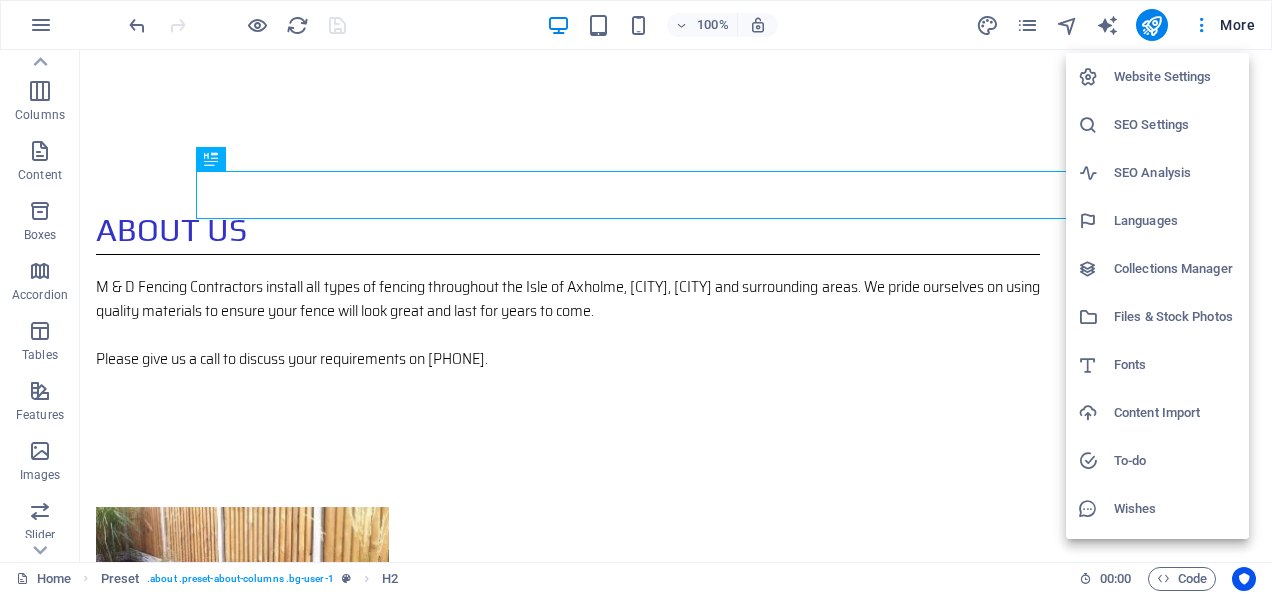 click on "Fonts" at bounding box center [1175, 365] 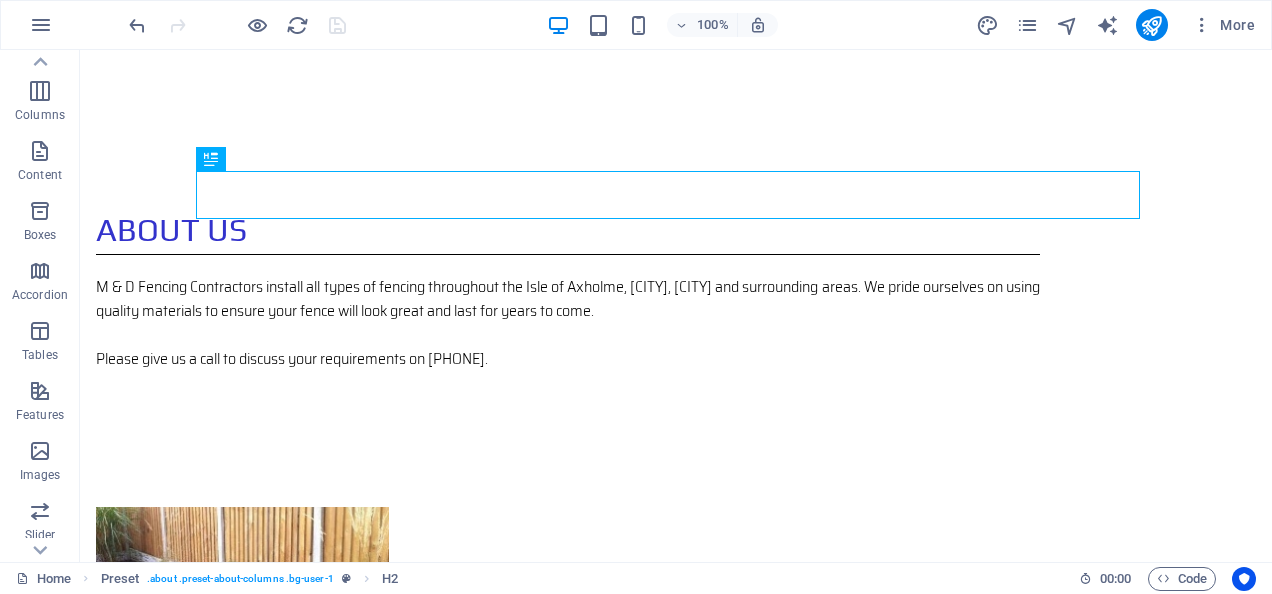 scroll, scrollTop: 1183, scrollLeft: 0, axis: vertical 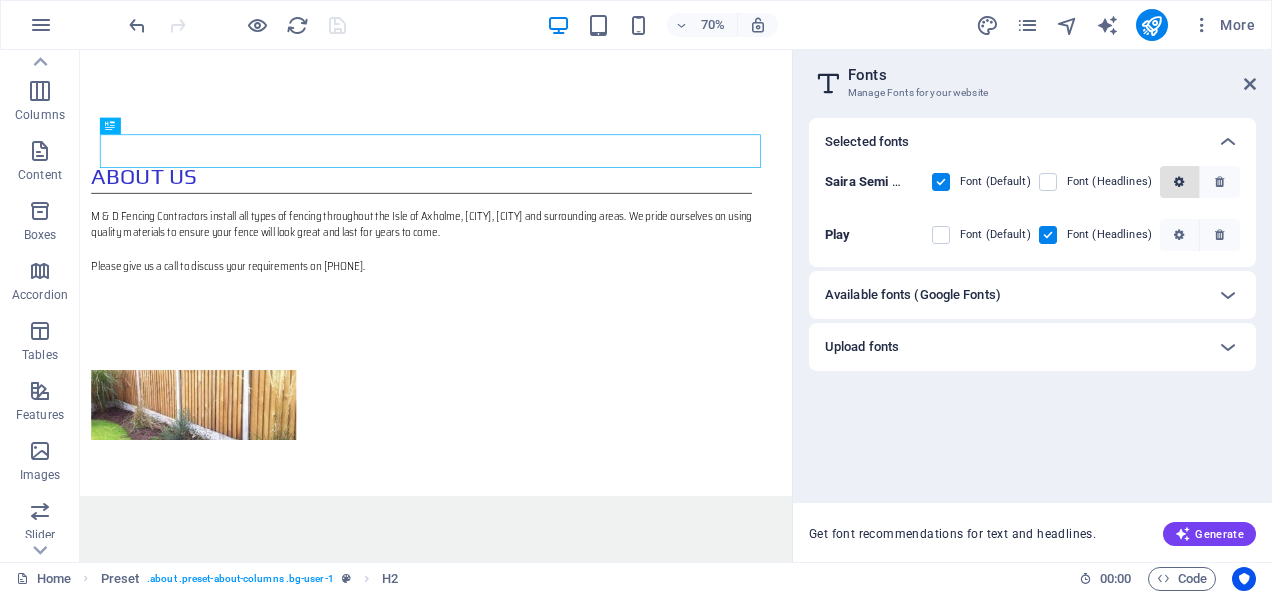 click at bounding box center [1179, 182] 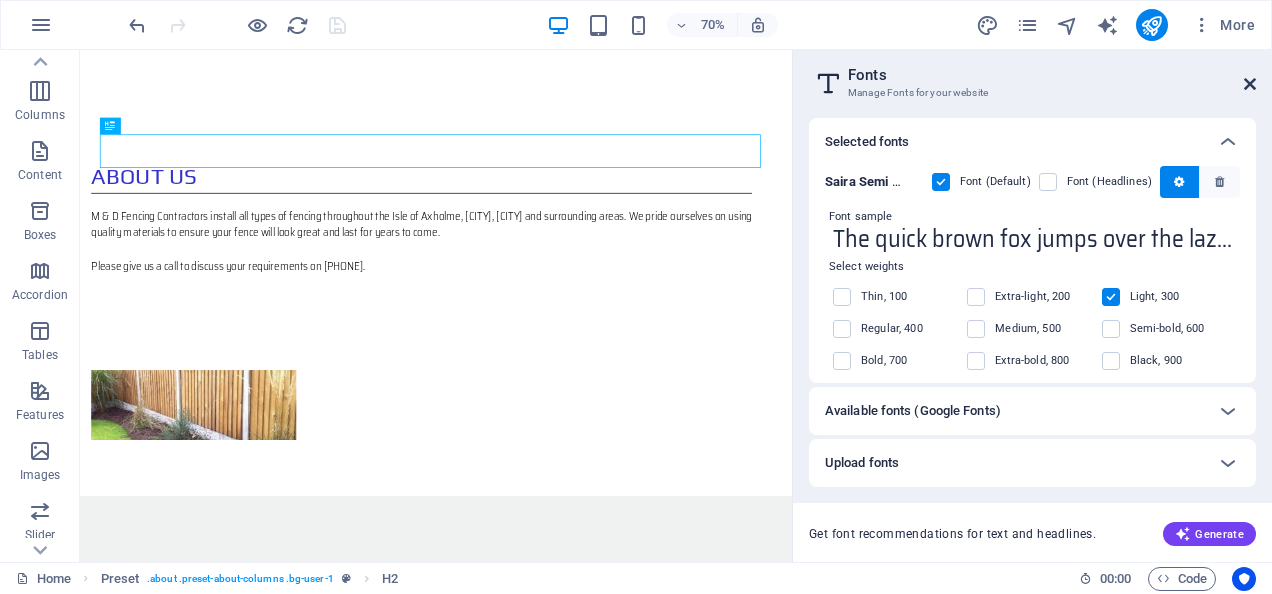 click at bounding box center [1250, 84] 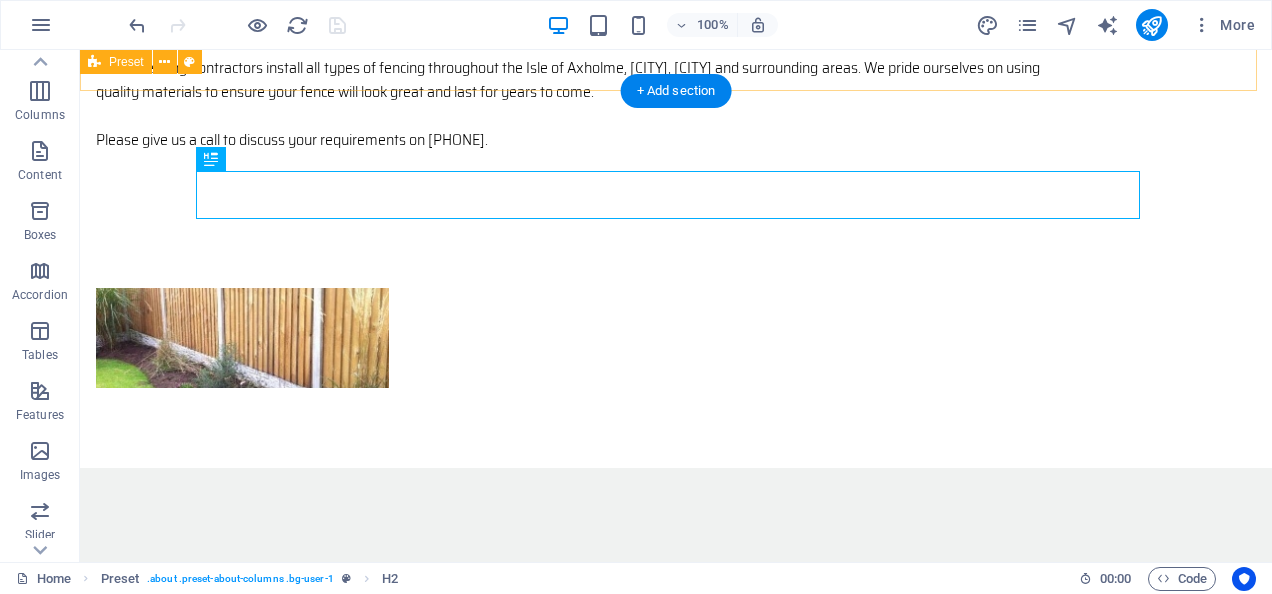 scroll, scrollTop: 964, scrollLeft: 0, axis: vertical 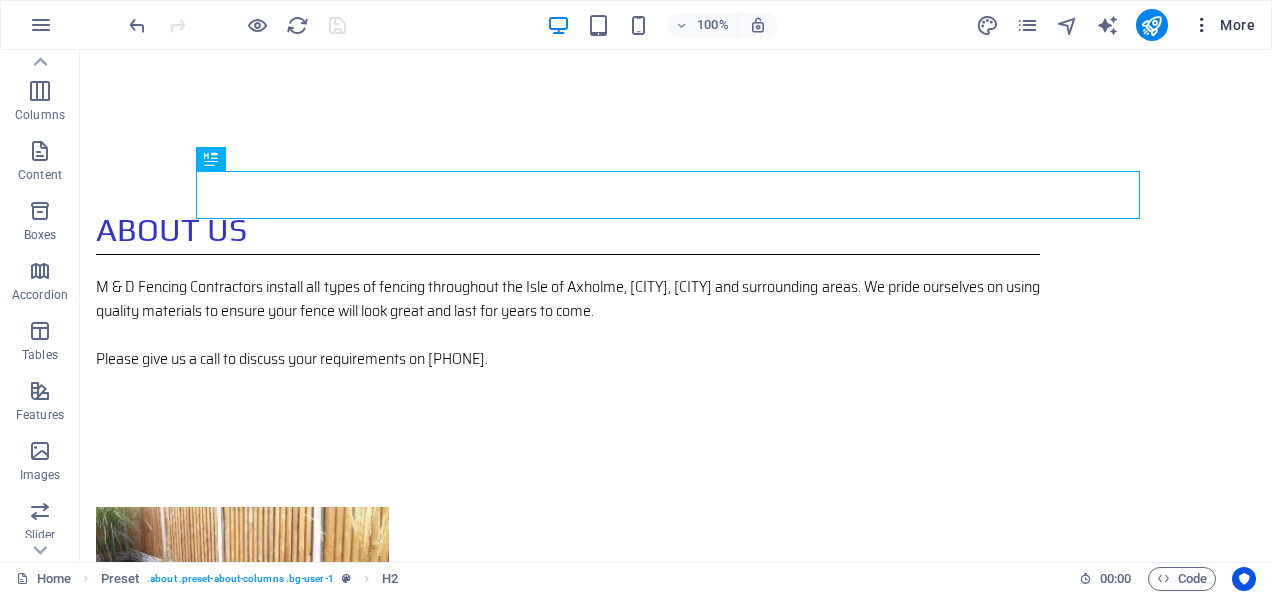 click on "More" at bounding box center [1223, 25] 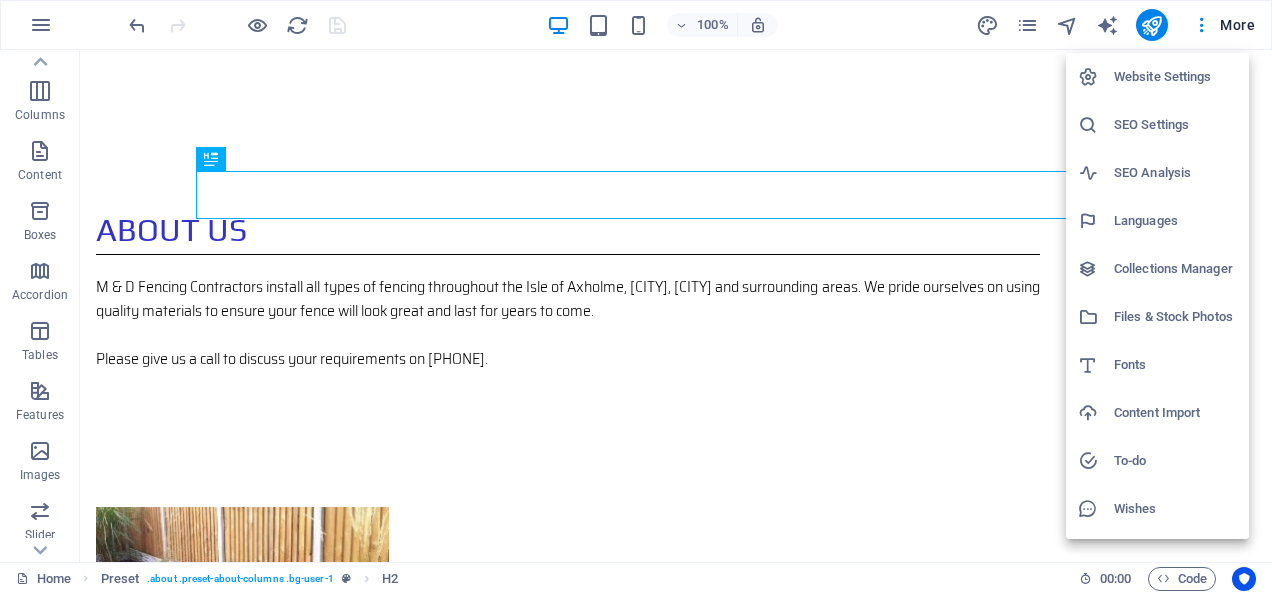 click at bounding box center [636, 297] 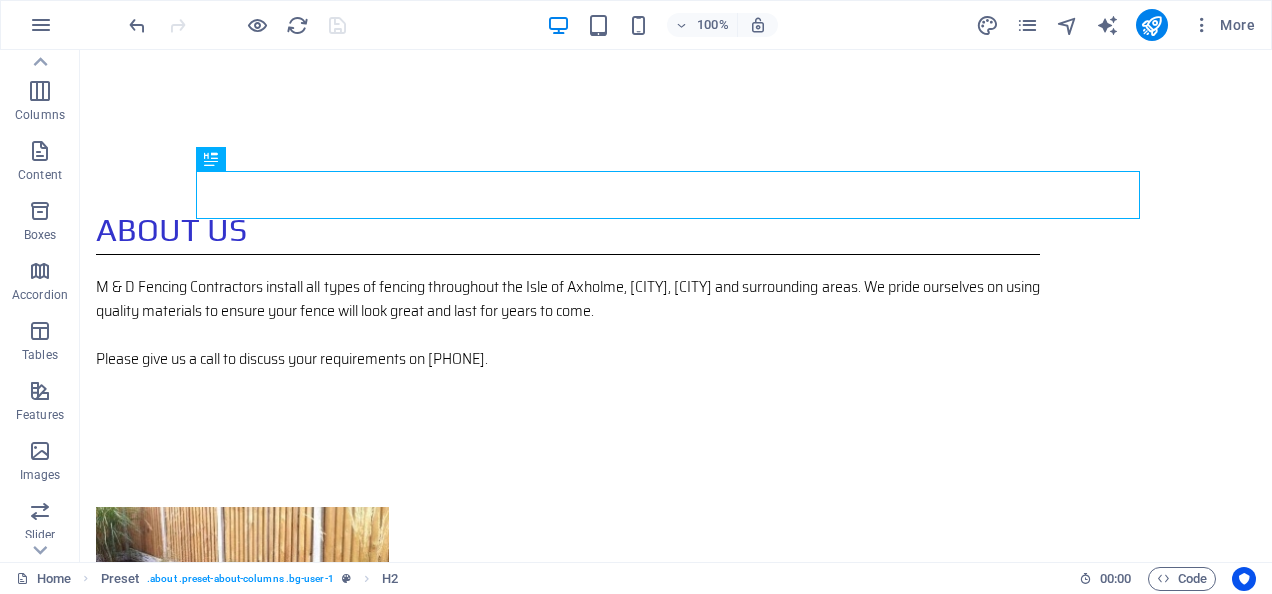 click at bounding box center [1202, 25] 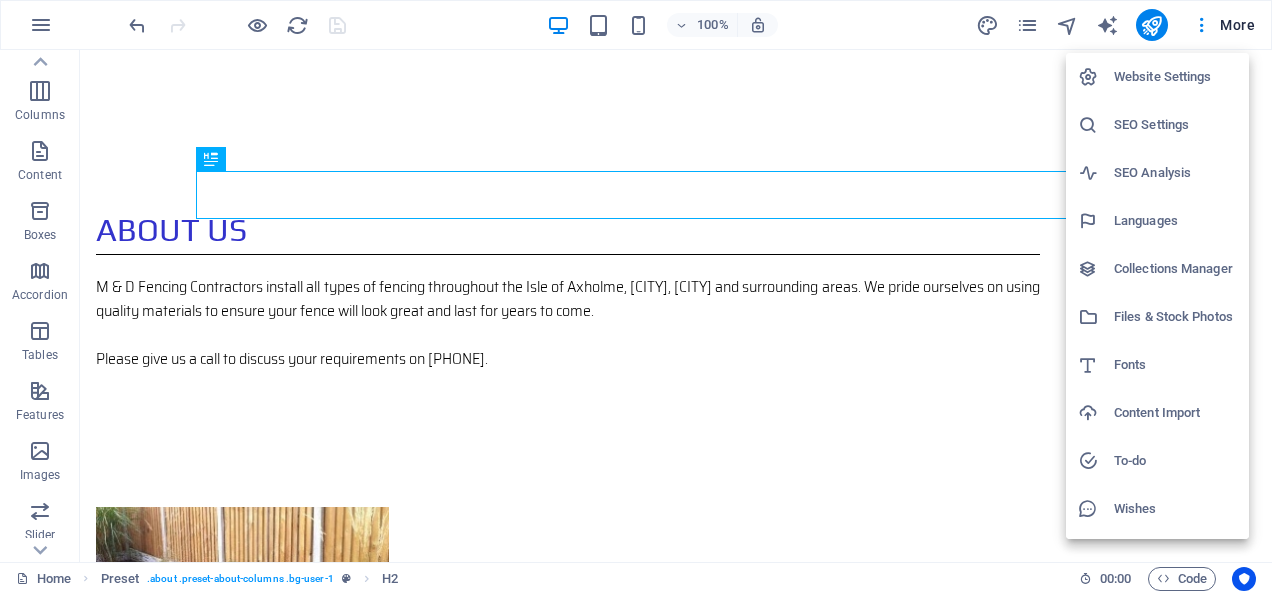 click at bounding box center [636, 297] 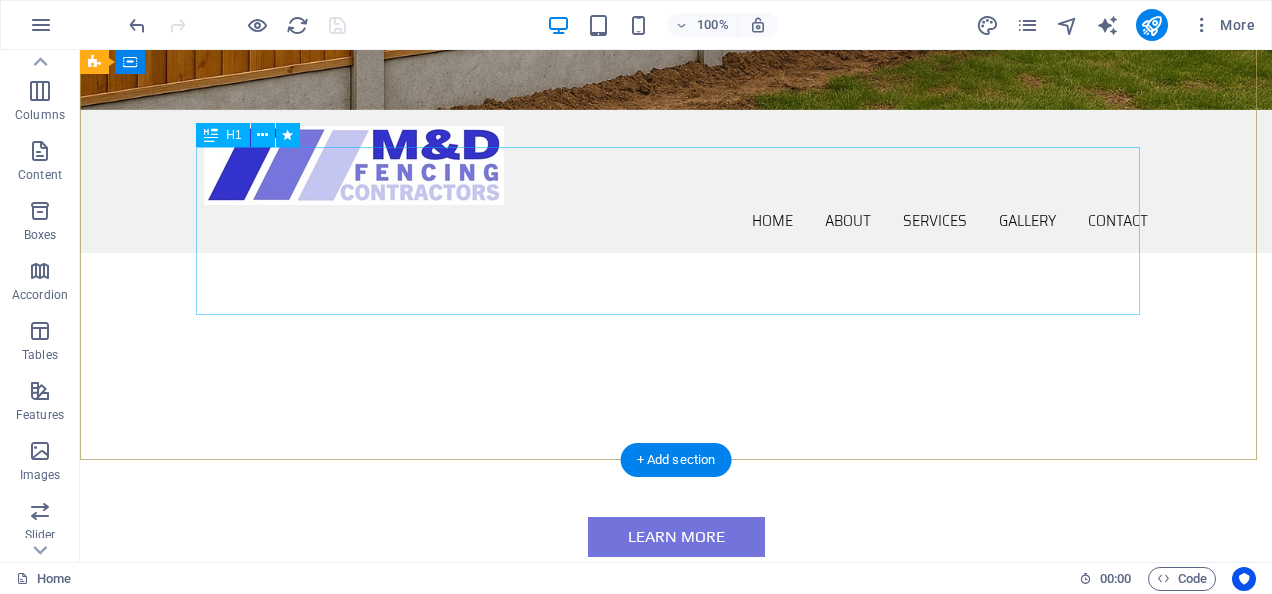 scroll, scrollTop: 47, scrollLeft: 0, axis: vertical 